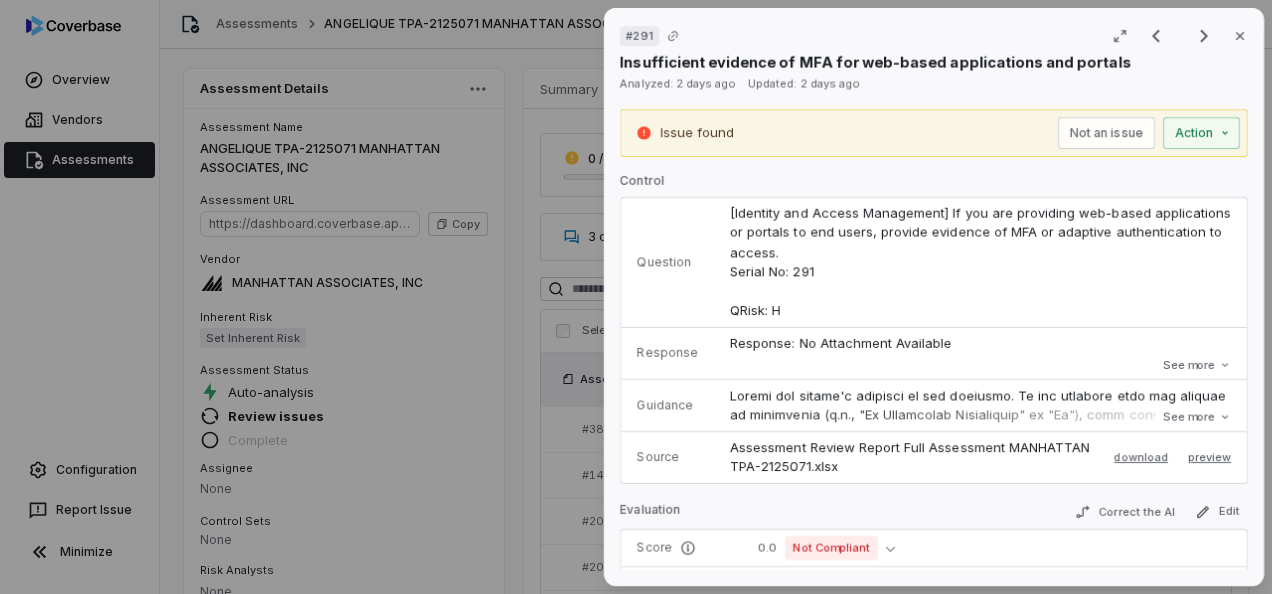 scroll, scrollTop: 0, scrollLeft: 0, axis: both 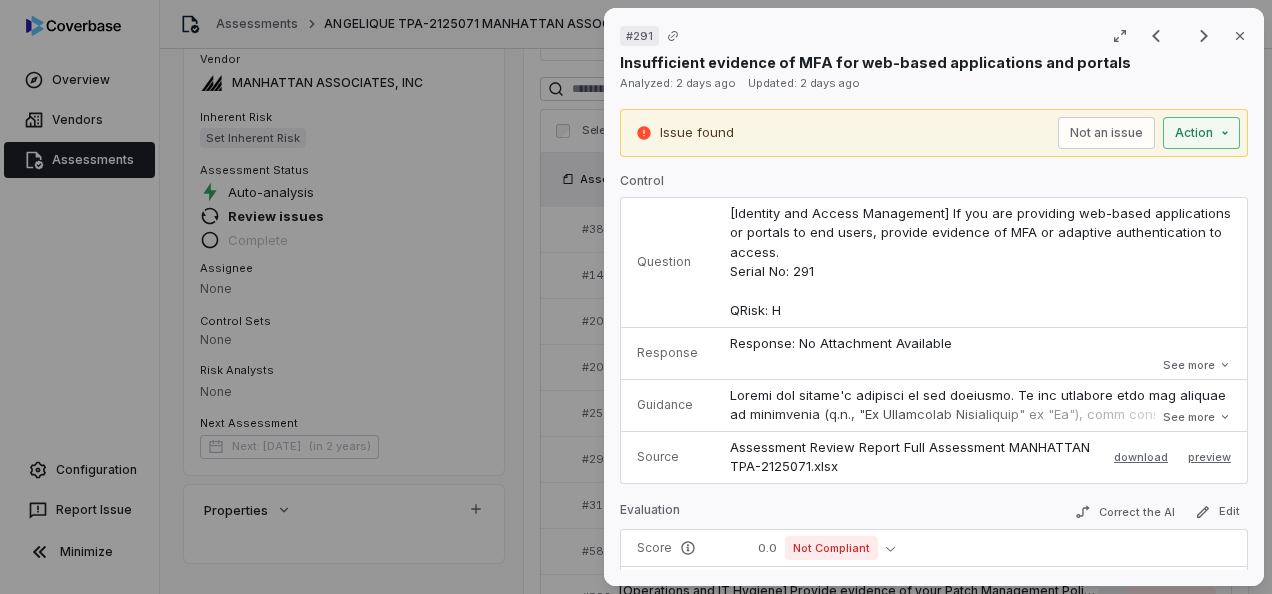 click on "Action" at bounding box center (1201, 133) 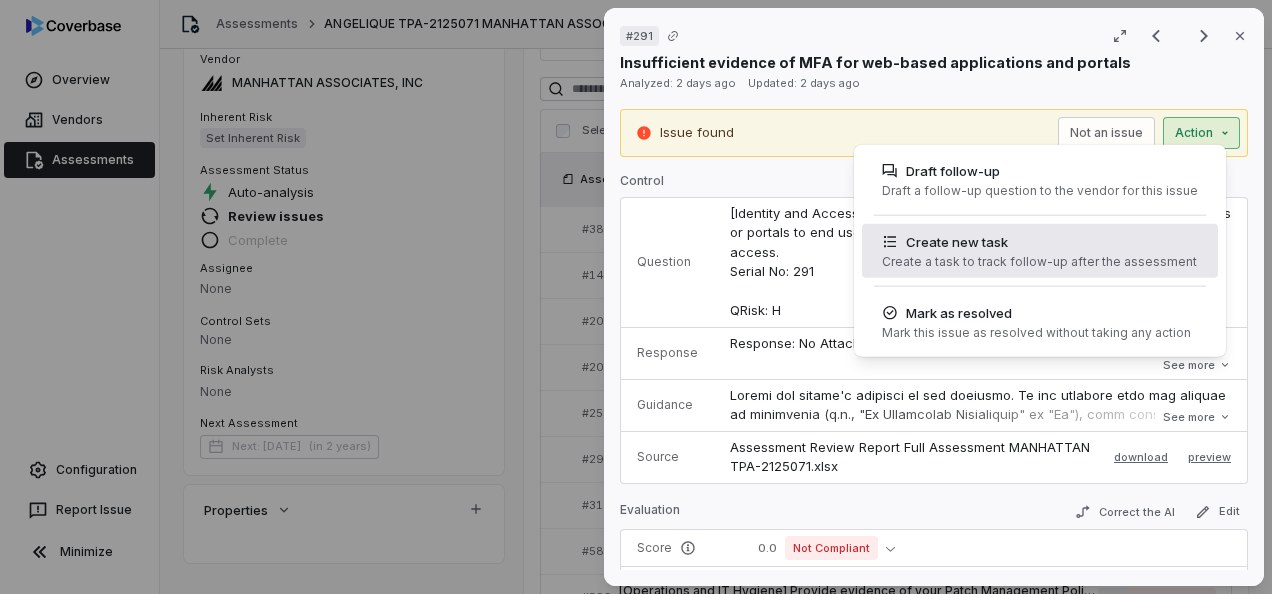 click on "Create new task" at bounding box center (1039, 242) 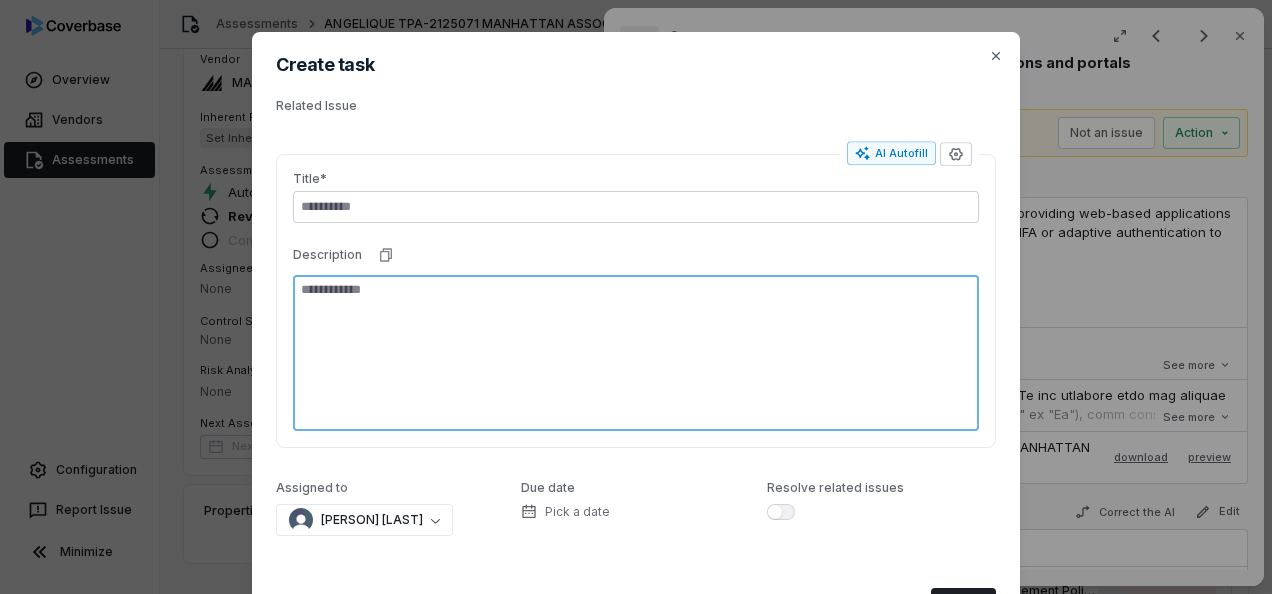 click at bounding box center [636, 353] 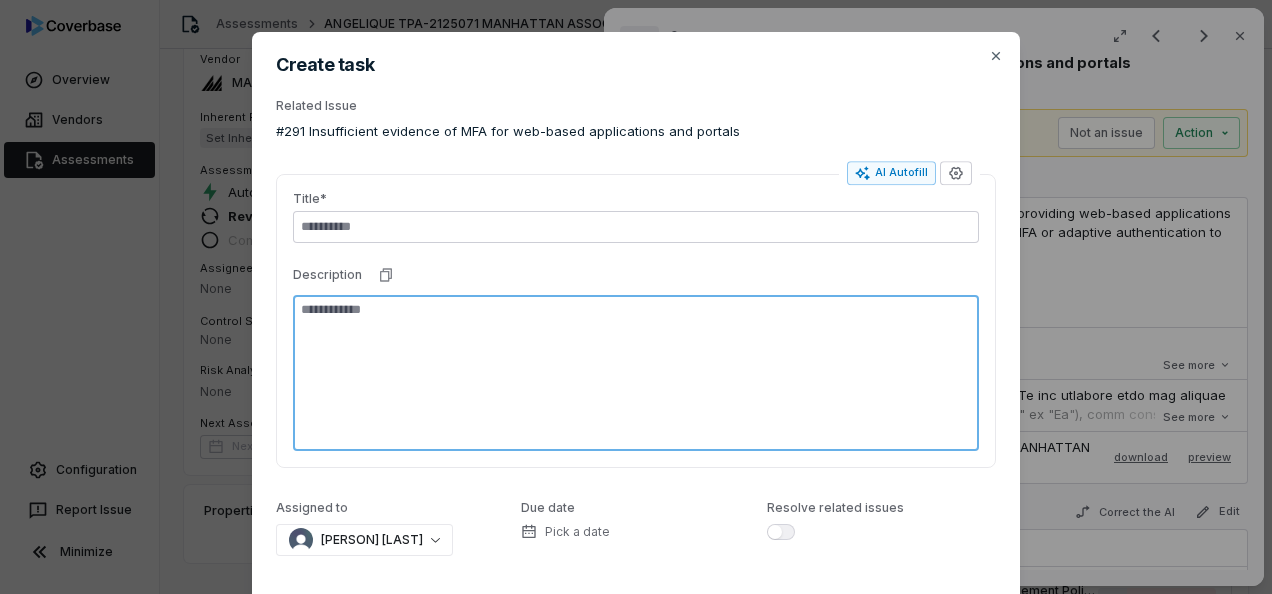 paste on "**********" 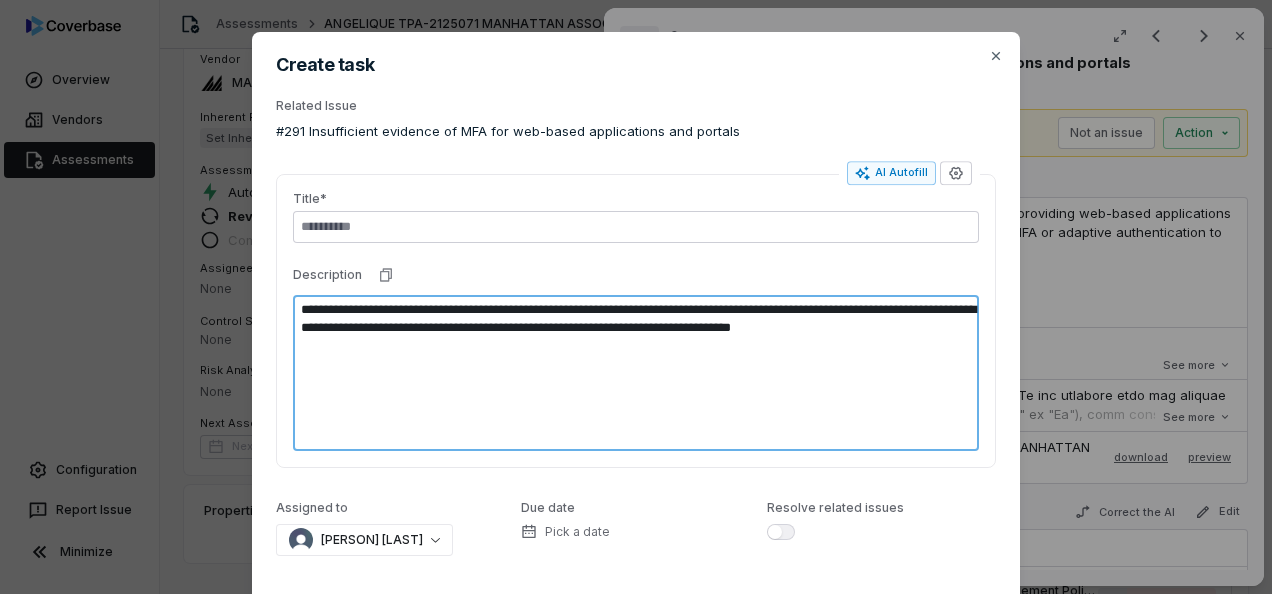 drag, startPoint x: 404, startPoint y: 330, endPoint x: 417, endPoint y: 355, distance: 28.178005 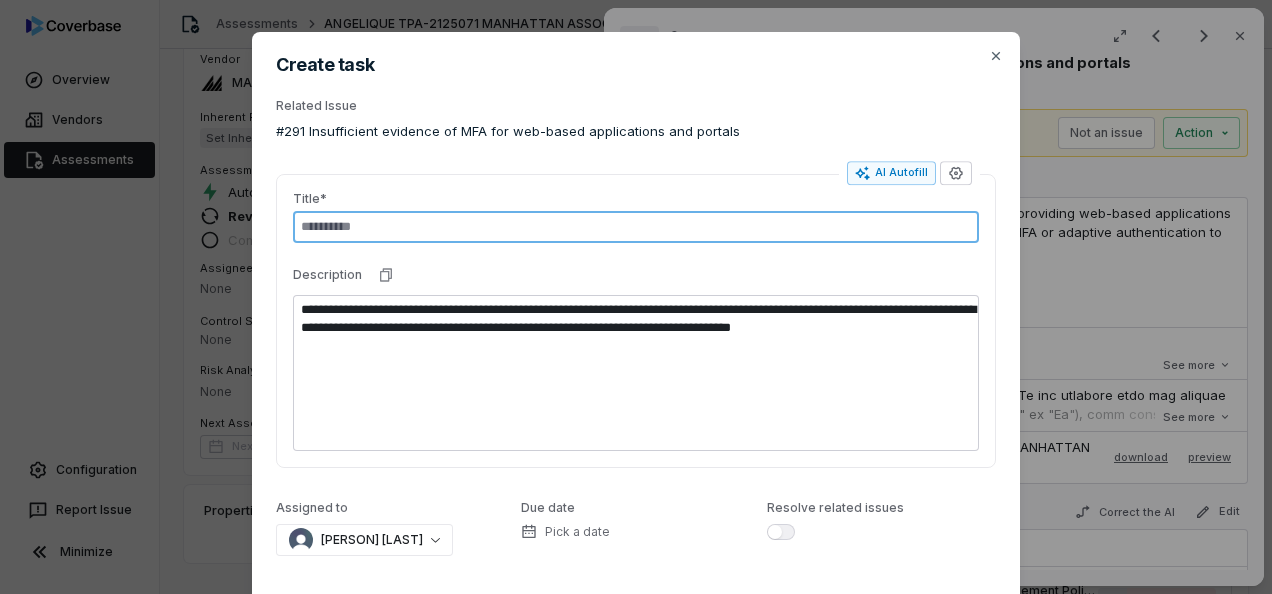 click at bounding box center [636, 227] 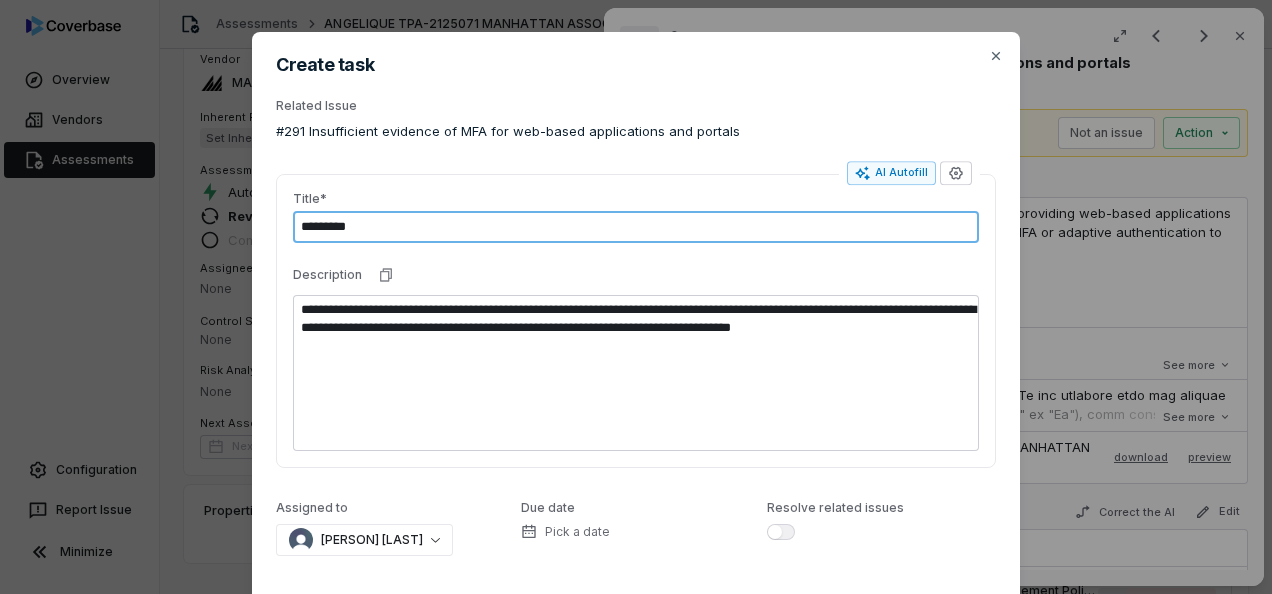 paste on "**********" 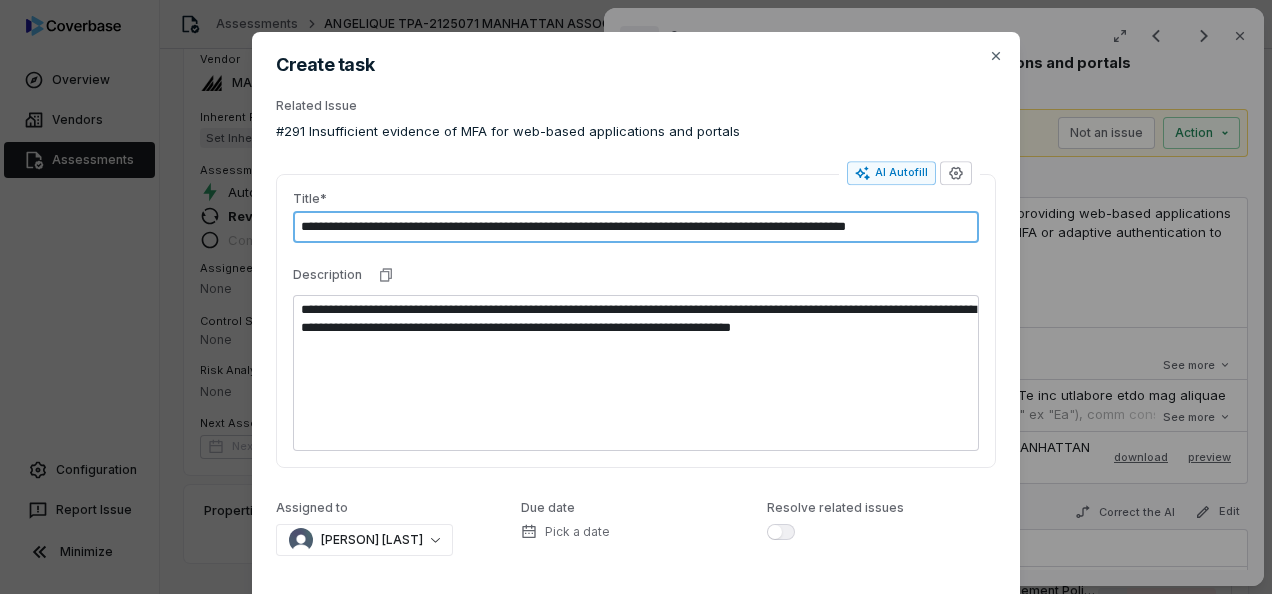scroll, scrollTop: 0, scrollLeft: 34, axis: horizontal 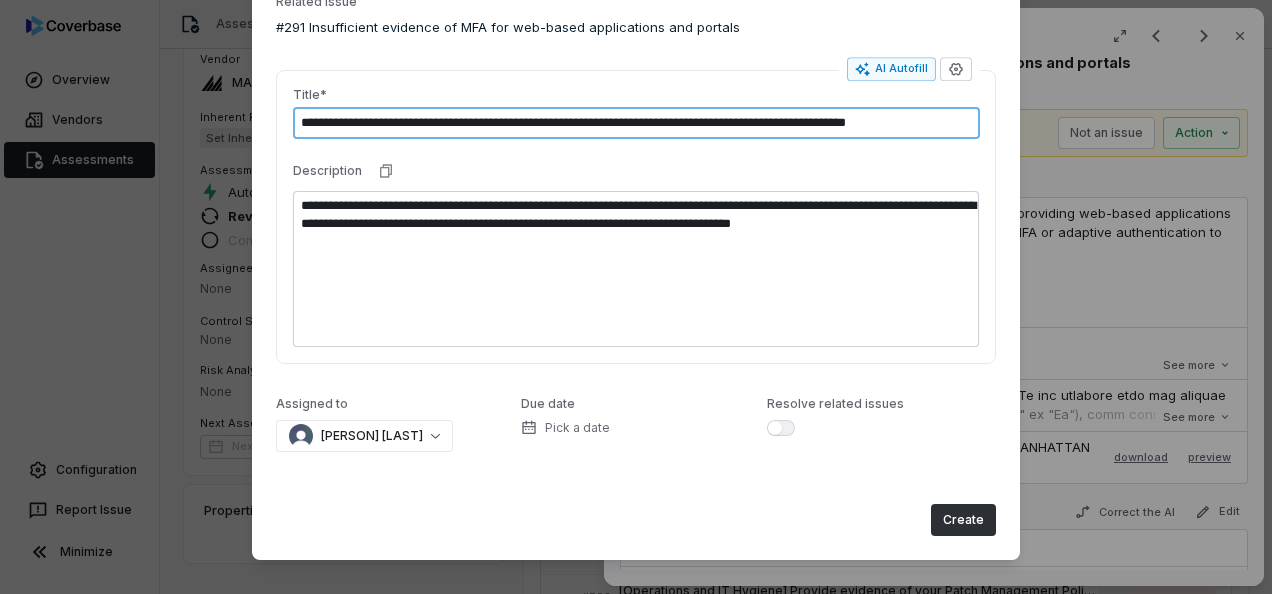 type on "**********" 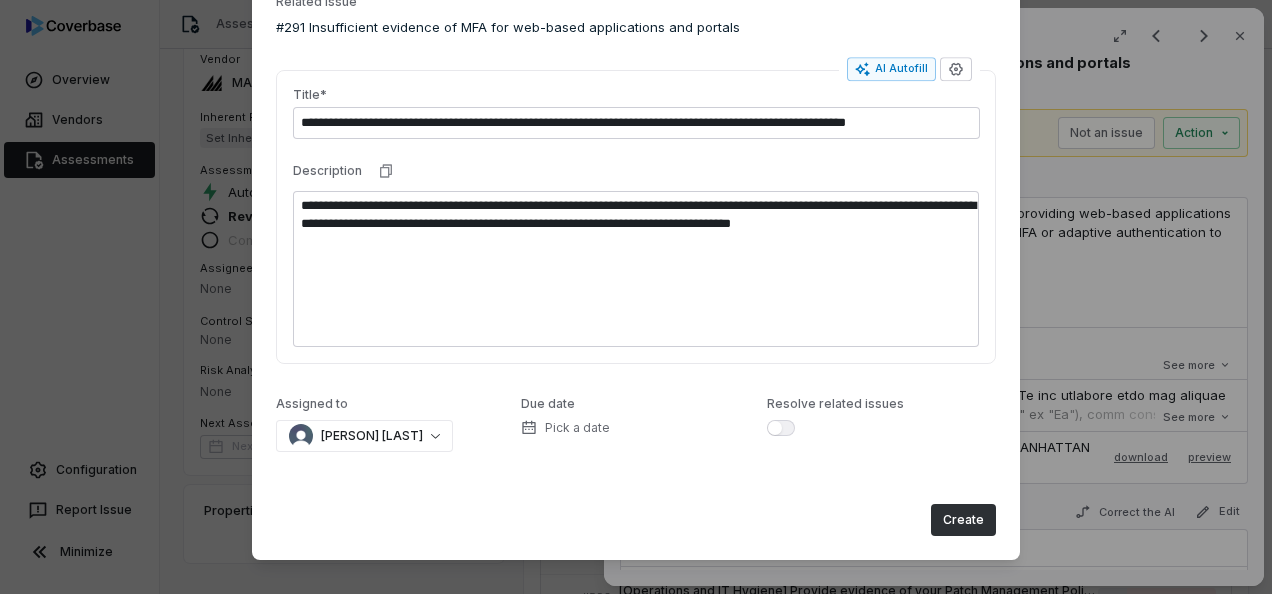 scroll, scrollTop: 0, scrollLeft: 0, axis: both 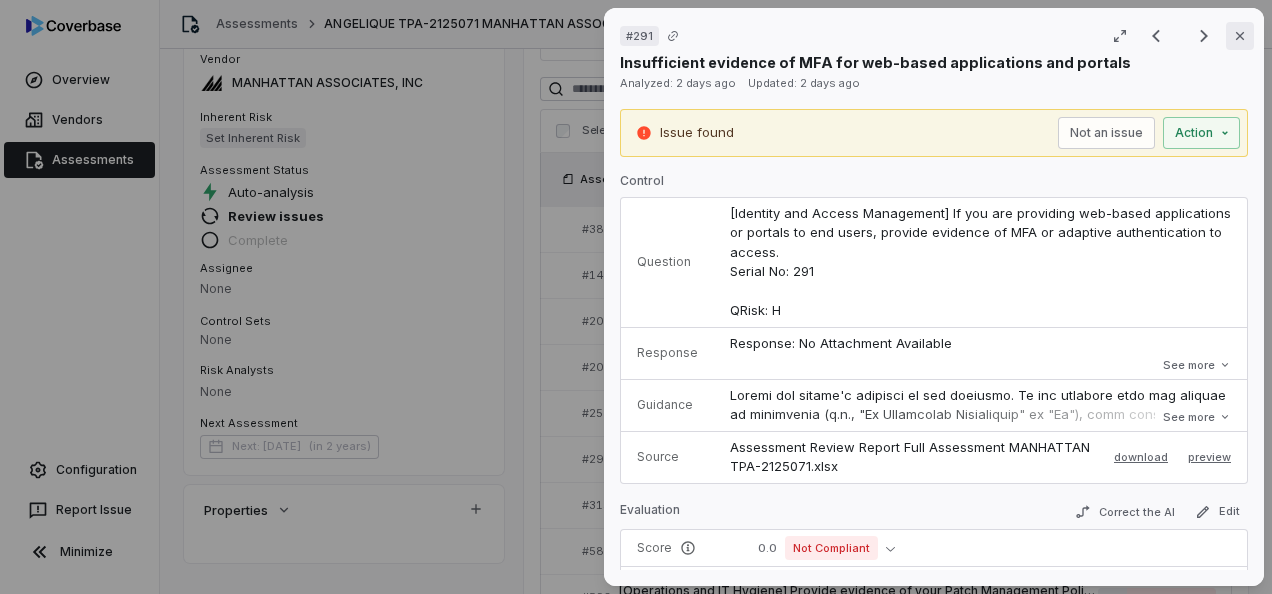 click 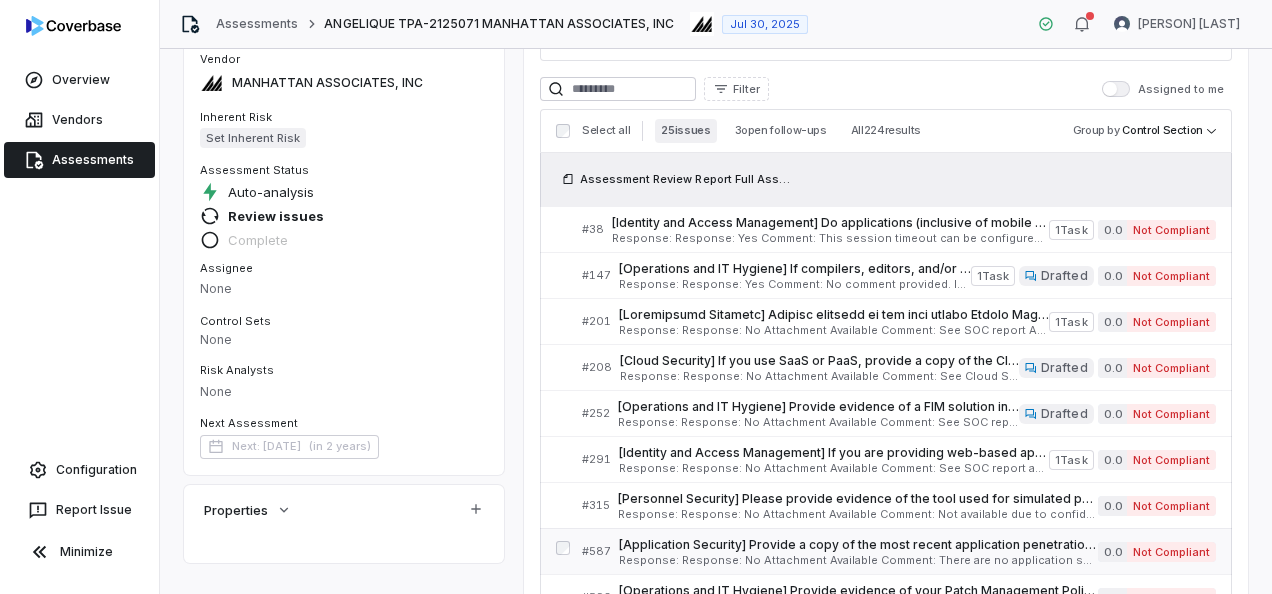 scroll, scrollTop: 300, scrollLeft: 0, axis: vertical 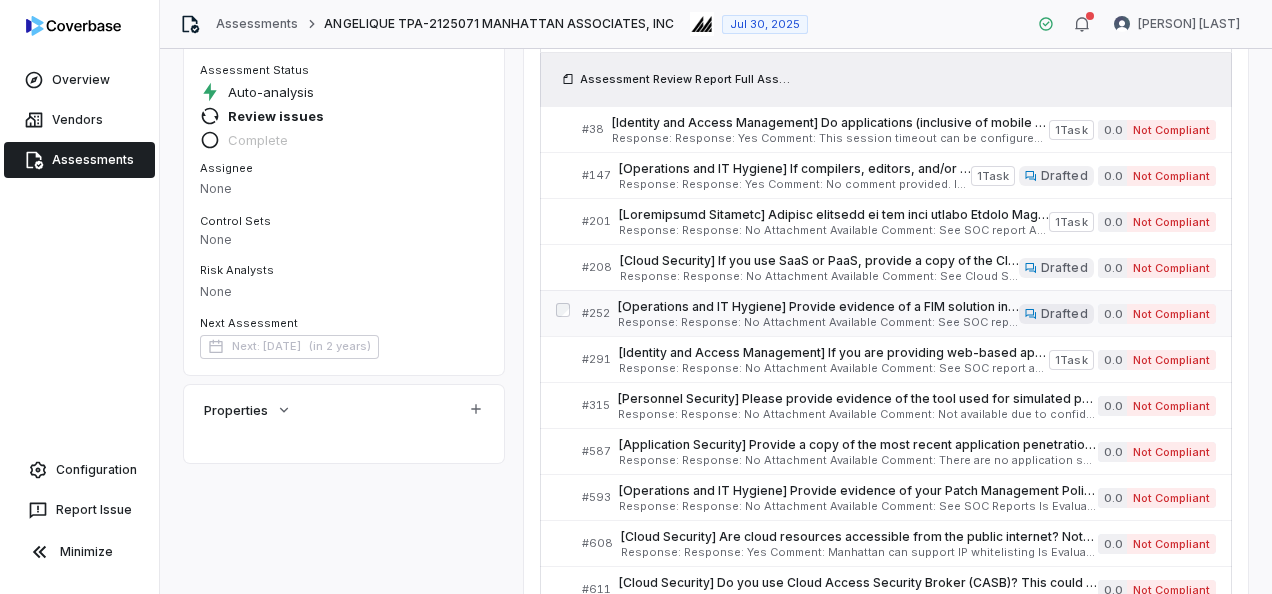 click 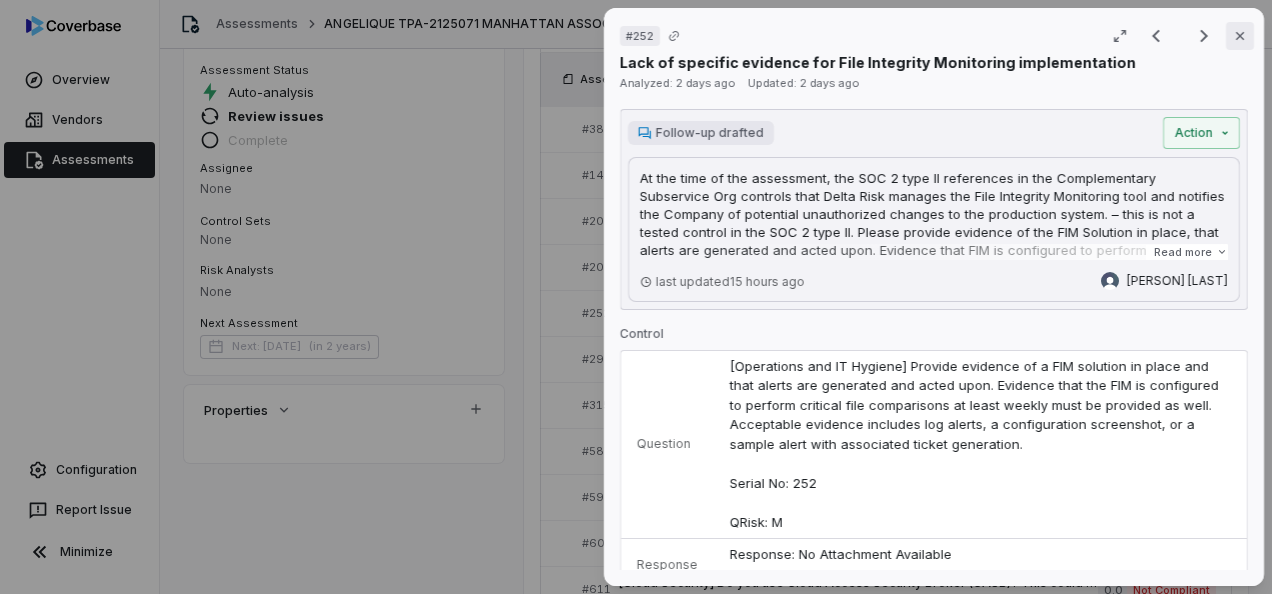 click on "Close" at bounding box center [1240, 36] 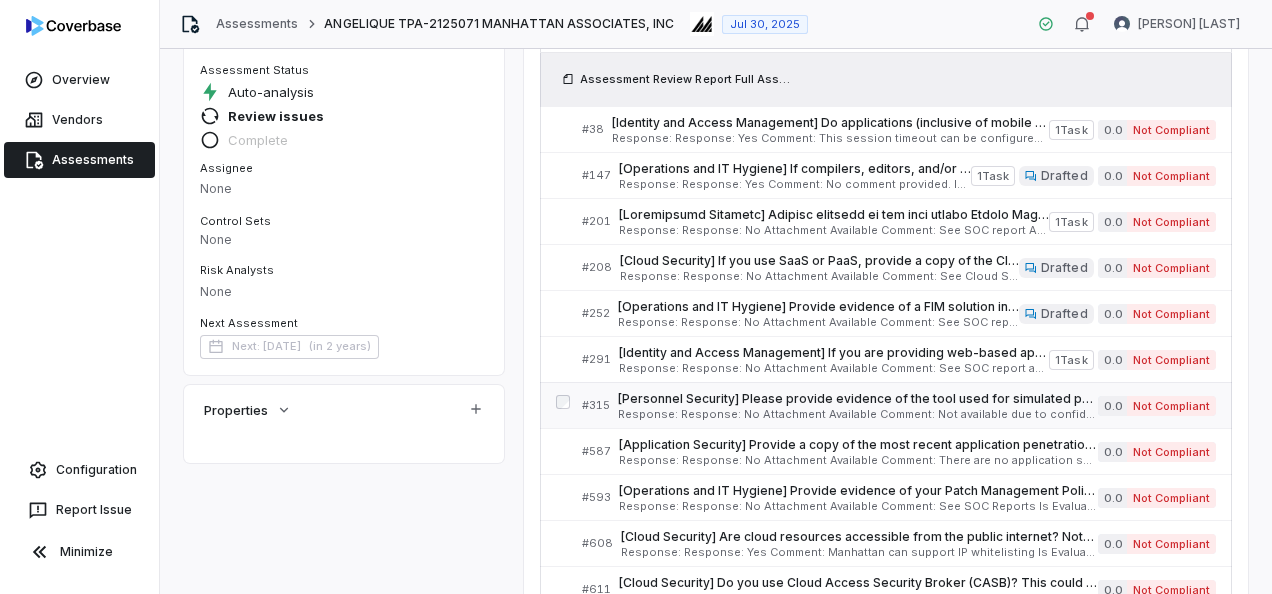 click on "Response: Response: No Attachment Available
Comment: Not available due to confidentiality. SOC report attestation of security training should be sufficient
Is Evaluation Recommended: Yes" at bounding box center (858, 414) 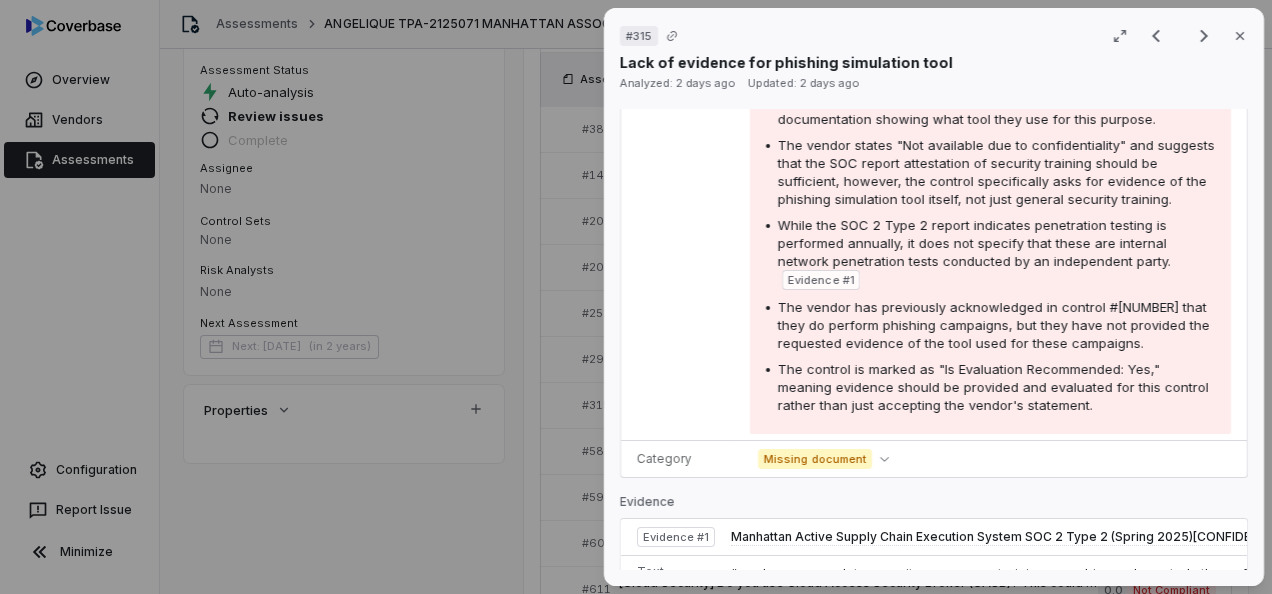 scroll, scrollTop: 519, scrollLeft: 0, axis: vertical 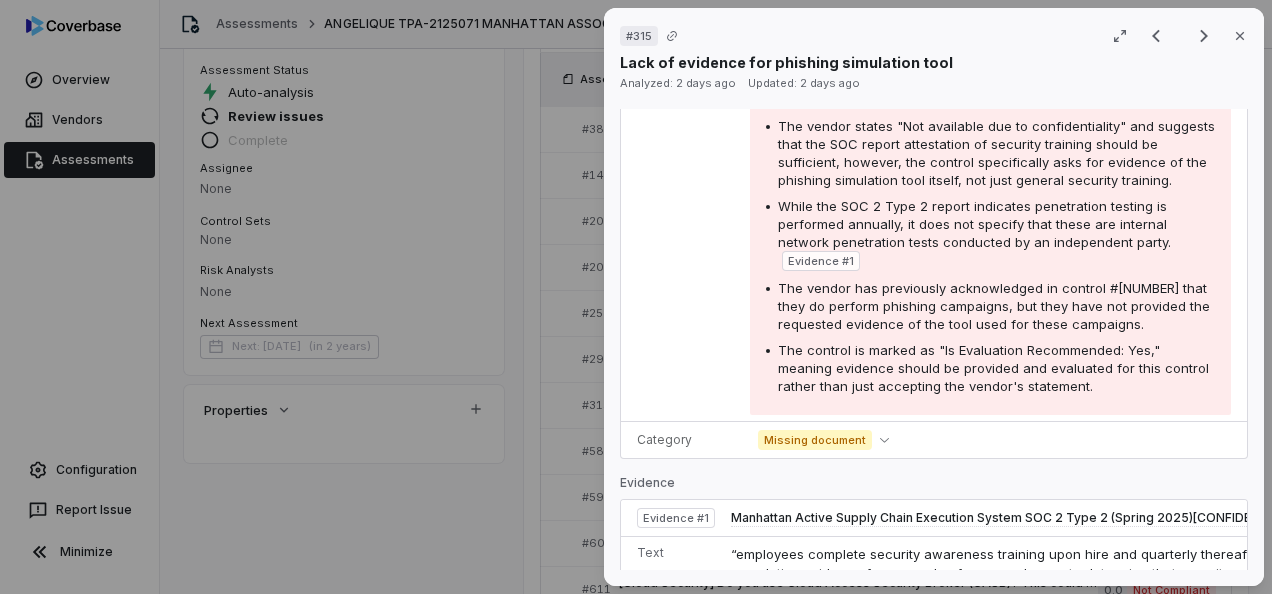 click on "Analysis The control explicitly requests evidence of the tool used for simulated phishing attacks, but the vendor has not provided any documentation showing what tool they use for this purpose. The vendor states "Not available due to confidentiality" and suggests that the SOC report attestation of security training should be sufficient, however, the control specifically asks for evidence of the phishing simulation tool itself, not just general security training. While the SOC 2 Type 2 report does mention security awareness training being completed quarterly, it does not specifically mention phishing simulations or provide details about any tool used for conducting such simulations. Evidence # 1 The vendor has previously acknowledged in control #618 that they do perform phishing campaigns, but they have not provided the requested evidence of the tool used for these campaigns." at bounding box center (934, 224) 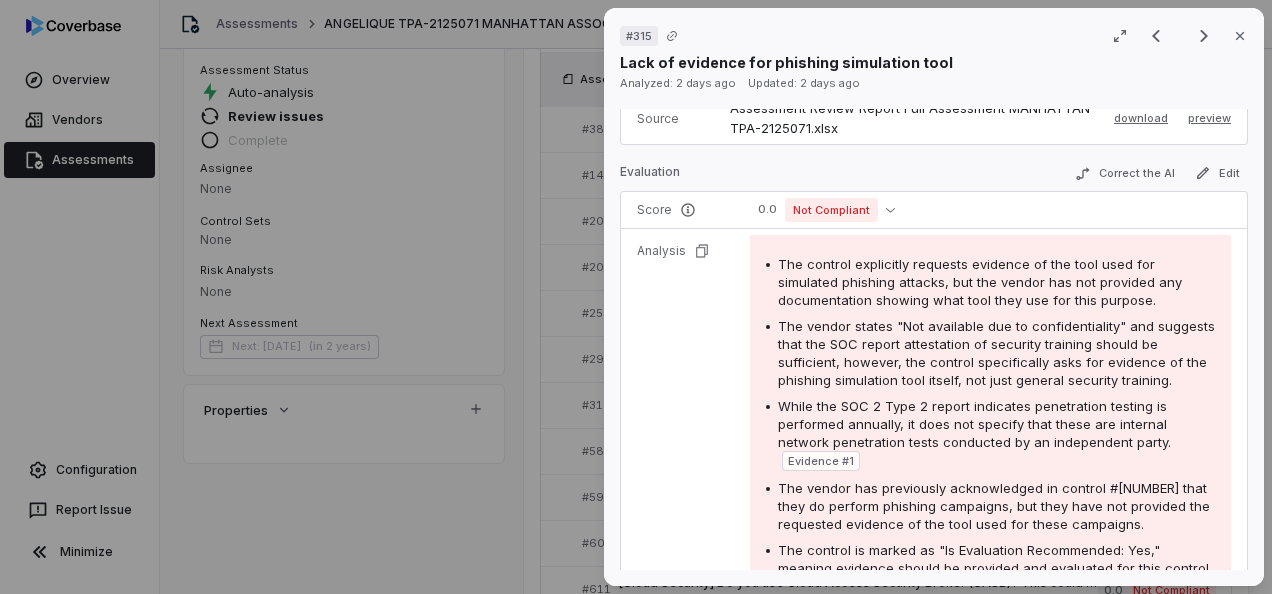 scroll, scrollTop: 0, scrollLeft: 0, axis: both 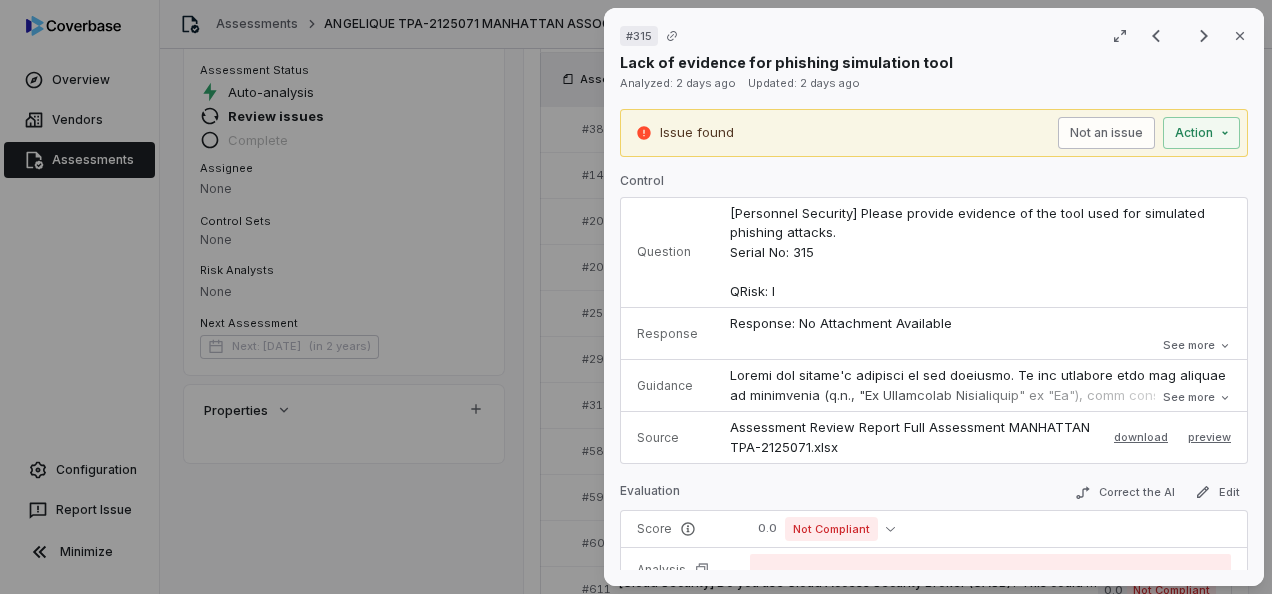 click on "Not an issue" at bounding box center (1106, 133) 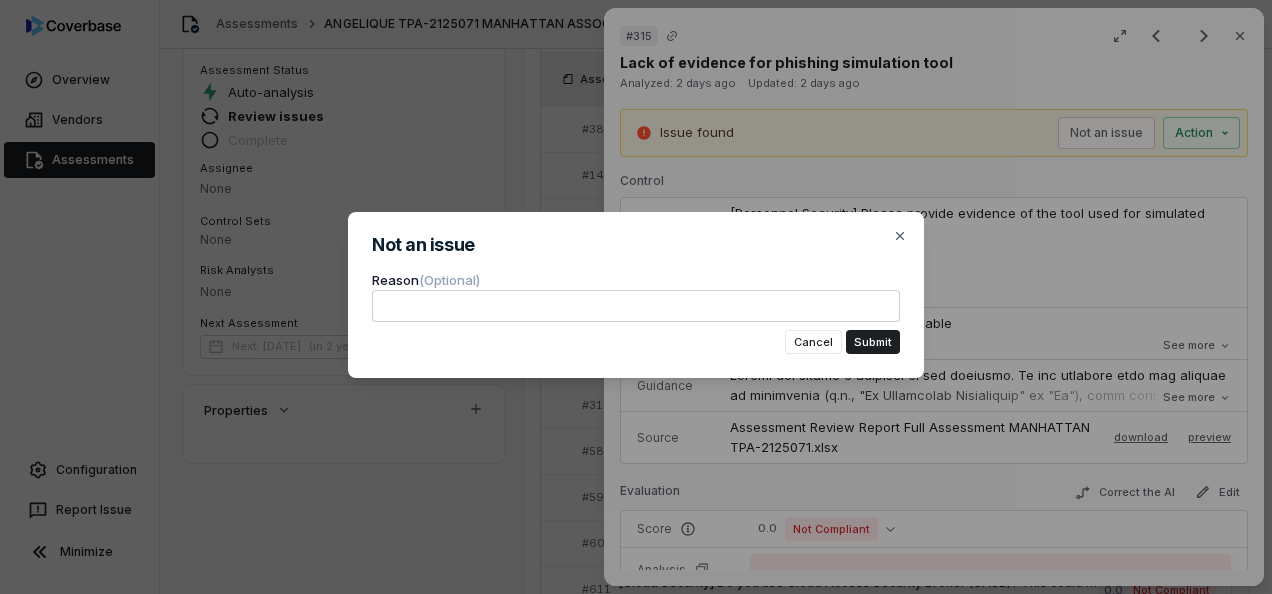 click at bounding box center (636, 306) 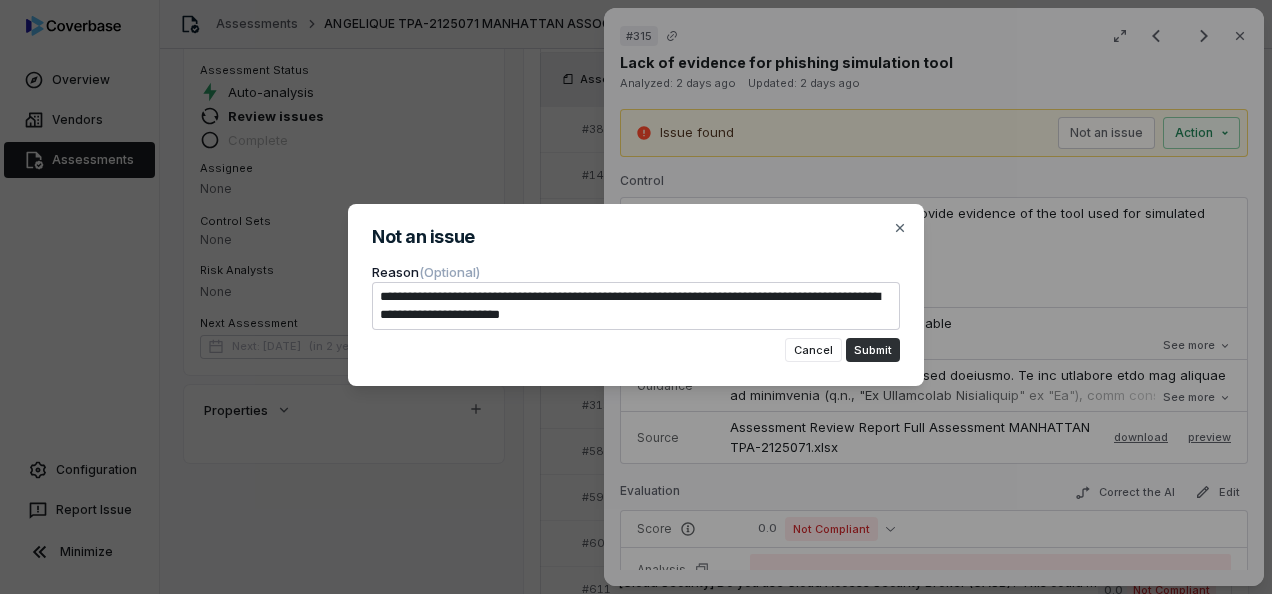 type on "**********" 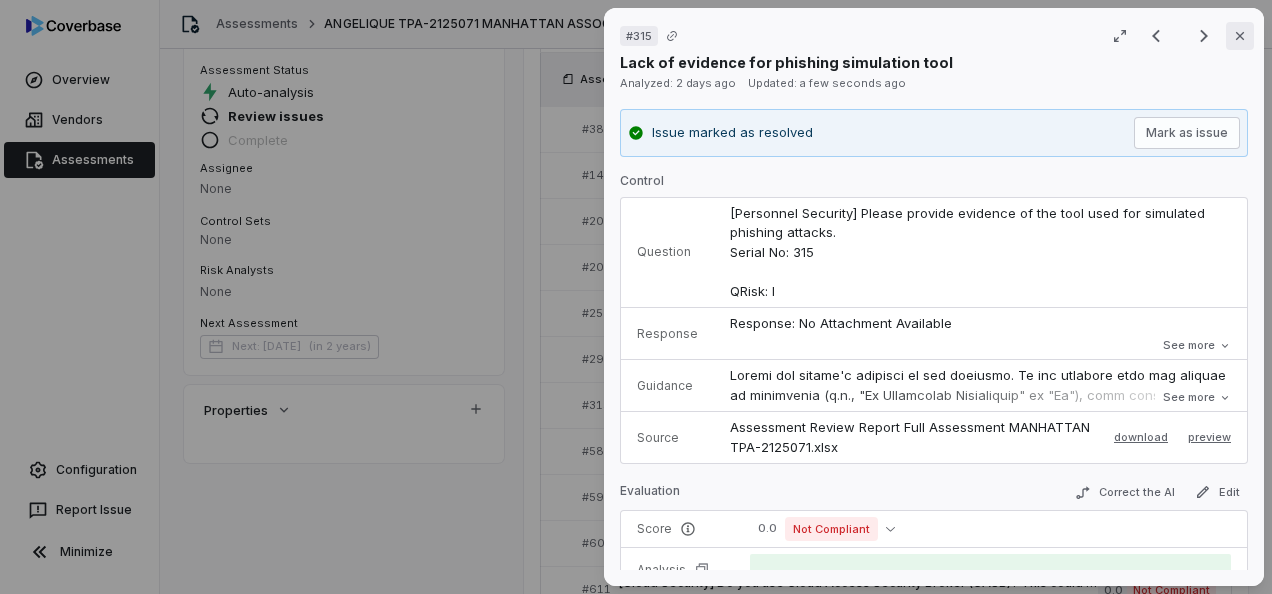 click 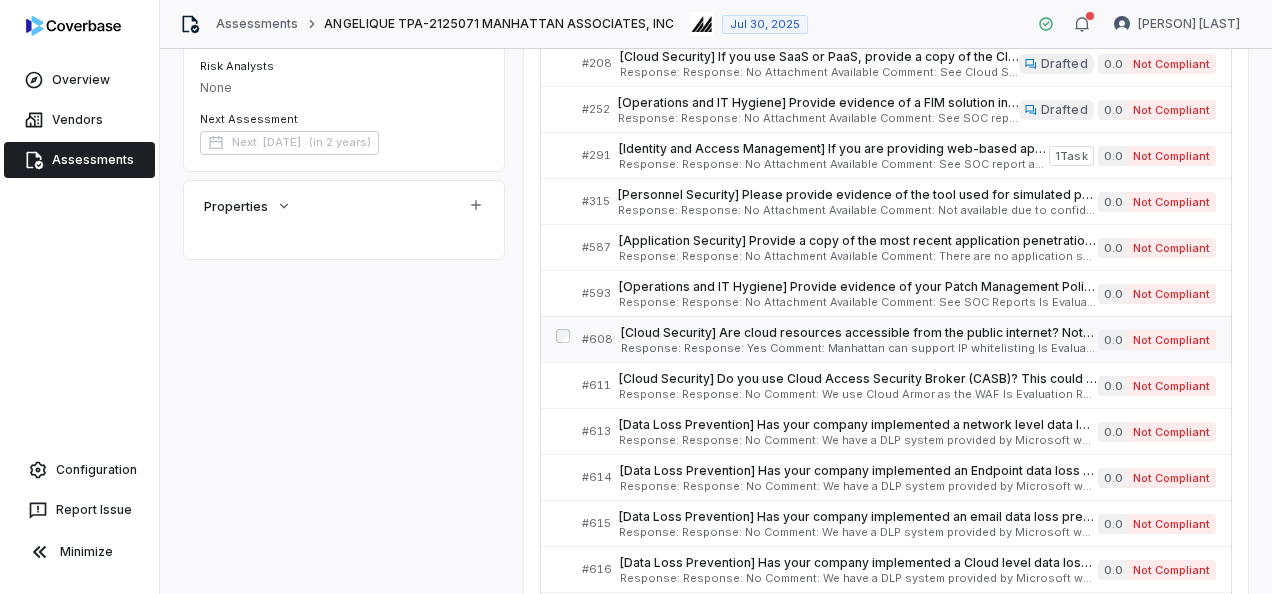 scroll, scrollTop: 498, scrollLeft: 0, axis: vertical 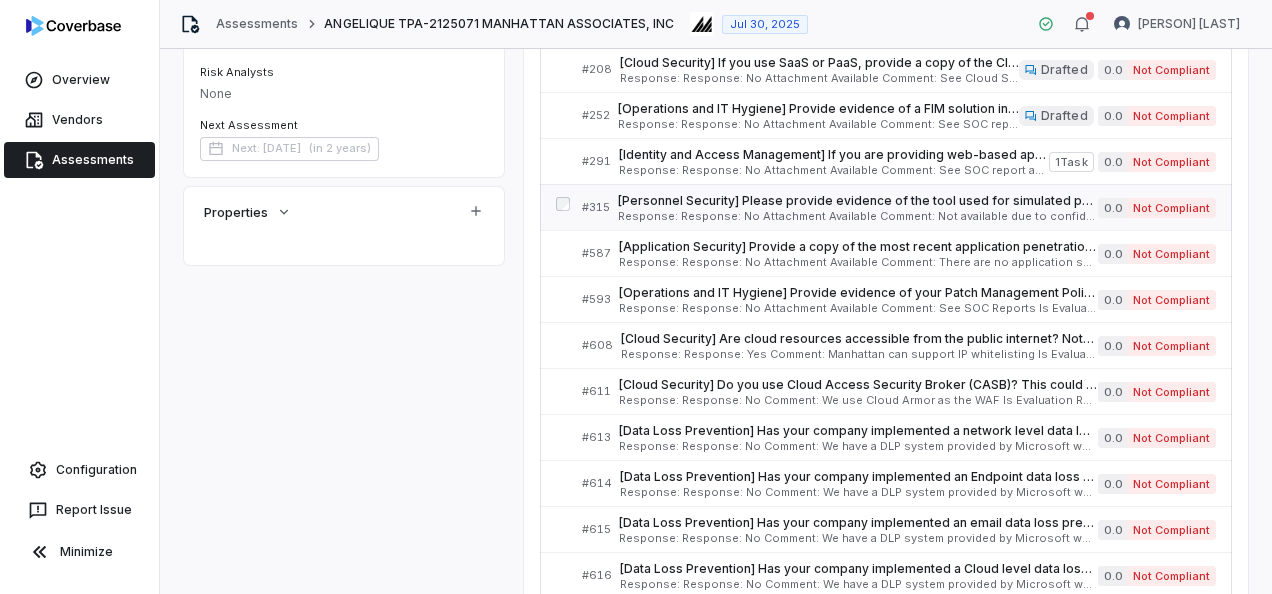 click on "[Personnel Security] Please provide evidence of the tool used for simulated phishing attacks.
Serial No: 315
QRisk: I" at bounding box center [858, 201] 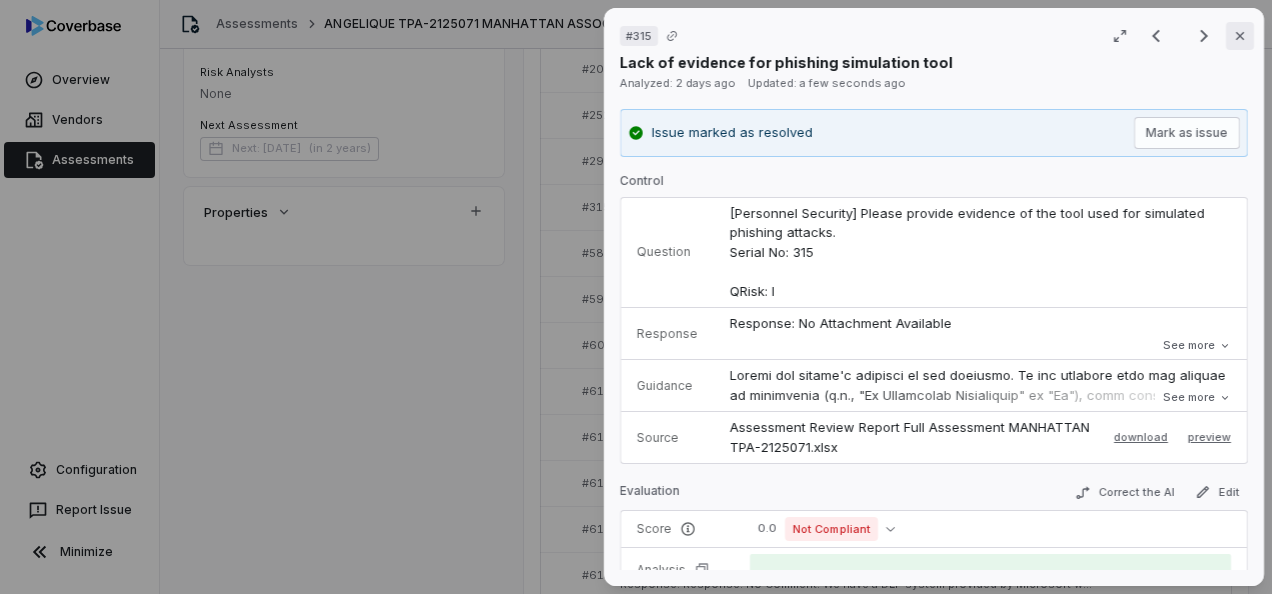 click 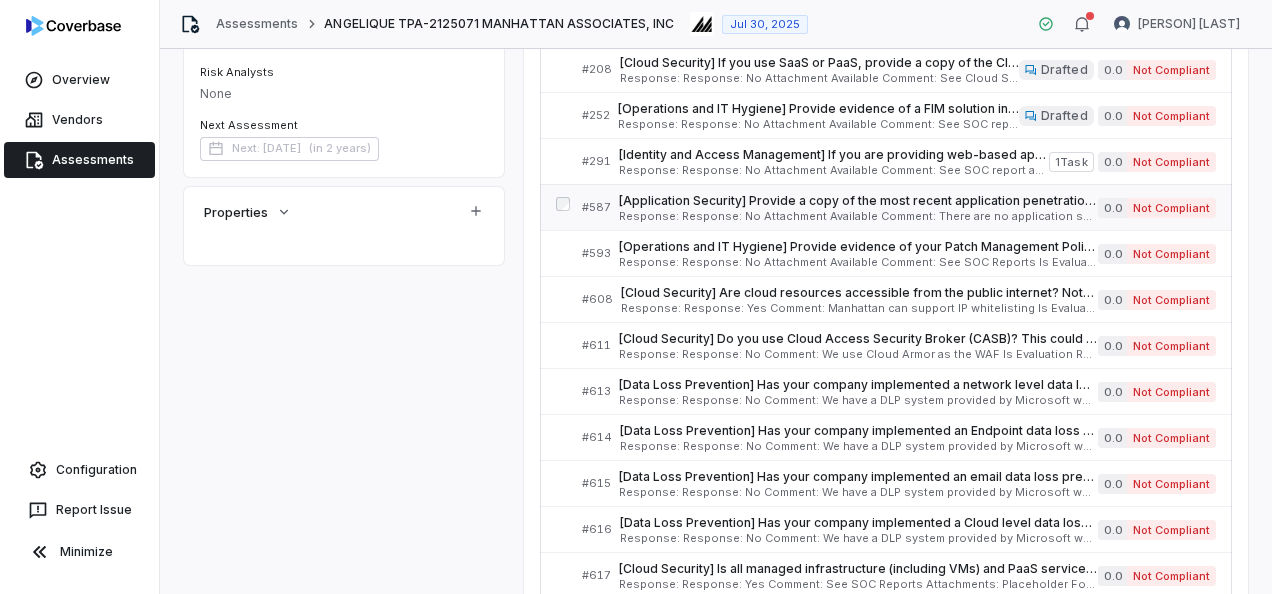 click on "[Application Security] Provide a copy of the most recent application penetration test results for custom applications used to process, transmit, or store CVS Health data.
Executive level summary is acceptable, but needs to include date, scope (application) and number of issues by severity. If high or higher items were identified - remediation evidence is required. Must have been conducted within the last 12 months.
Detailed findings do not need to be shared with TPS. A summary of the following will suffice:
* Scope of testing
* Methodology of the test to include at minimum OWASP top 10
* Summary of the testing and remediation process
* Timing/schedule for testing
* Summary of results, including number, types and criticality (high or higher) of  findings
* Remediation timeframe and/or evidence of remediation for high or higher risk results. Evidence could include closed change ticket, rescan results, etc.
* Frequency should be 12 months or upon major changes
Serial No: 587
QRisk: H" at bounding box center [858, 201] 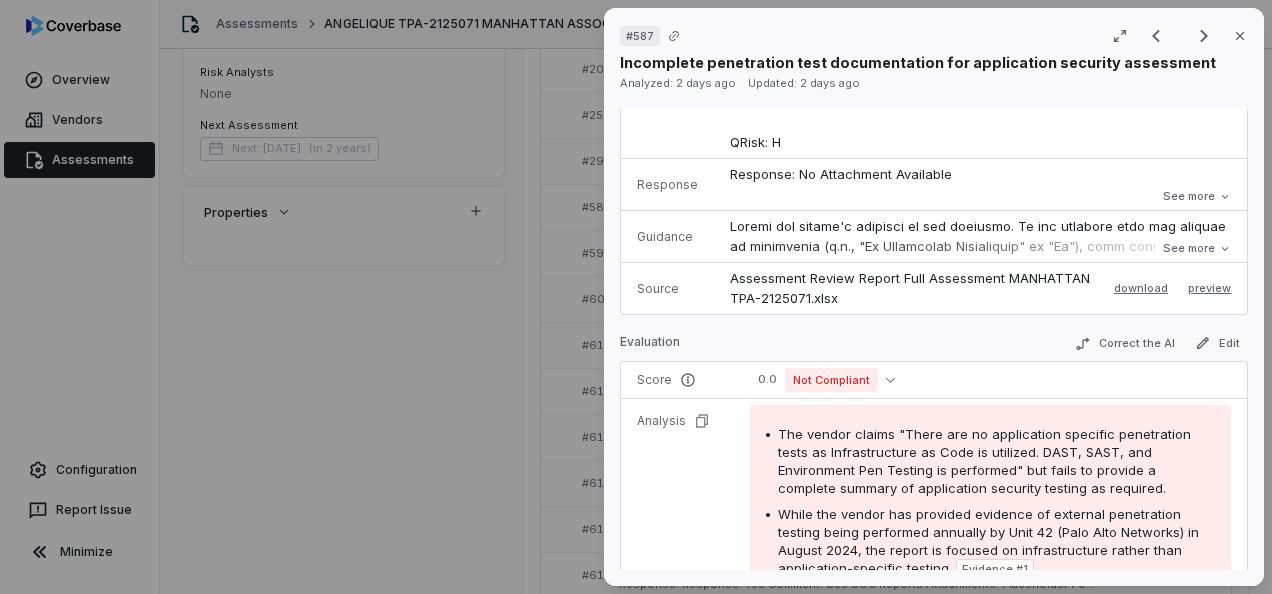 scroll, scrollTop: 700, scrollLeft: 0, axis: vertical 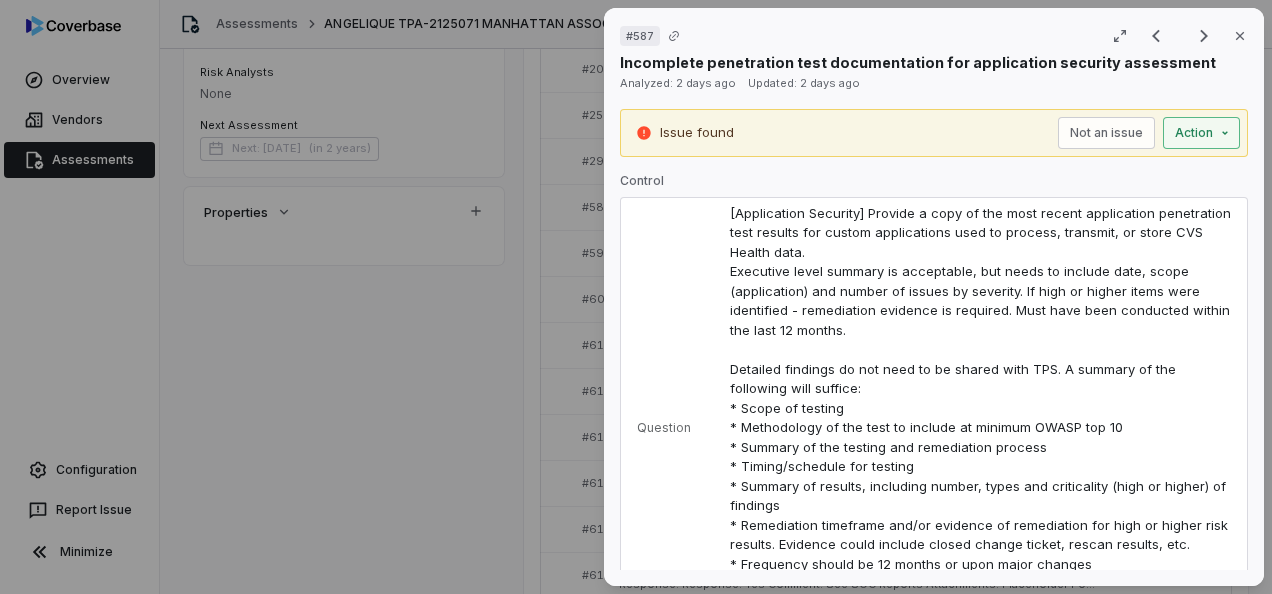 click on "# 587 Result 7 of 24 Close Incomplete penetration test documentation for application security assessment Analyzed: [DATE] Updated: [DATE] Issue found Not an issue Action Control Question Response Response: No Attachment Available
Comment: There are no application specific penetration tests as Infrastructure as Code is utilized. DAST, SAST, and Environment Pen Testing is performed. See SOC reports
Is Evaluation Recommended: Yes Response: No Attachment Available
Comment: There are no application specific penetration tests as Infrastructure as Code is utilized. DAST, SAST, and Environment Pen Testing is performed. See SOC reports
Is Evaluation Recommended: Yes See more Guidance See more Source Assessment Review Report Full Assessment MANHATTAN TPA-2125071.xlsx download preview Evaluation Correct the AI Edit   Score 0.0 Not Compliant Analysis Evidence # 1 Evidence # 2 Evidence # 3 Evidence # 4 Category Incomplete response Evidence Evidence # 1 page  3 Text Preview Evidence # 2 page  49 Text Preview 3" at bounding box center (636, 297) 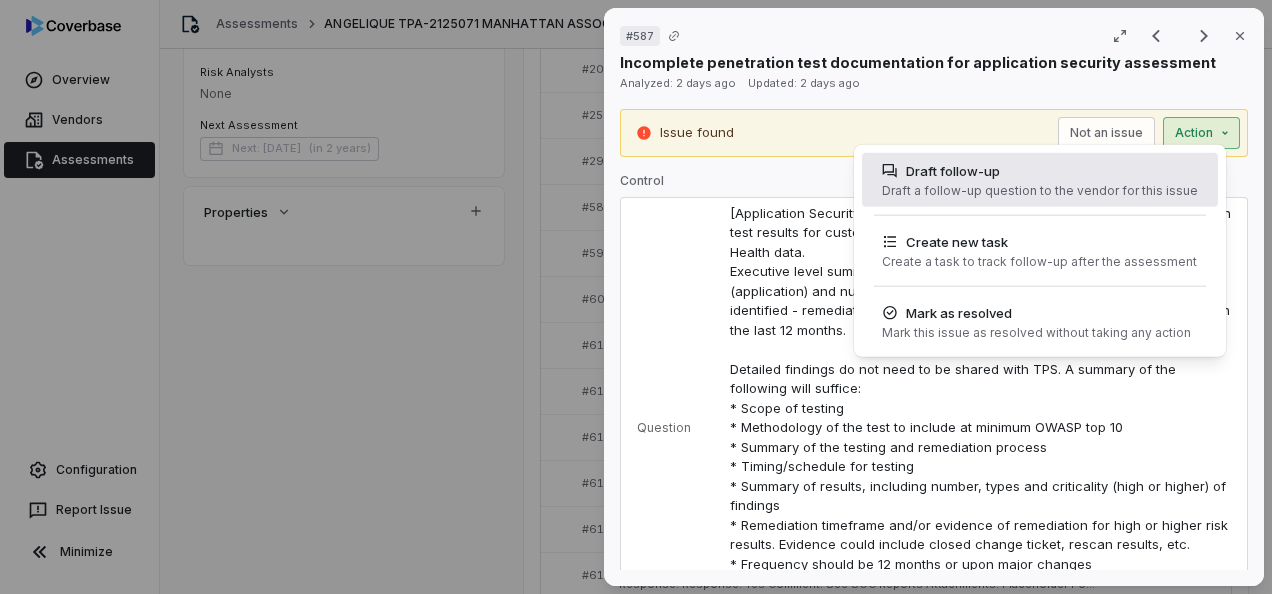 click on "Draft follow-up Draft a follow-up question to the vendor for this issue" at bounding box center (1040, 180) 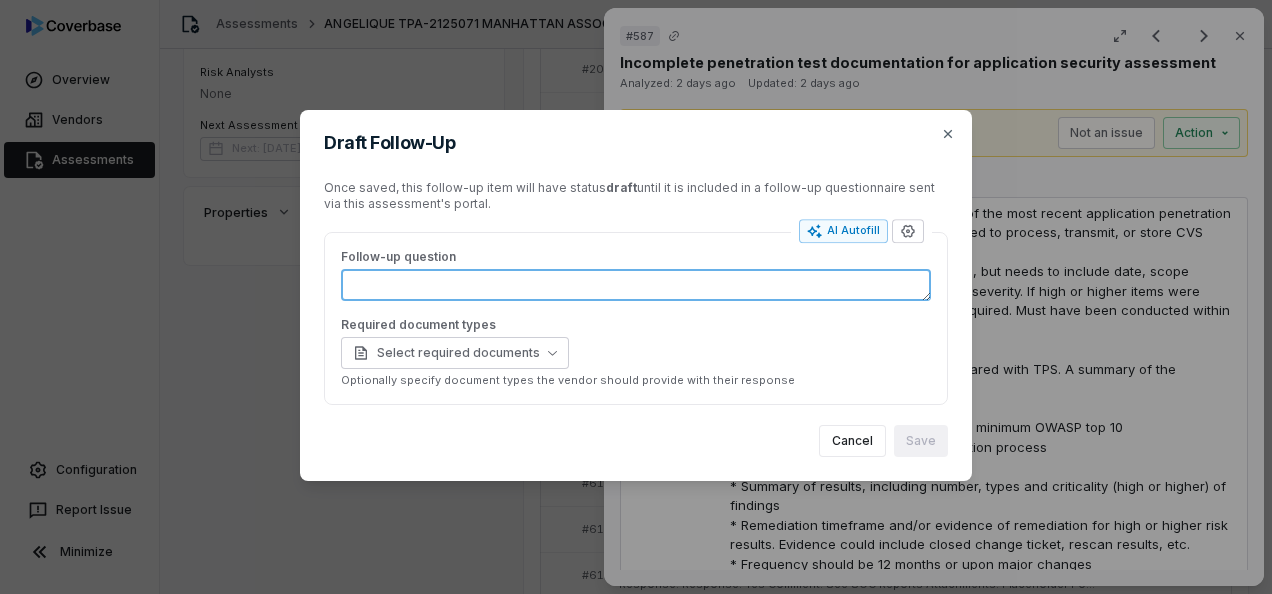 click on "Follow-up question" at bounding box center (636, 285) 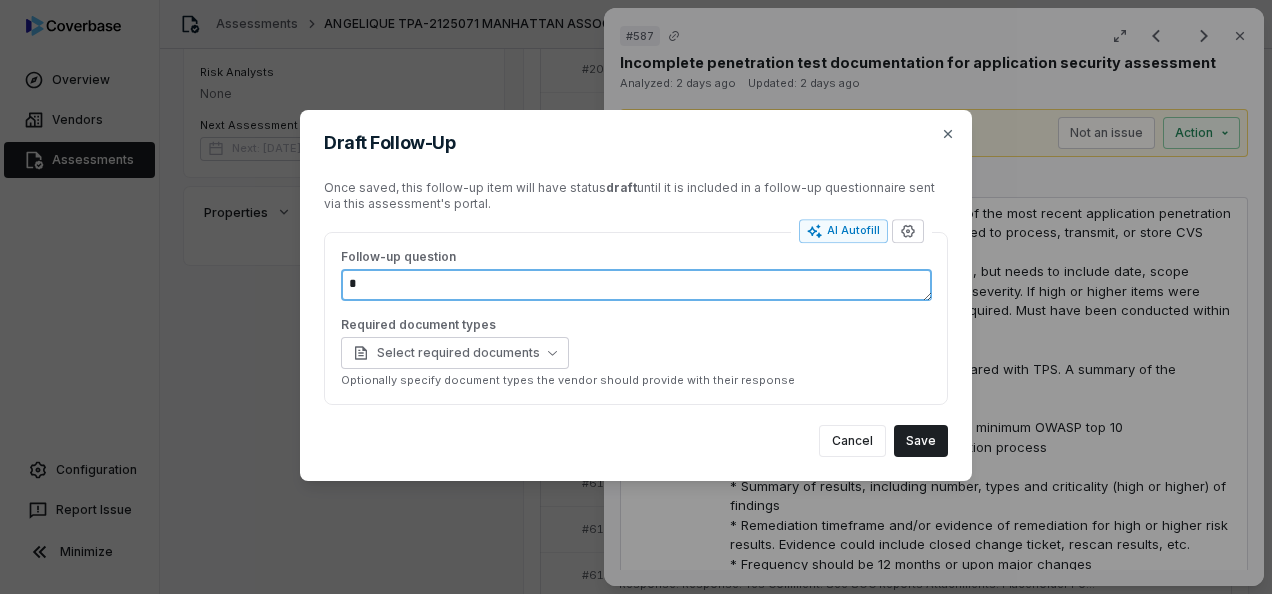 type on "*" 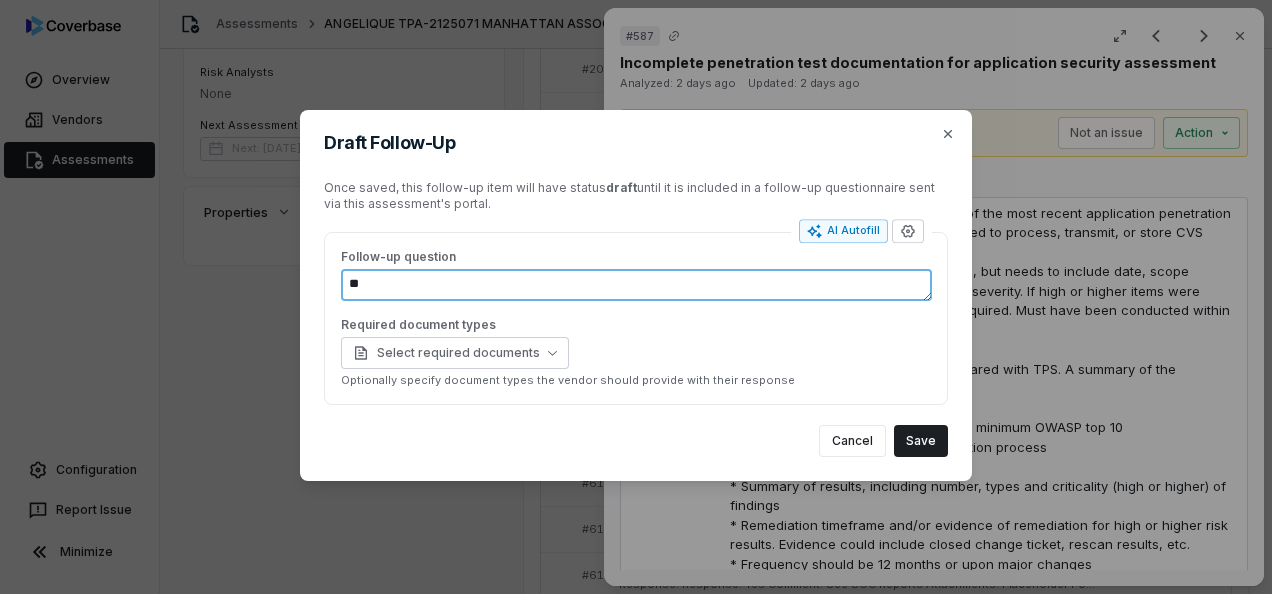type on "*" 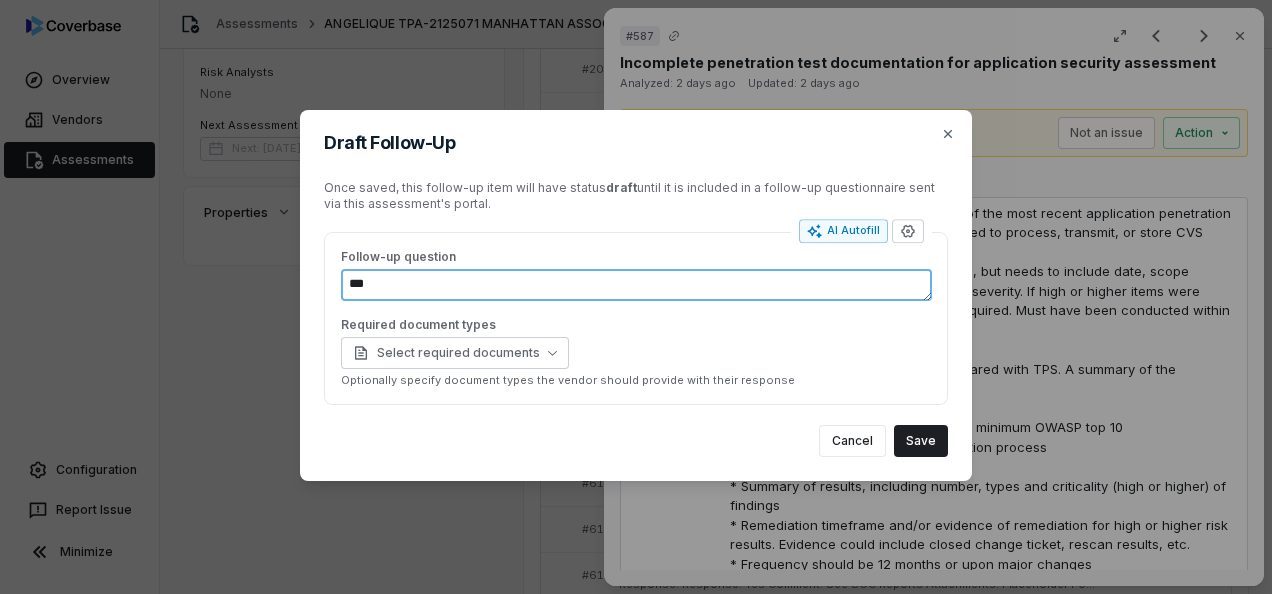 type on "*" 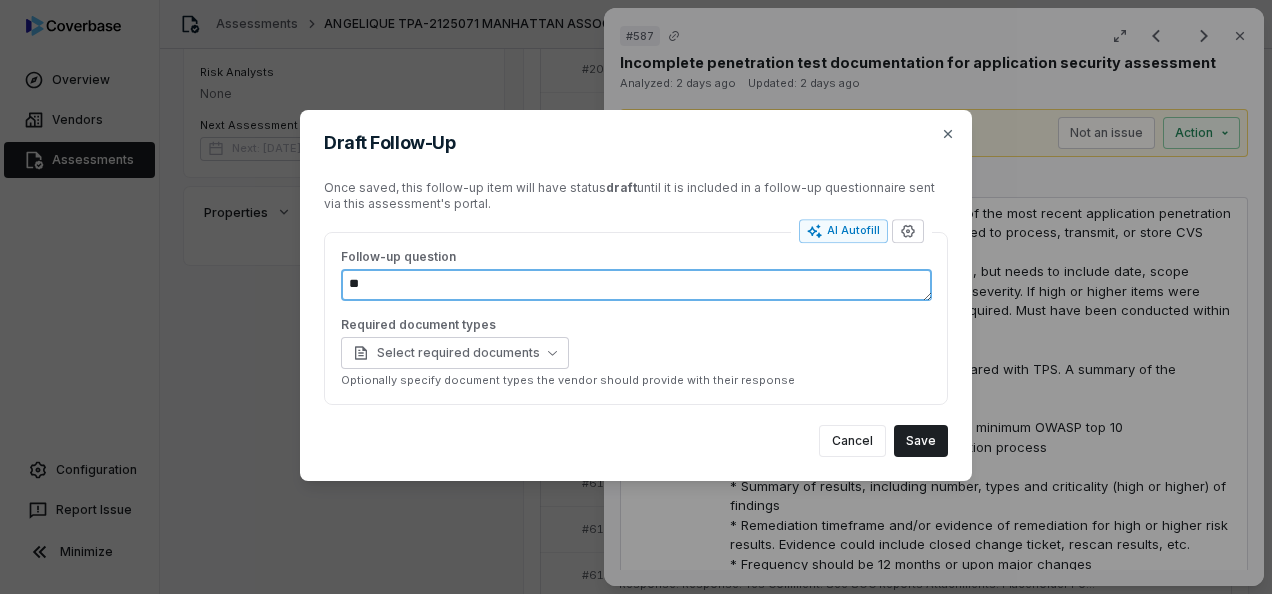 type on "*" 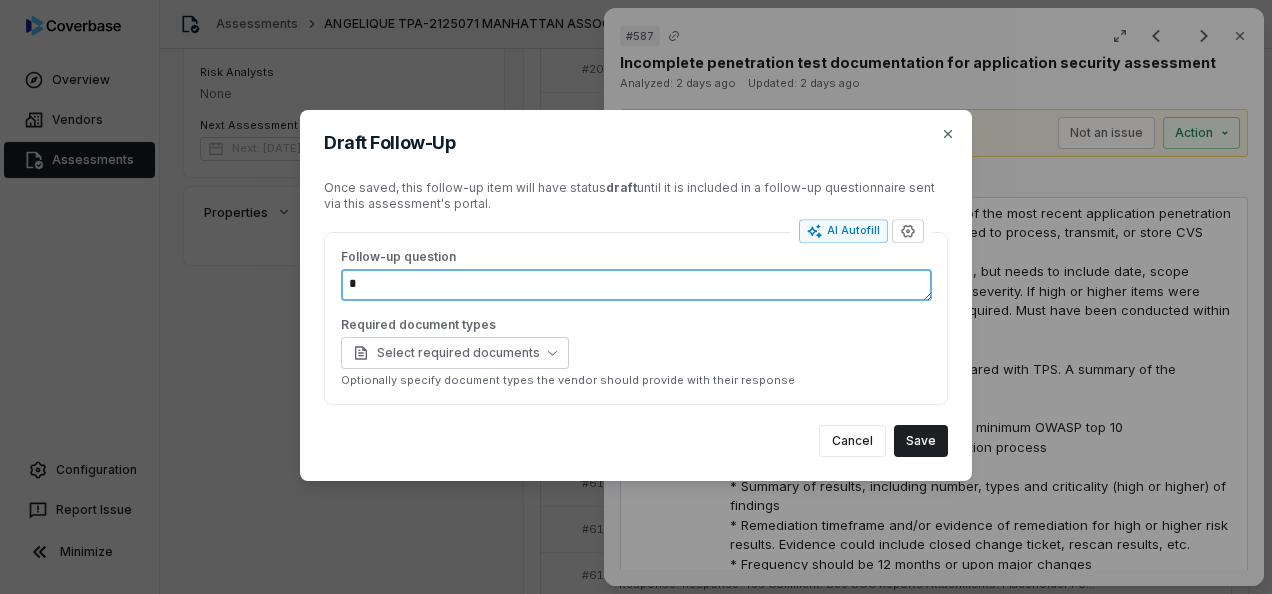 type 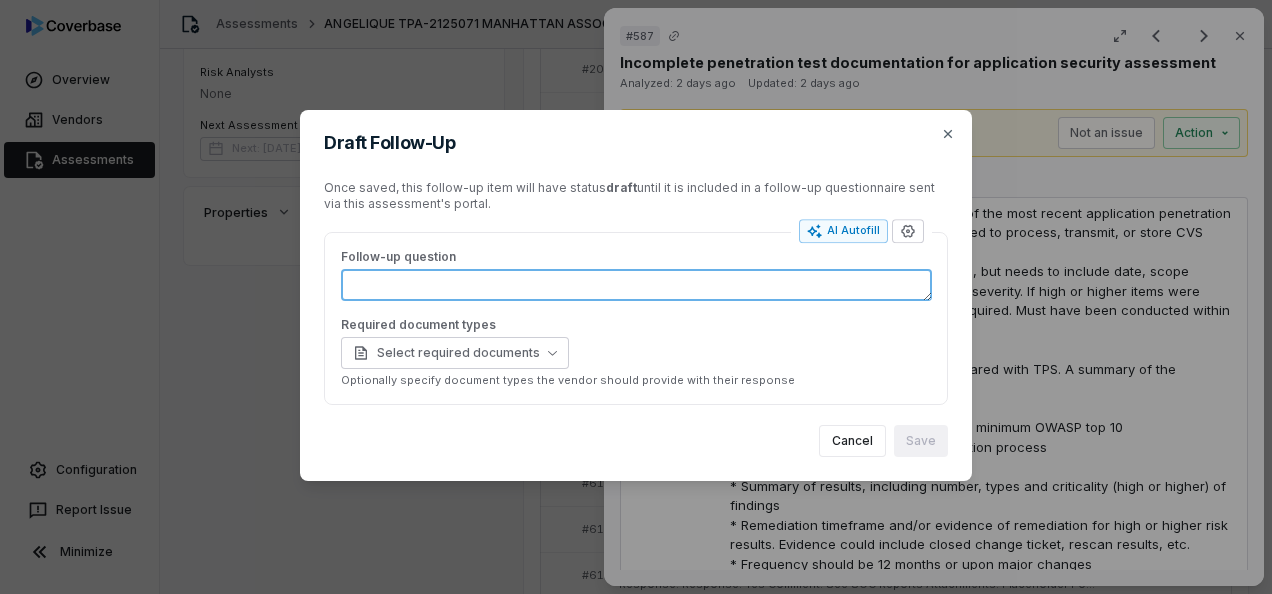 type on "*" 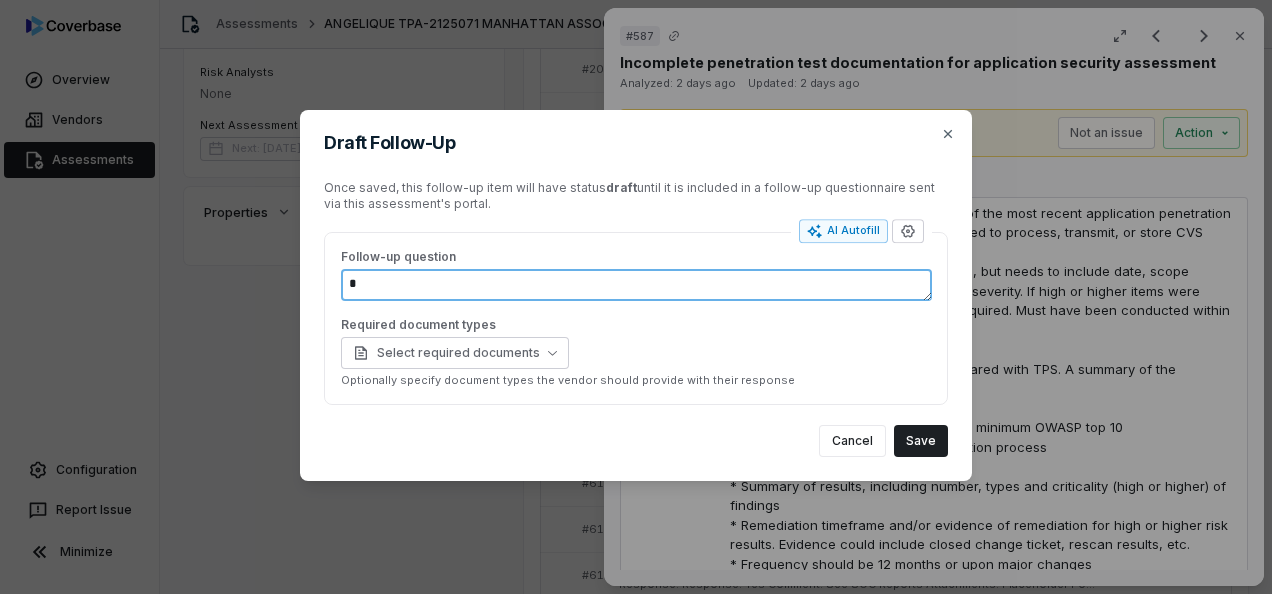 type on "*" 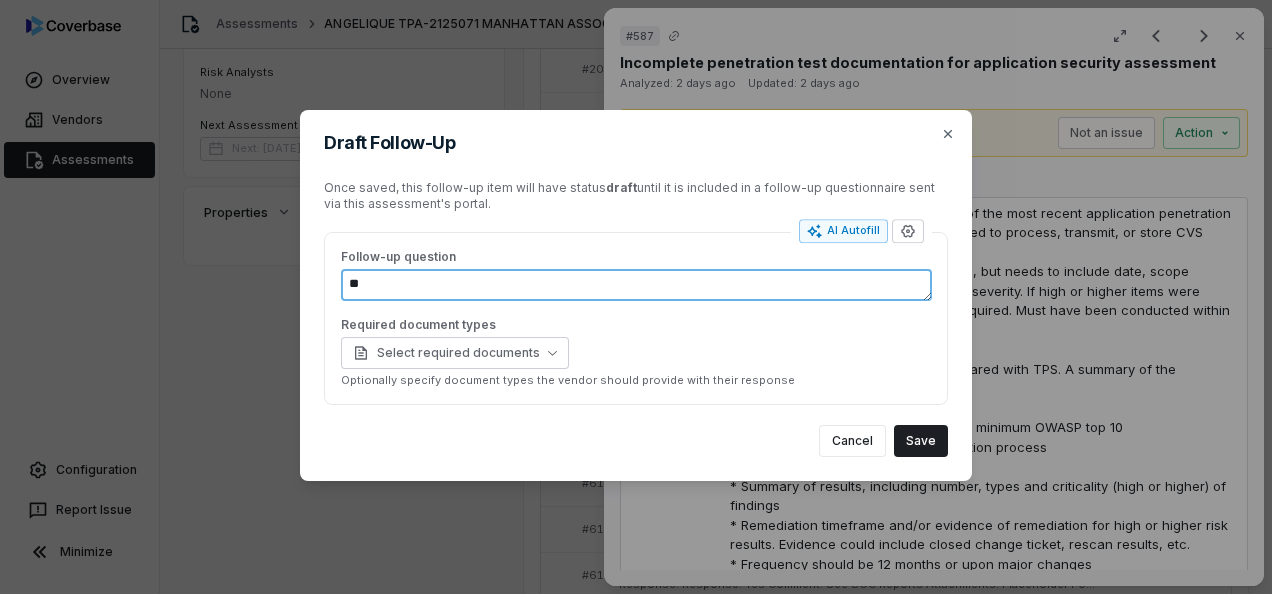type on "***" 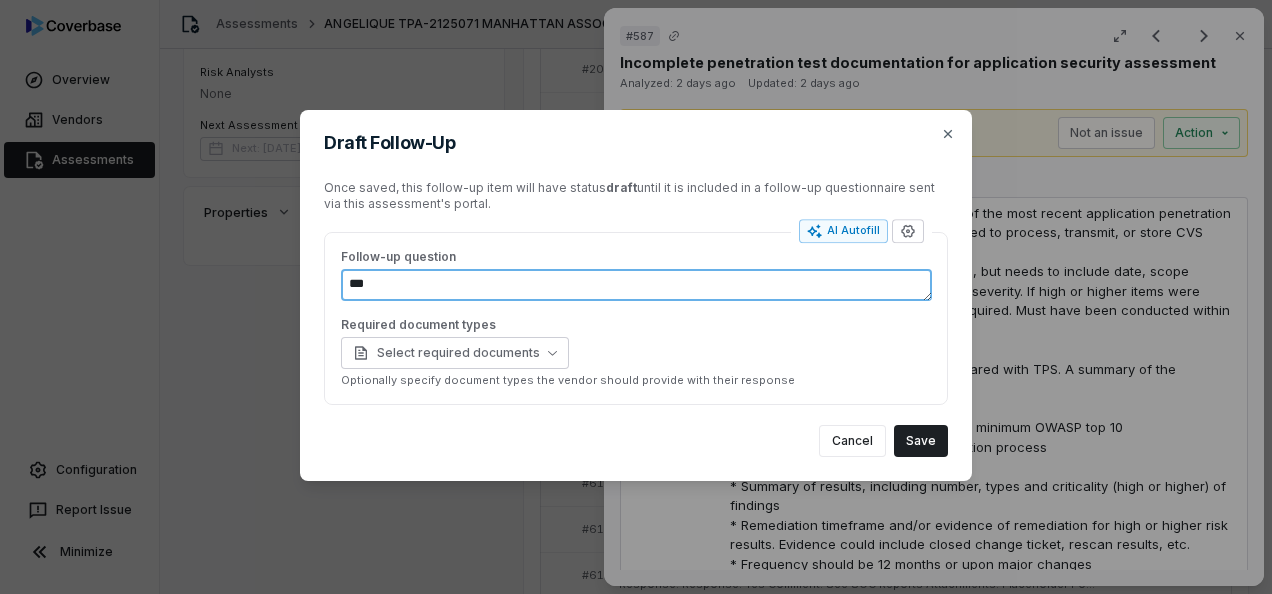 type on "*" 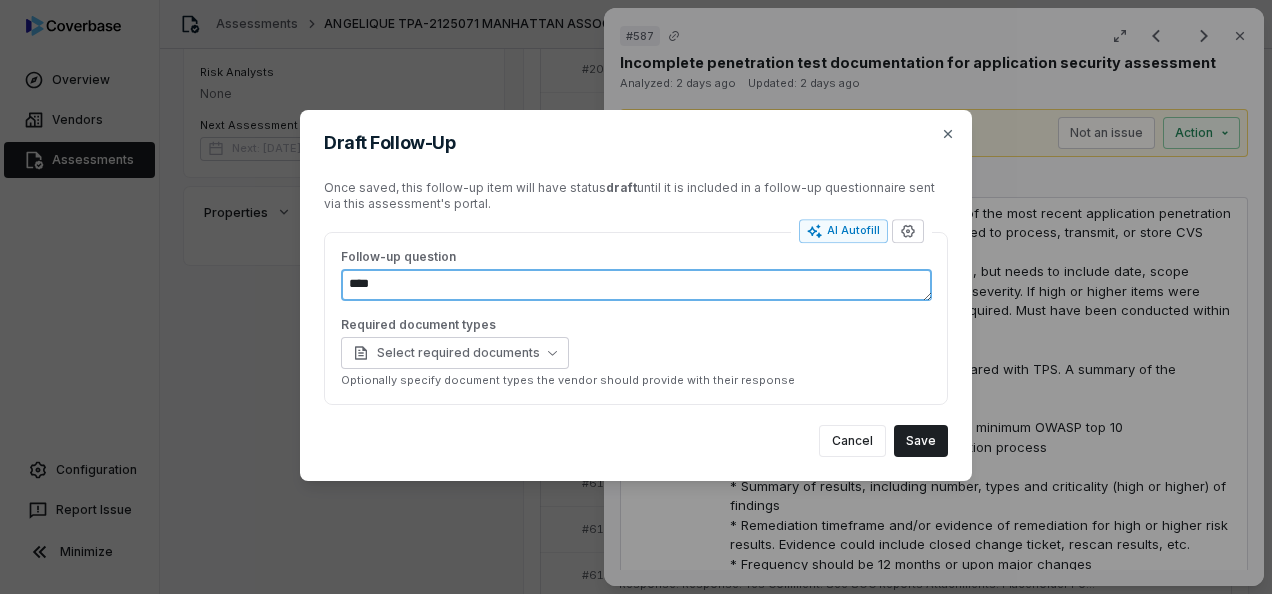 type on "*" 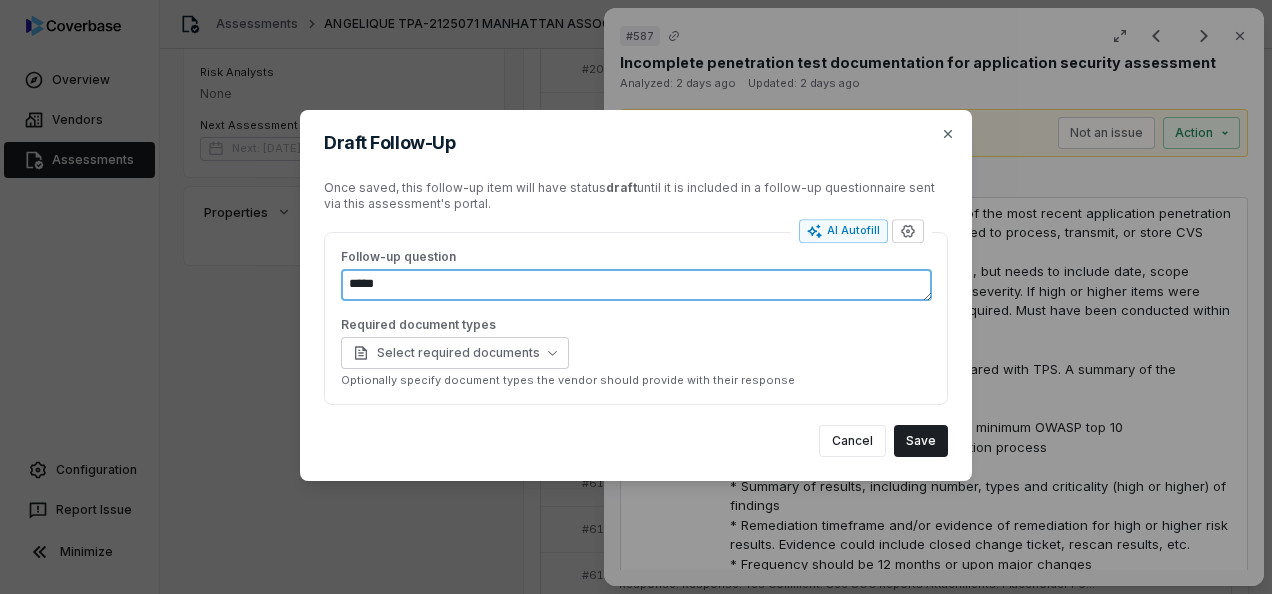 type on "*" 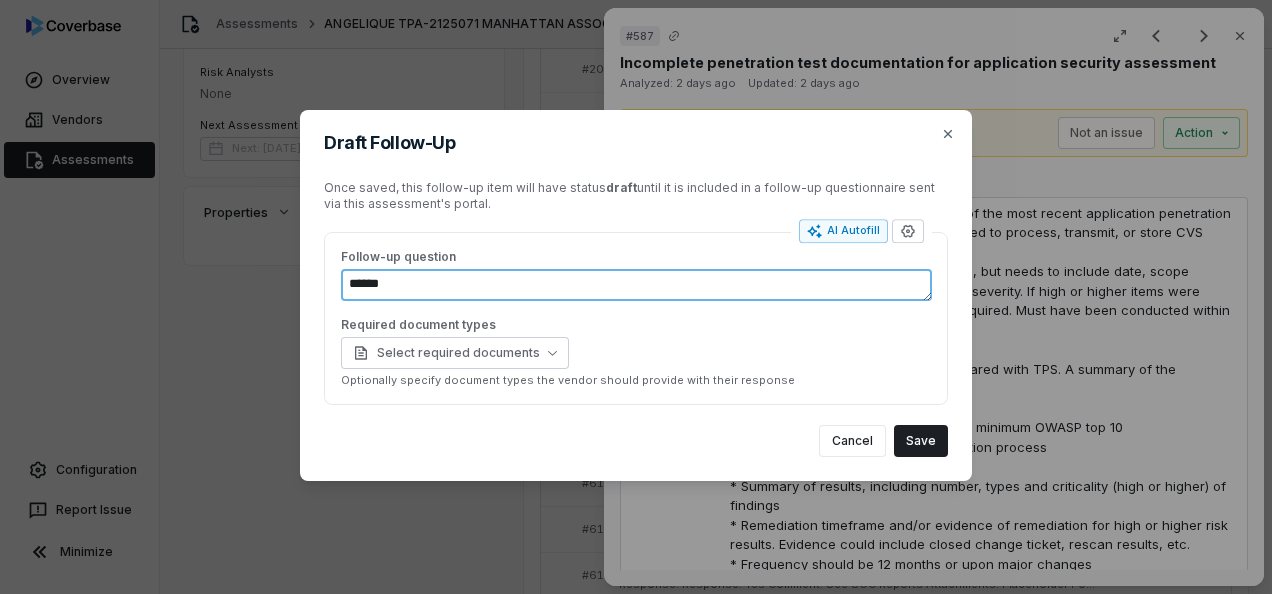 type on "*" 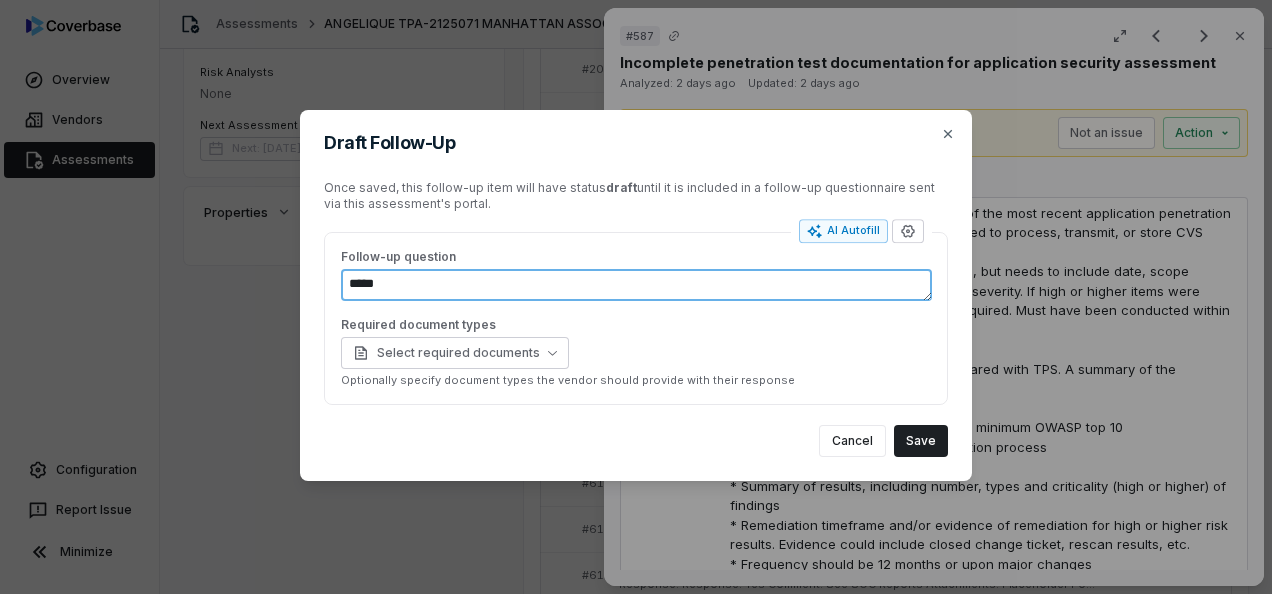 type on "*" 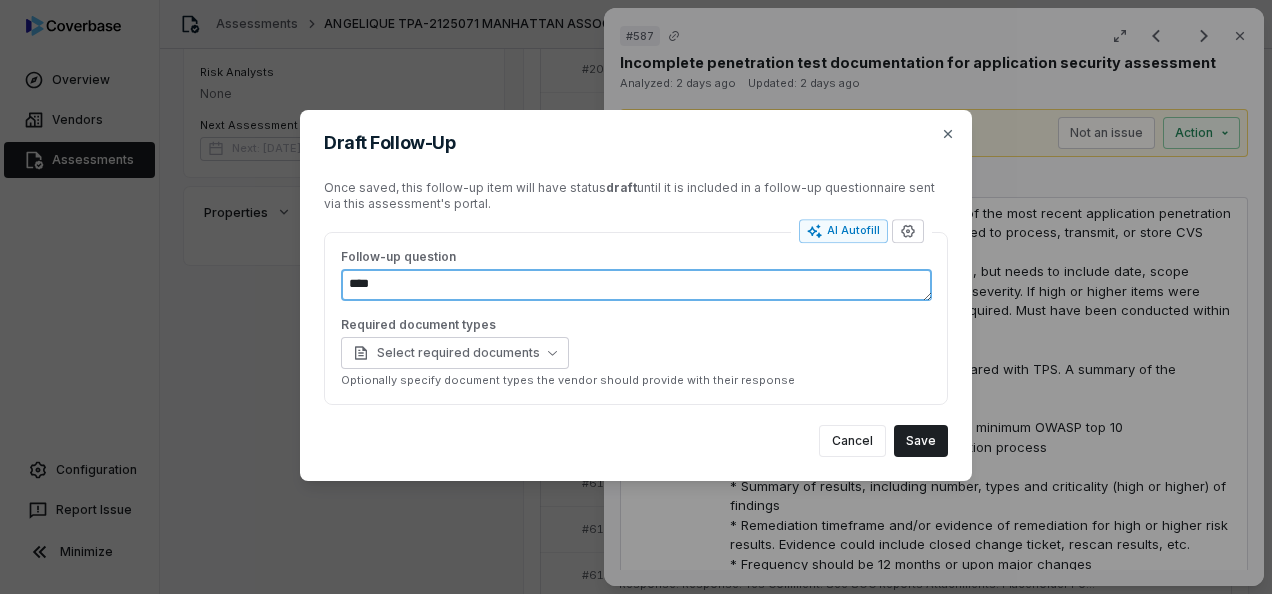 type on "*" 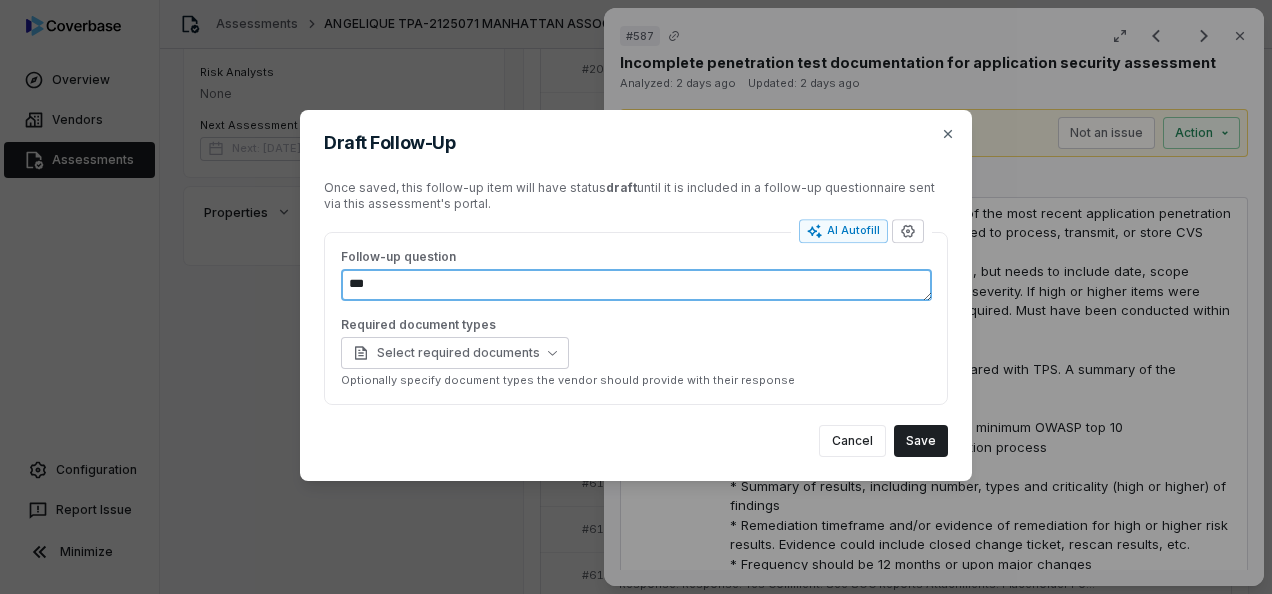 type on "*" 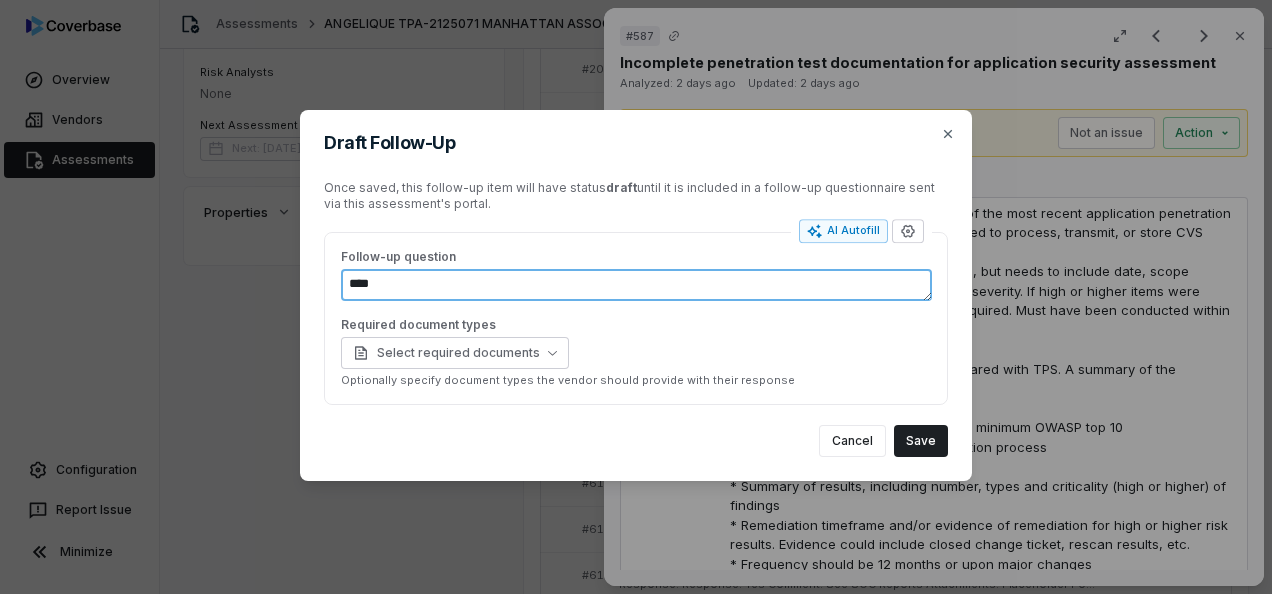 type on "*" 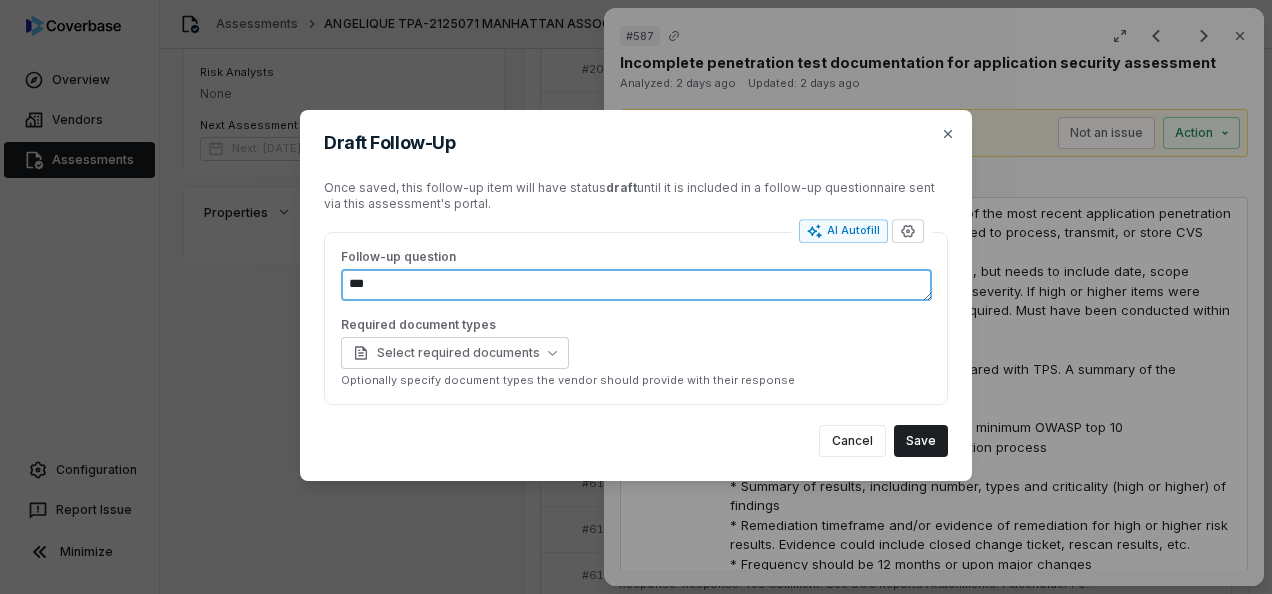 type on "*" 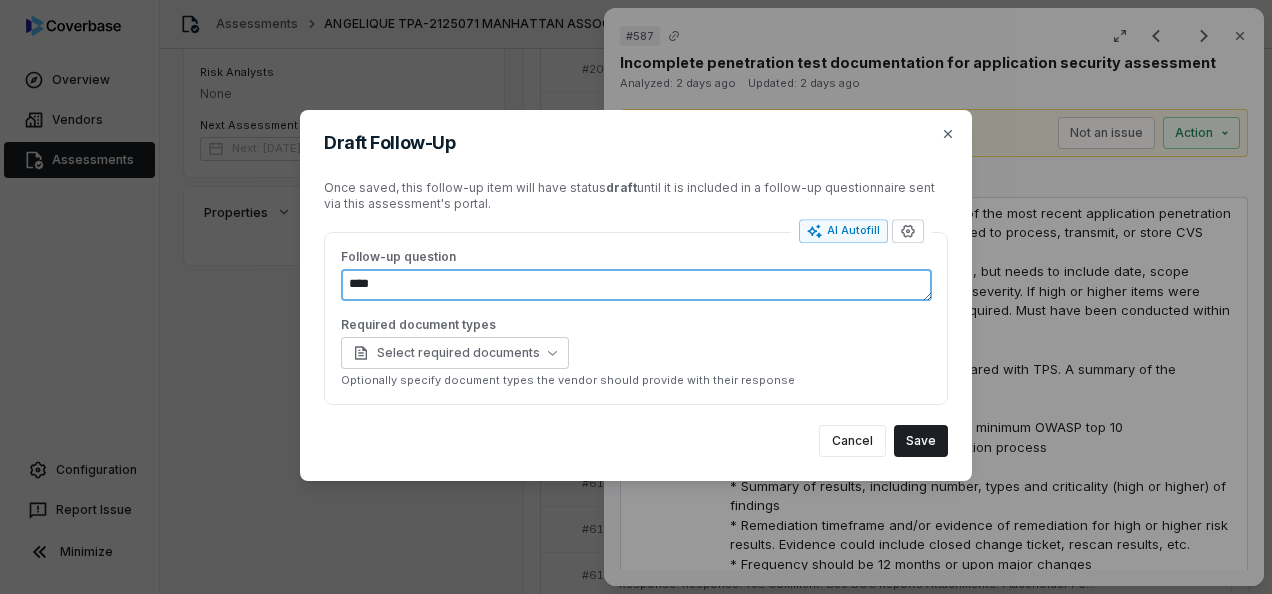 type on "*" 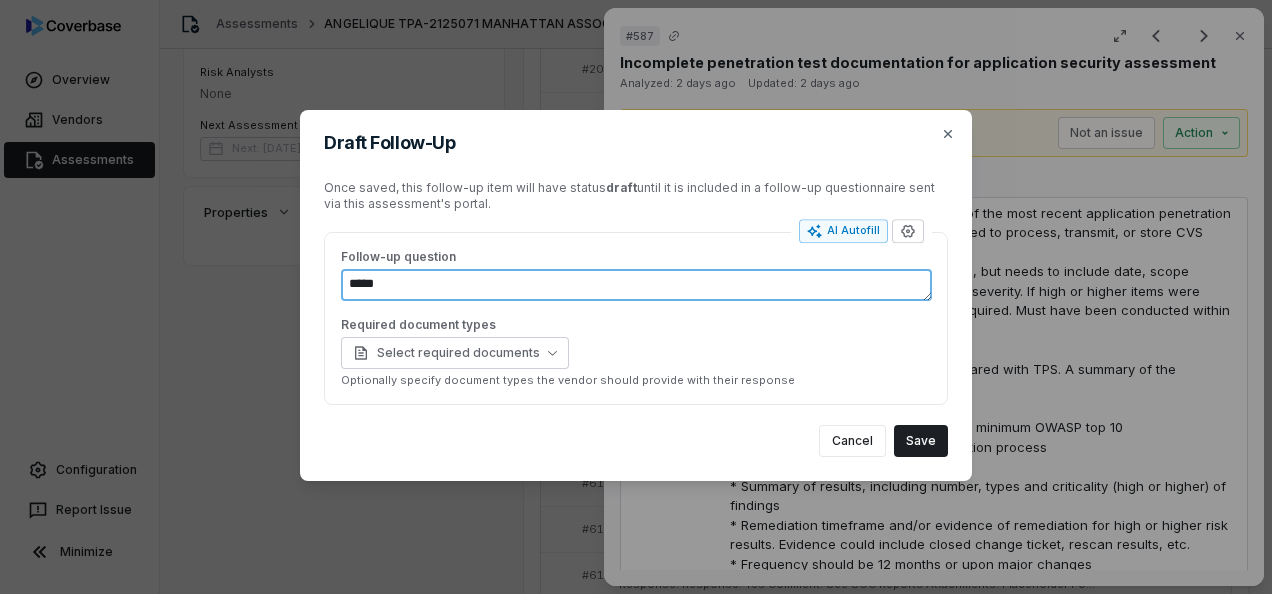type on "*" 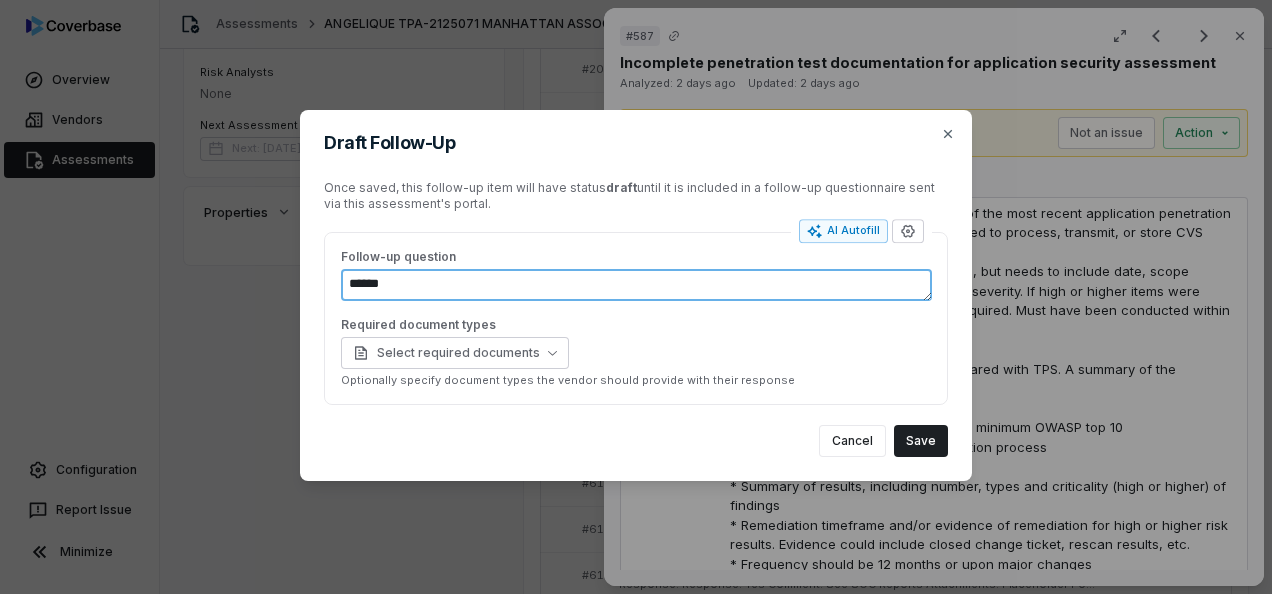 type on "*" 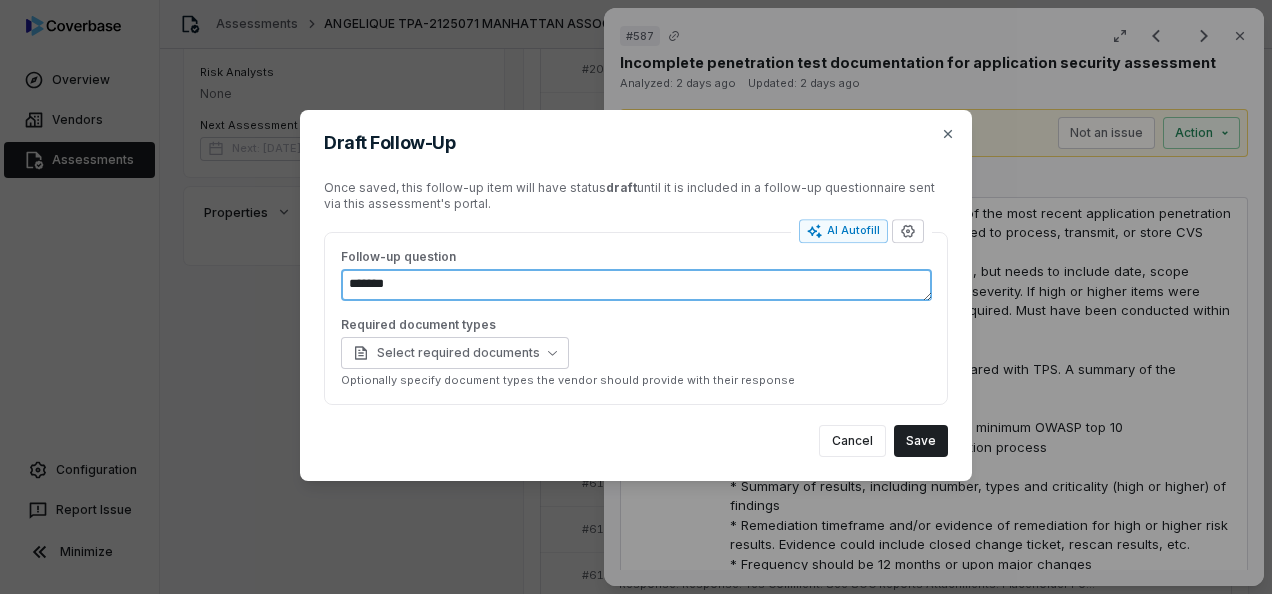 type on "*" 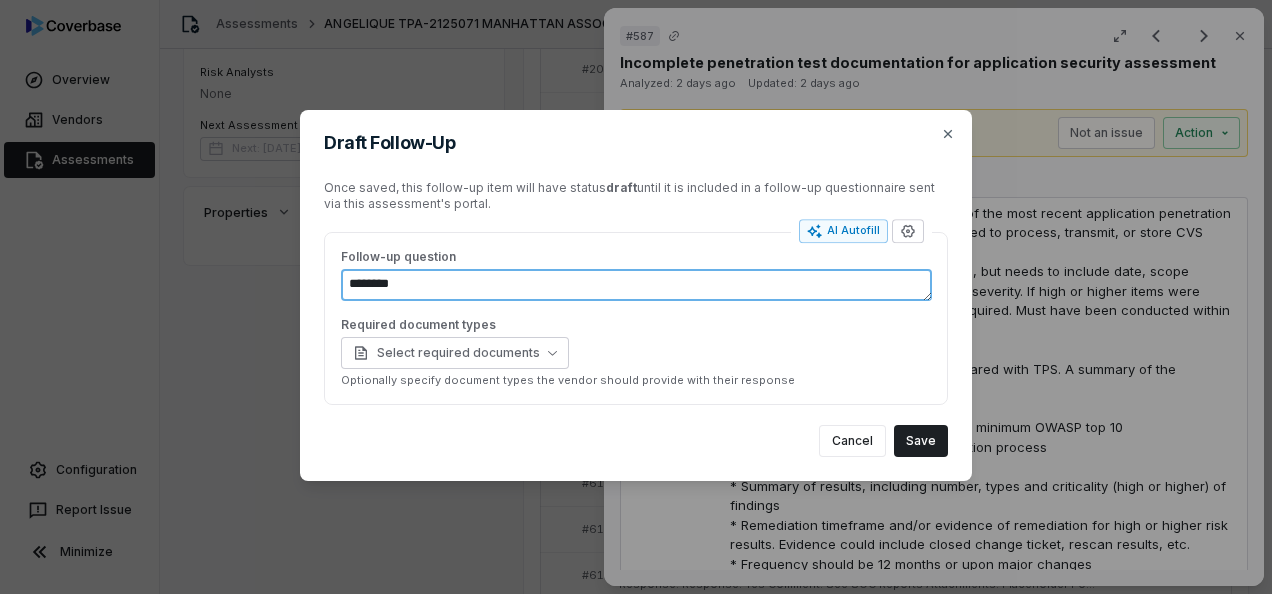type on "*" 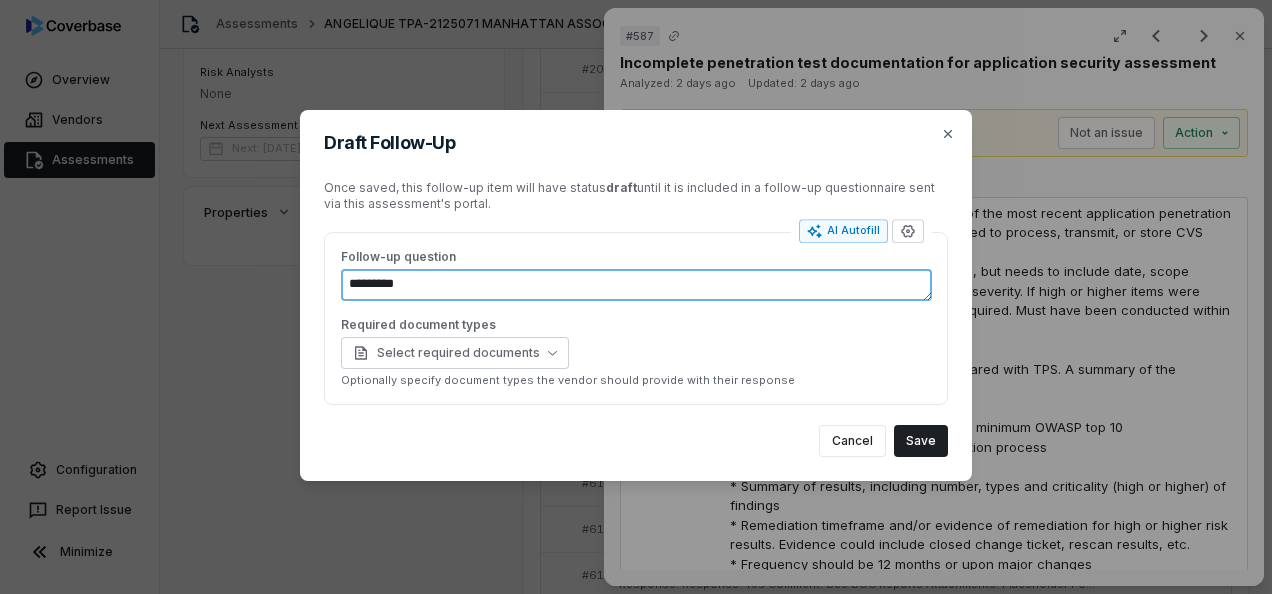 type on "*" 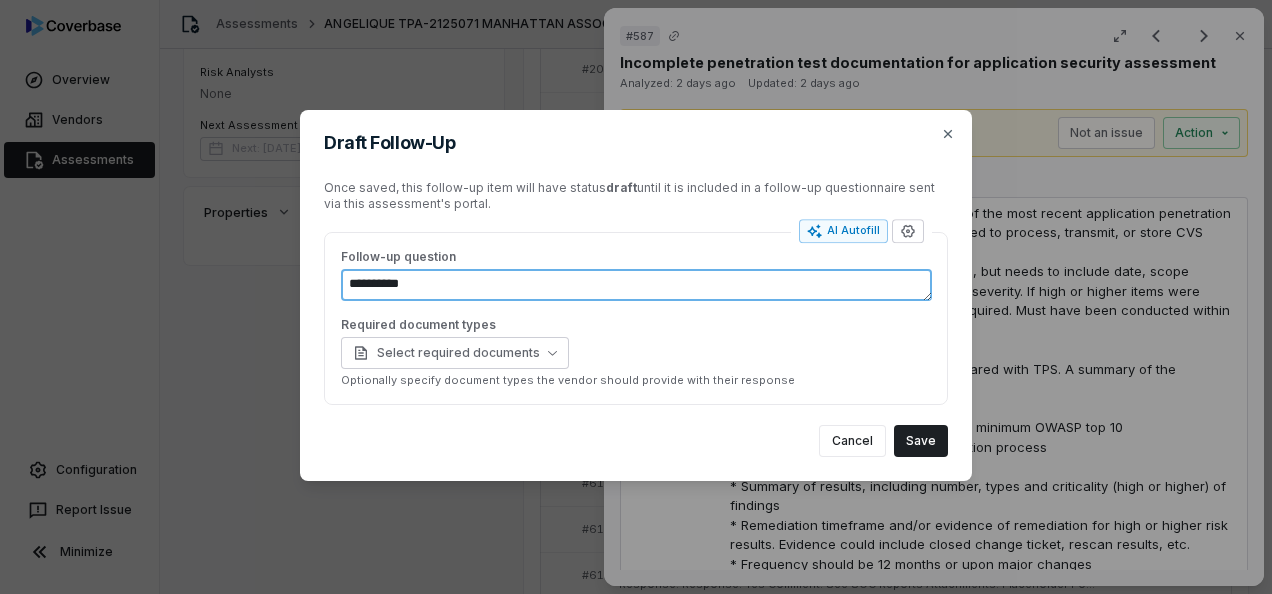 type on "*" 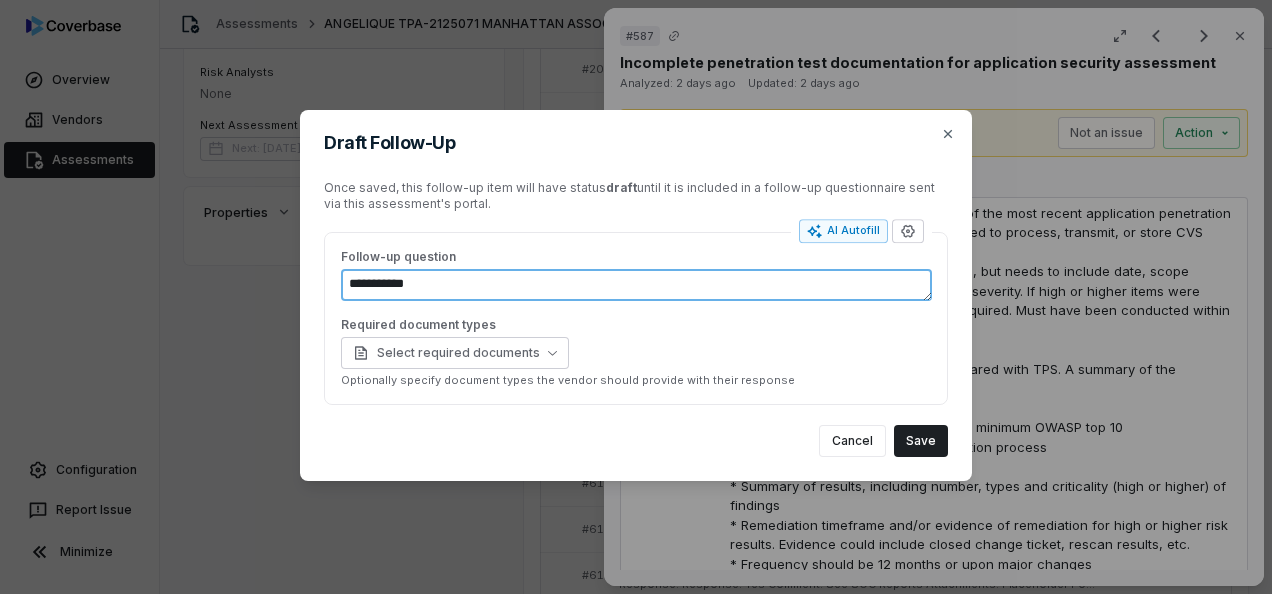 type on "*" 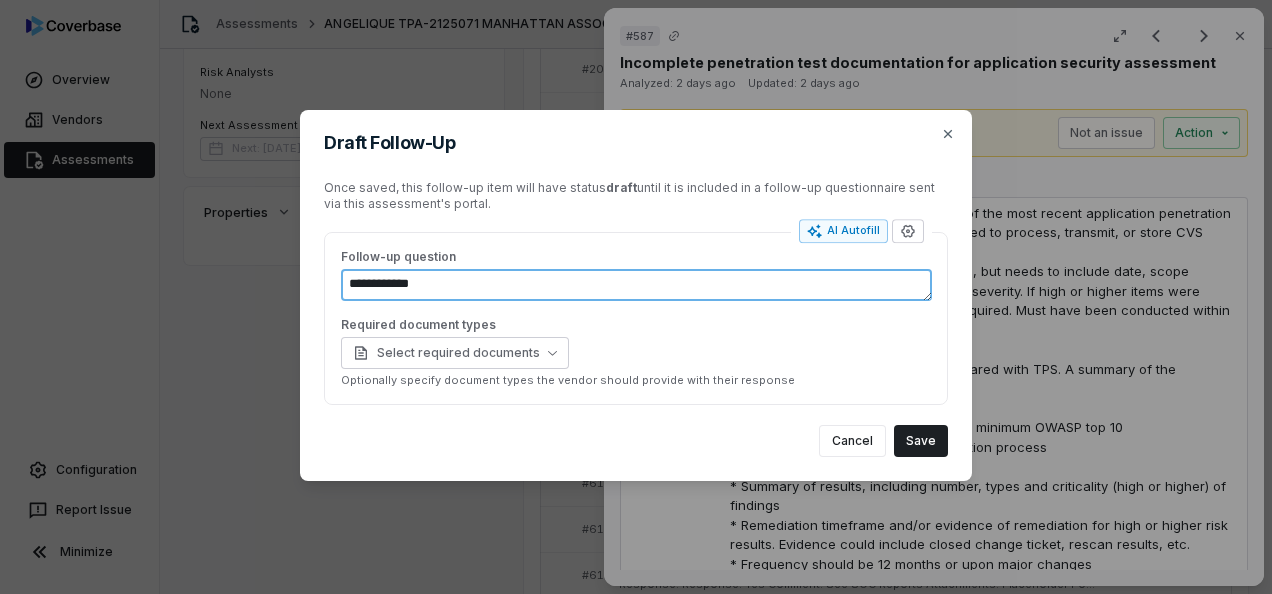 type on "*" 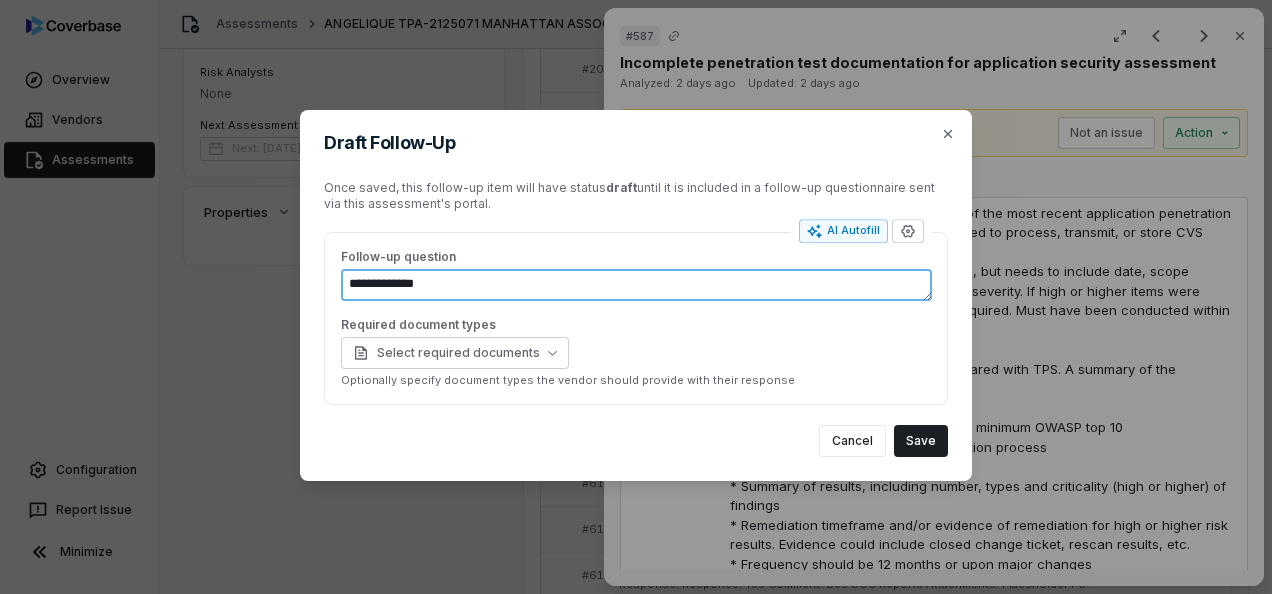type on "*" 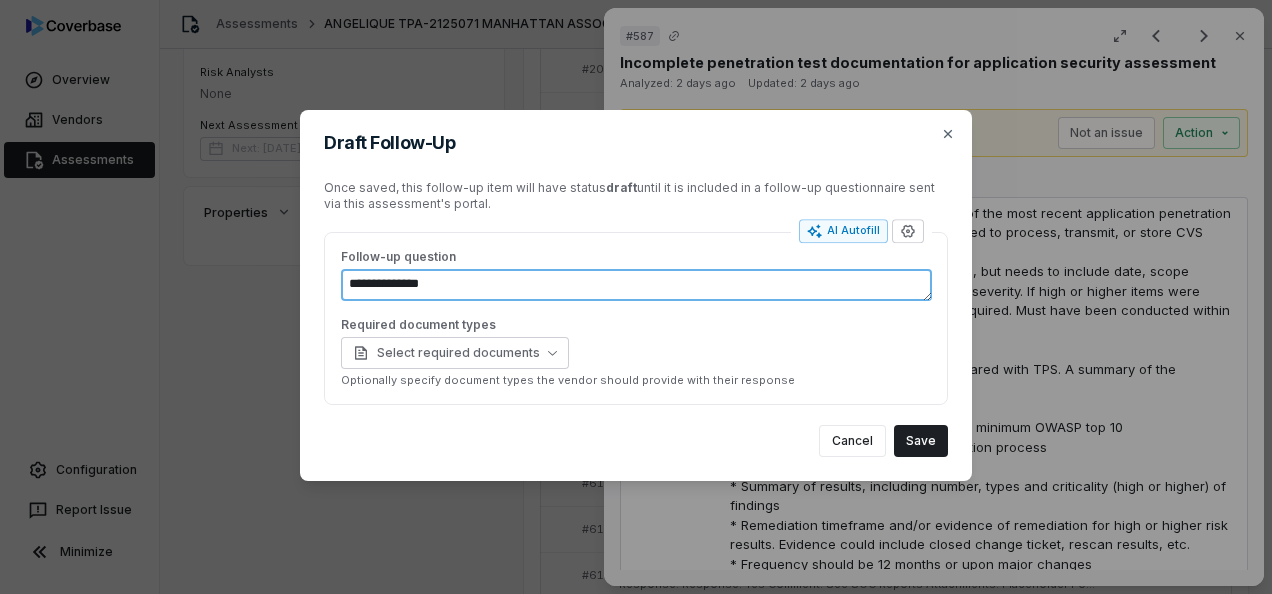 type on "*" 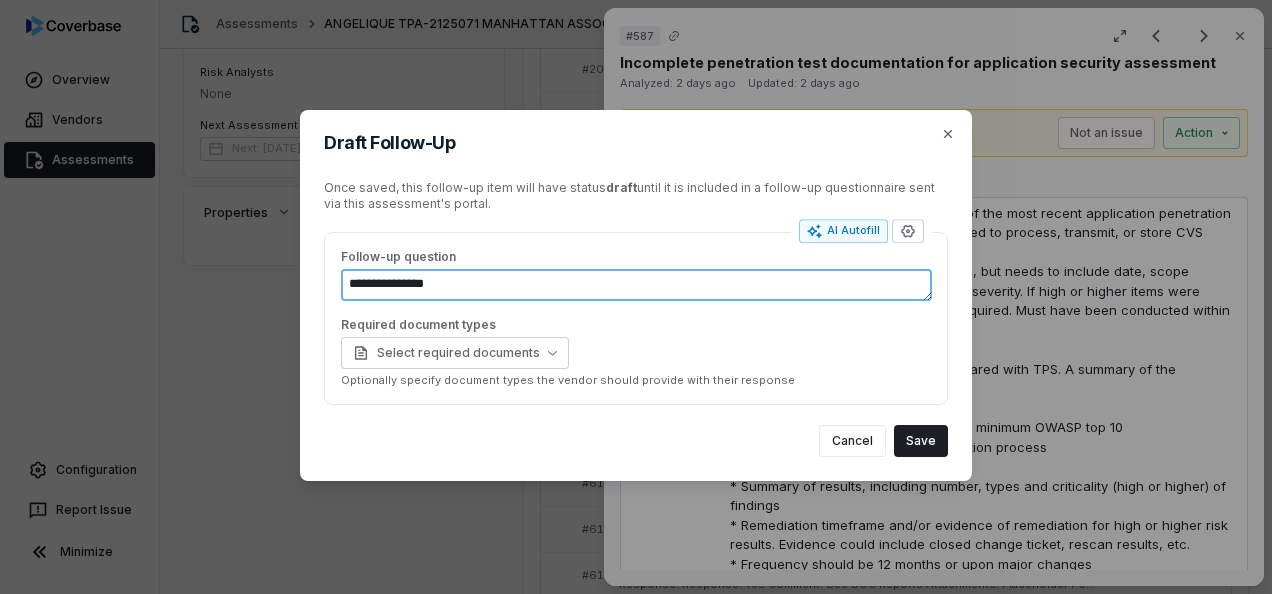 type on "*" 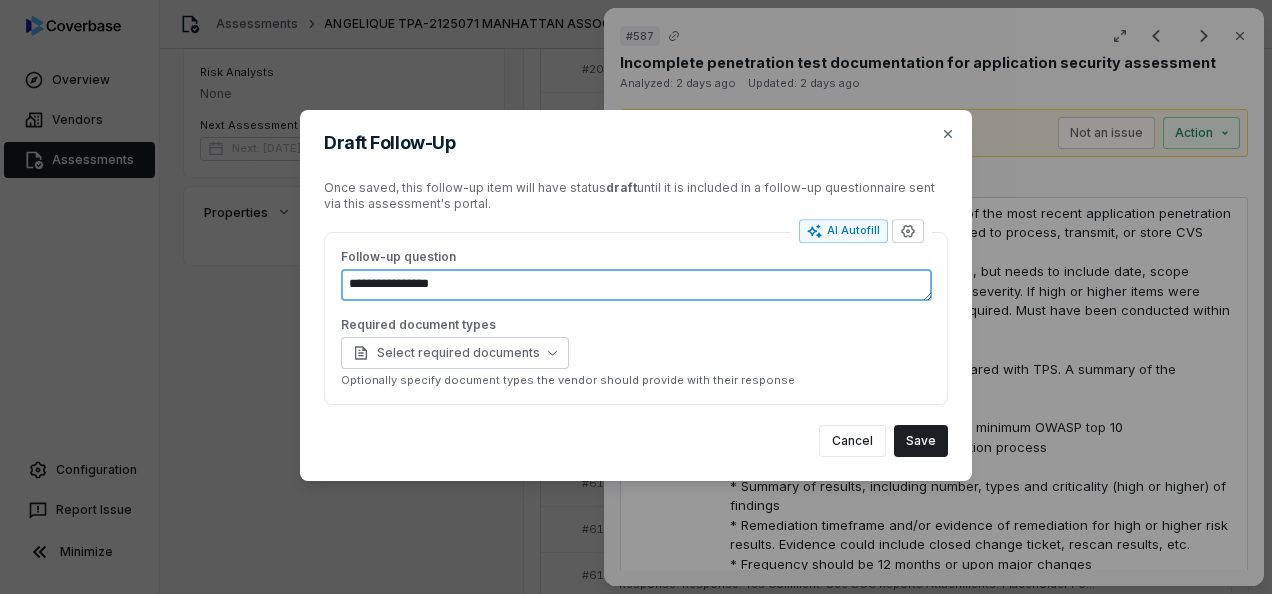 type on "*" 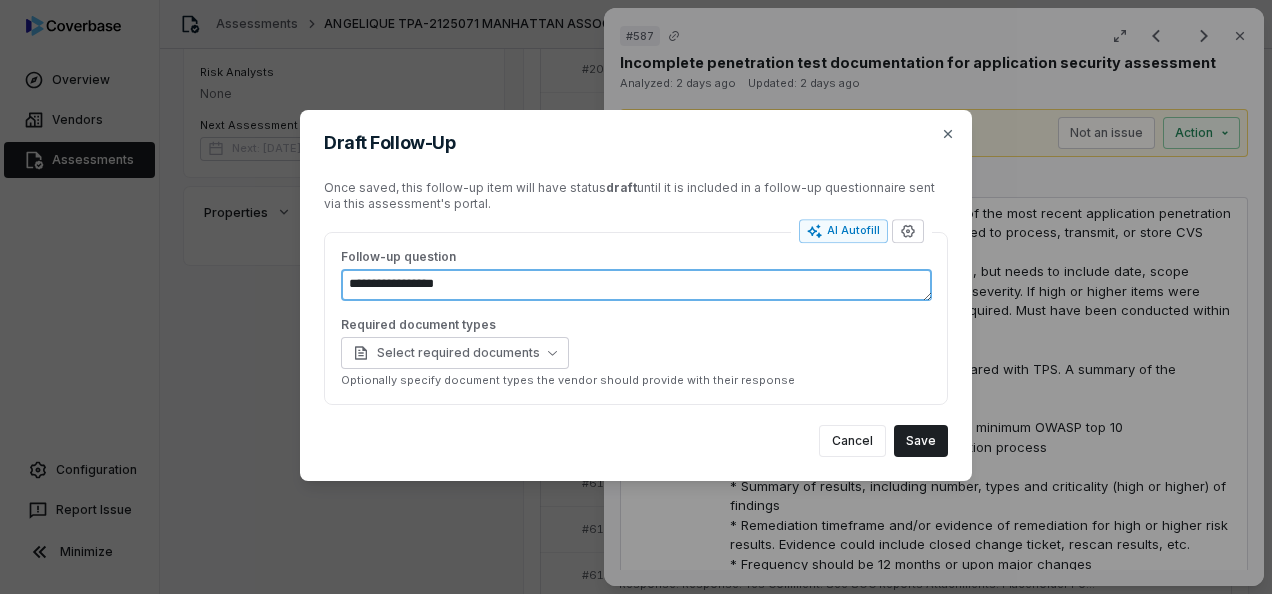 type on "*" 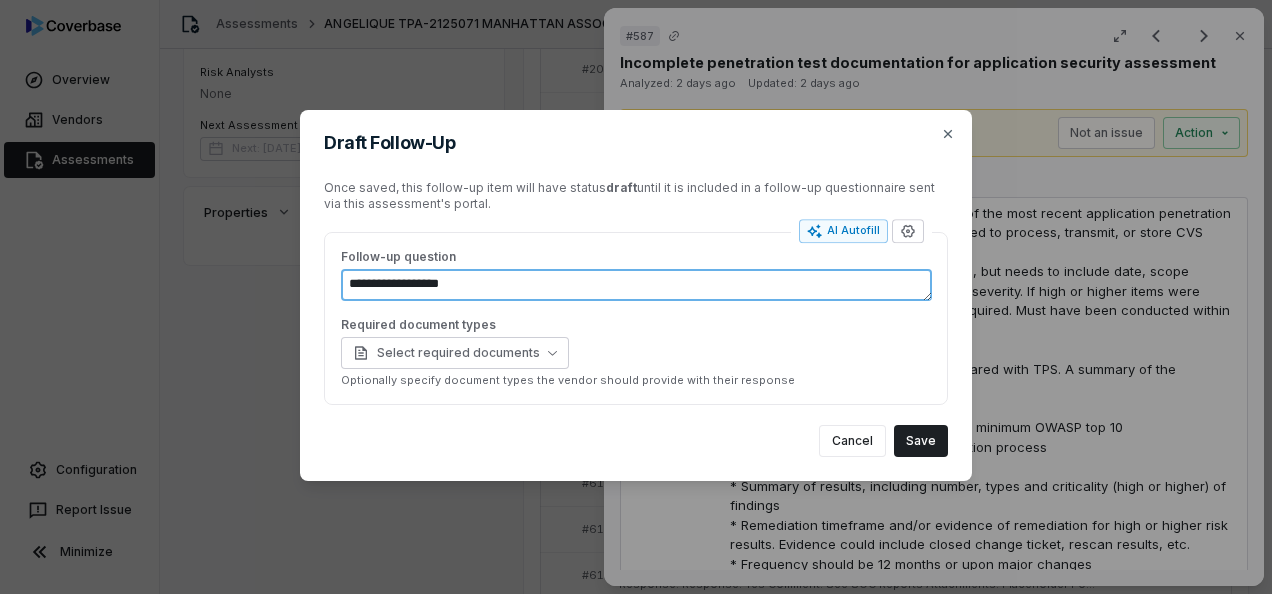 type on "*" 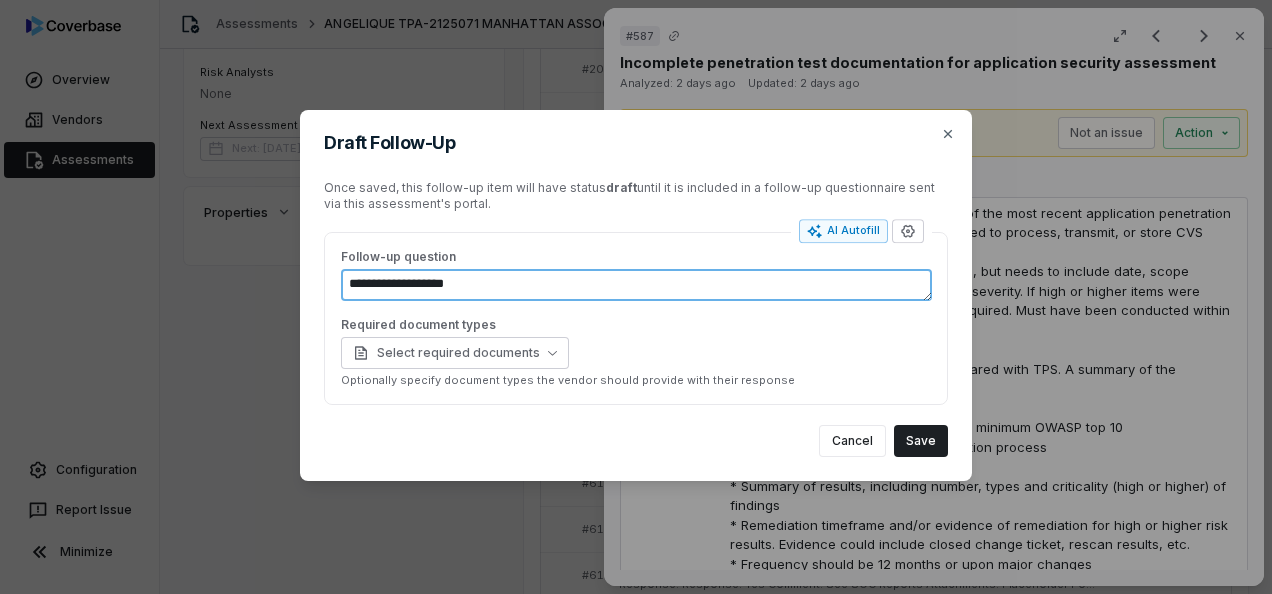 type on "*" 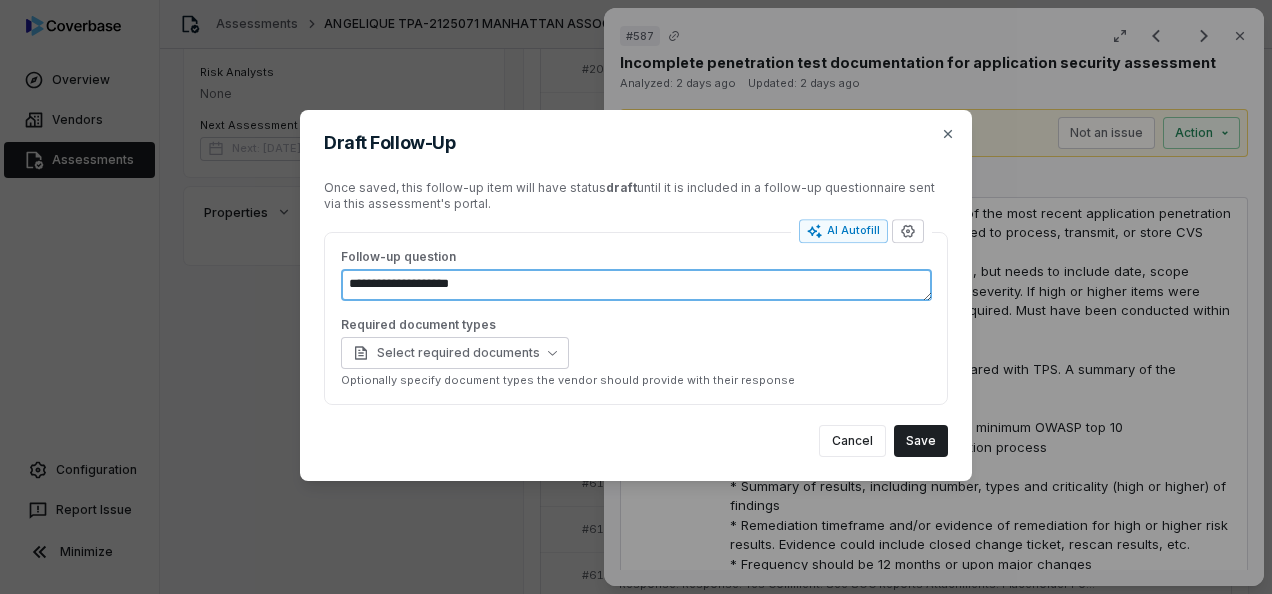 type on "**********" 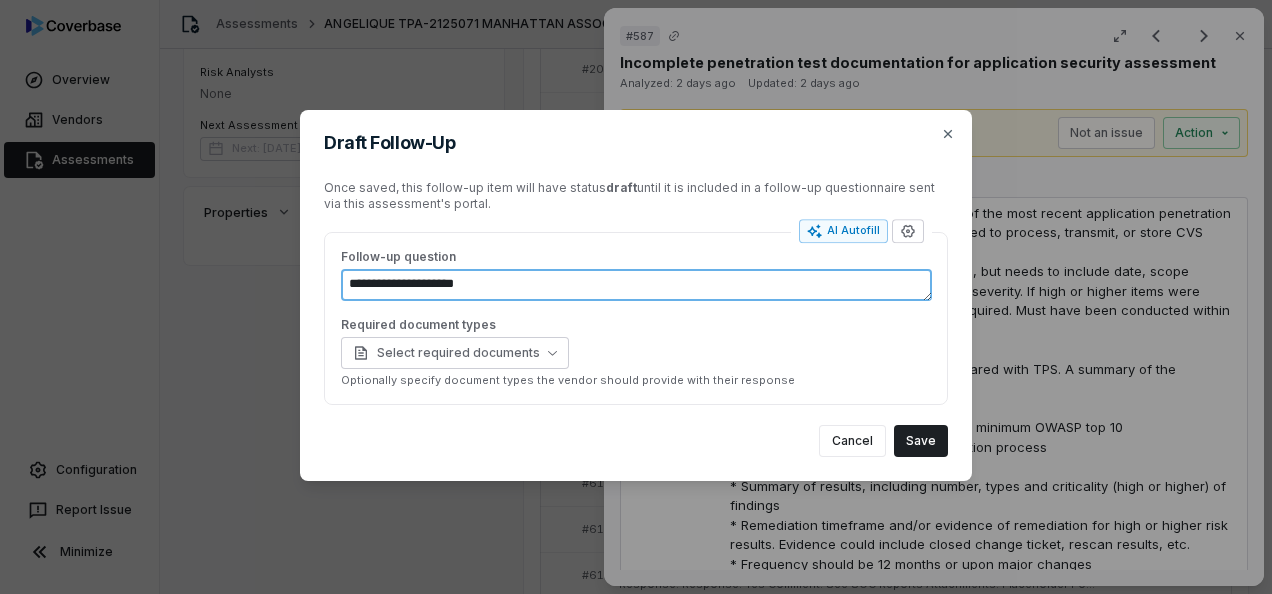 type on "*" 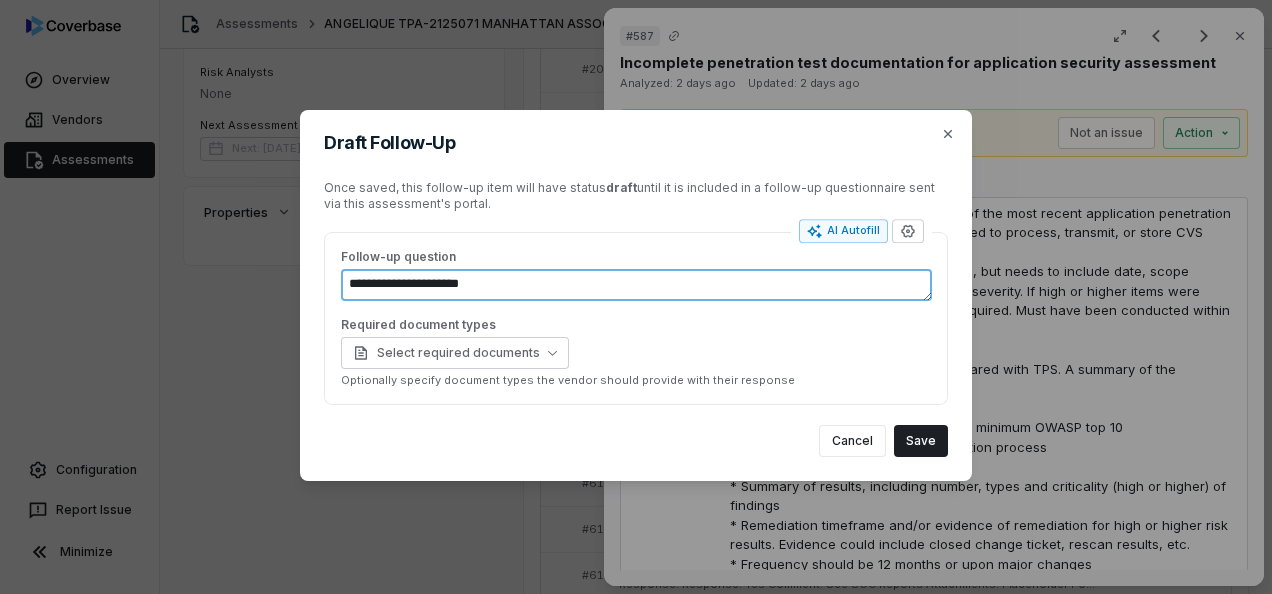 type on "*" 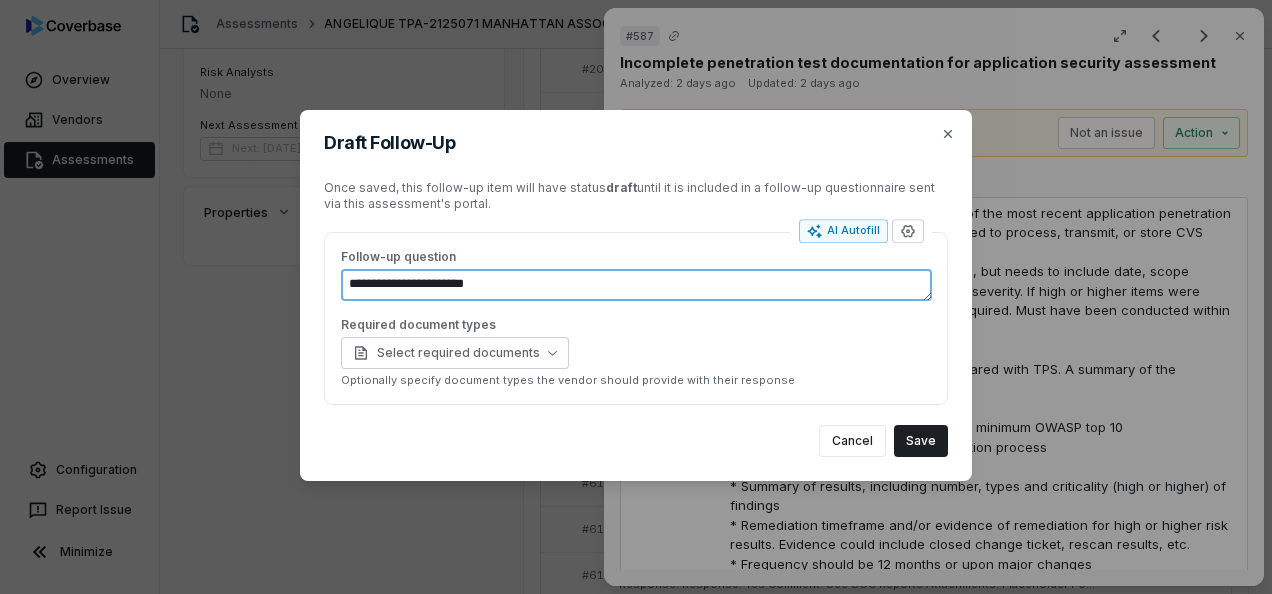 type on "*" 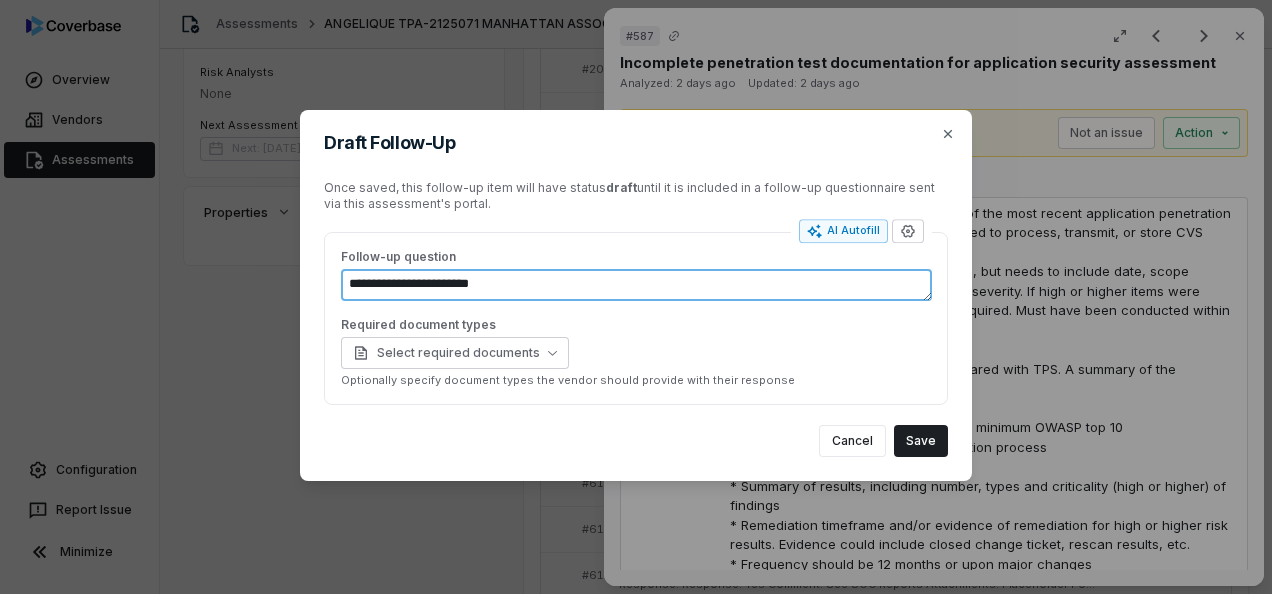 type on "*" 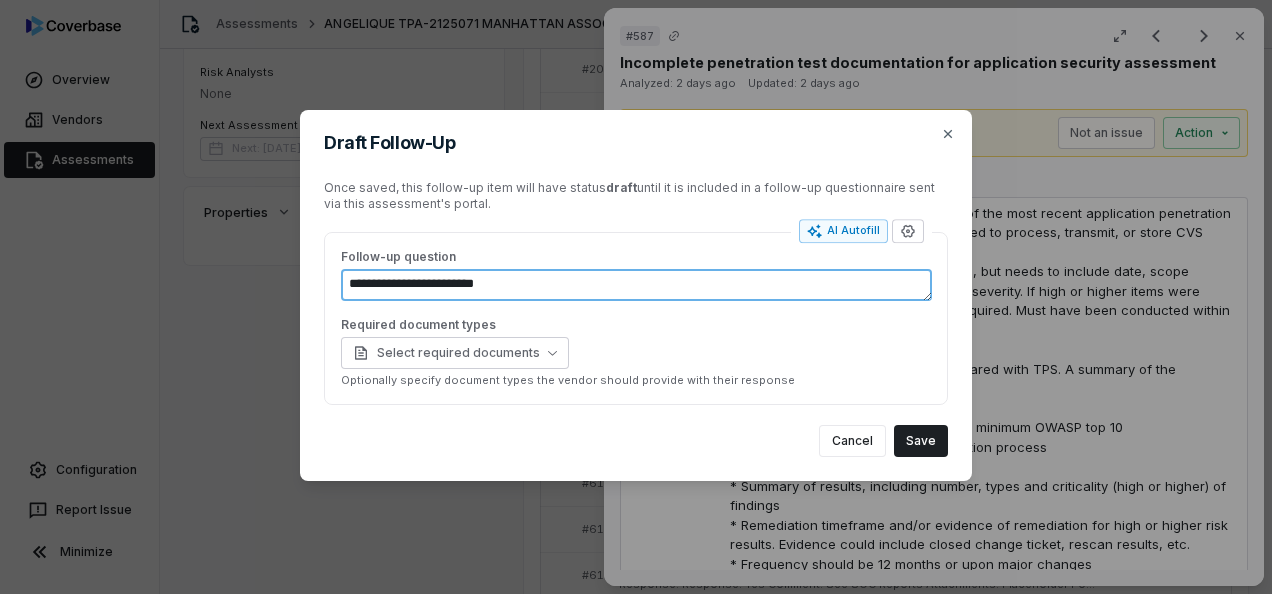 type on "*" 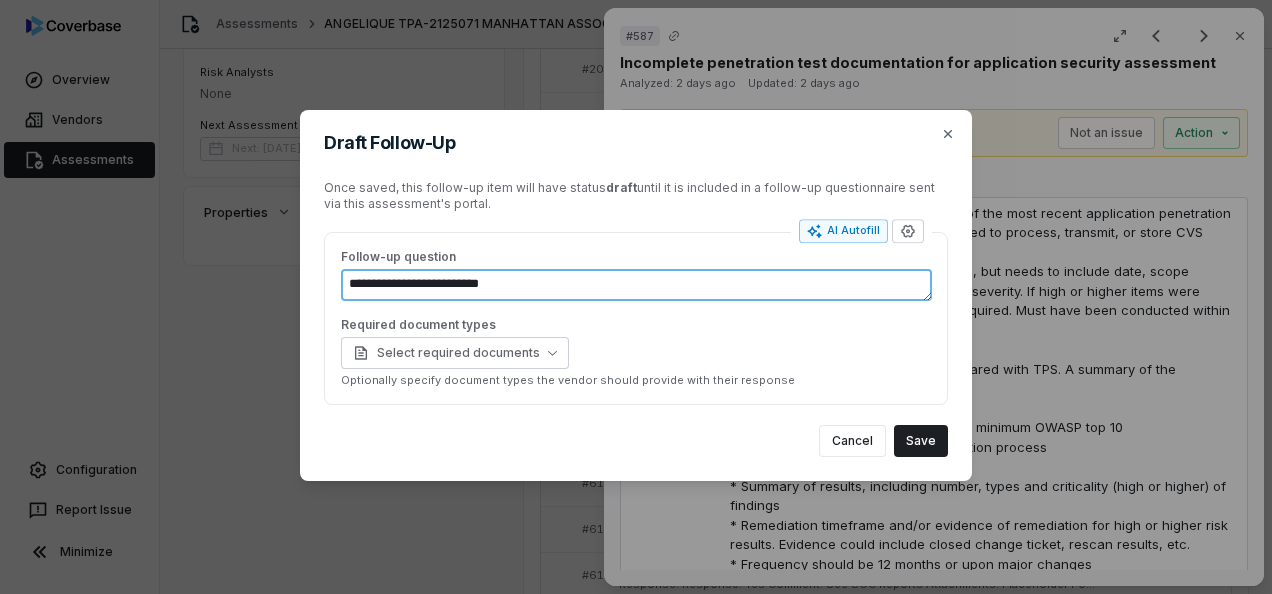 type on "*" 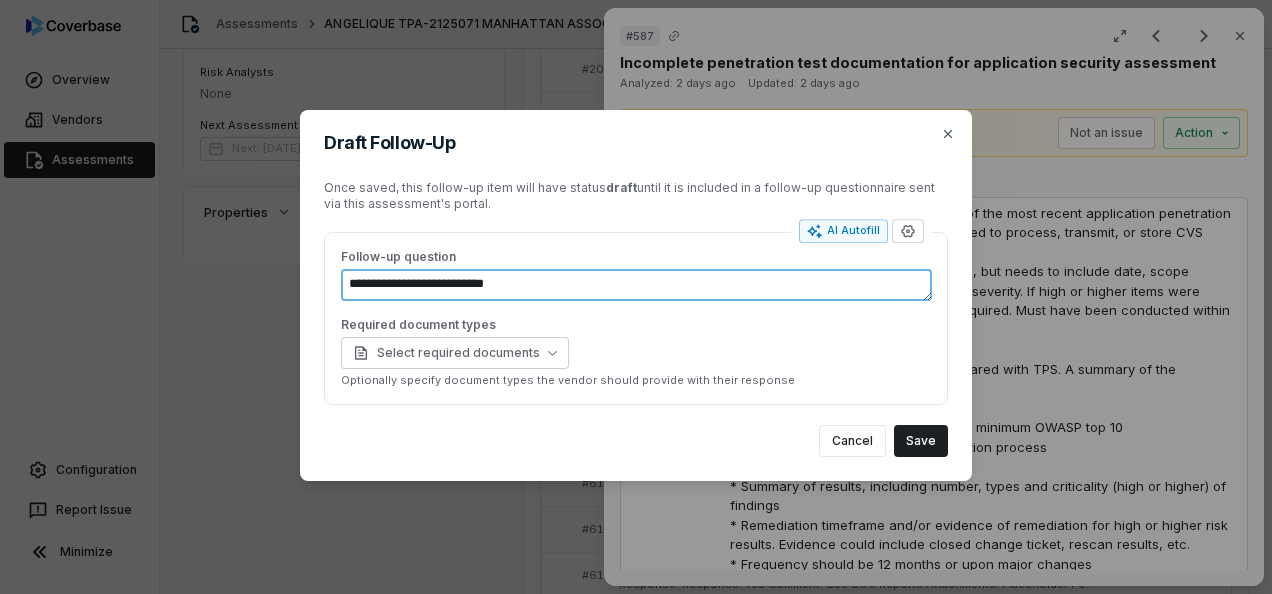 type on "*" 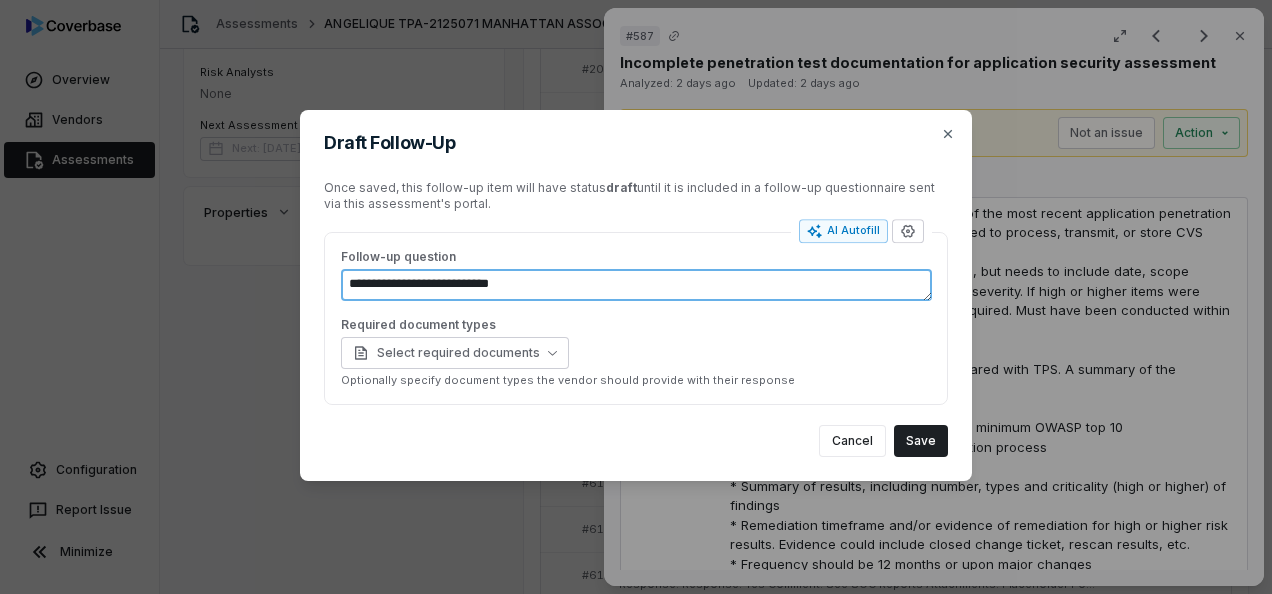 type on "*" 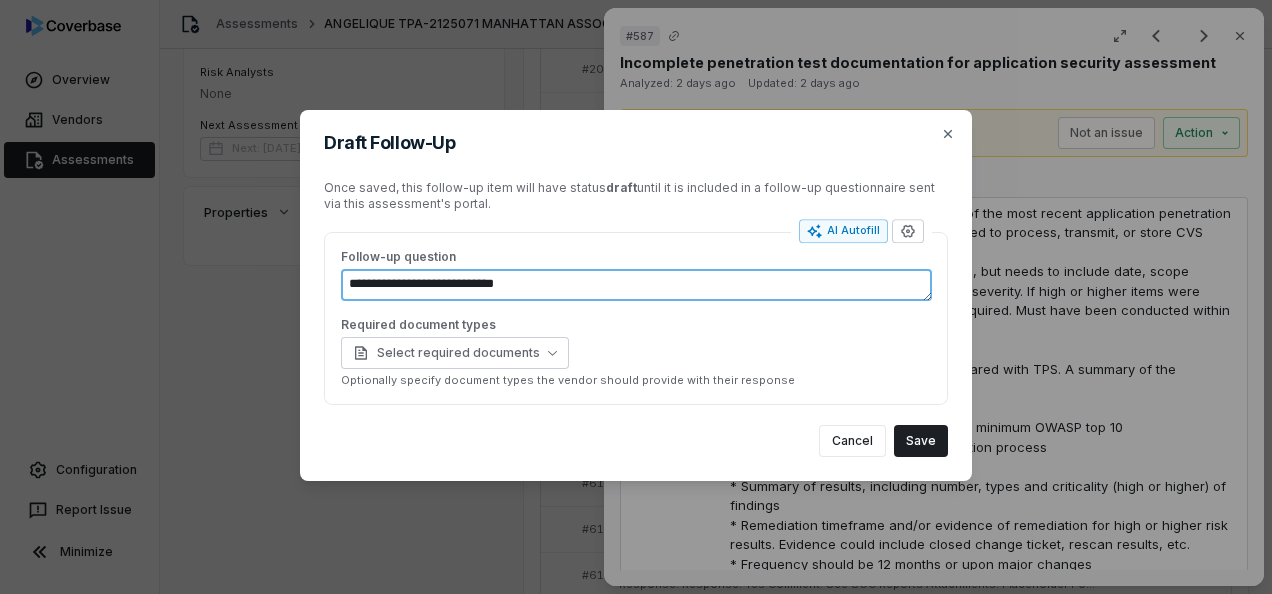 type on "*" 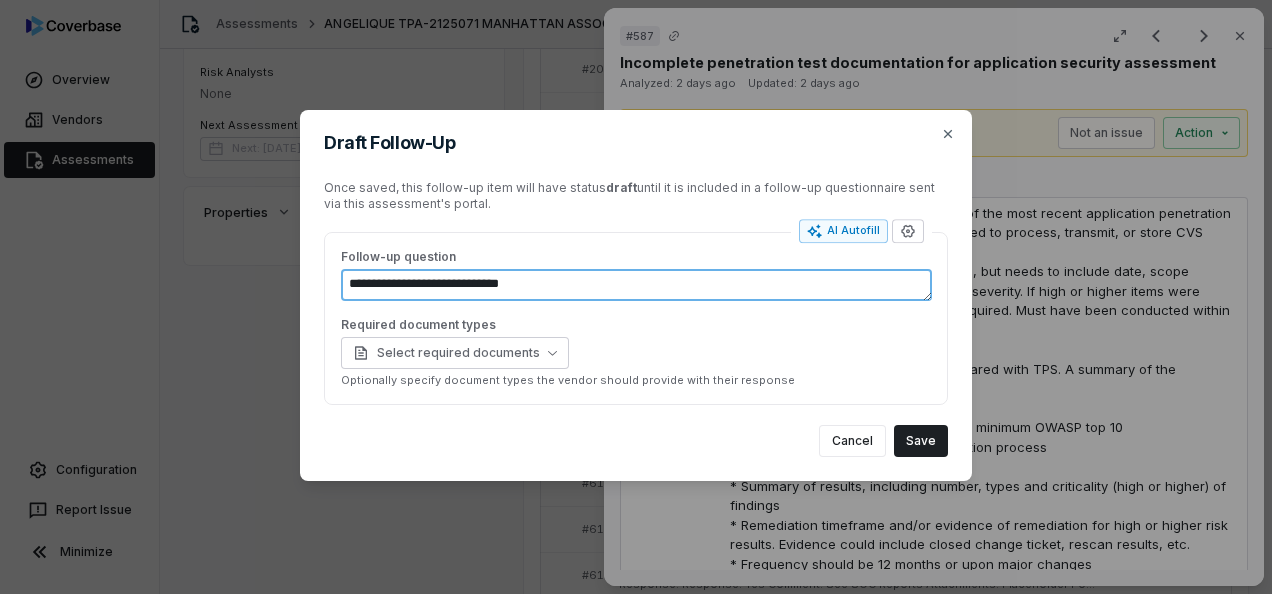 type on "*" 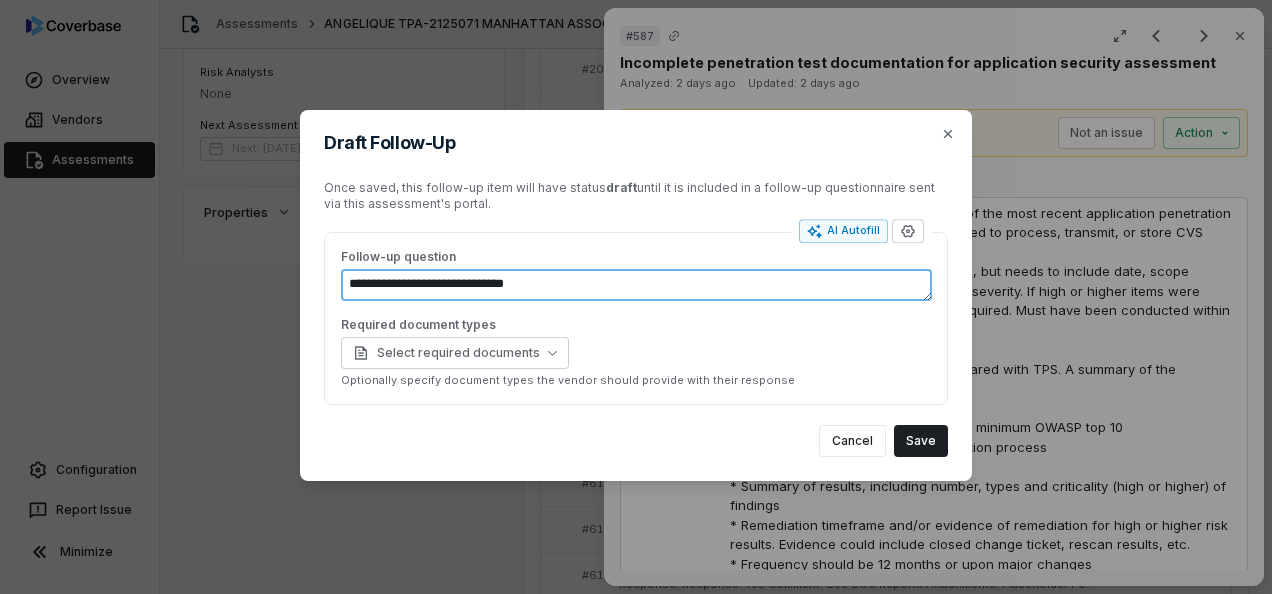 type on "*" 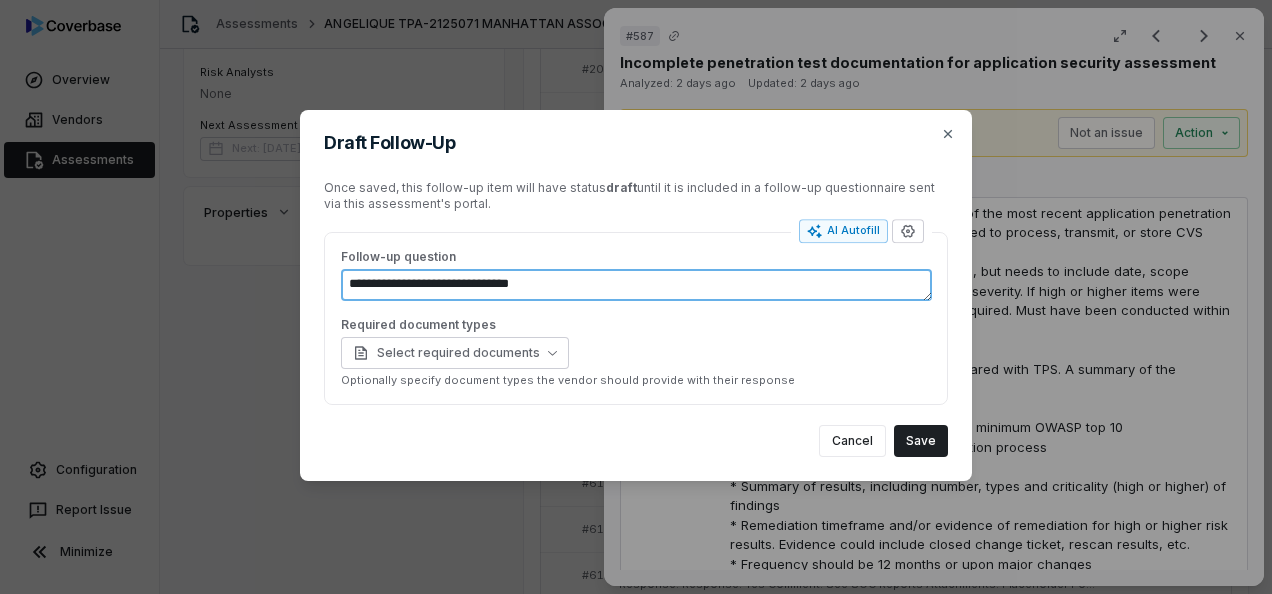 type on "*" 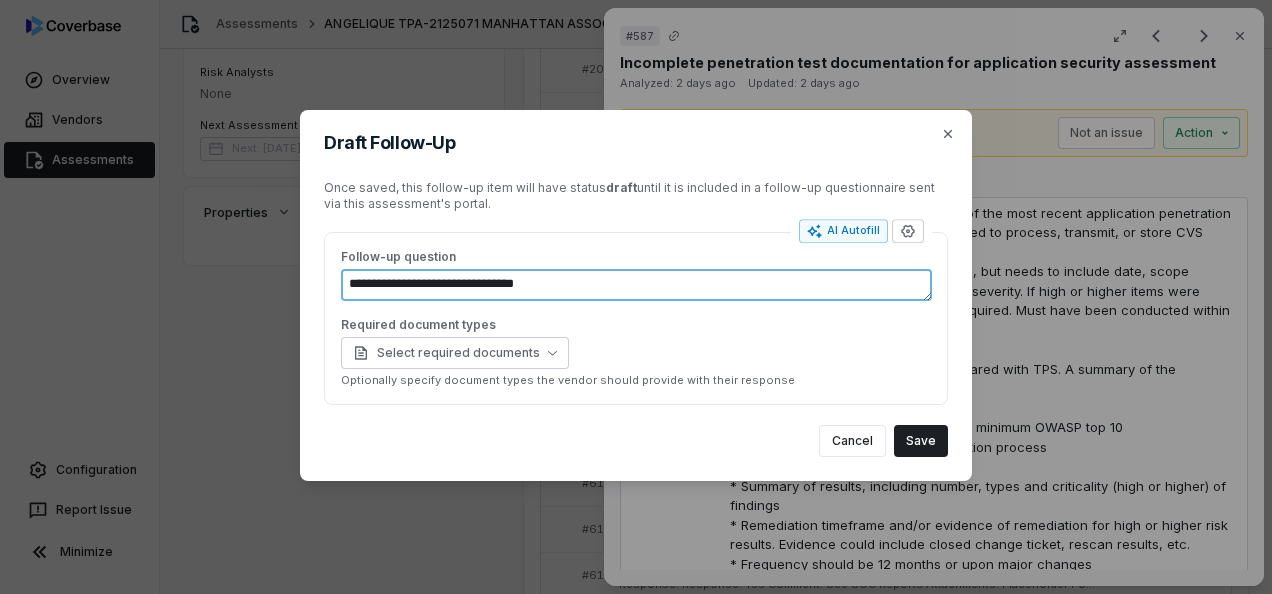 type on "*" 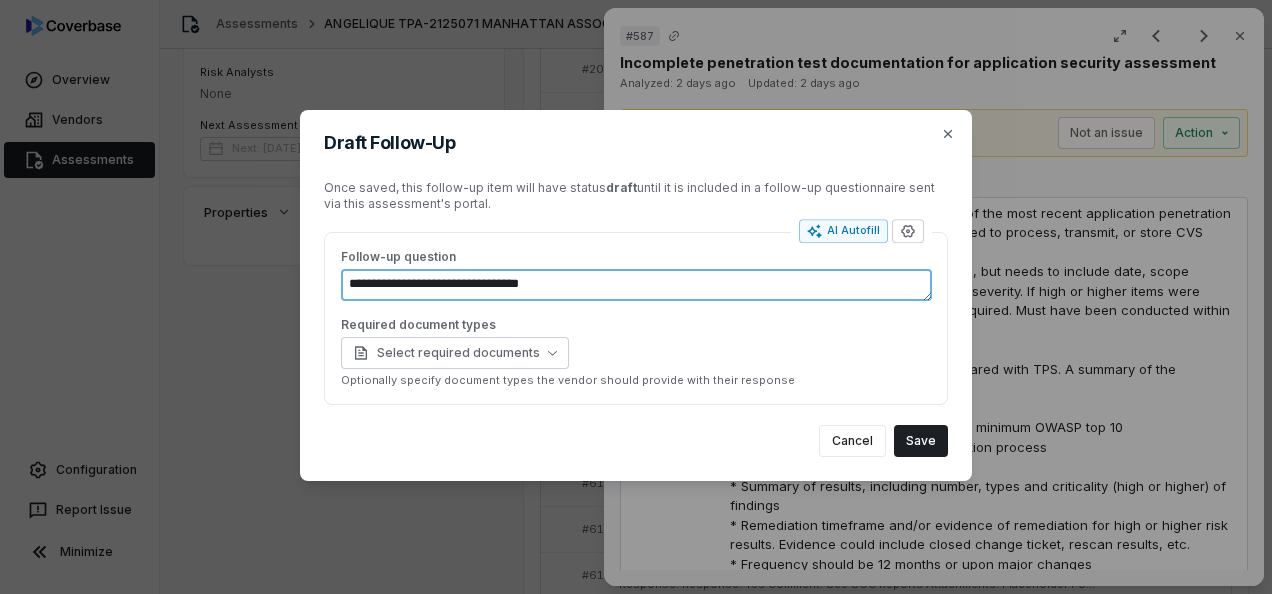 type on "*" 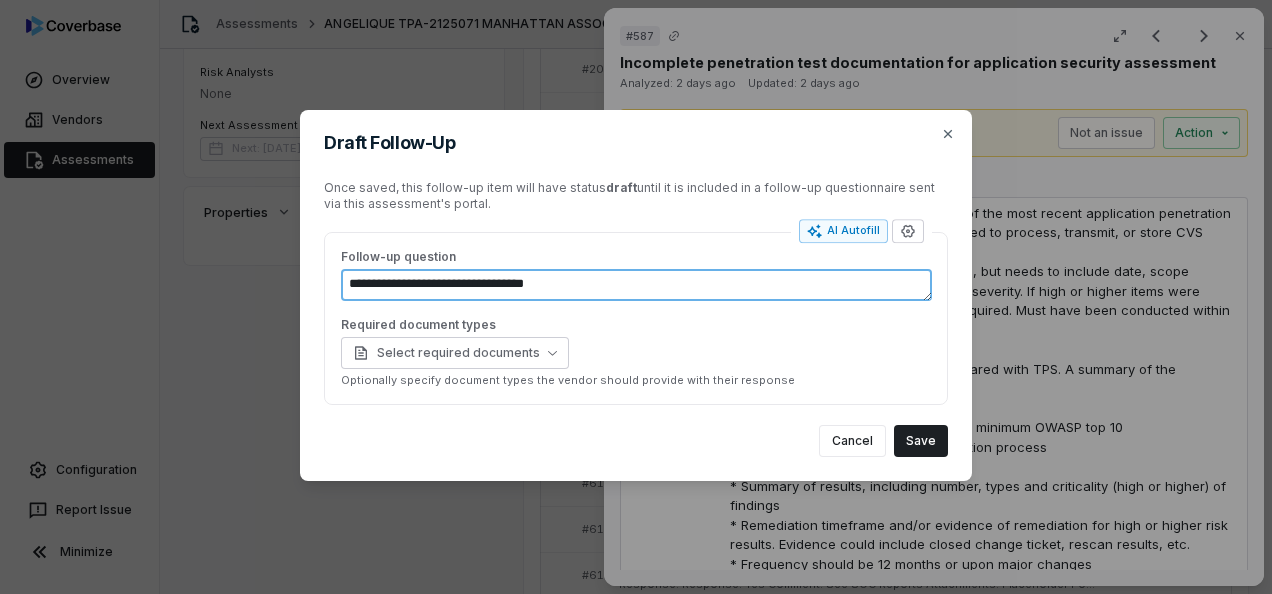 type on "*" 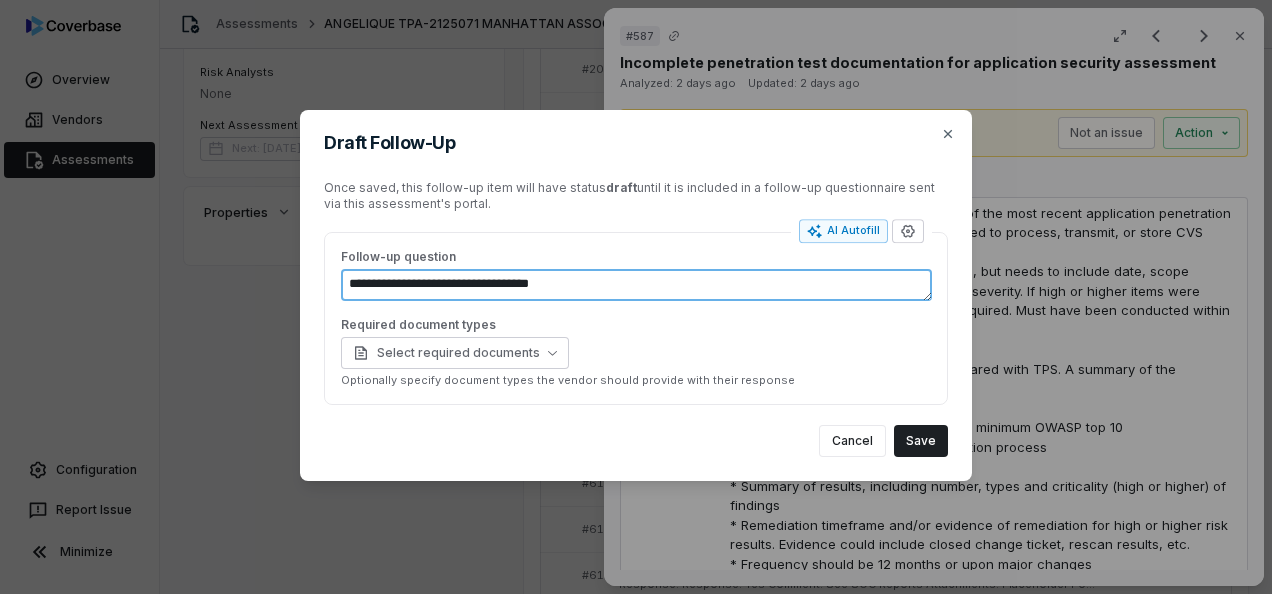type on "*" 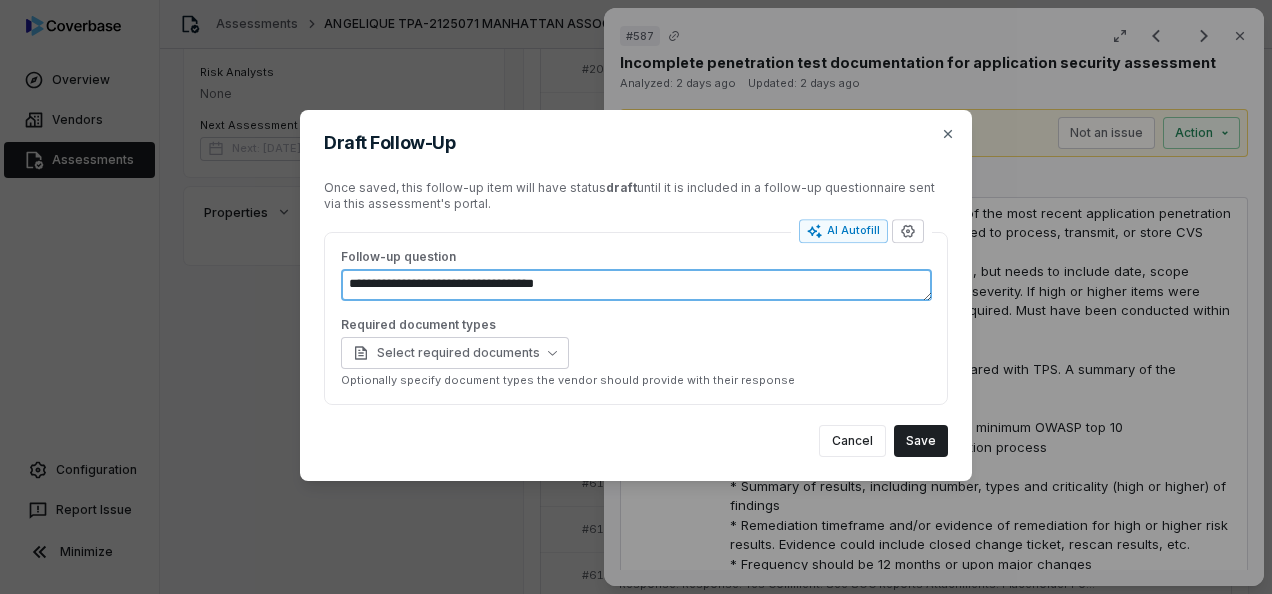type on "*" 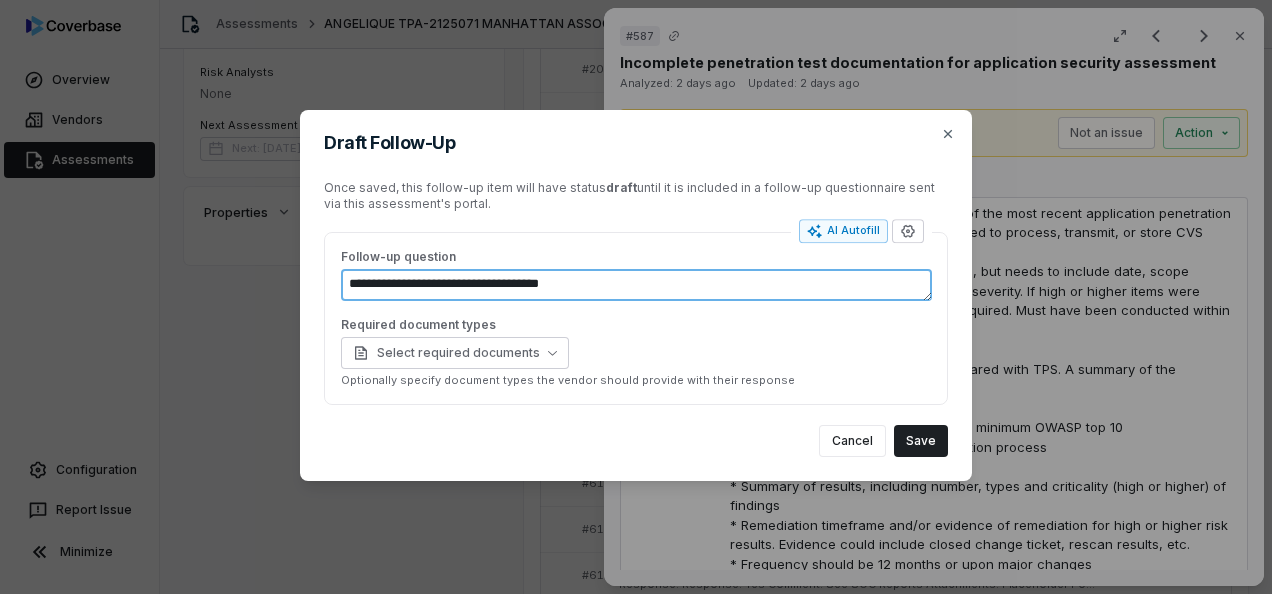 type on "*" 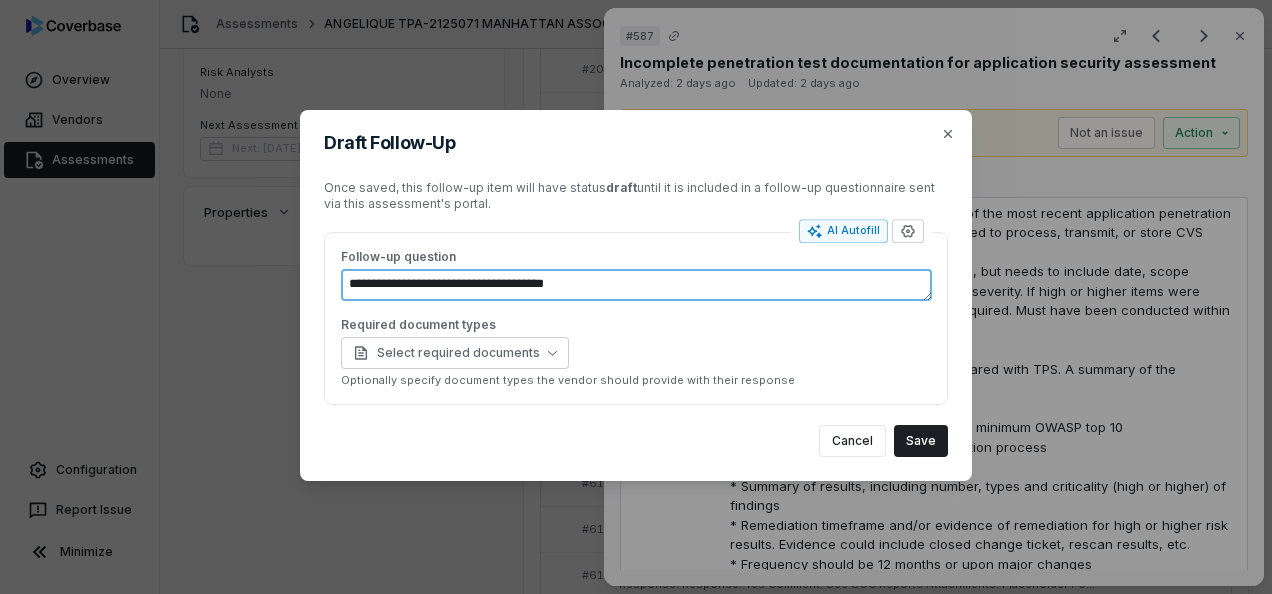 type on "*" 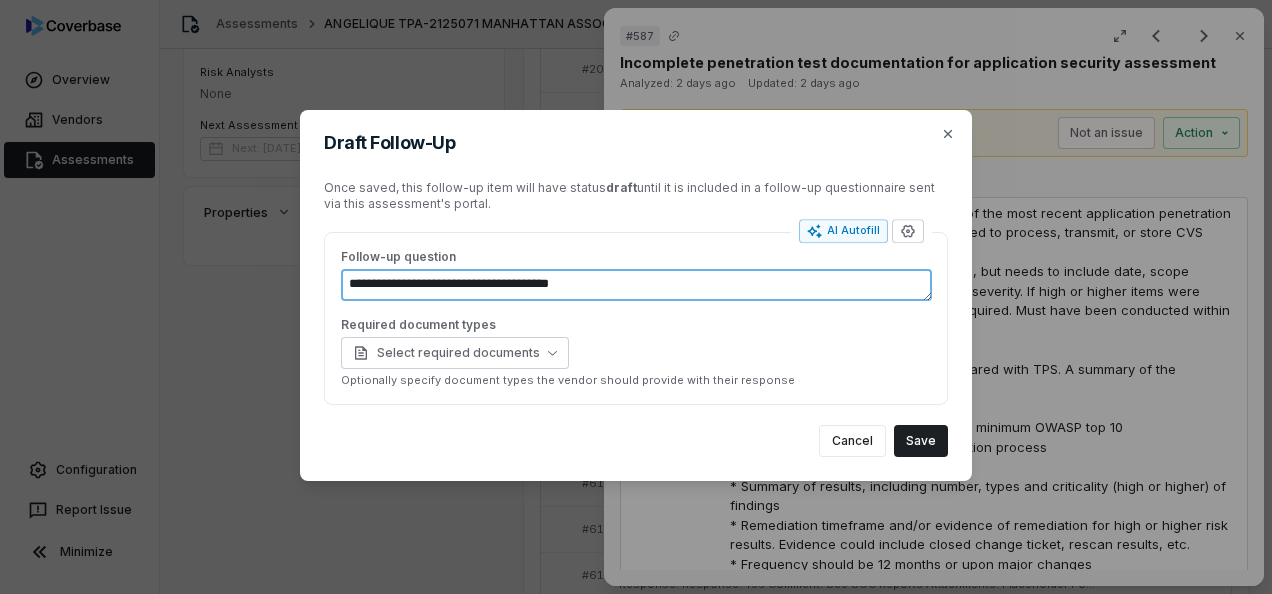 type on "*" 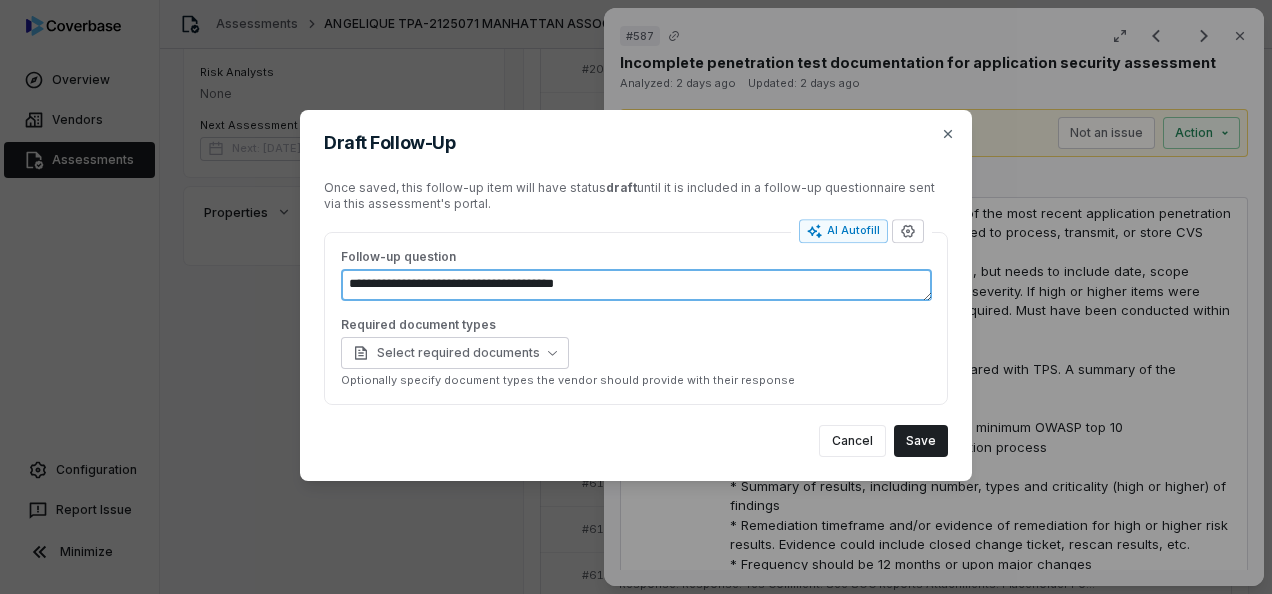 type on "*" 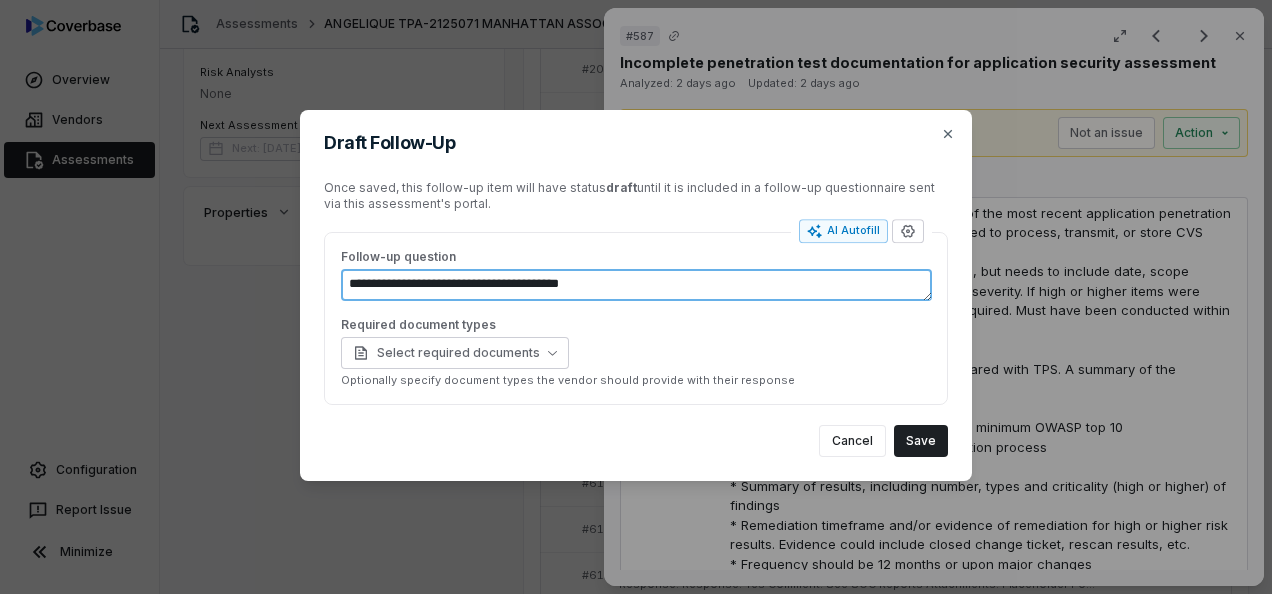 type on "*" 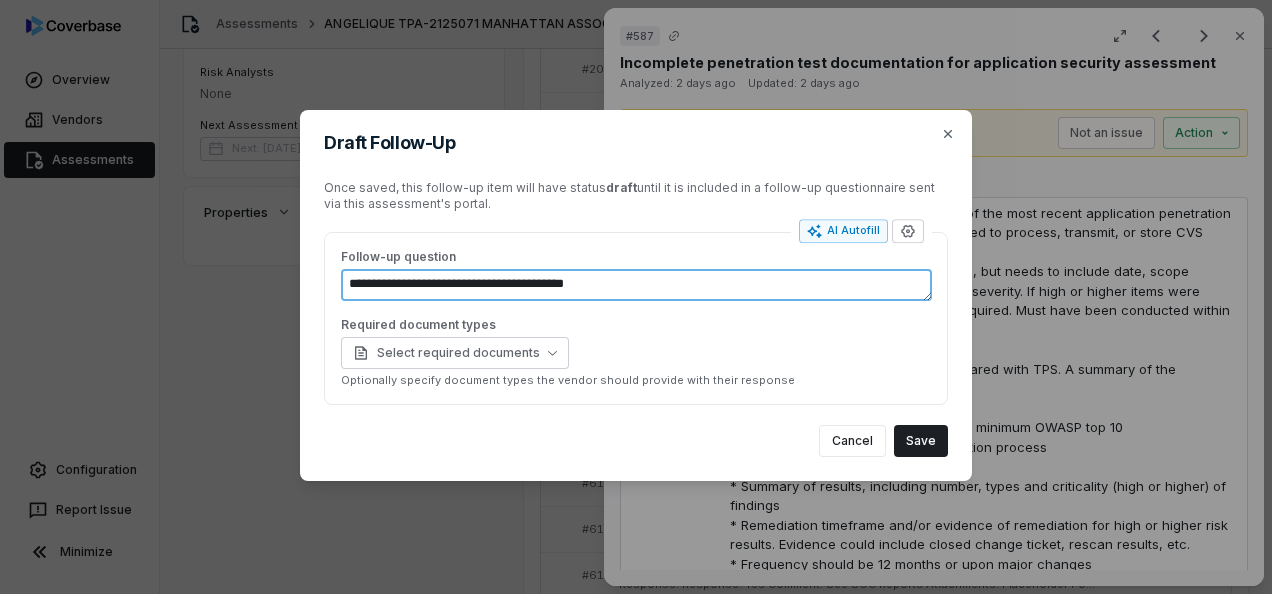 type on "*" 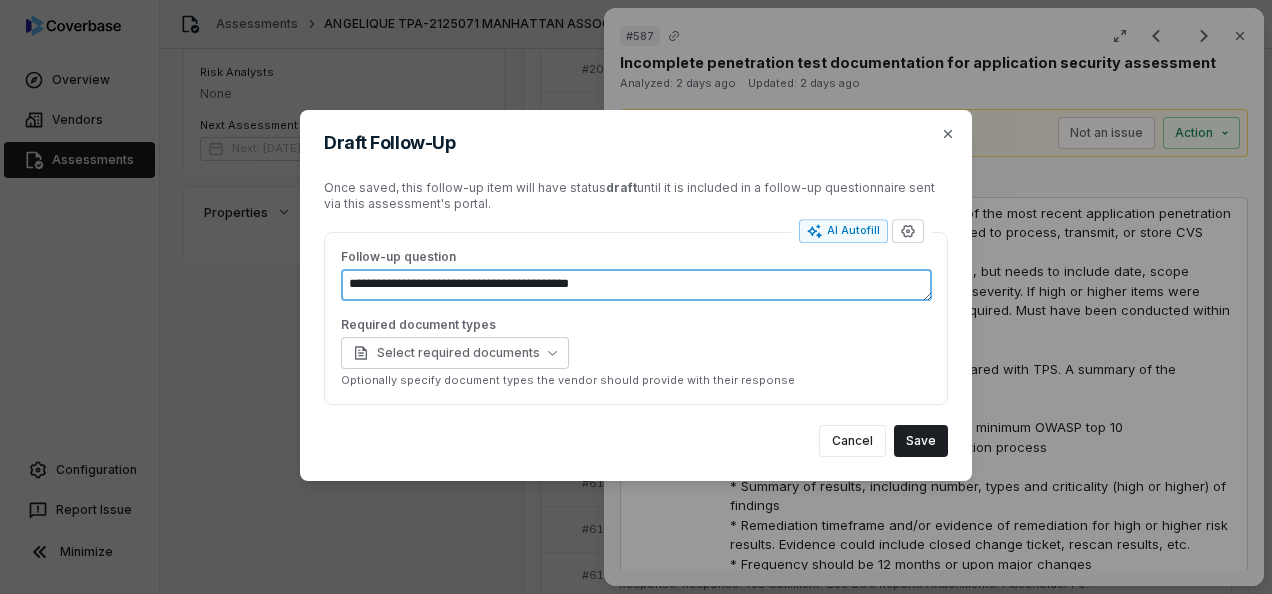 type on "*" 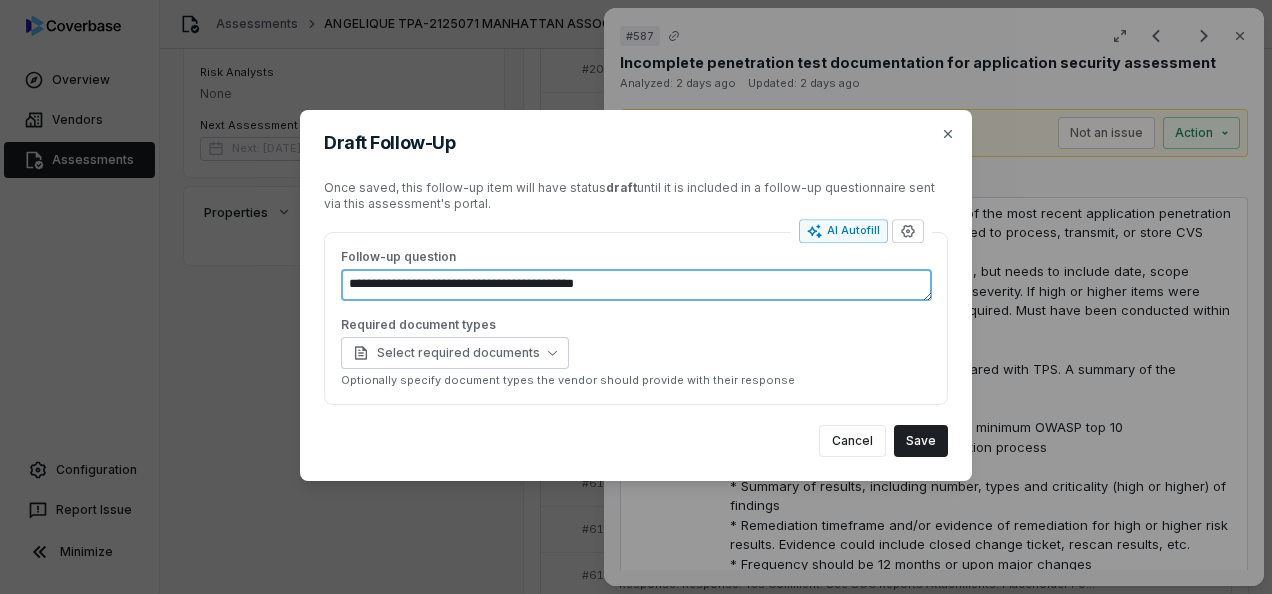 type on "**********" 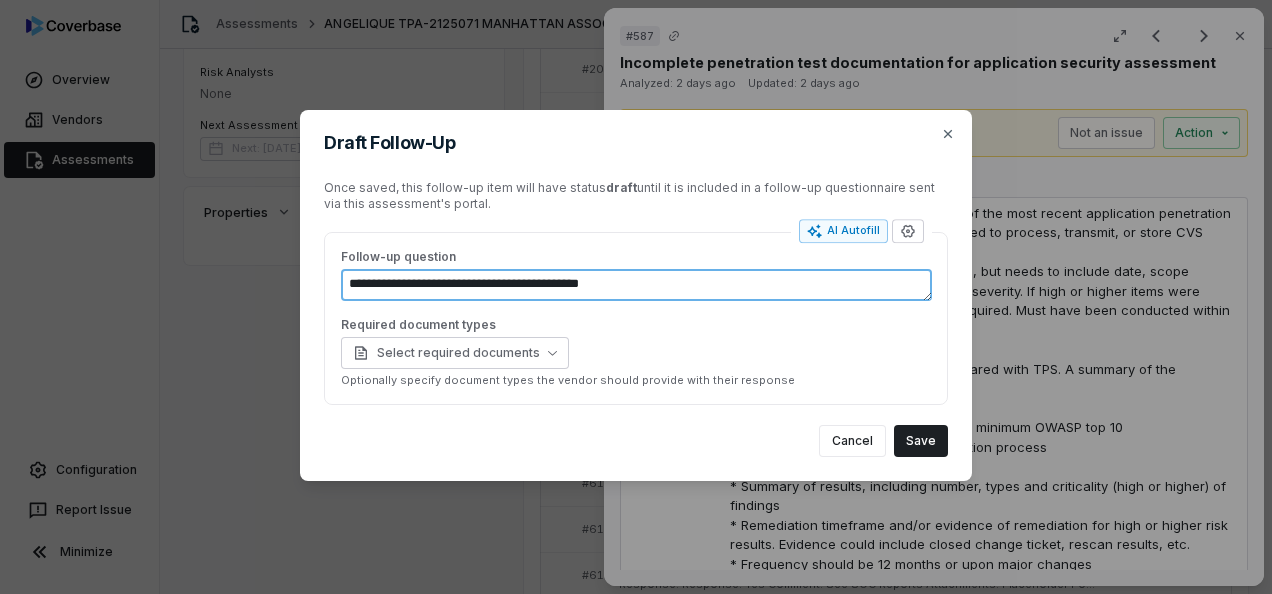 type on "*" 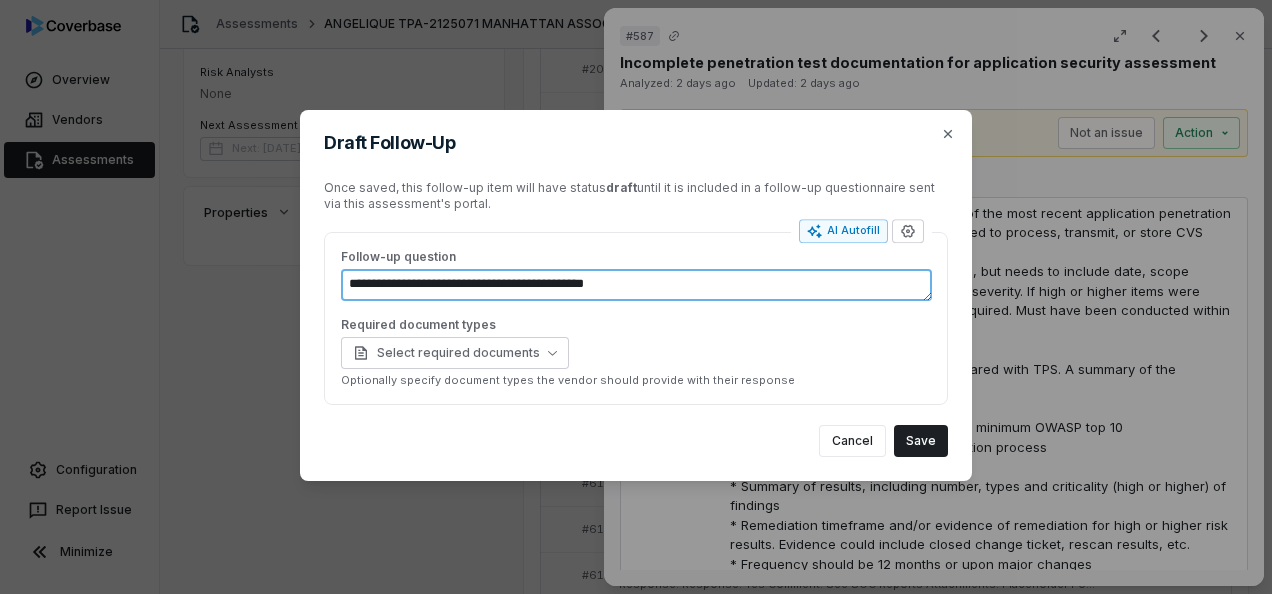 type on "*" 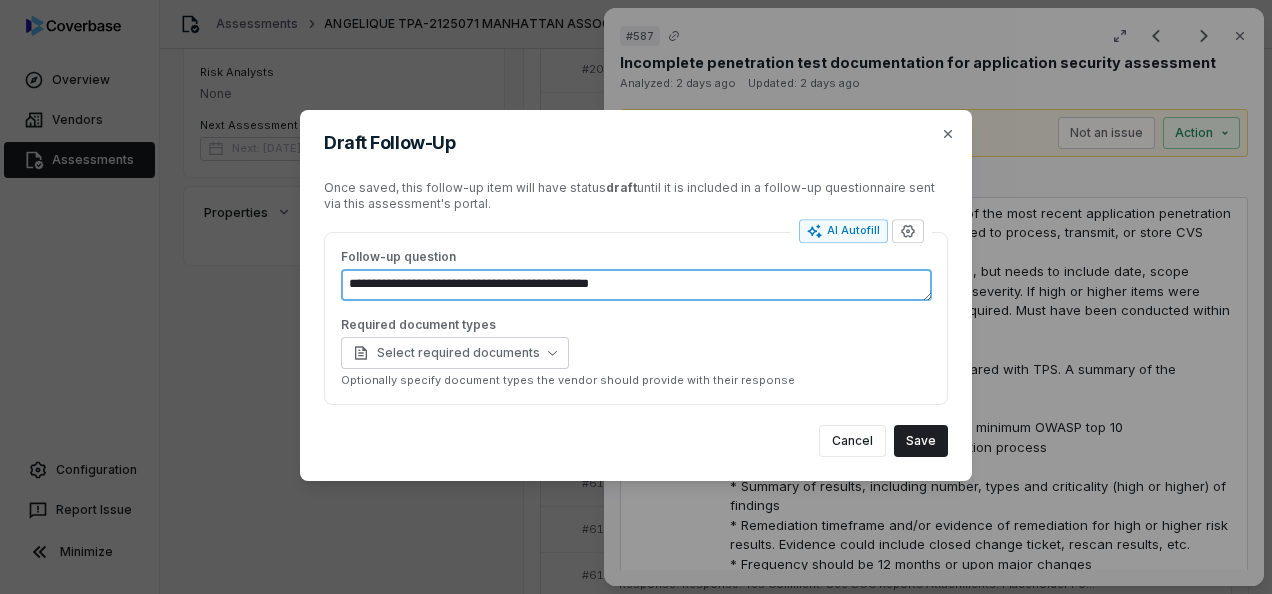 type on "*" 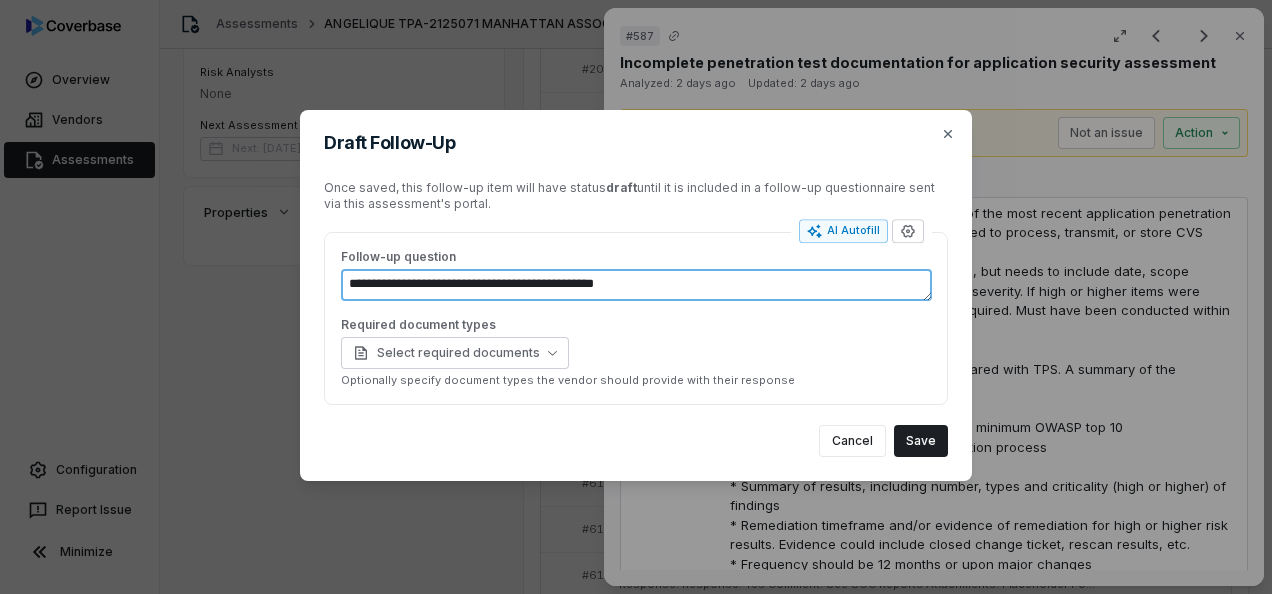 type on "*" 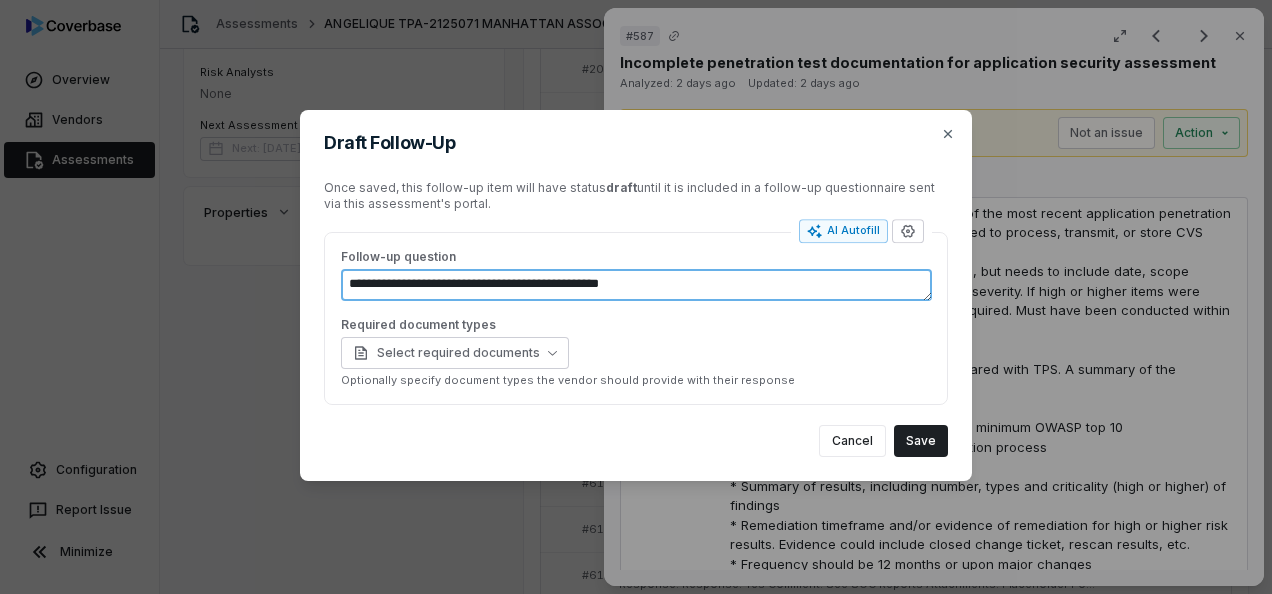 type on "*" 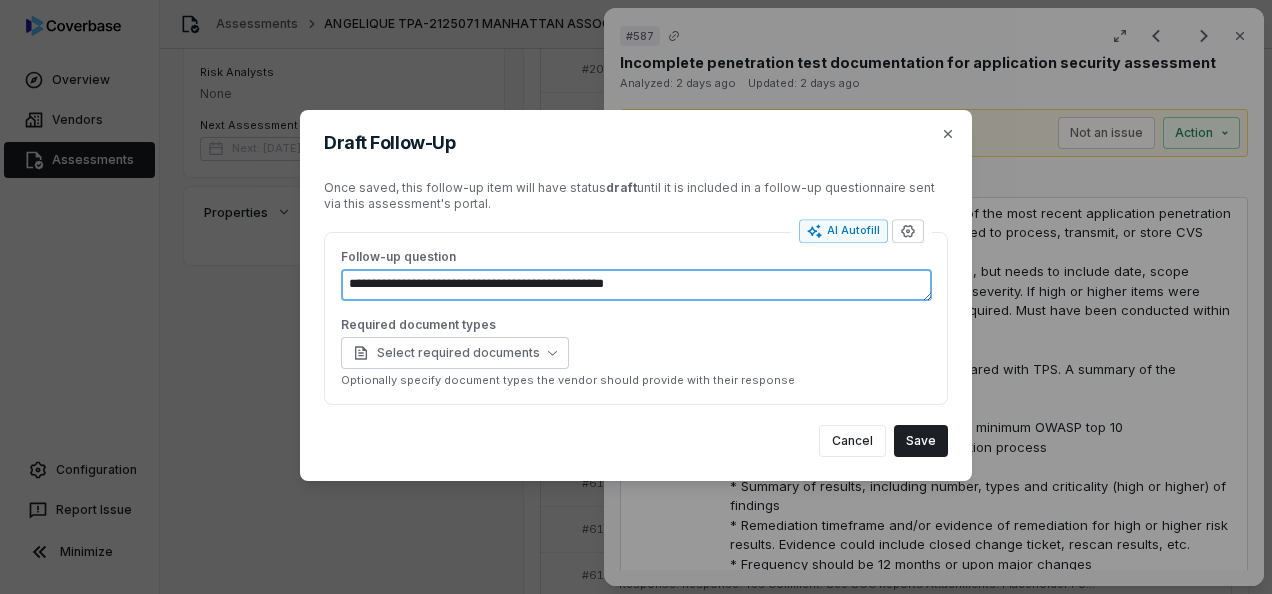 type on "*" 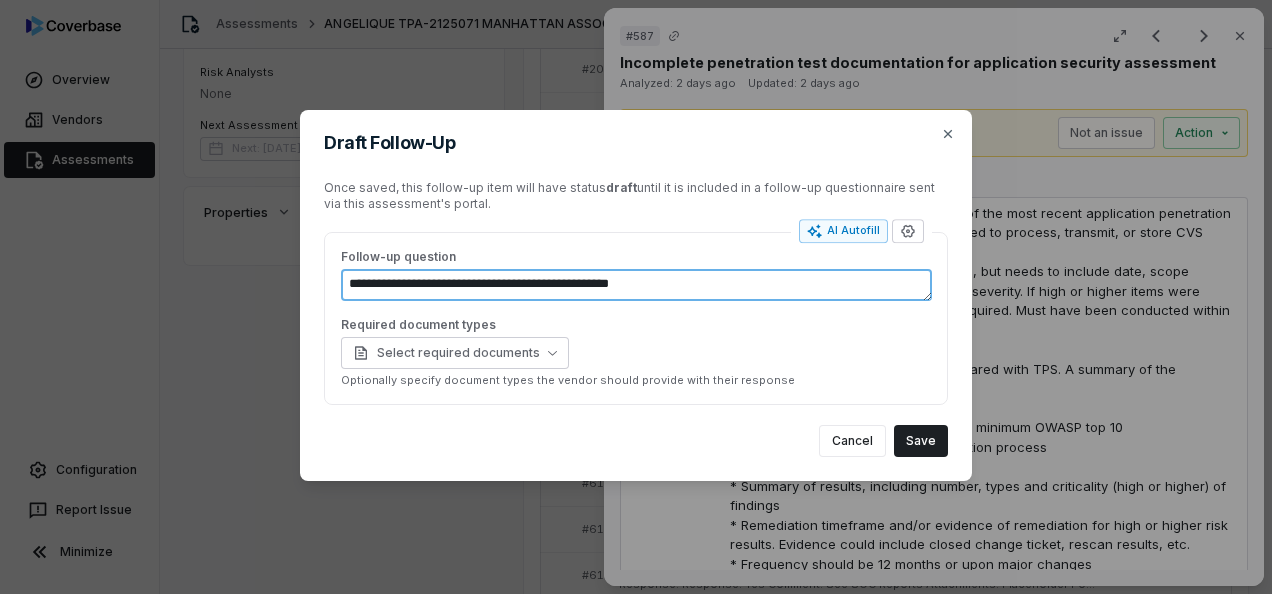 type on "*" 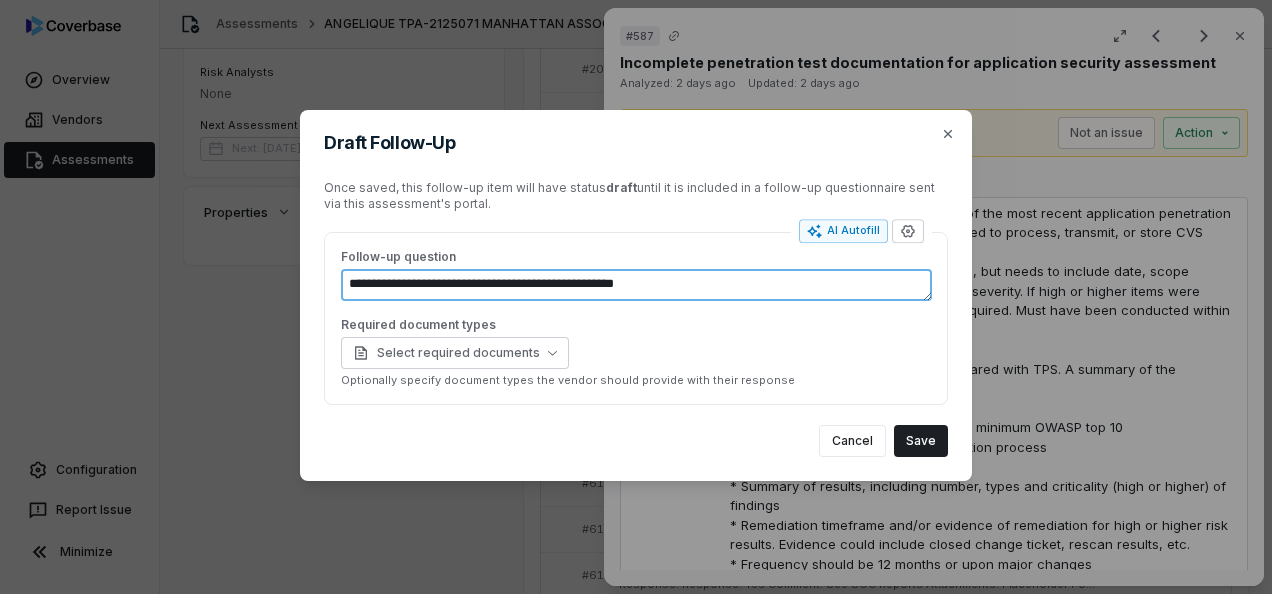 type on "*" 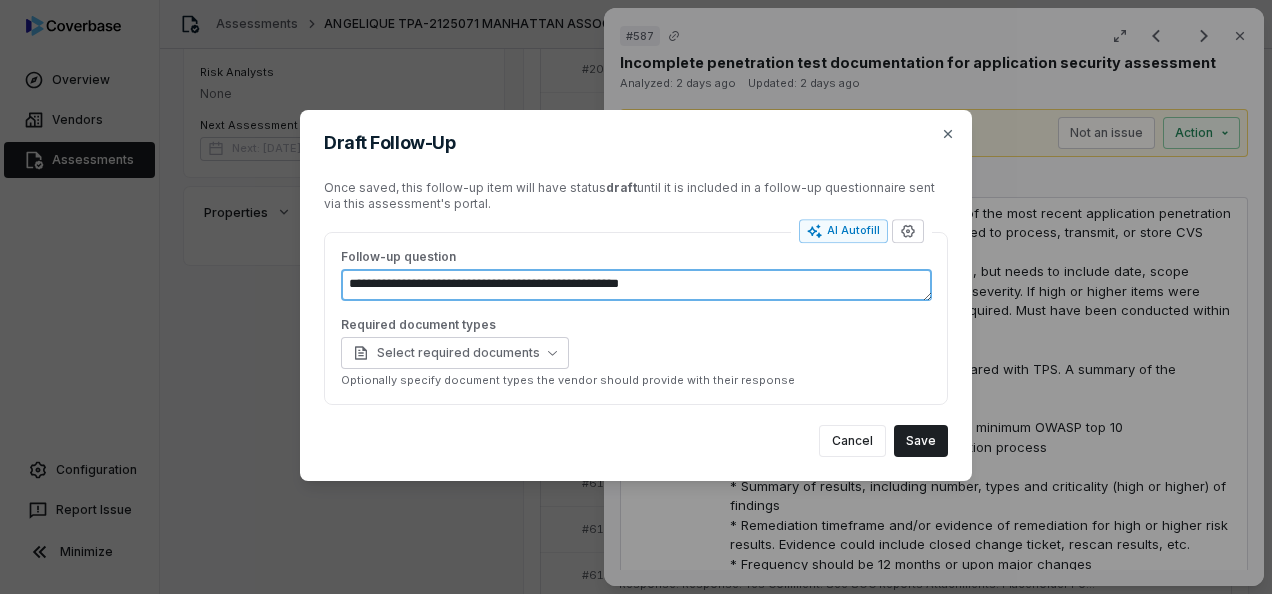 type on "*" 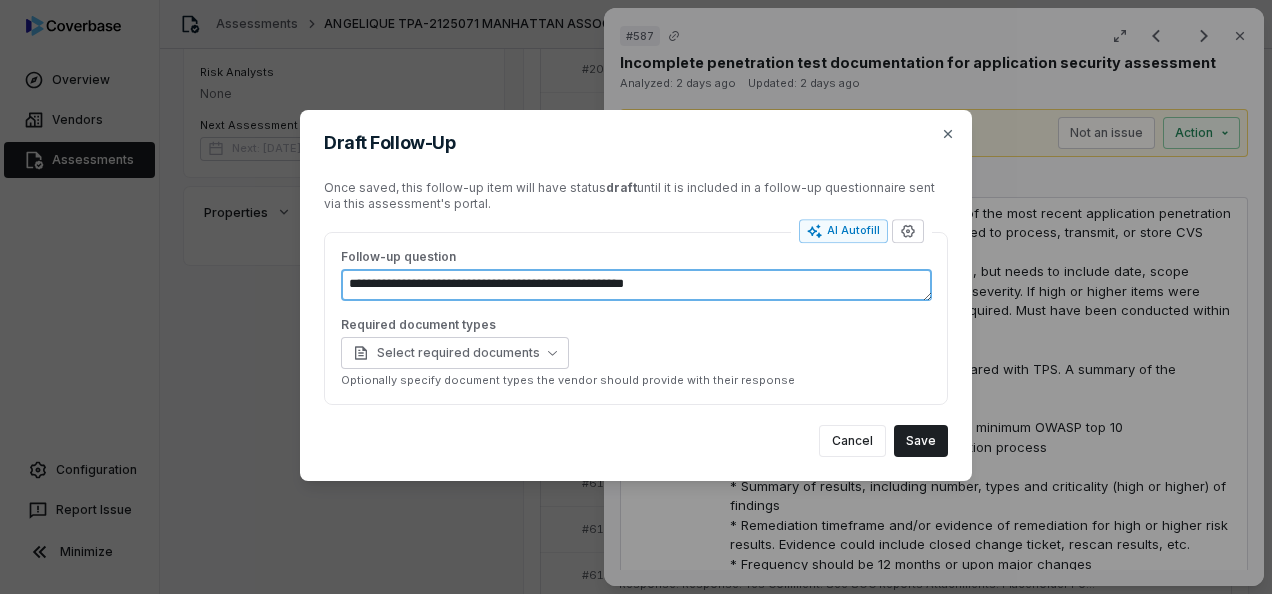 type on "**********" 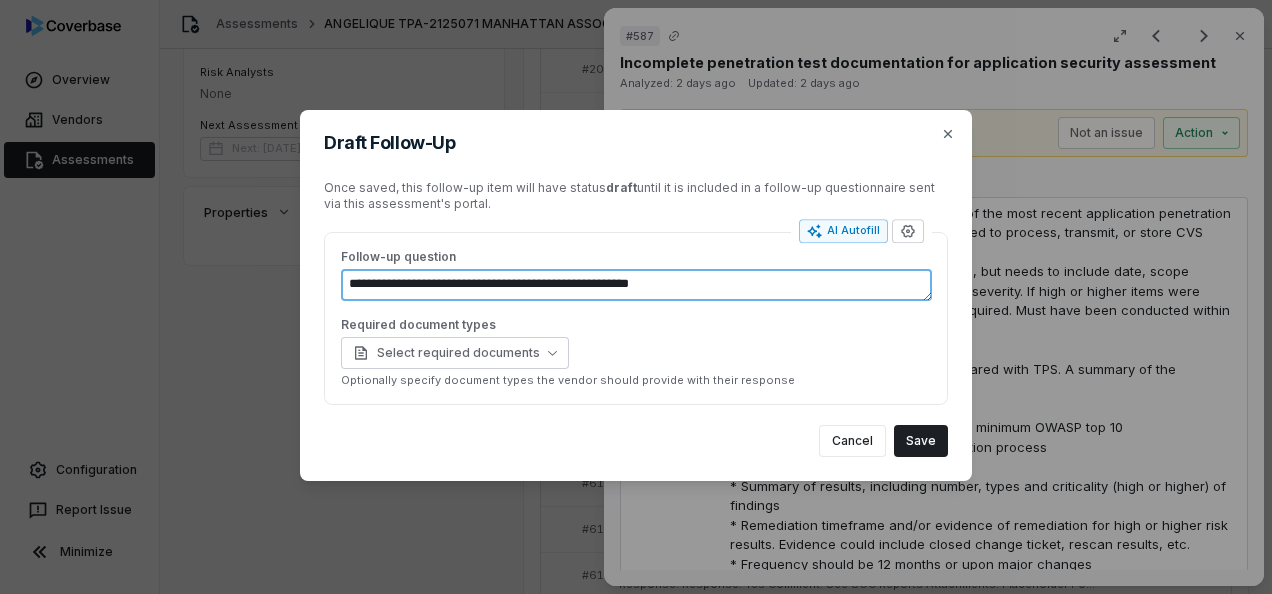 type on "*" 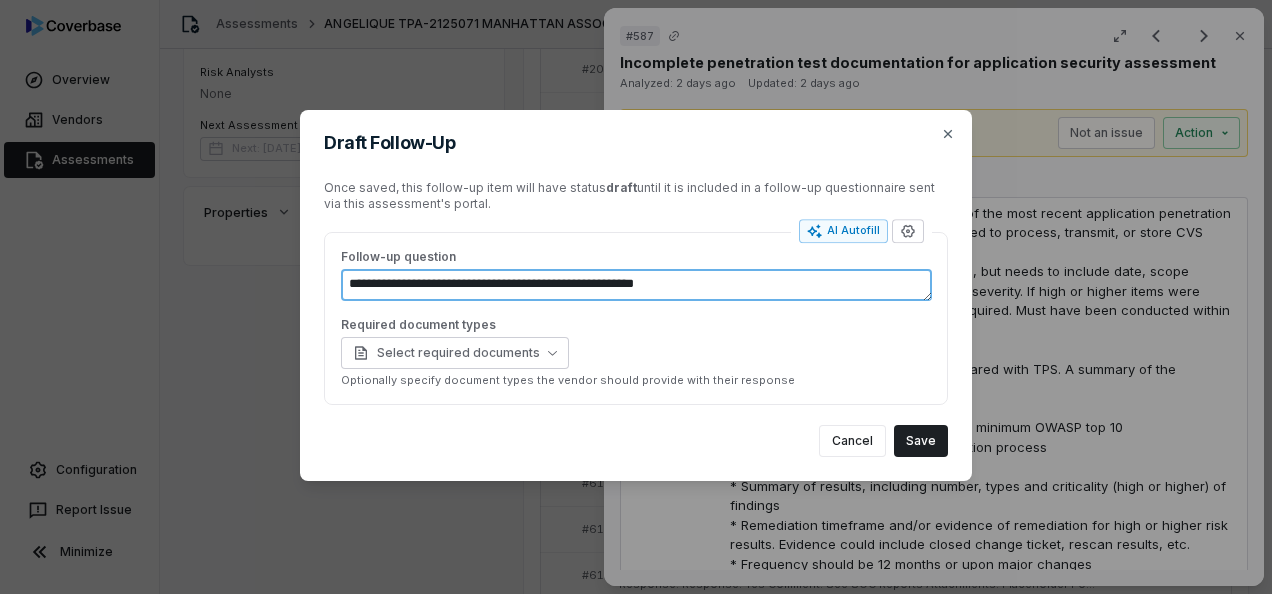 type on "*" 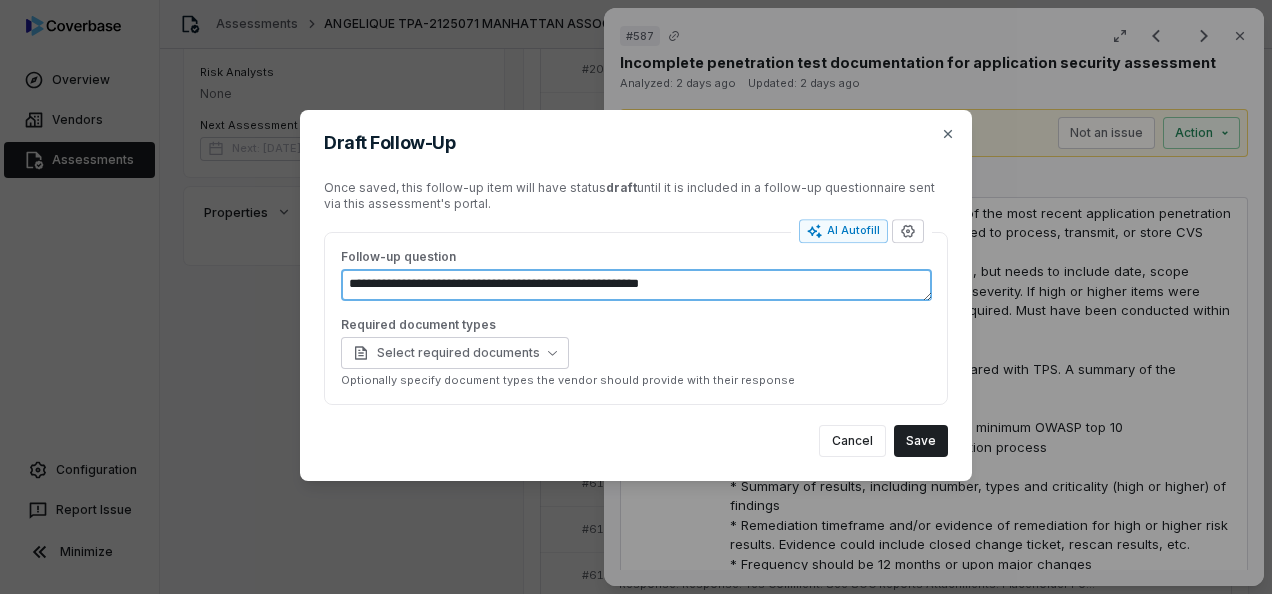 type on "*" 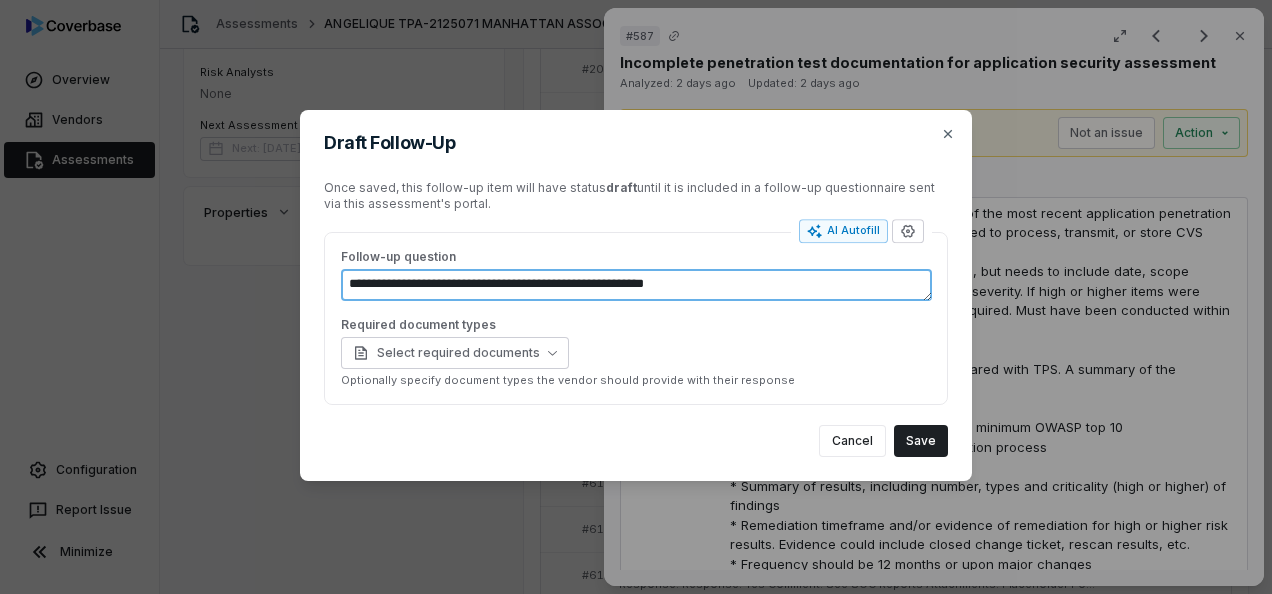 type on "**********" 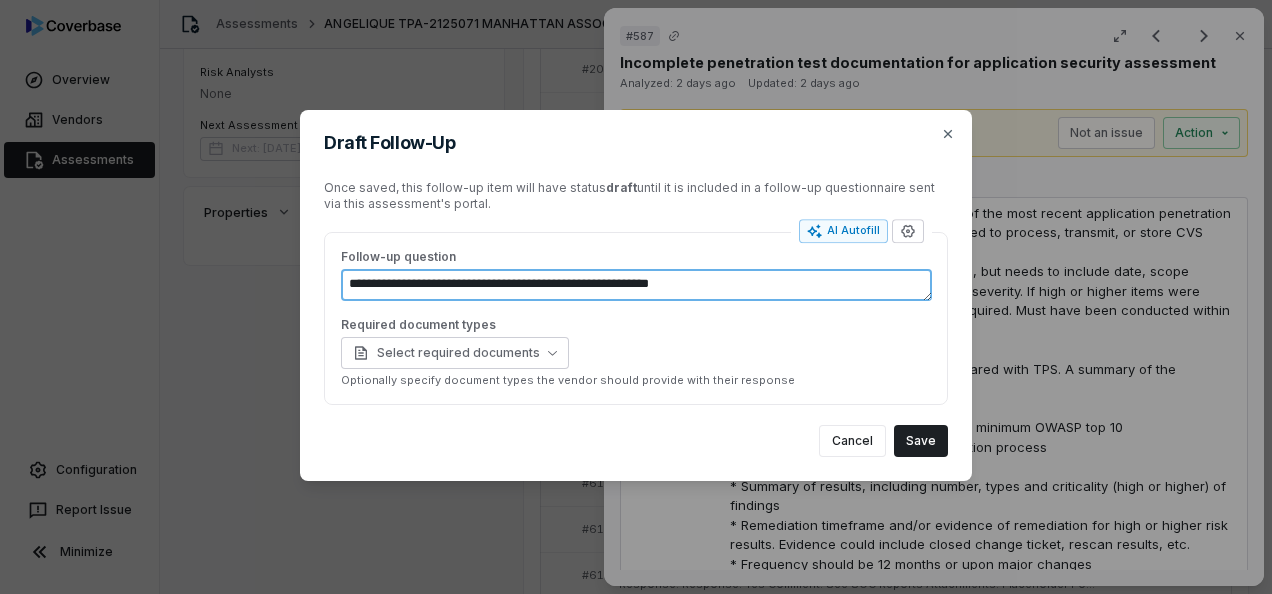 type on "*" 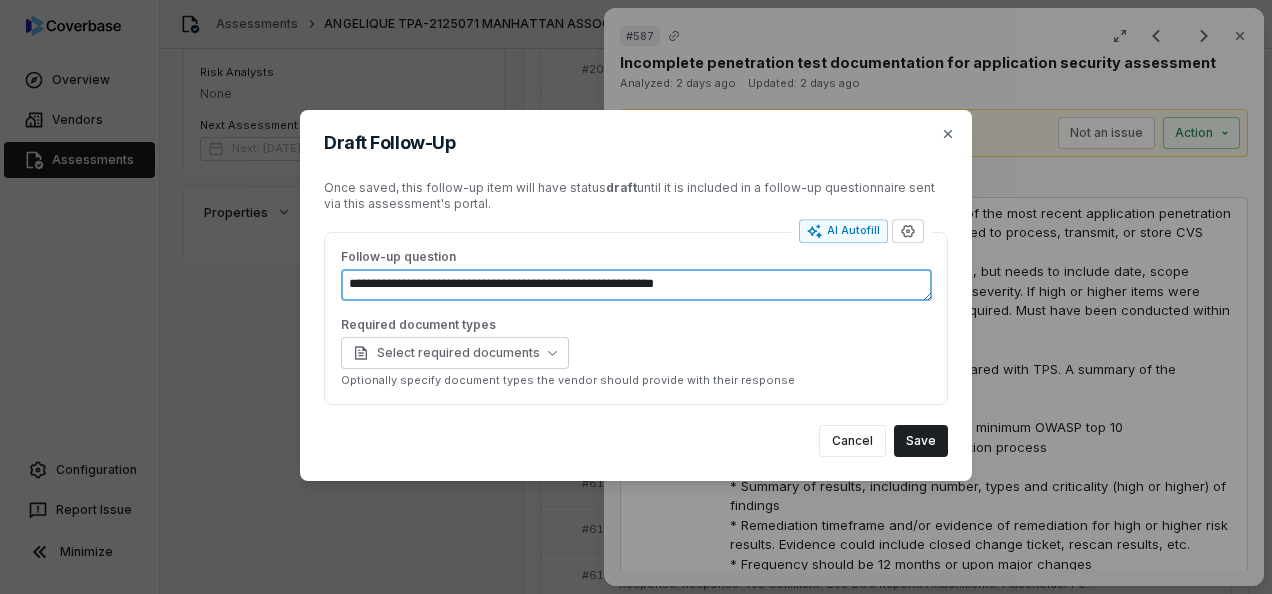 type on "*" 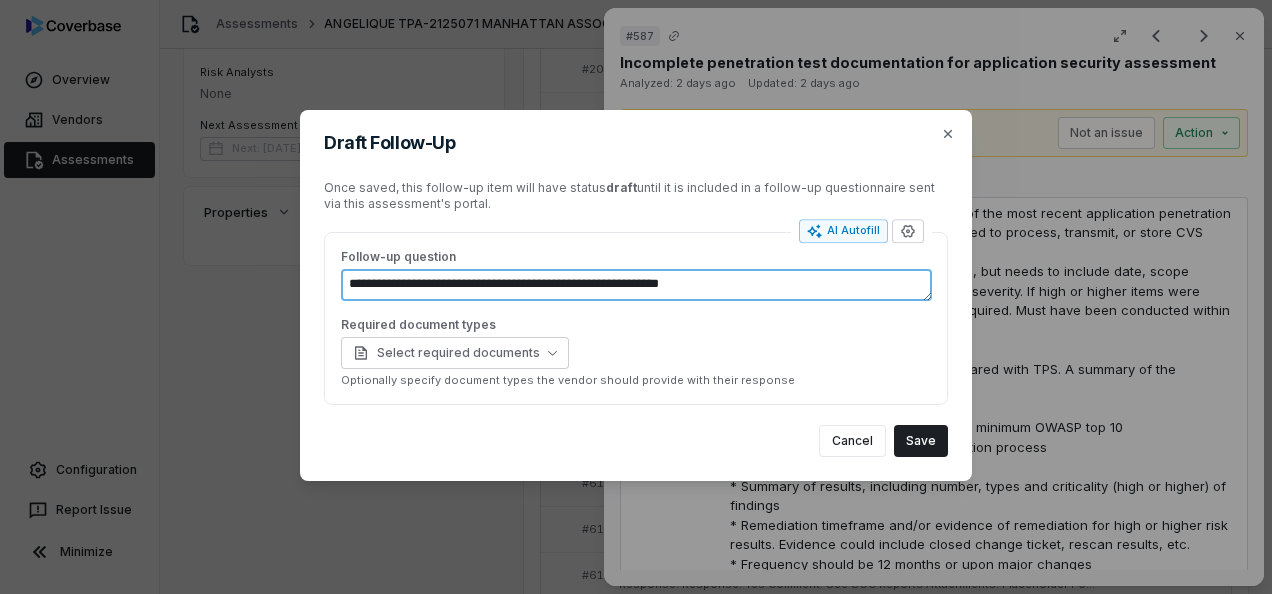 type on "*" 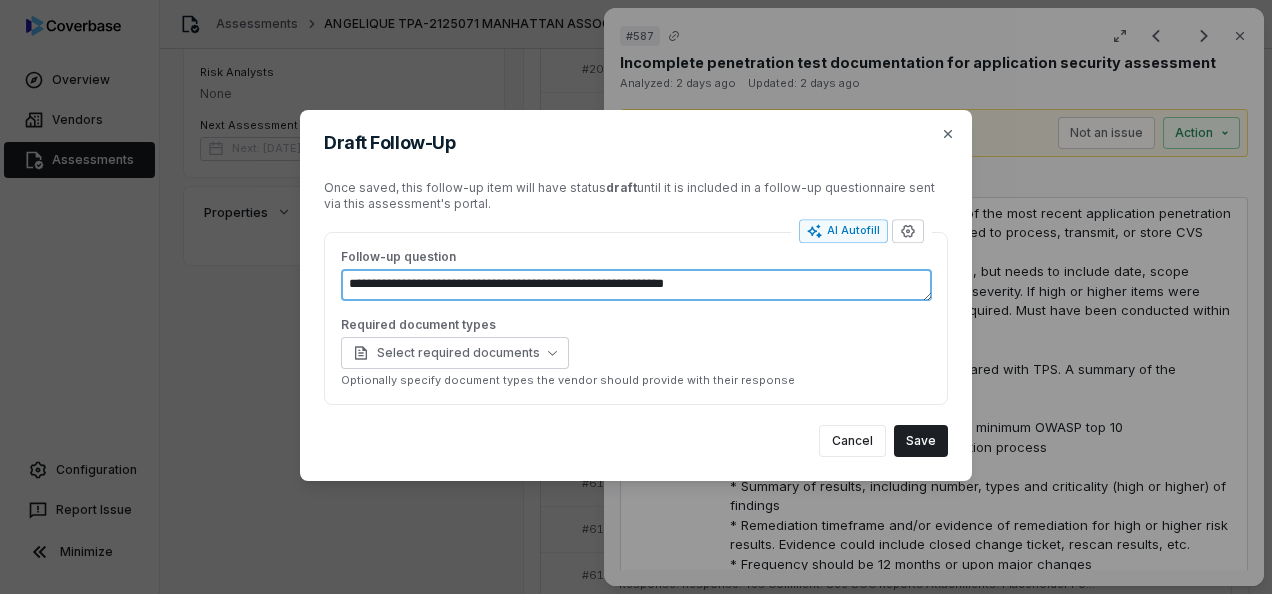 type on "*" 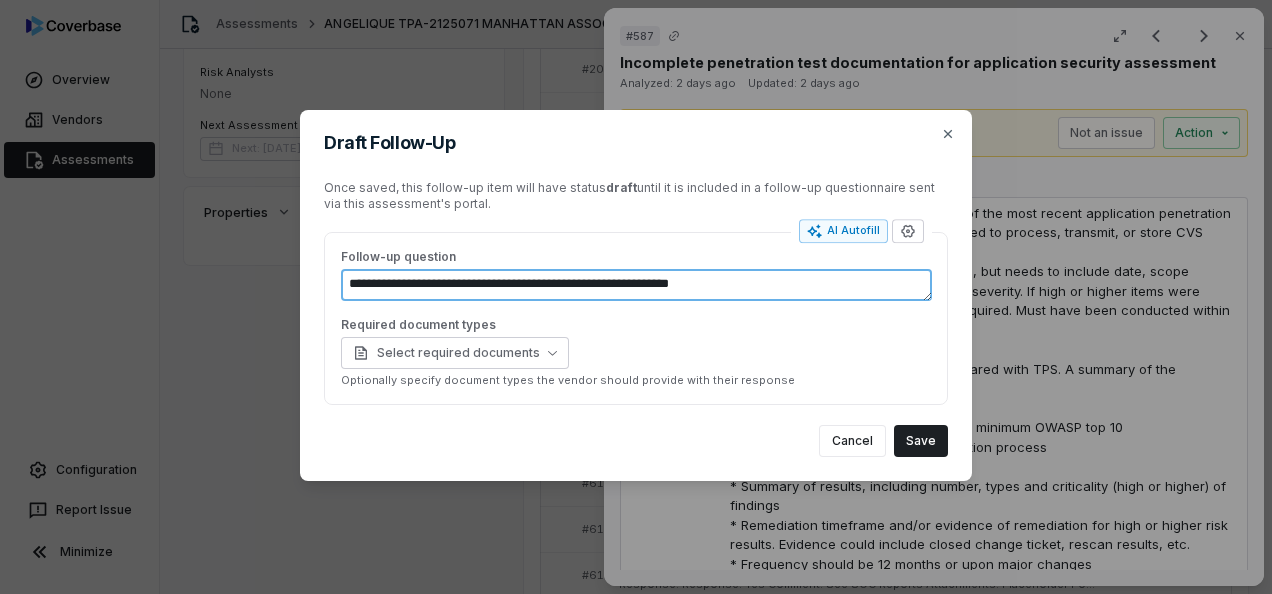 type on "*" 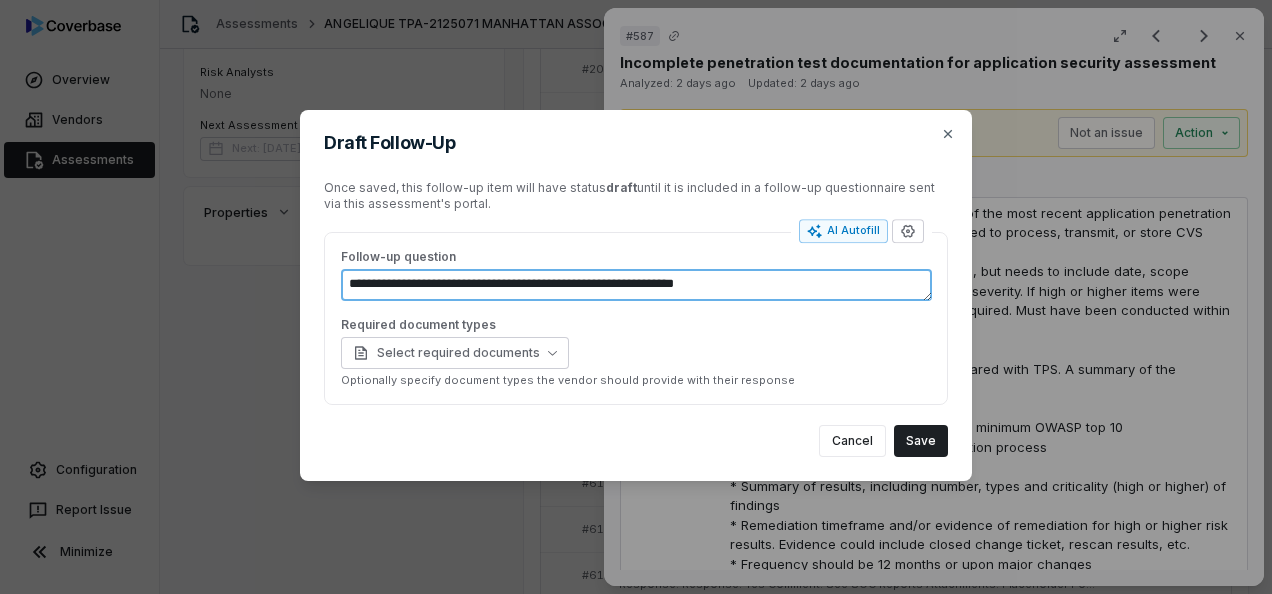 type on "*" 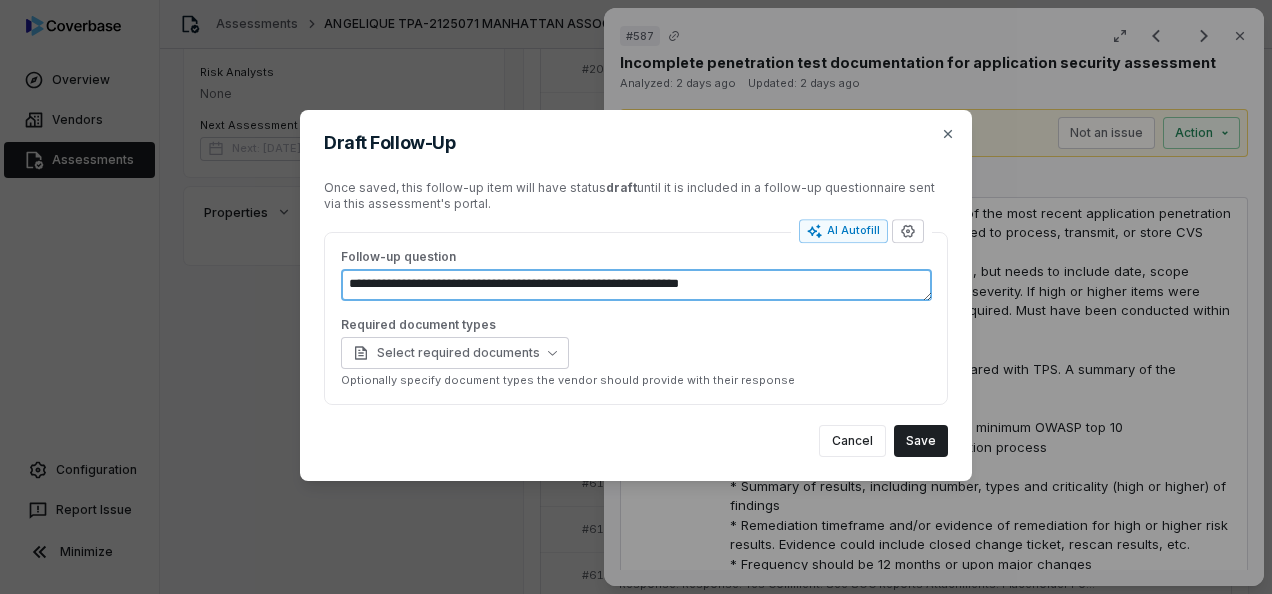 type on "*" 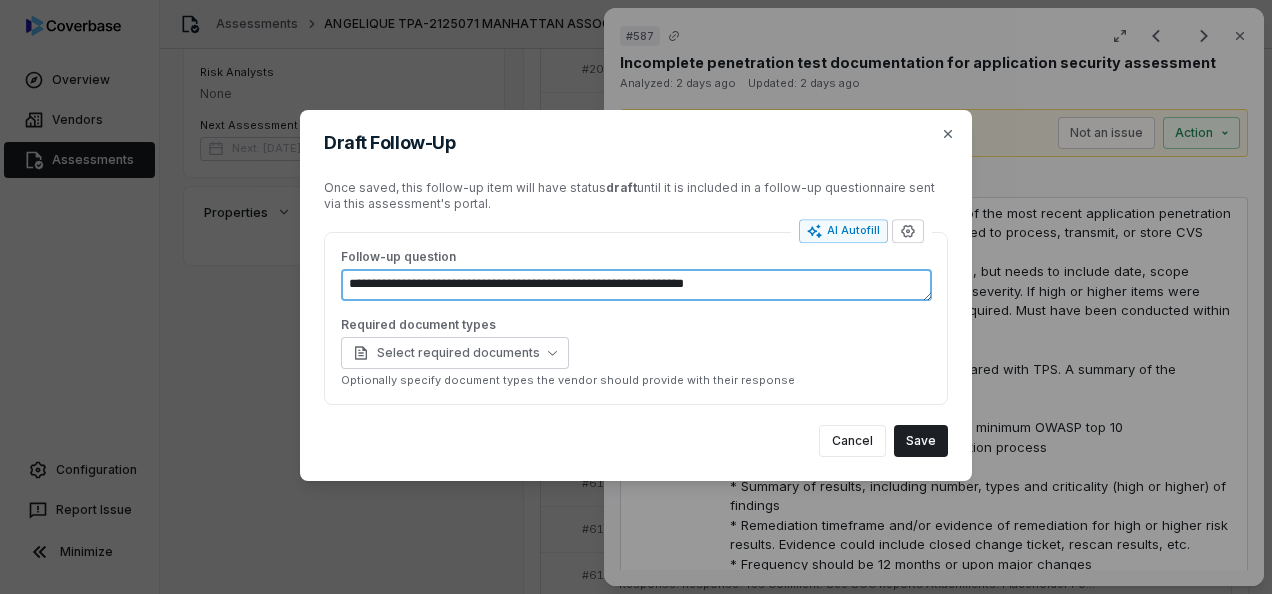type on "*" 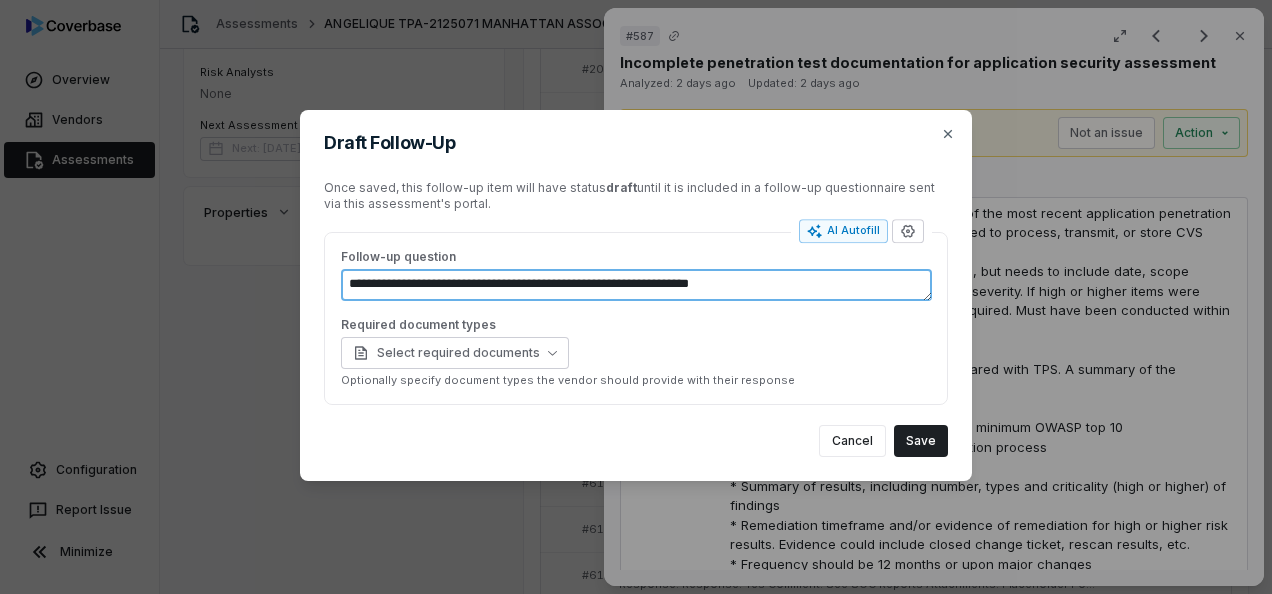 type on "**********" 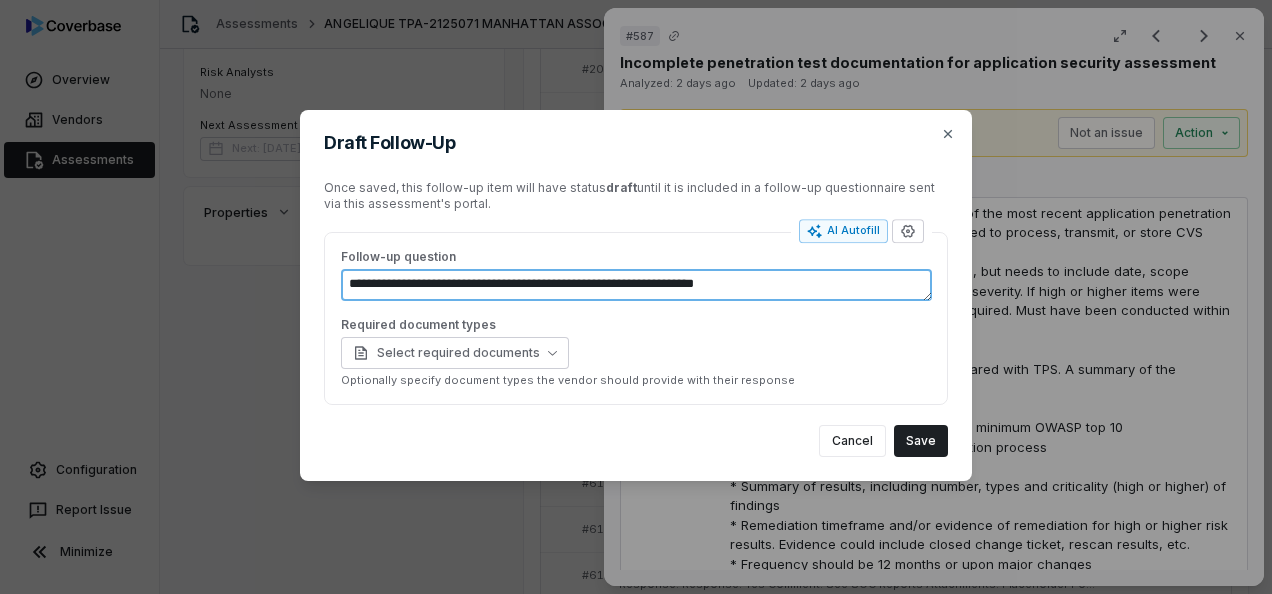 type on "*" 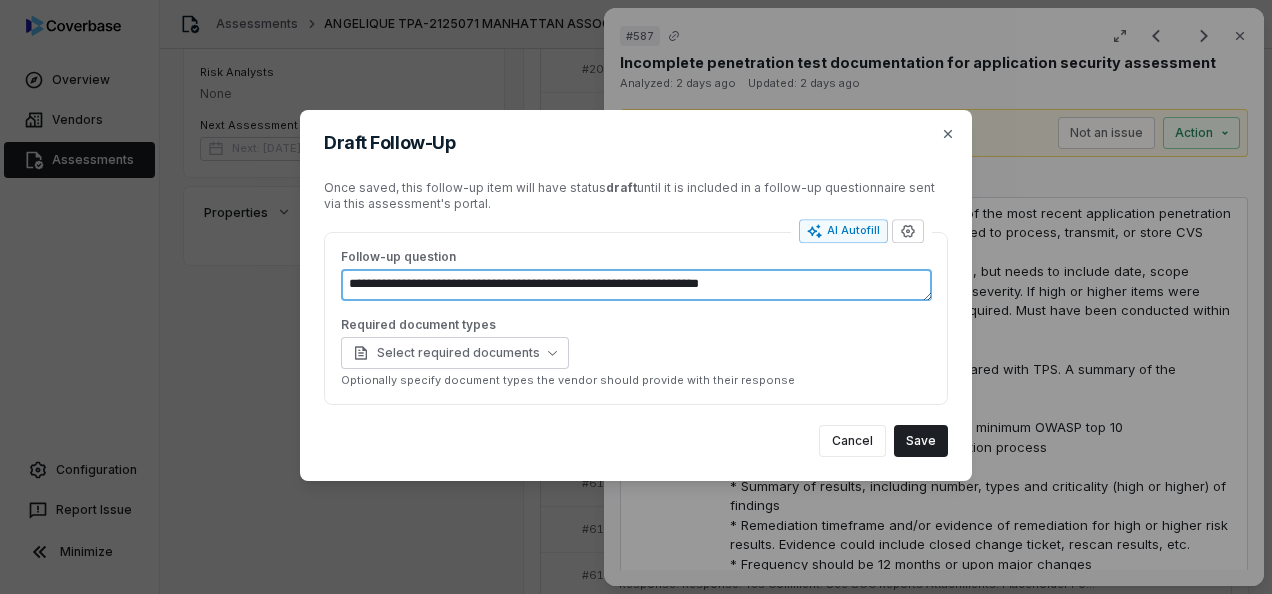 type on "*" 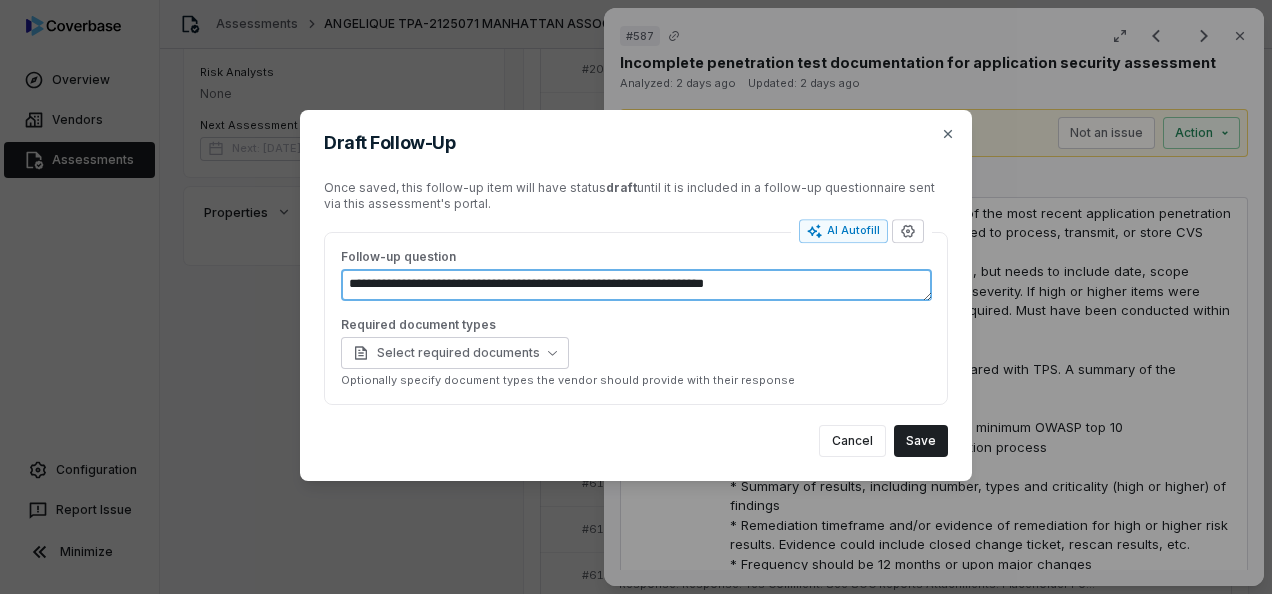 type on "*" 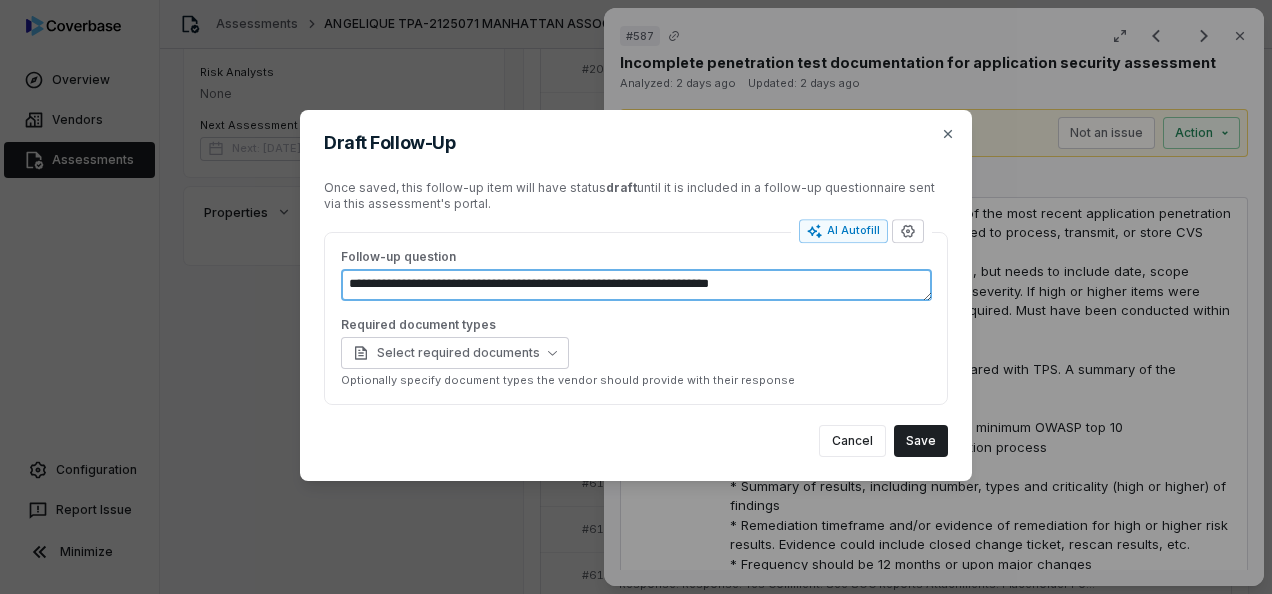 type on "*" 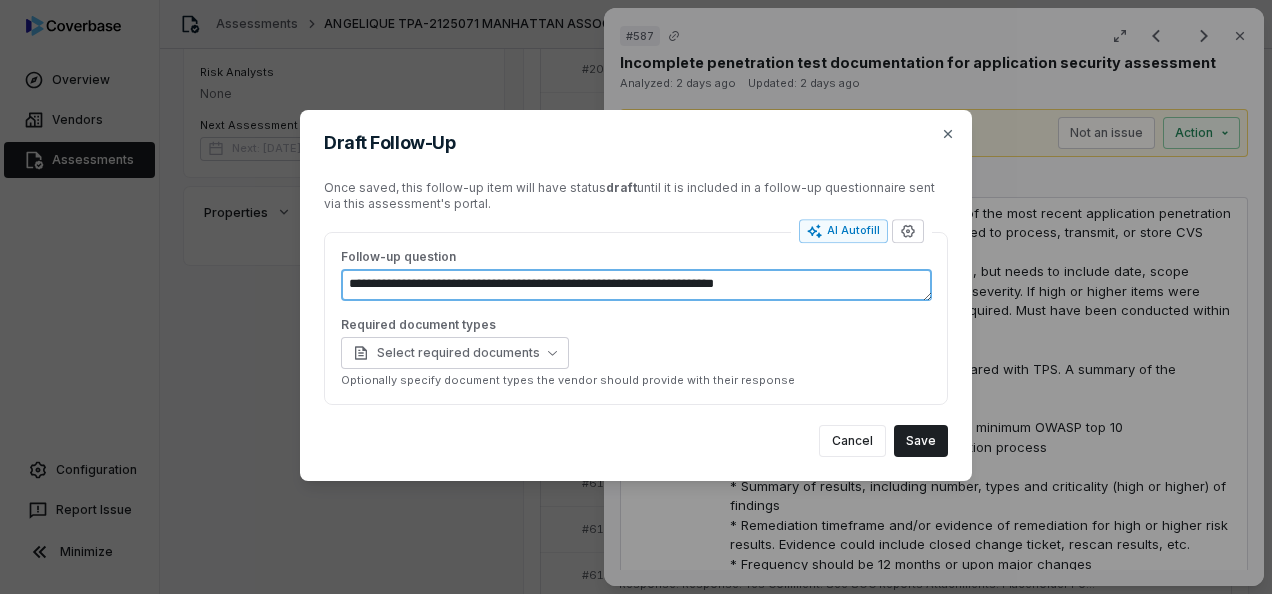 type on "*" 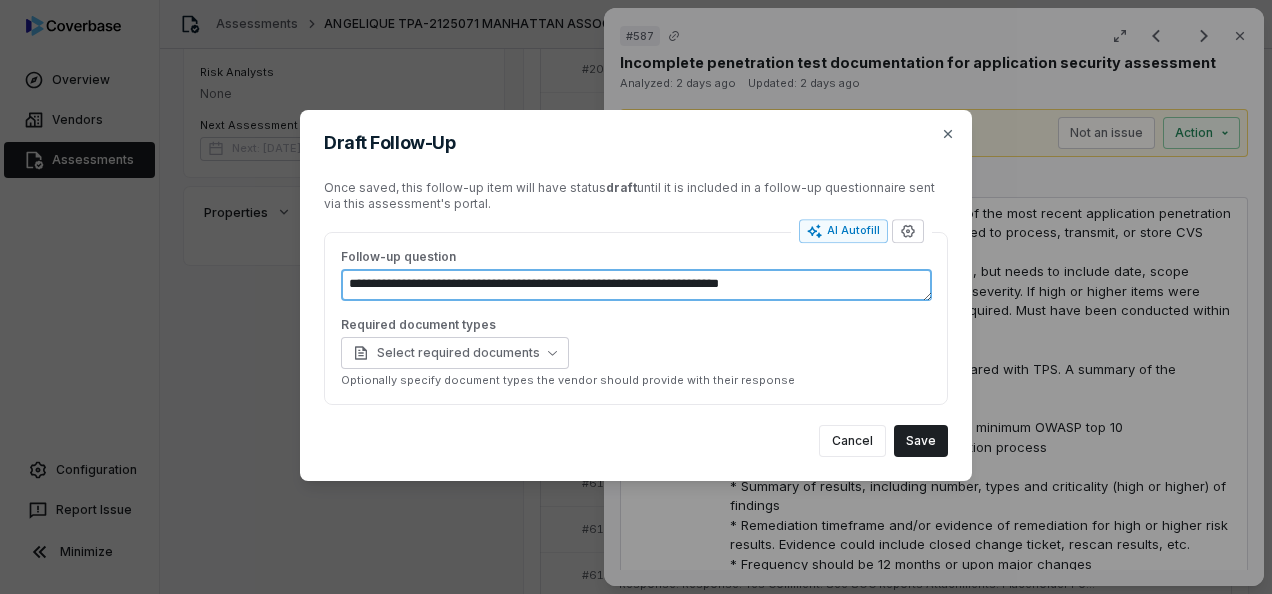 type on "**********" 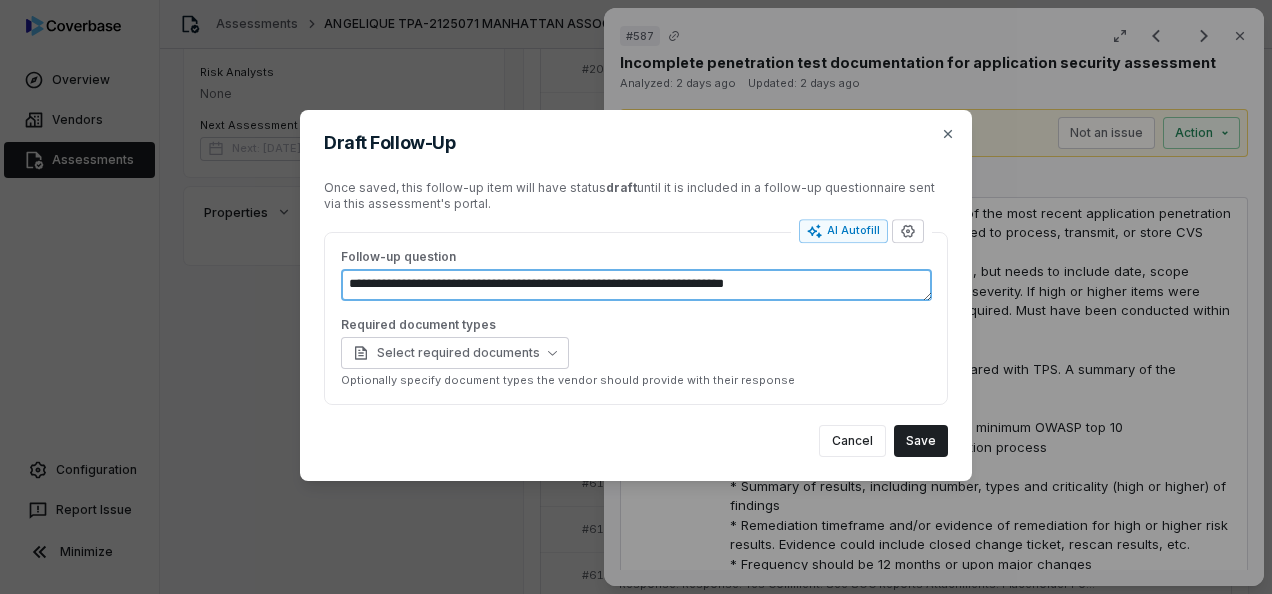 type on "*" 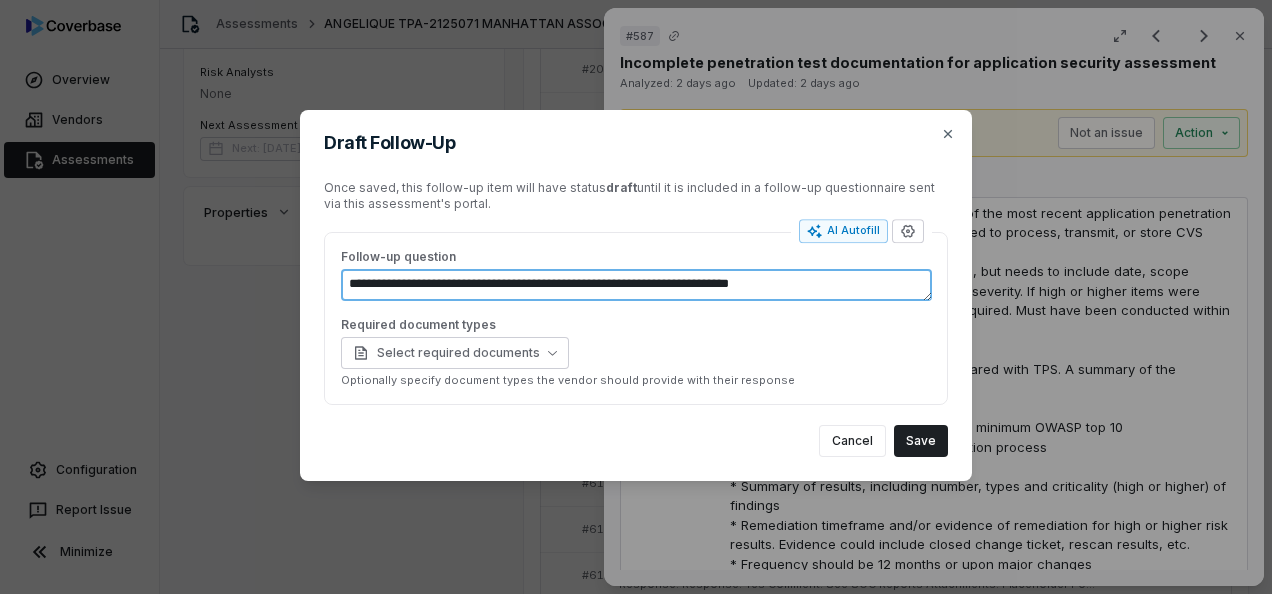 type on "*" 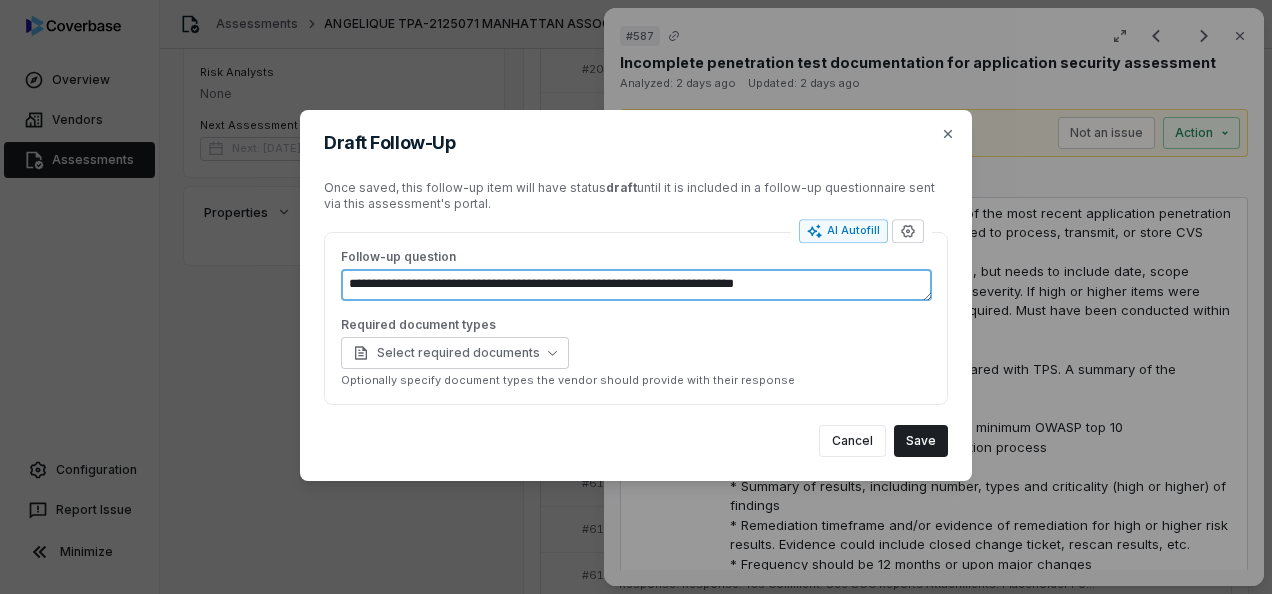 type on "*" 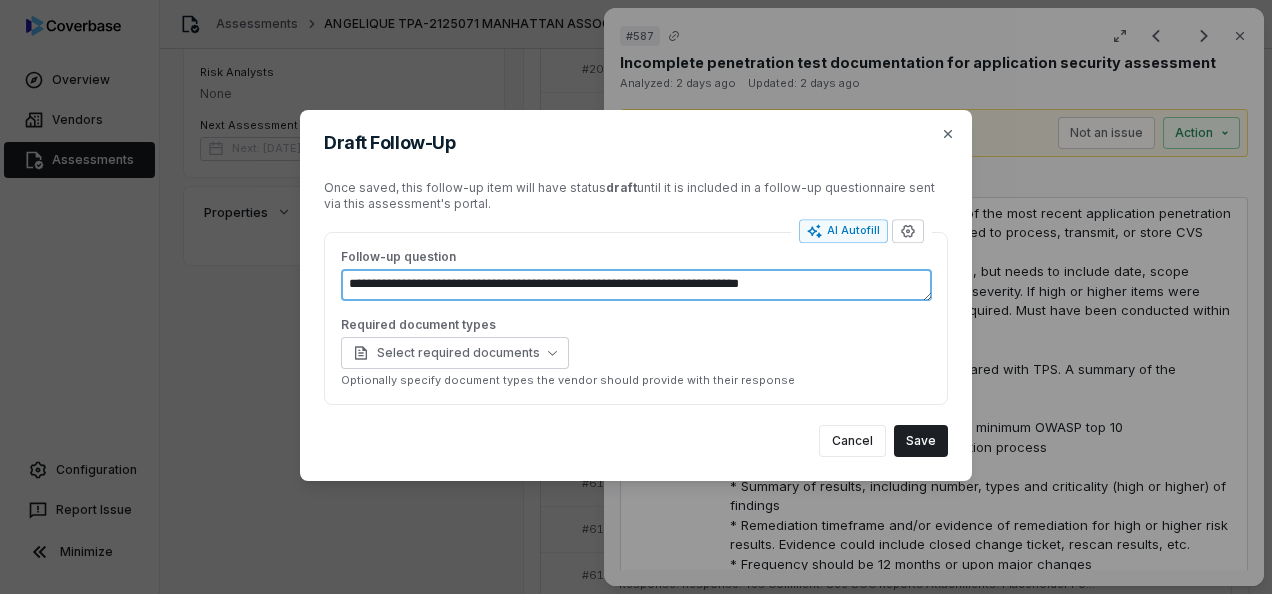 type on "*" 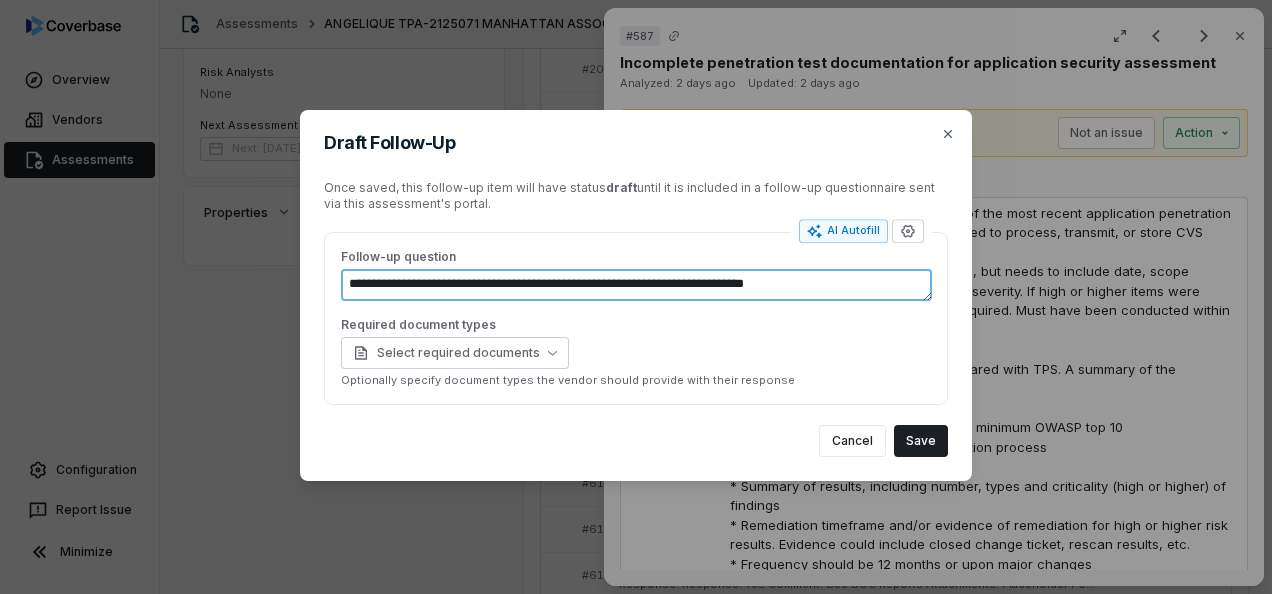 type on "*" 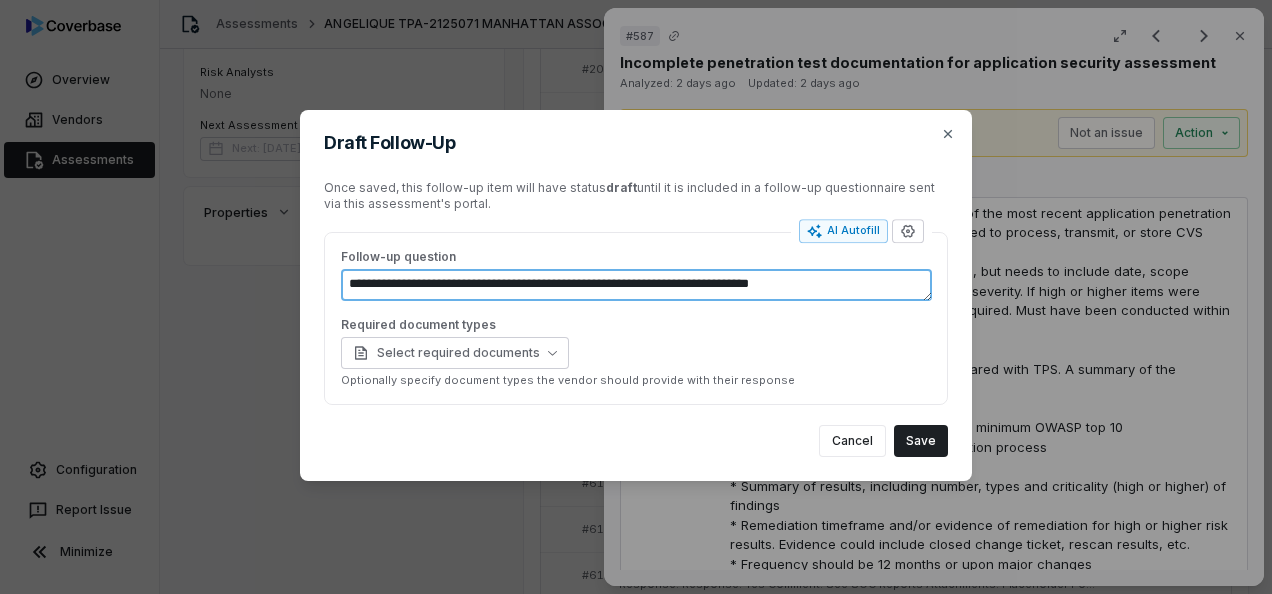 type on "*" 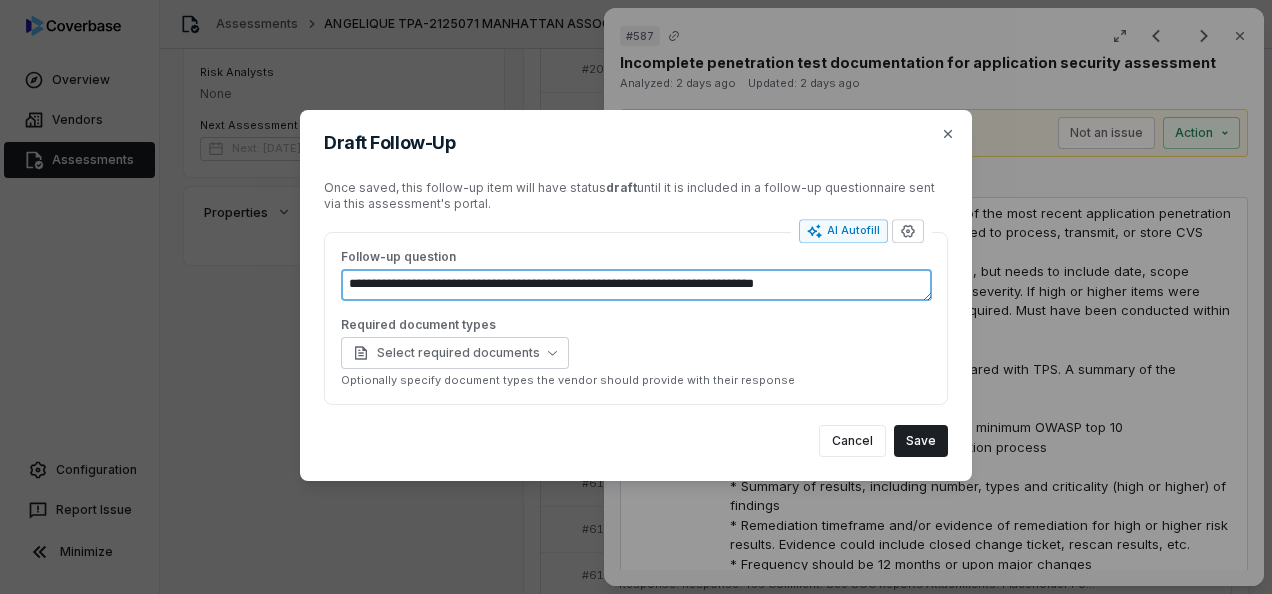 type on "*" 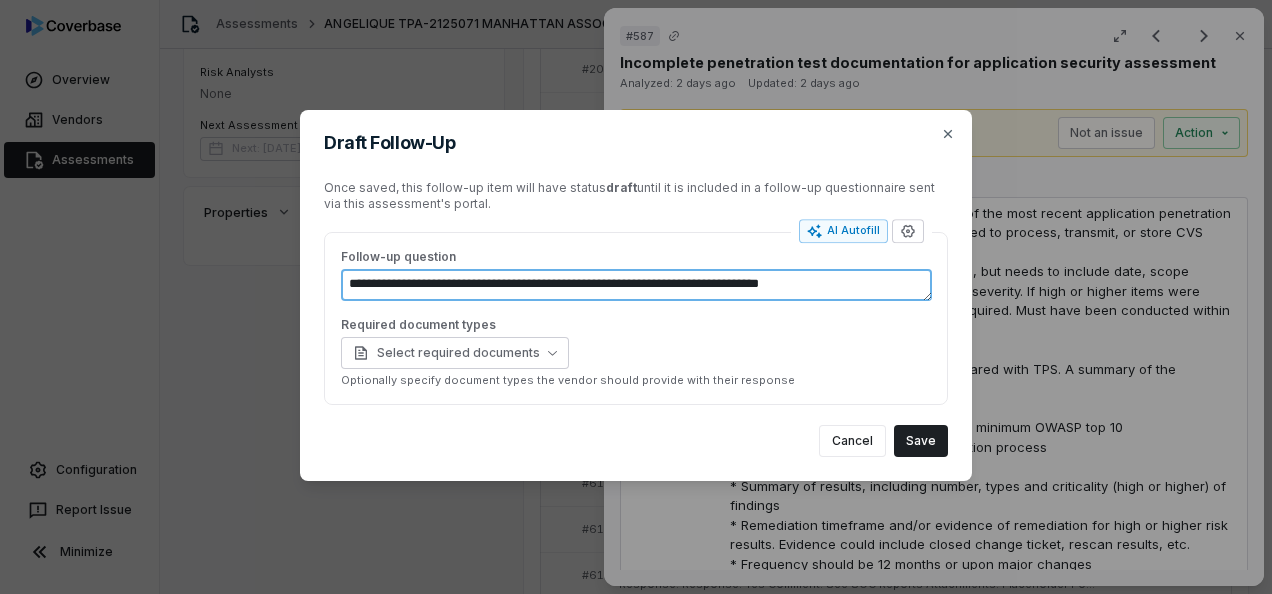 type on "*" 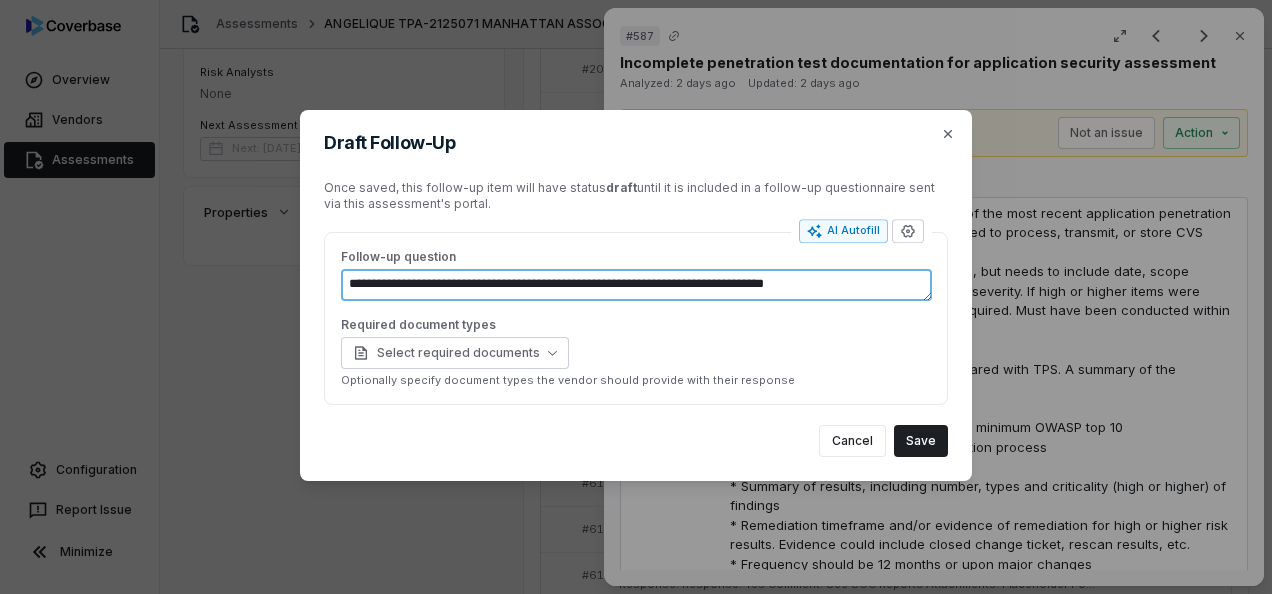 type on "*" 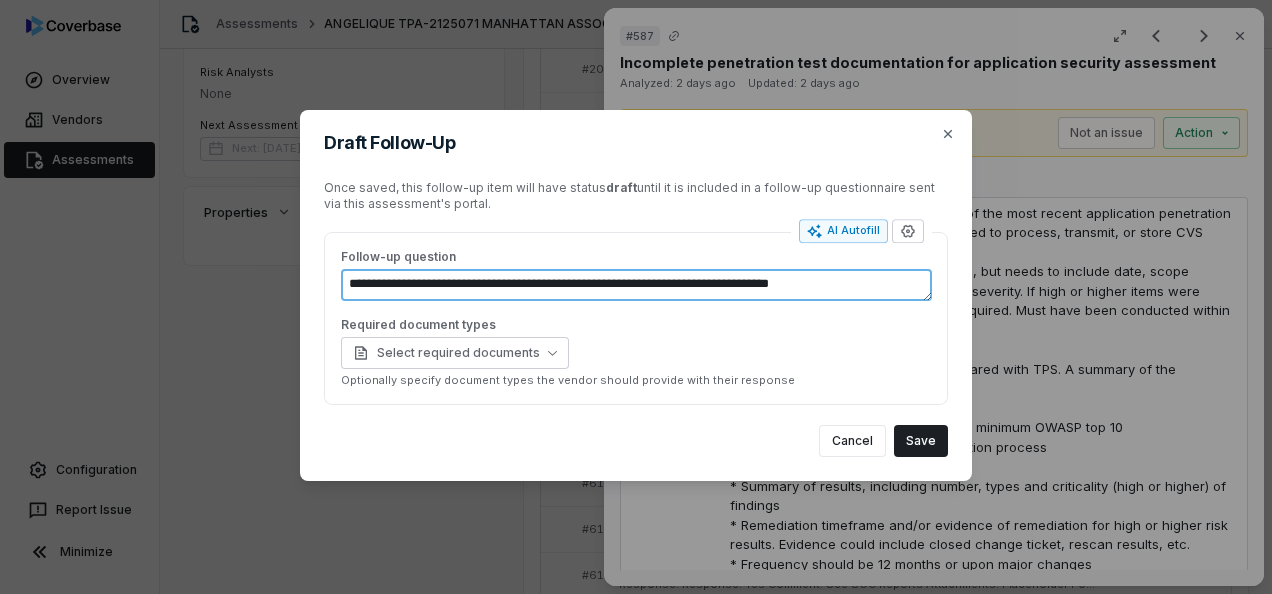 type on "*" 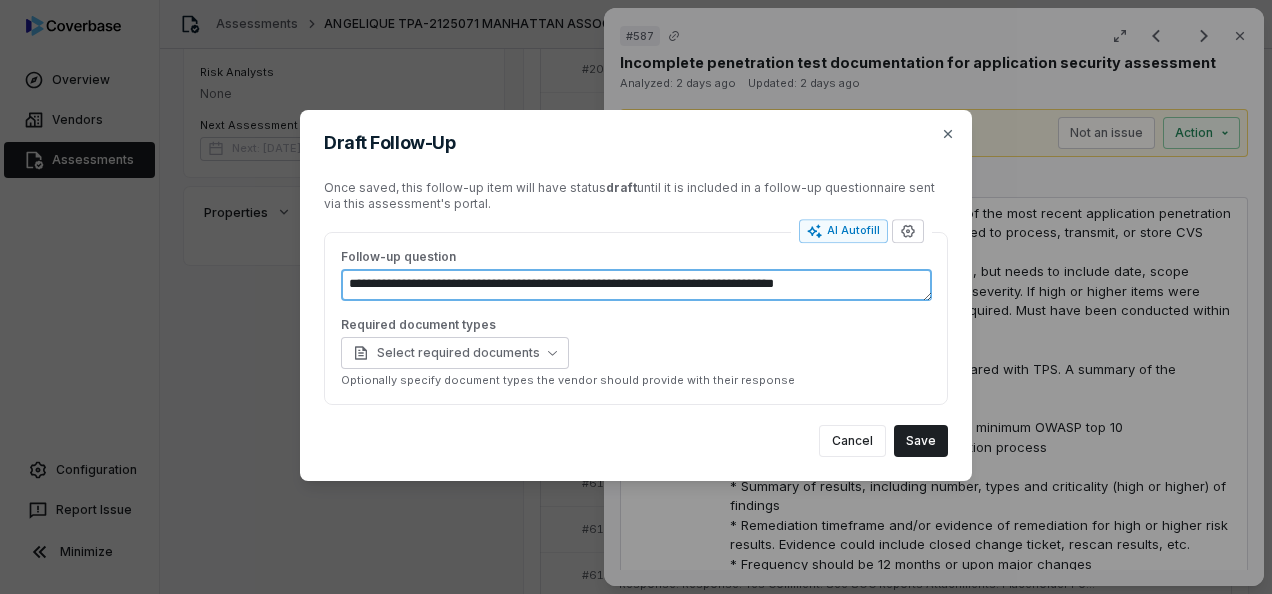 type on "*" 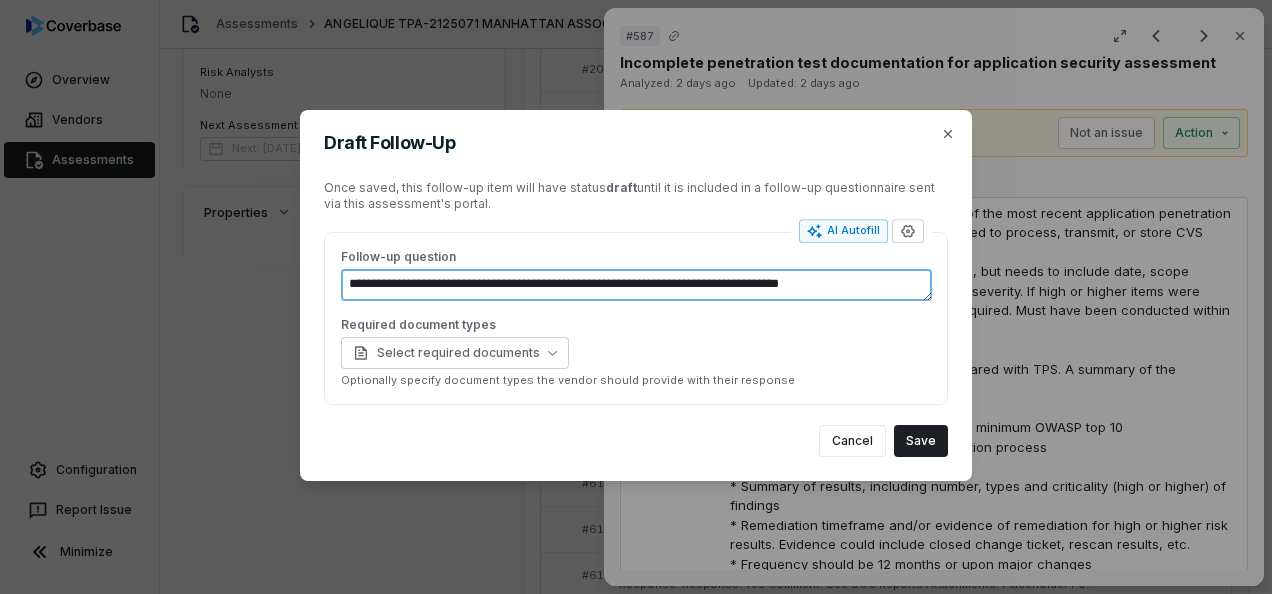 type on "*" 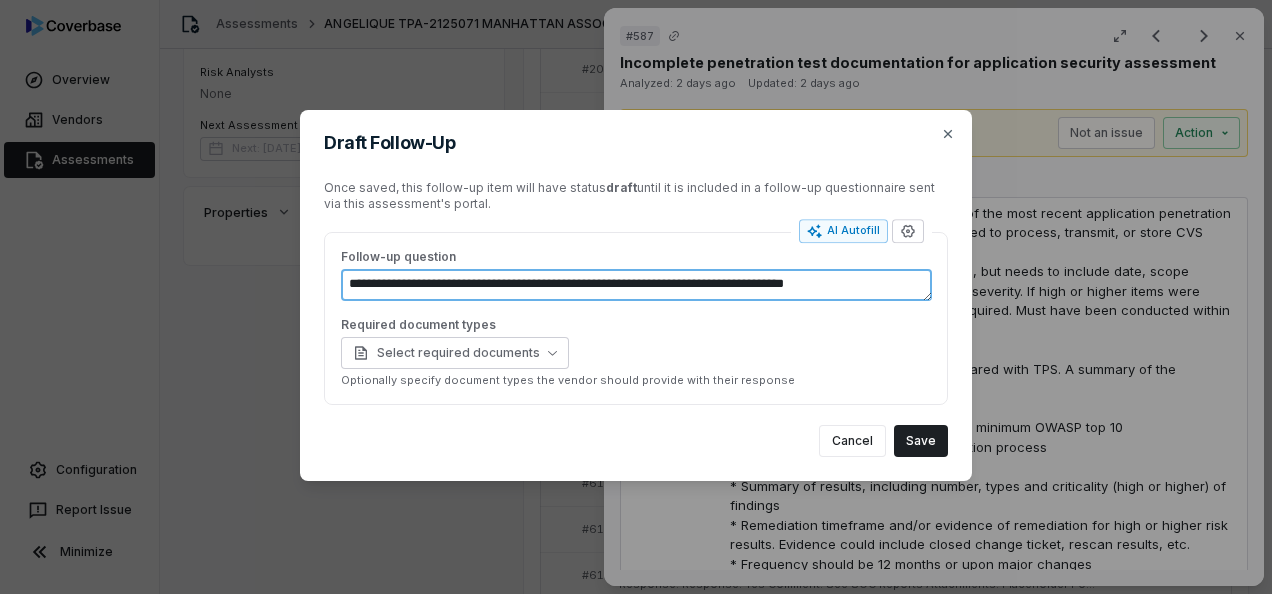 type on "*" 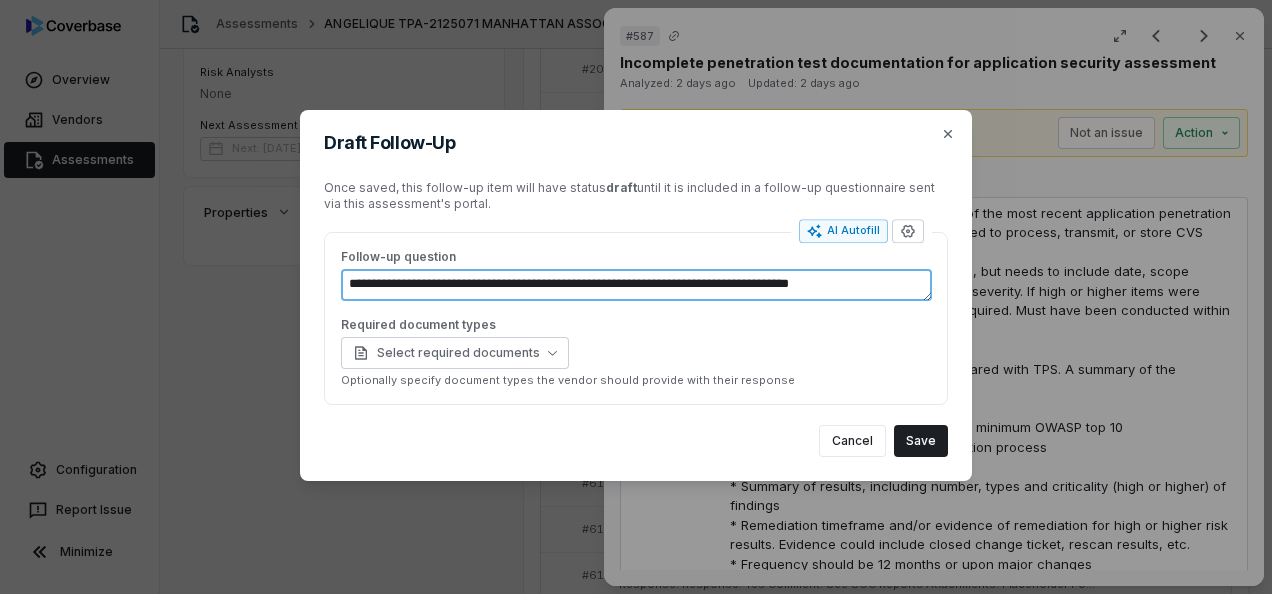 type on "*" 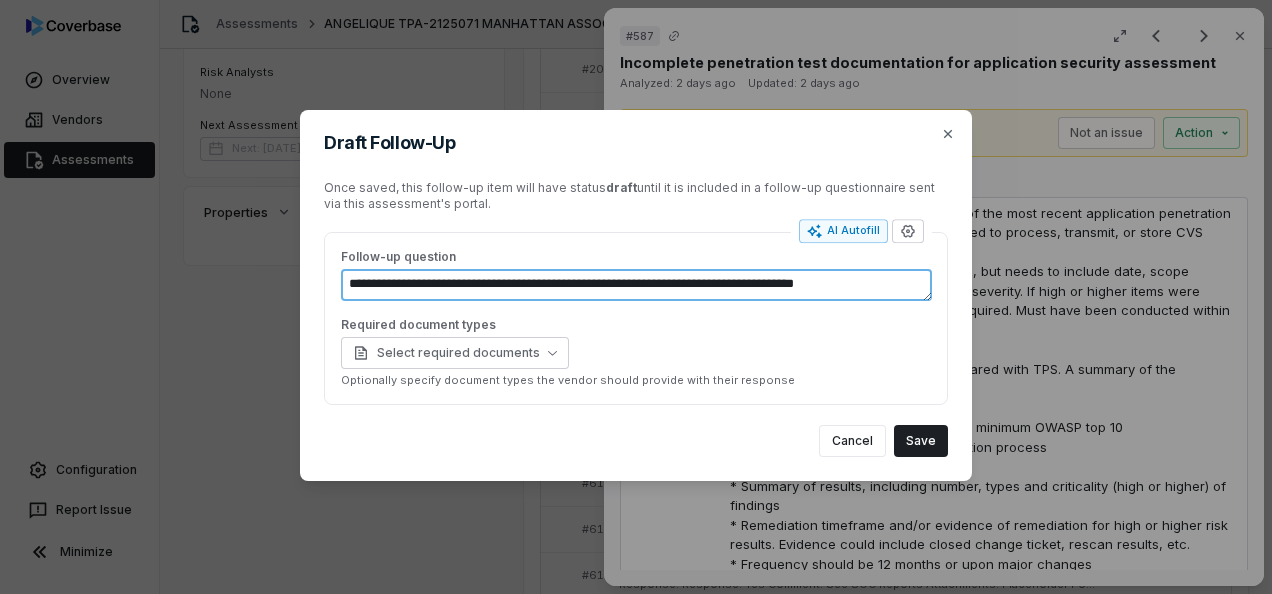 type on "*" 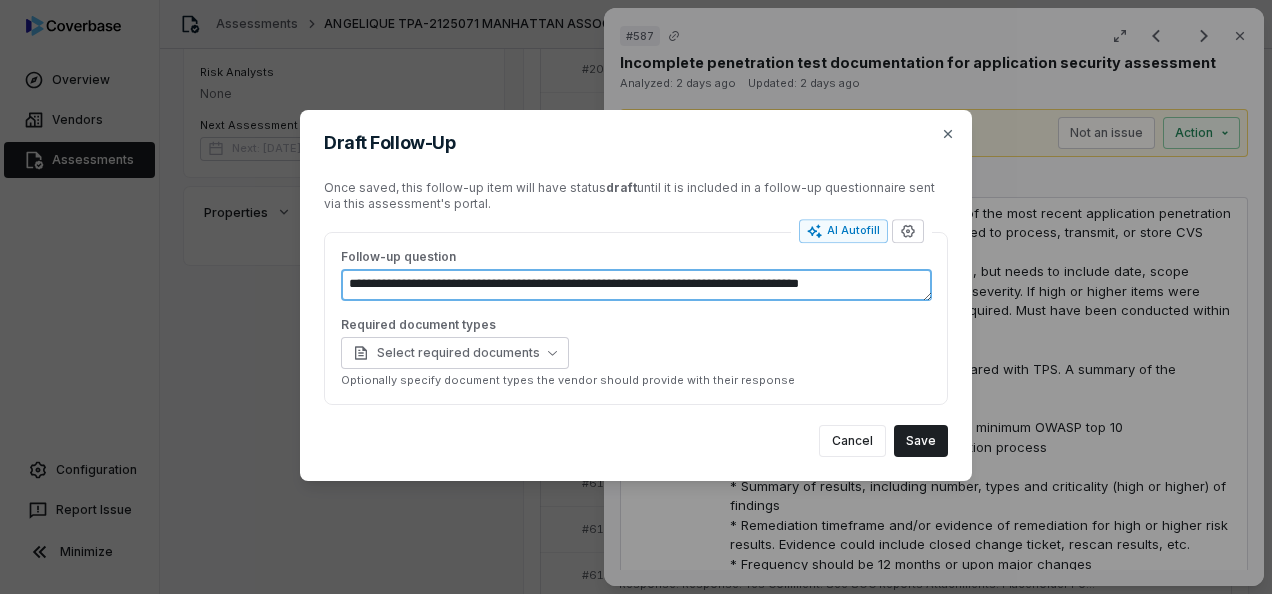 type on "*" 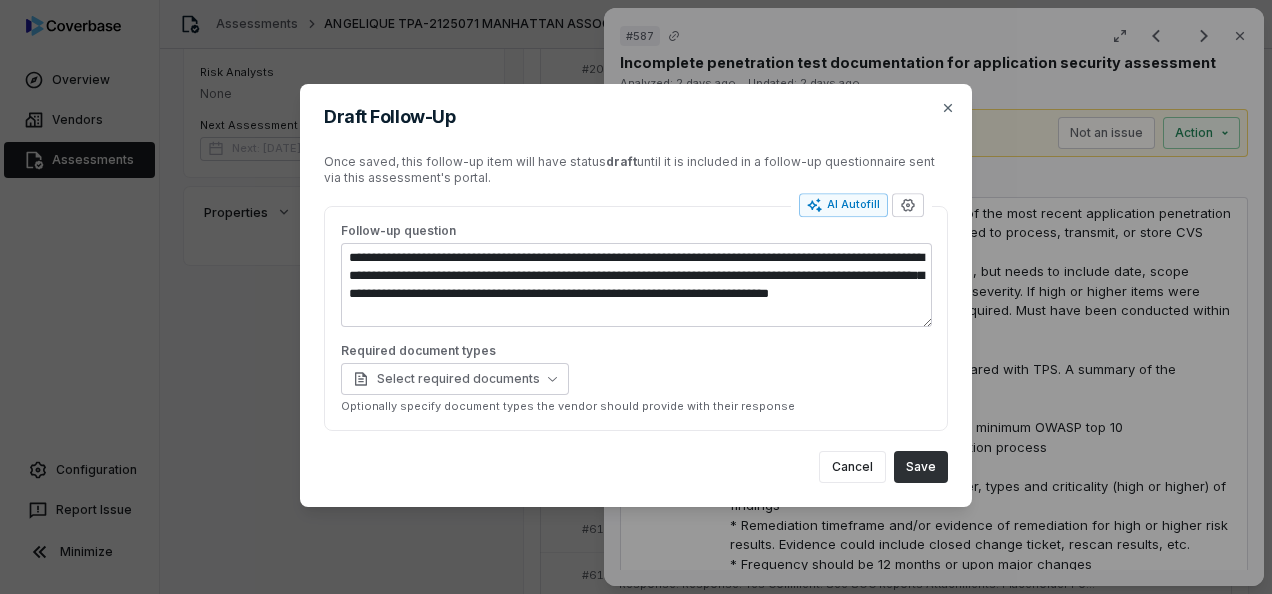 click on "Save" at bounding box center (921, 467) 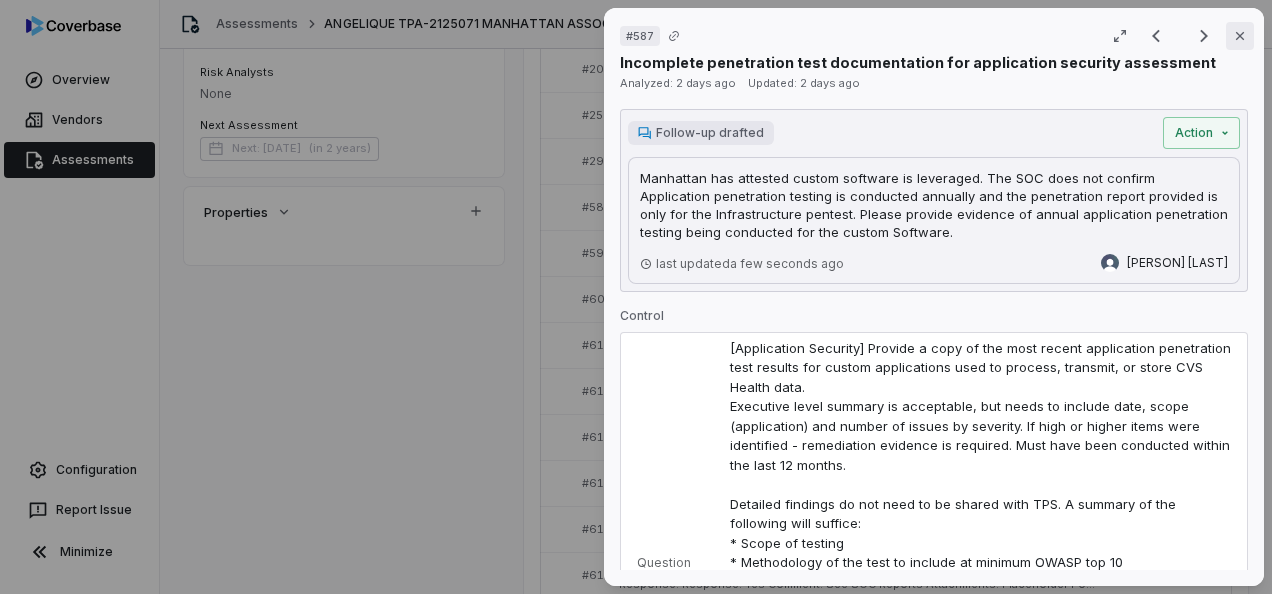 click on "Close" at bounding box center [1240, 36] 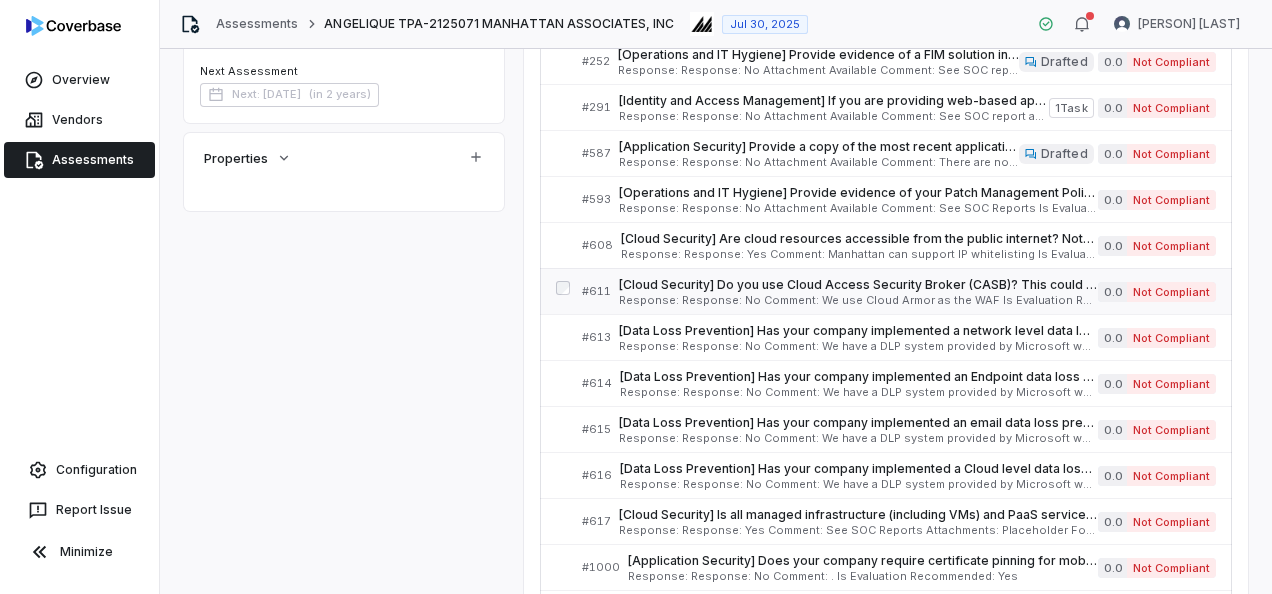 scroll, scrollTop: 452, scrollLeft: 0, axis: vertical 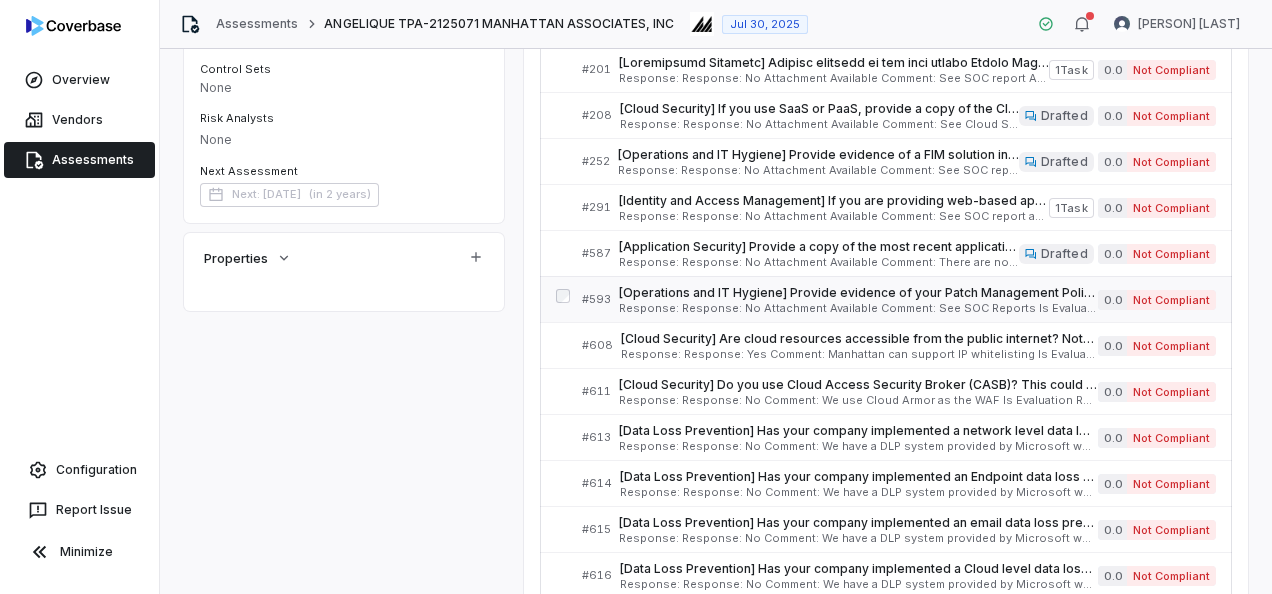 click on "Response: Response: No Attachment Available
Comment: See SOC Reports
Is Evaluation Recommended: Yes" at bounding box center (858, 308) 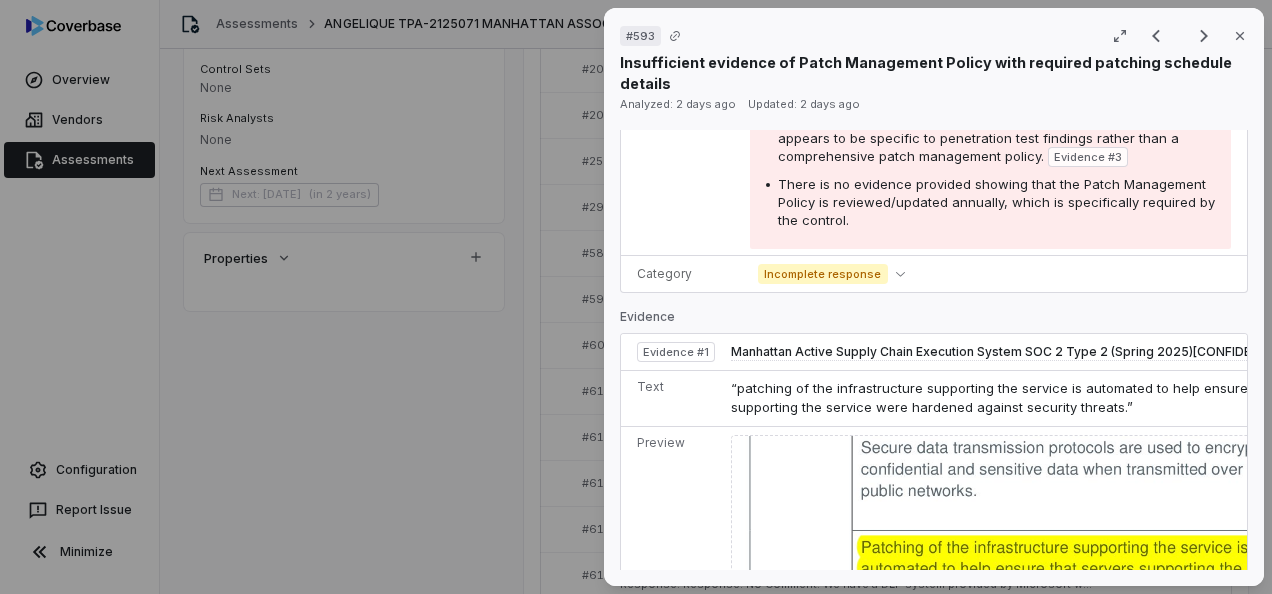 scroll, scrollTop: 900, scrollLeft: 0, axis: vertical 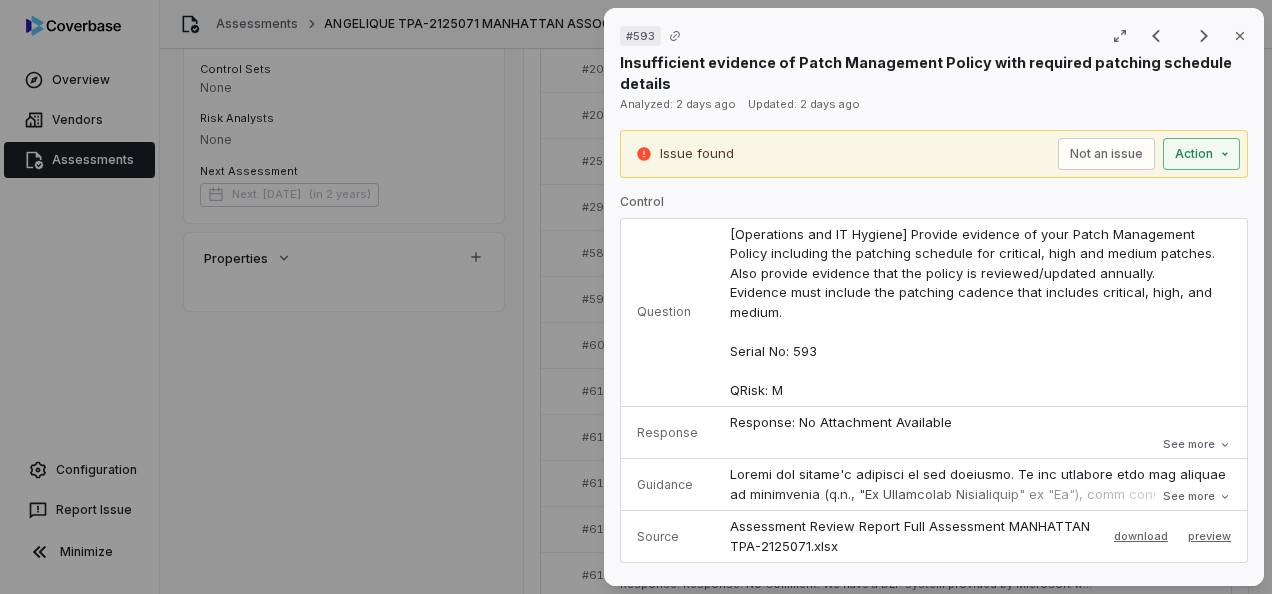 click on "# 593 Result 8 of 24 Close Insufficient evidence of Patch Management Policy with required patching schedule details Analyzed: [DATE] ago Updated: [DATE] ago Issue found Not an issue Action Control Question [Operations and IT Hygiene] Provide evidence of your Patch Management Policy including the patching schedule for critical, high and medium patches. Also provide evidence that the policy is reviewed/updated annually.
Evidence must include the patching cadence that includes critical, high, and medium.
Serial No: 593
QRisk: M Response Response: No Attachment Available
Comment: See SOC Reports
Is Evaluation Recommended: Yes Response: No Attachment Available
Comment: See SOC Reports
Is Evaluation Recommended: Yes See more Guidance See more Source Assessment Review Report Full Assessment MANHATTAN TPA-2125071.xlsx download preview Evaluation Correct the AI Edit   Score 0.0 Not Compliant Analysis Evidence # 1 Evidence # 2 Evidence # 3 Category Incomplete response Evidence Evidence # 1 page  63 Text Preview 2" at bounding box center [636, 297] 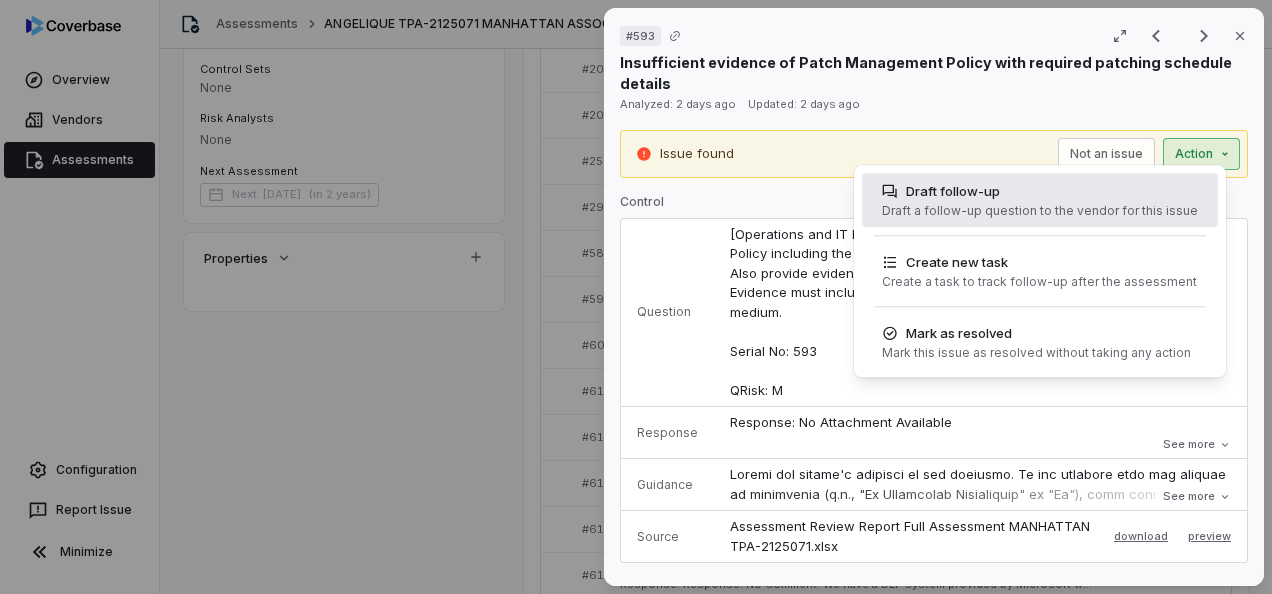 click on "Draft a follow-up question to the vendor for this issue" at bounding box center [1040, 211] 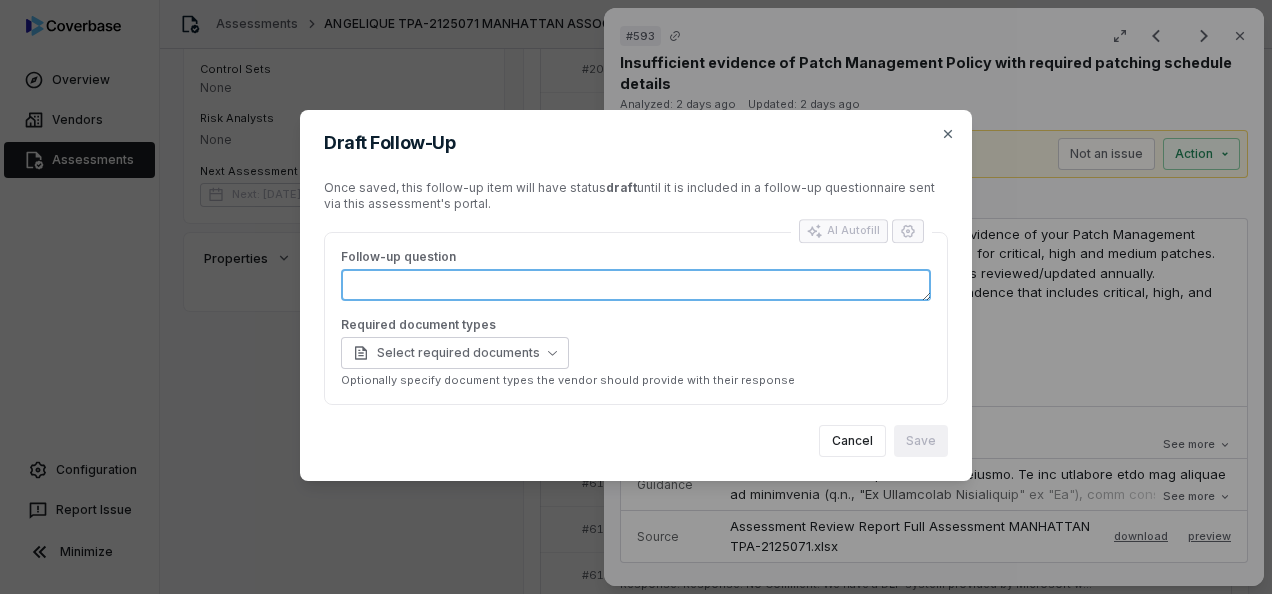 paste on "**********" 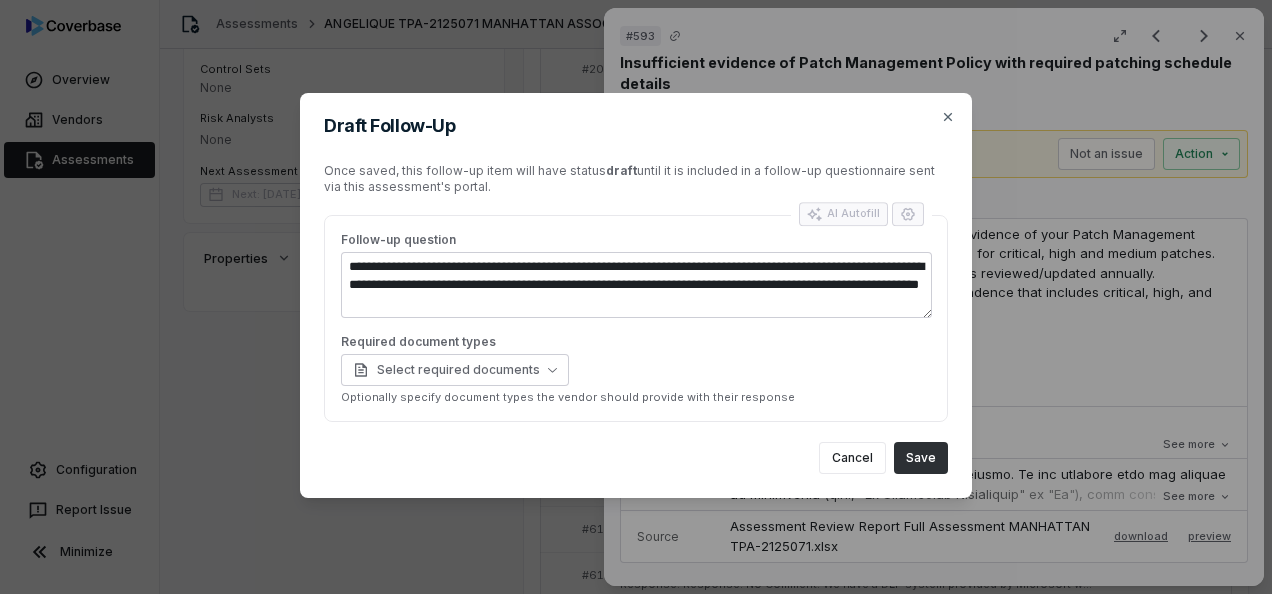 click on "Save" at bounding box center [921, 458] 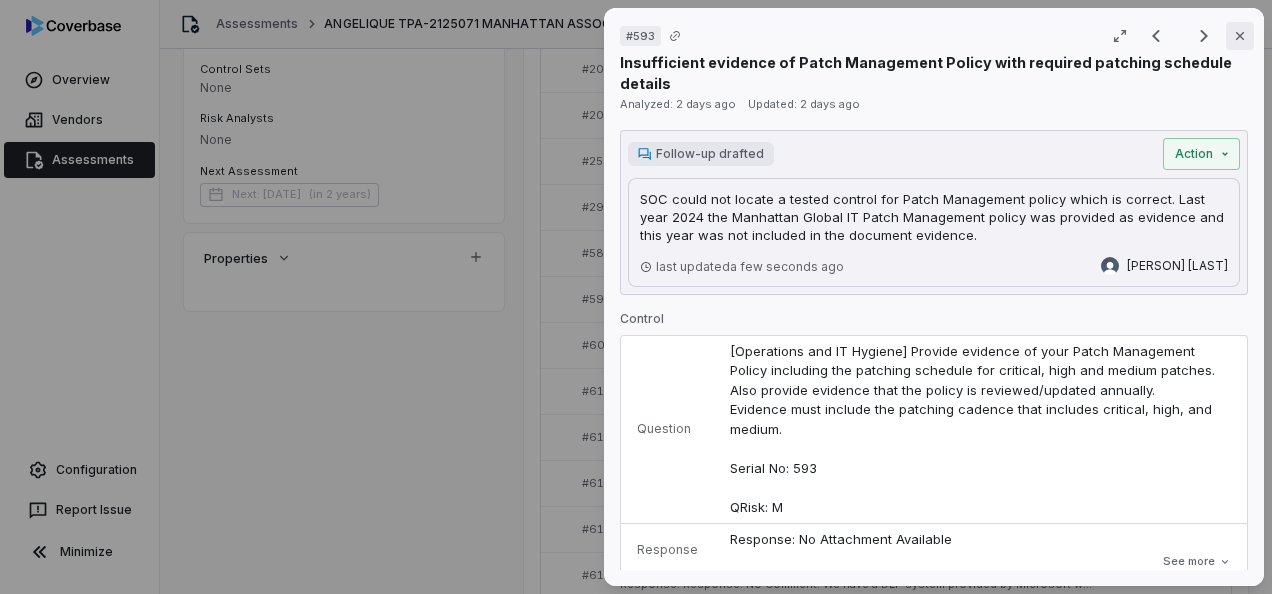 click 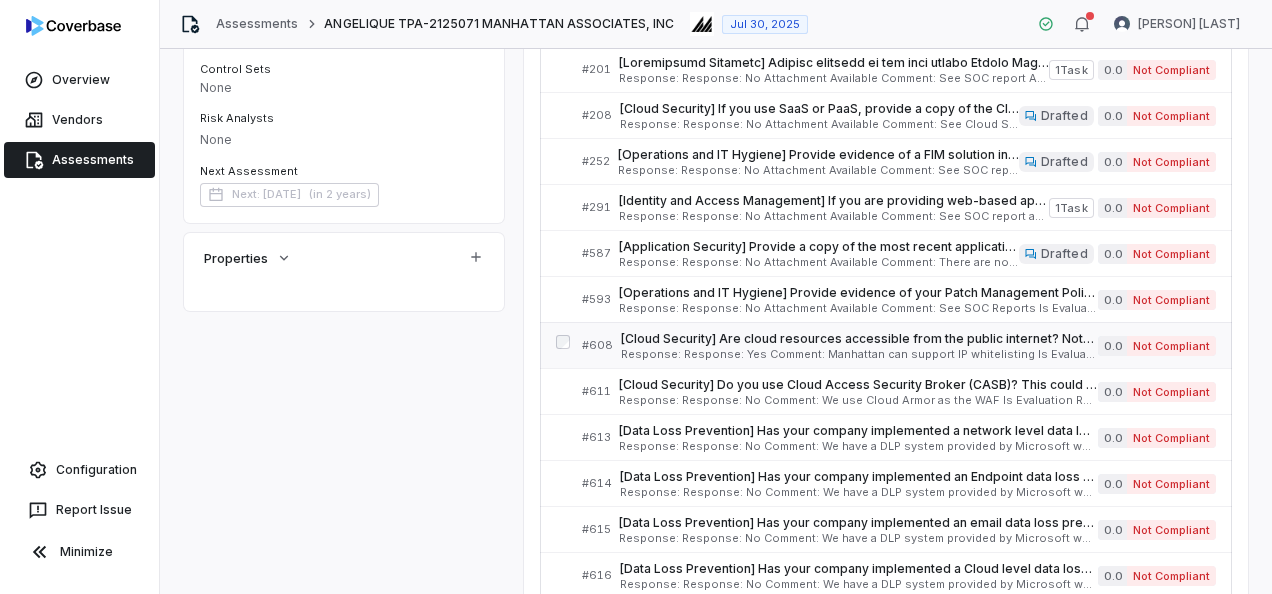 click on "[Cloud Security] Are cloud resources accessible from the public internet?
Note: it is best practice not to have cloud resources directly internet facing. This includes no public IP’s on VMs.  Resources should only be accessible from company owned IPs.
Serial No: 608
QRisk: I" at bounding box center (859, 339) 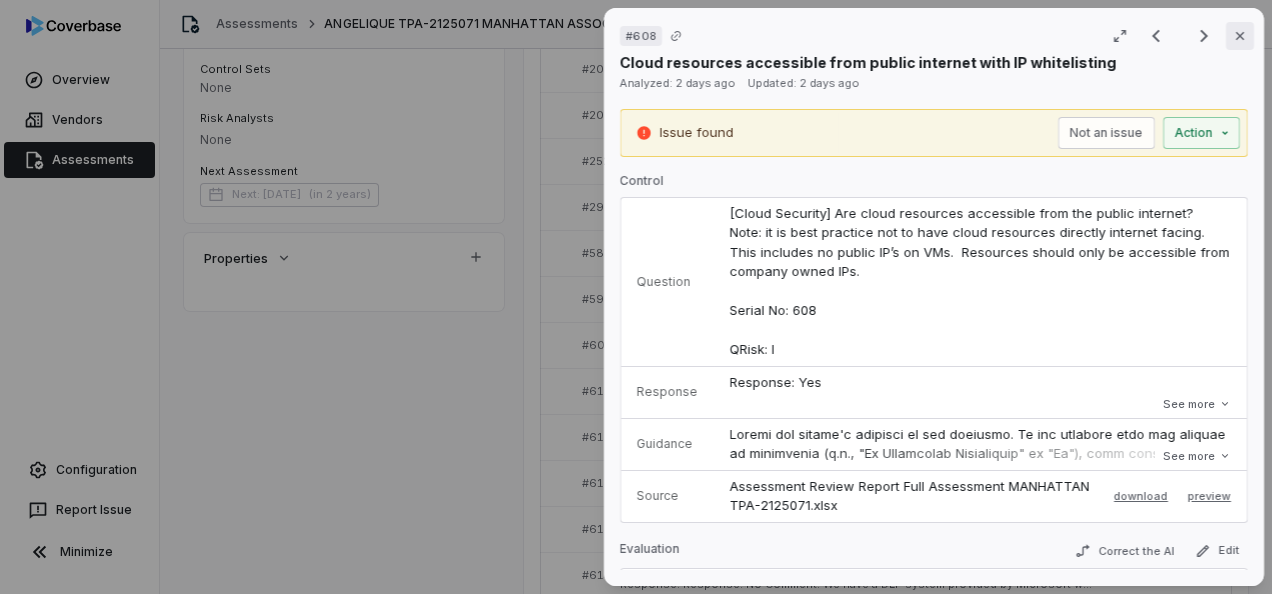 click 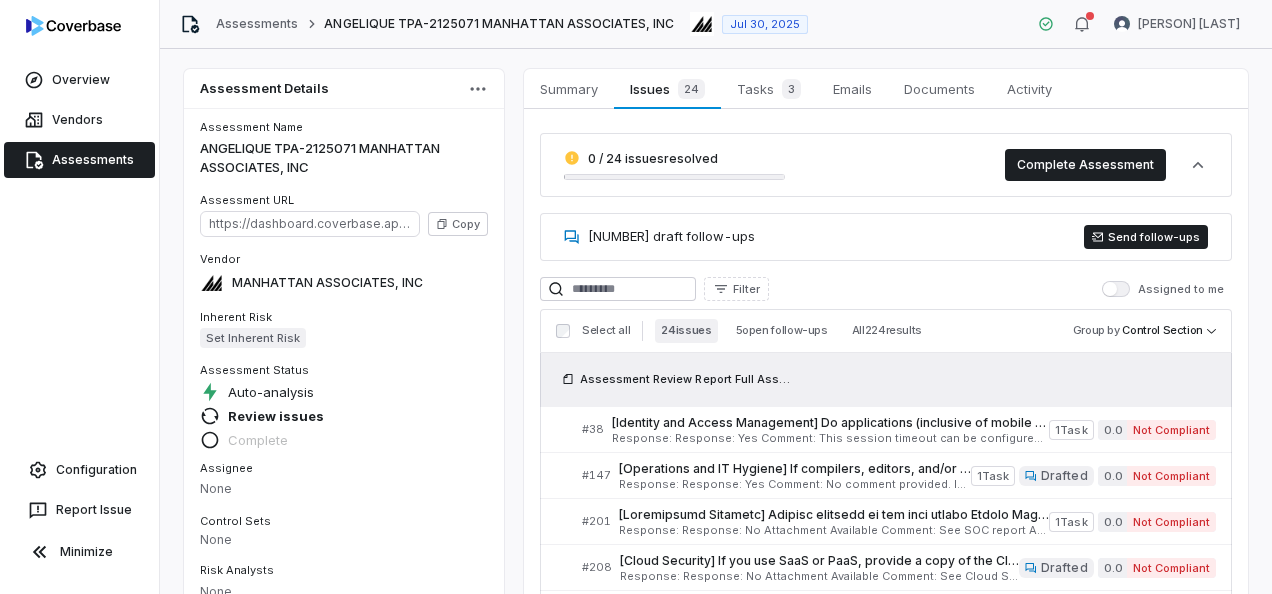 scroll, scrollTop: 400, scrollLeft: 0, axis: vertical 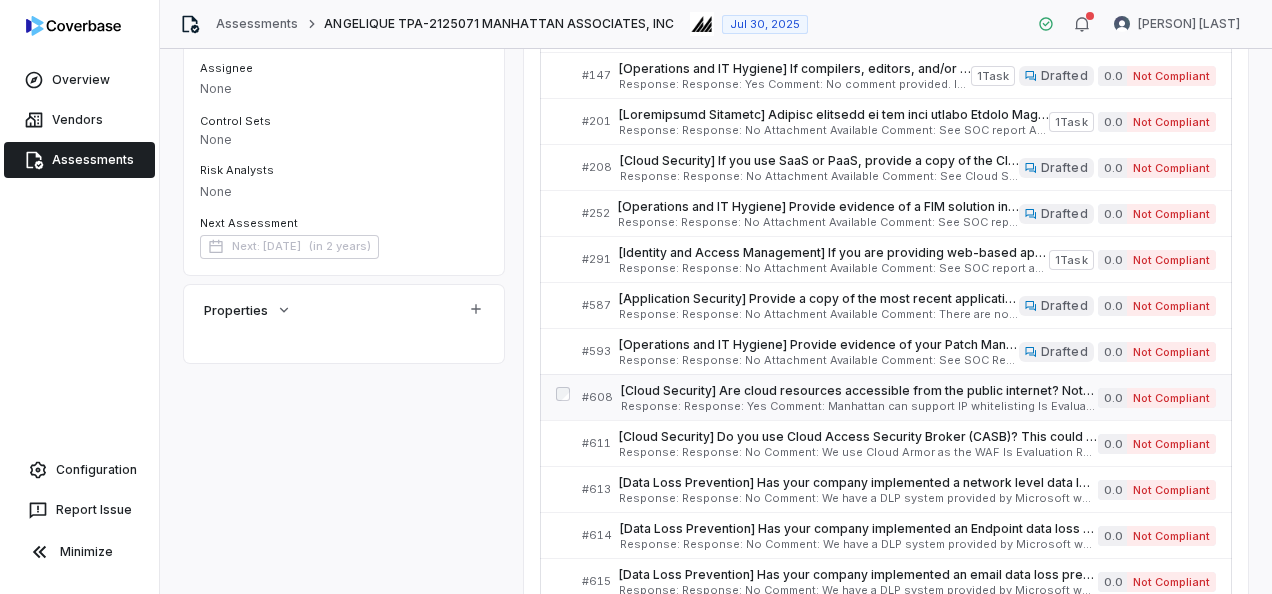 click on "[Cloud Security] Are cloud resources accessible from the public internet?
Note: it is best practice not to have cloud resources directly internet facing. This includes no public IP’s on VMs. Resources should only be accessible from company owned IPs.
Serial No: 608
QRisk: I Response: Response: Yes
Comment: [COMPANY_NAME] can support IP whitelisting
Is Evaluation Recommended: Yes" at bounding box center [859, 397] 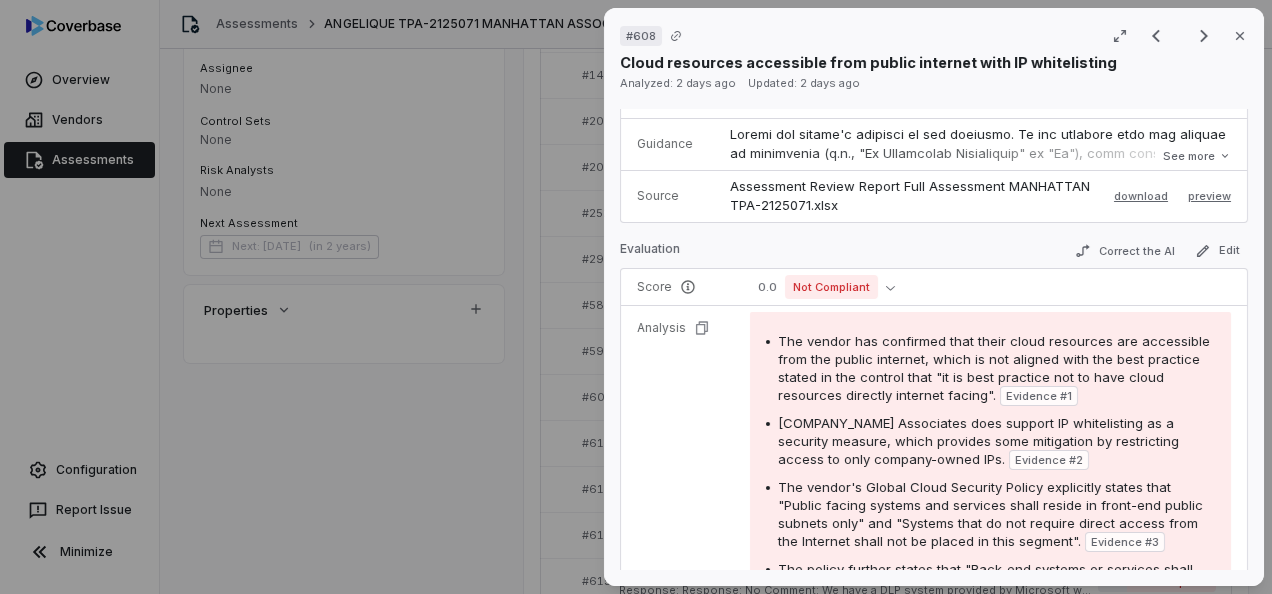 scroll, scrollTop: 500, scrollLeft: 0, axis: vertical 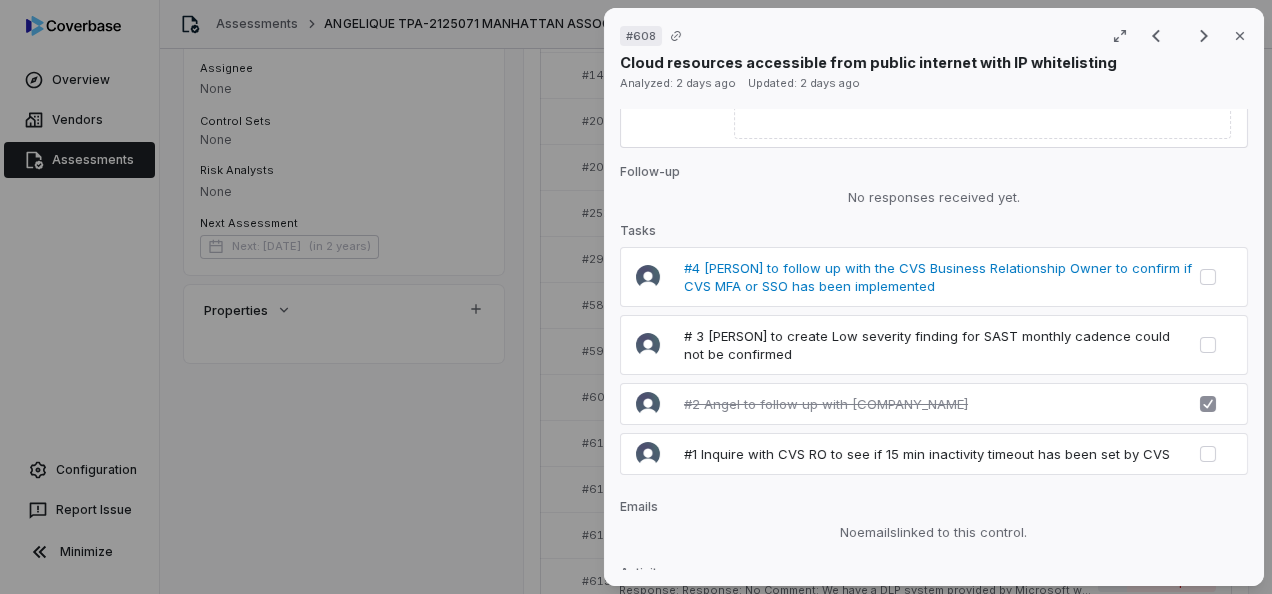 click on "#4 [PERSON] to follow up with the CVS Business Relationship Owner to confirm if CVS MFA or SSO has been implemented" at bounding box center [938, 277] 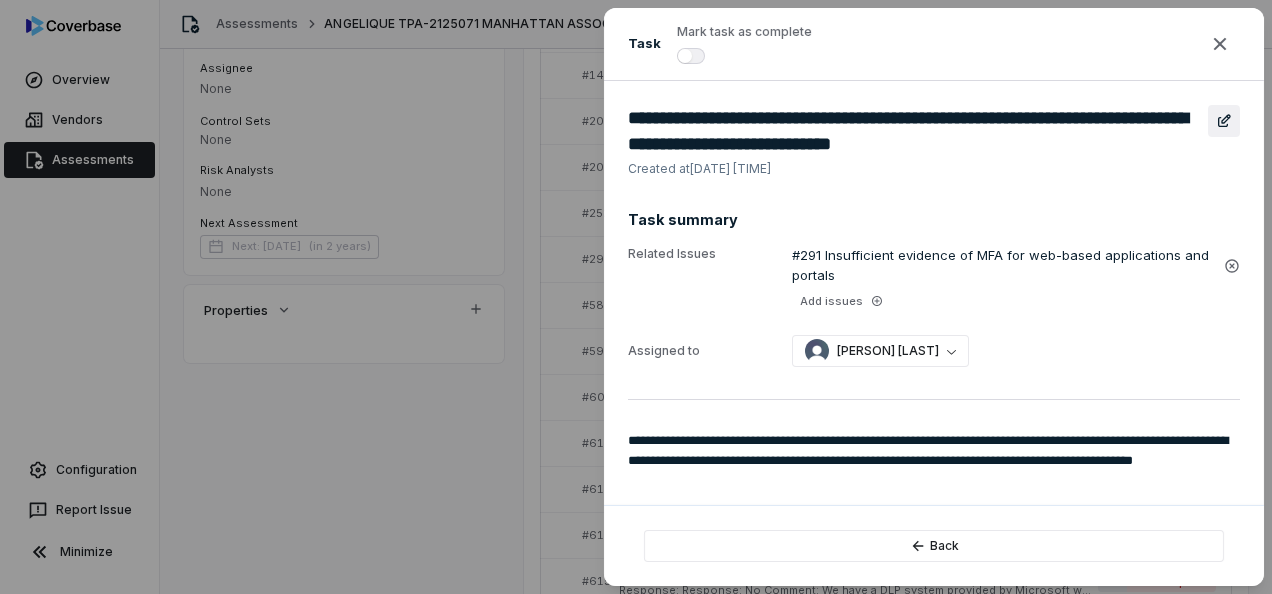 click 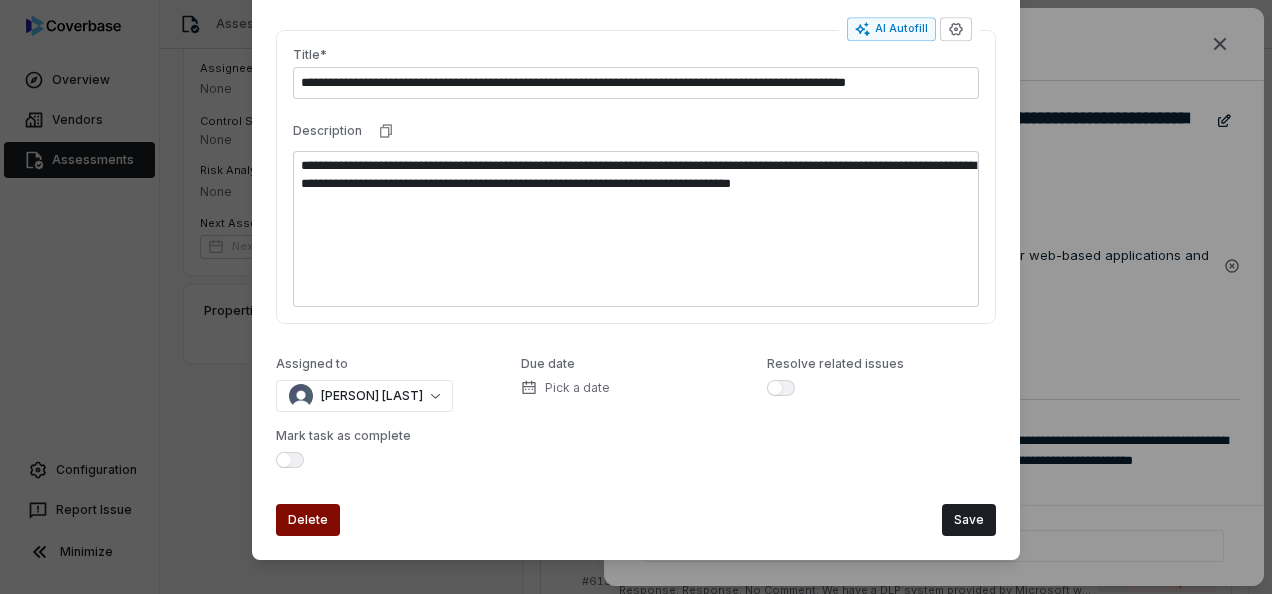 scroll, scrollTop: 172, scrollLeft: 0, axis: vertical 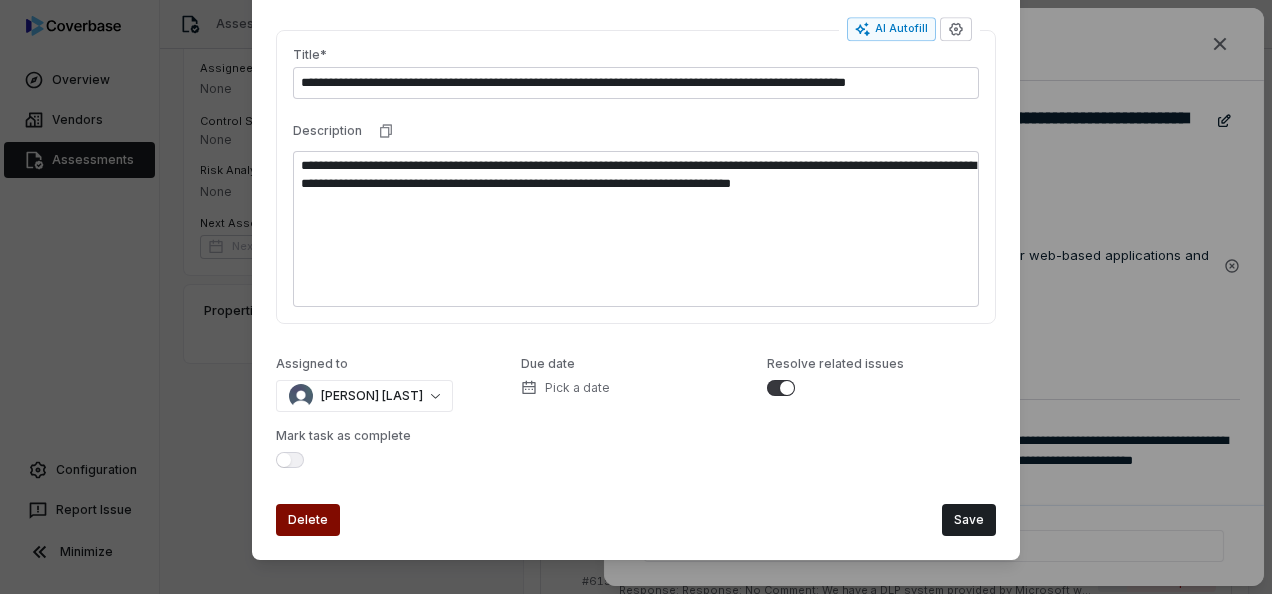 click at bounding box center (290, 460) 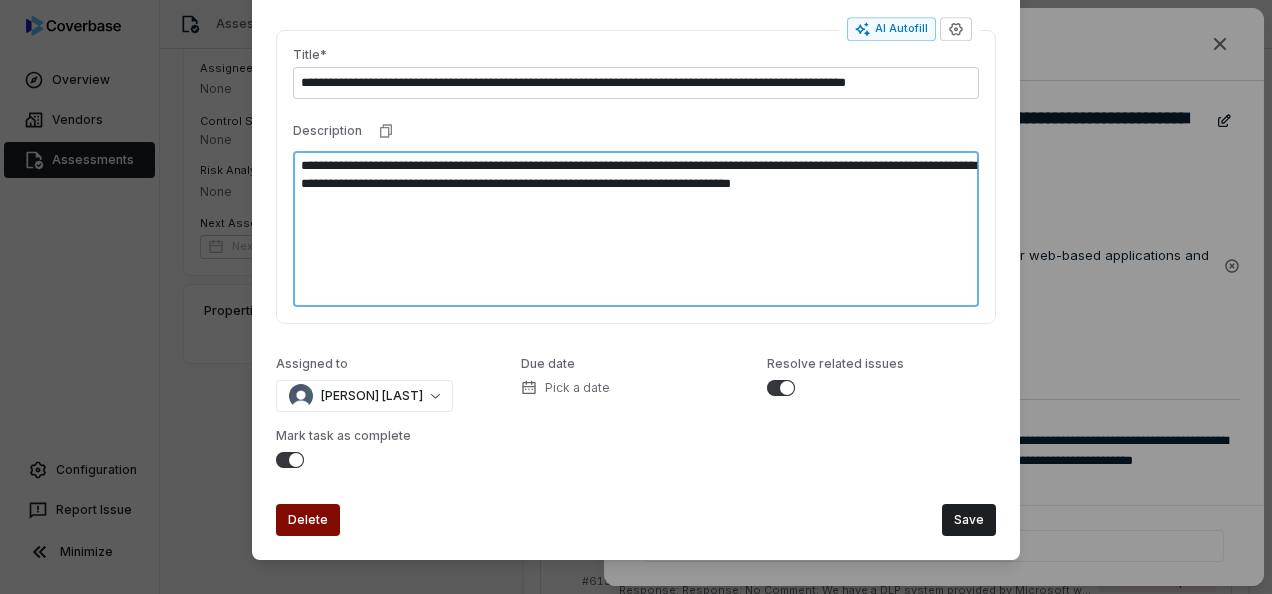 click on "**********" at bounding box center [636, 229] 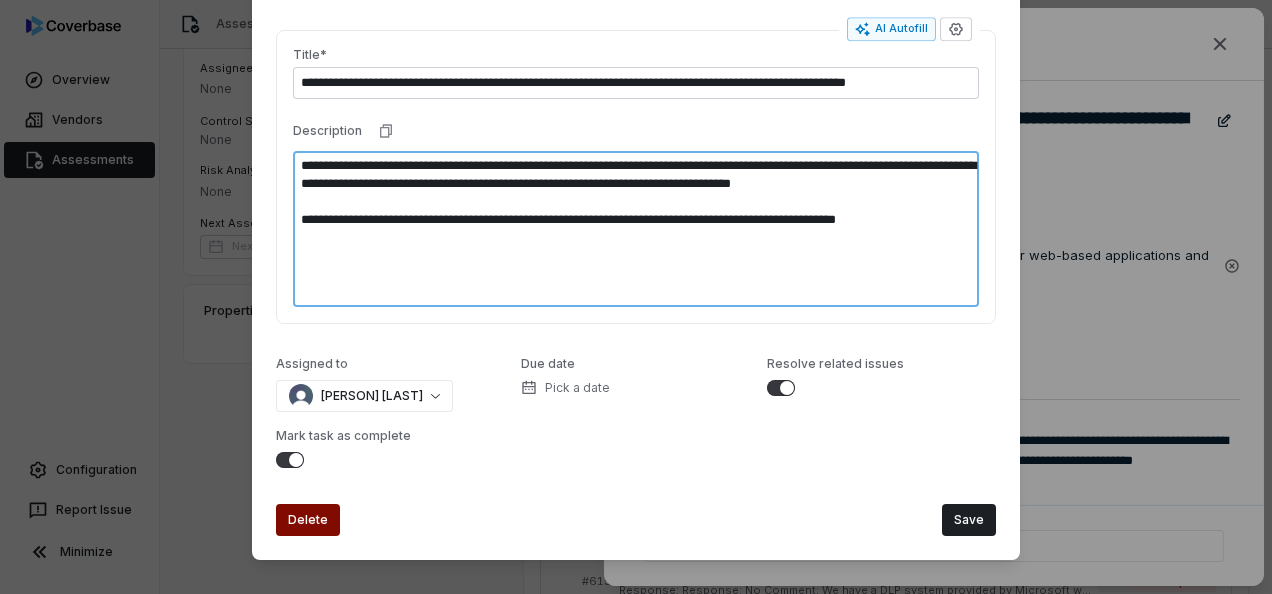 click on "**********" at bounding box center [636, 229] 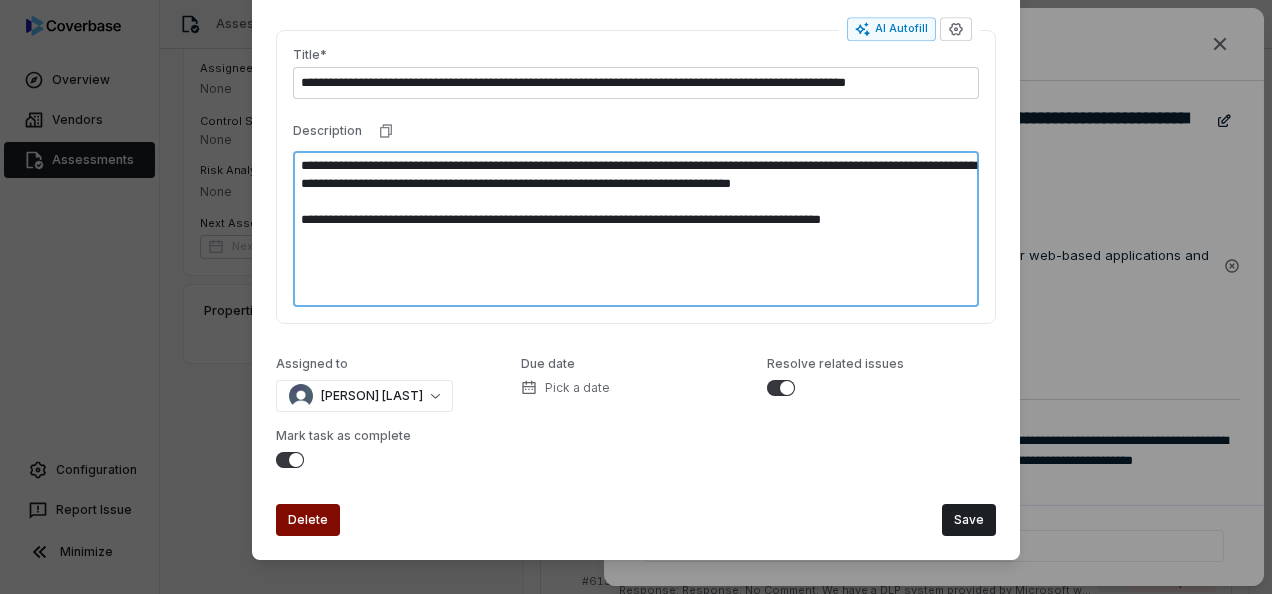 click on "**********" at bounding box center (636, 229) 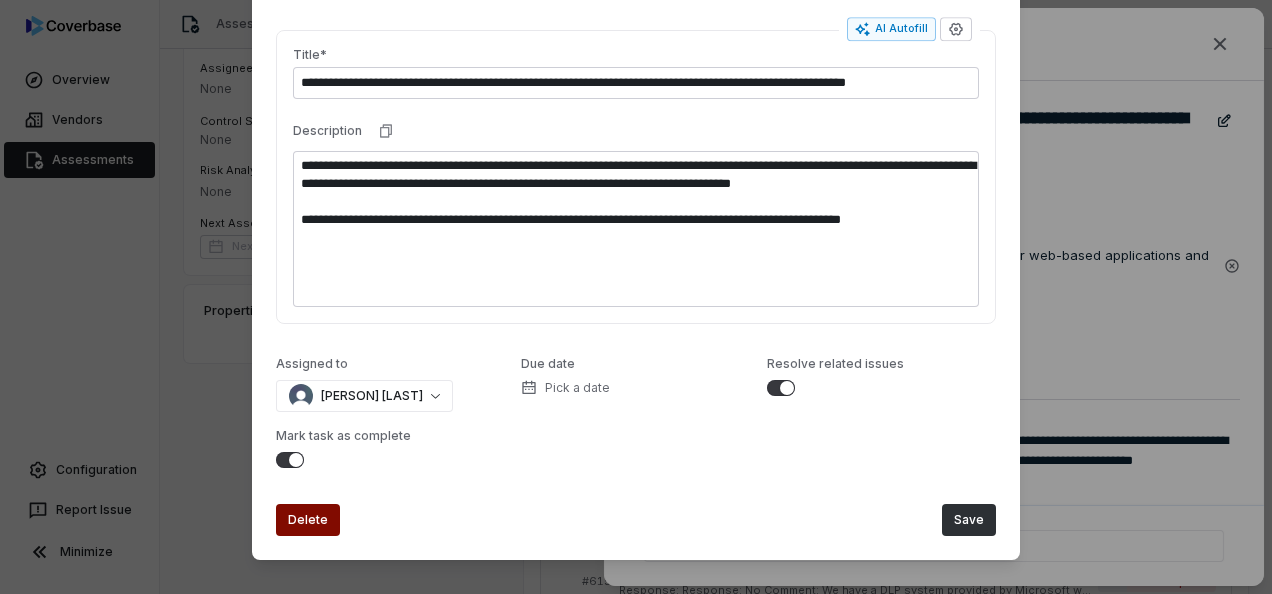 click on "Save" at bounding box center (969, 520) 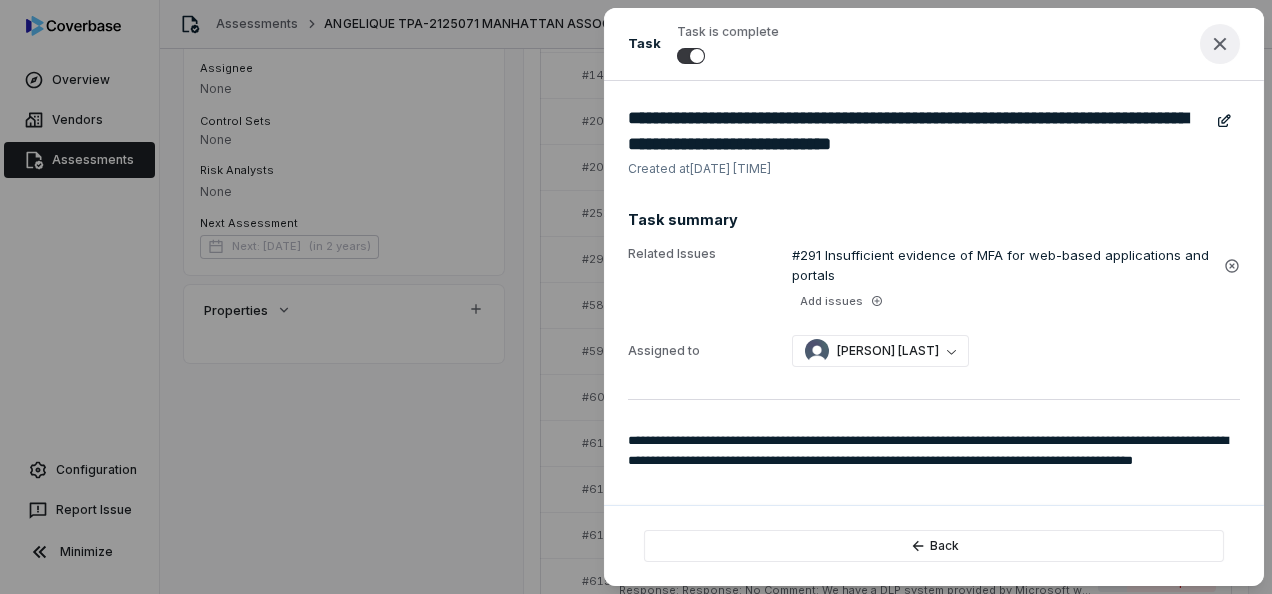 click 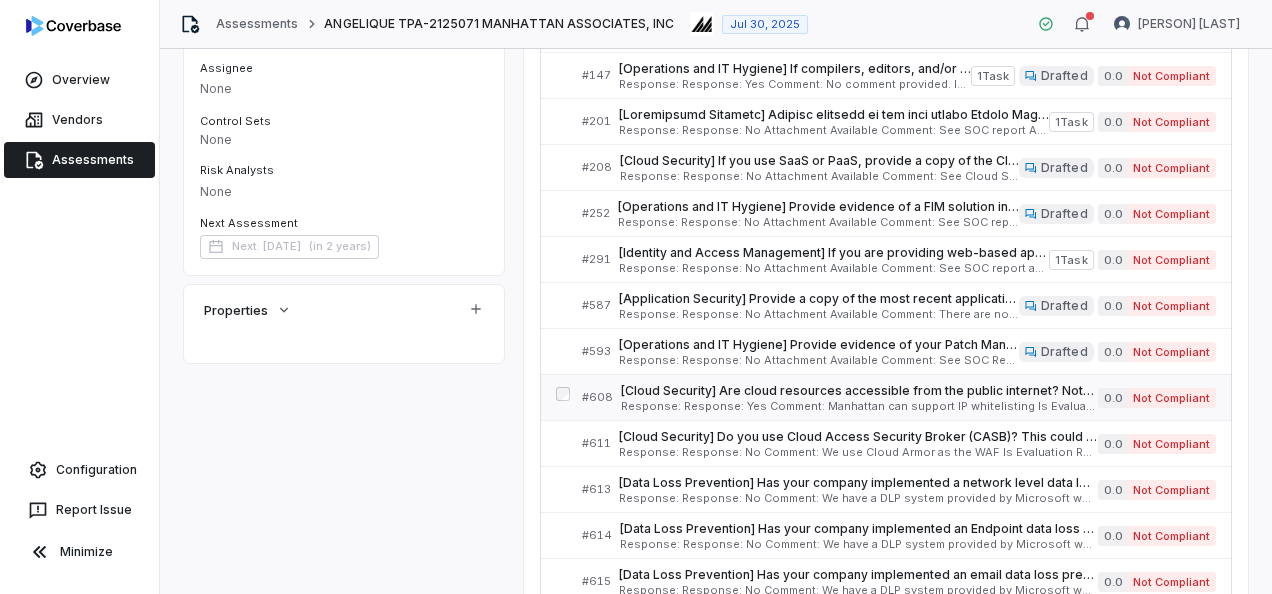 click on "[Cloud Security] Are cloud resources accessible from the public internet?
Note: it is best practice not to have cloud resources directly internet facing. This includes no public IP’s on VMs.  Resources should only be accessible from company owned IPs.
Serial No: 608
QRisk: I" at bounding box center [859, 391] 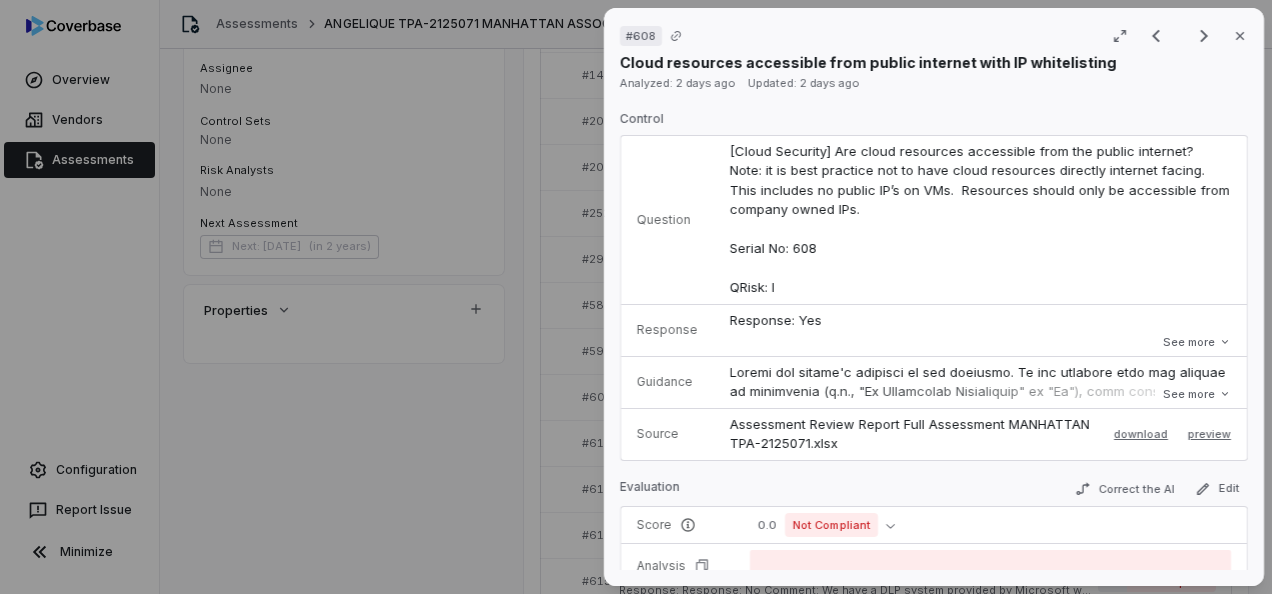 scroll, scrollTop: 100, scrollLeft: 0, axis: vertical 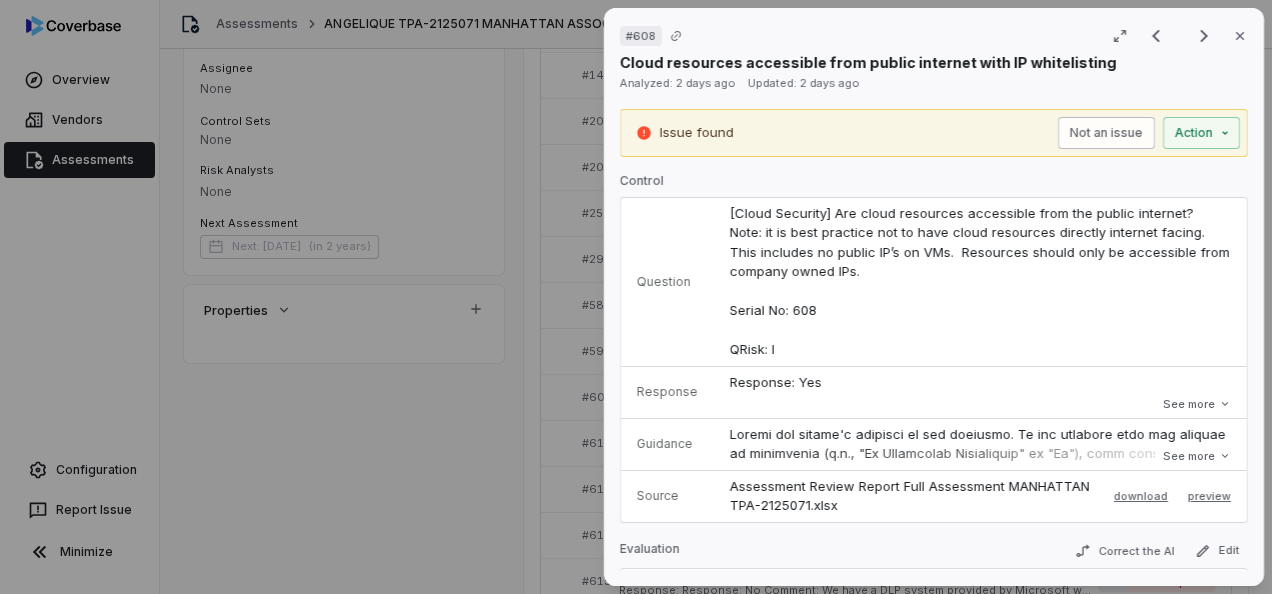 click on "Not an issue" at bounding box center [1106, 133] 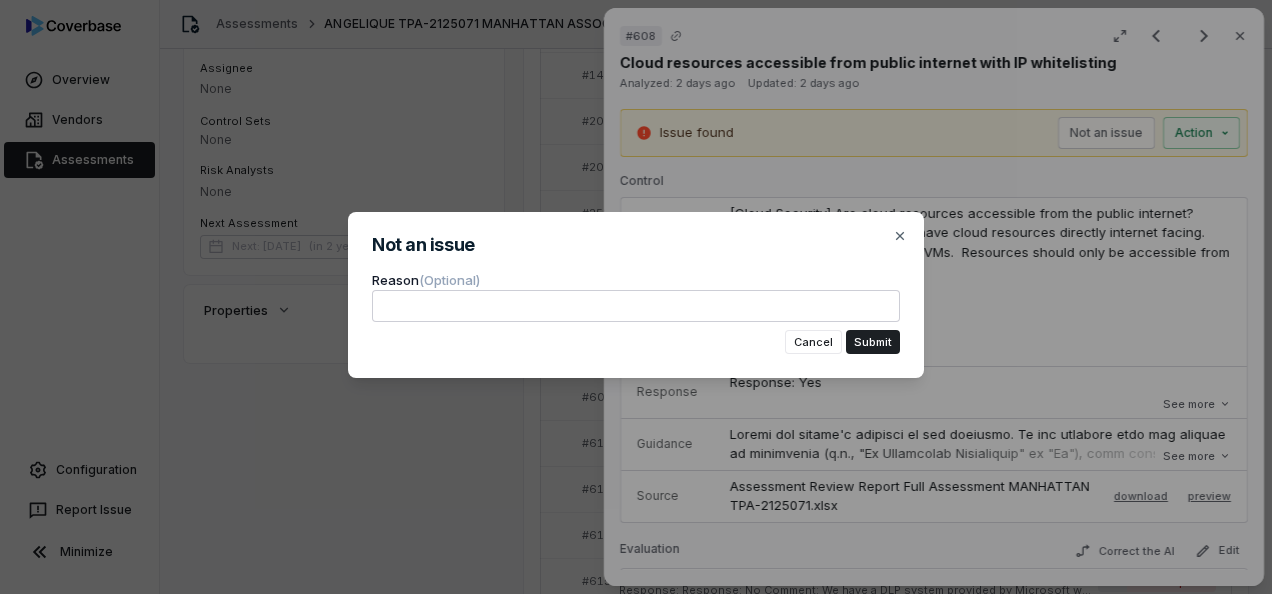 click at bounding box center [636, 306] 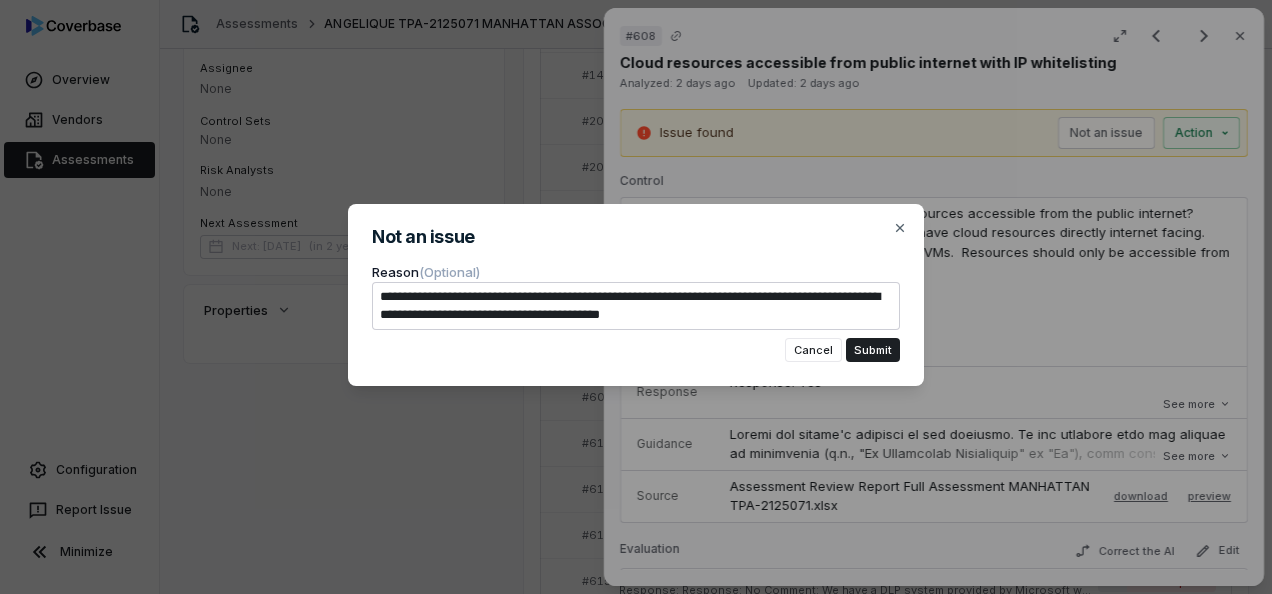 drag, startPoint x: 612, startPoint y: 300, endPoint x: 743, endPoint y: 302, distance: 131.01526 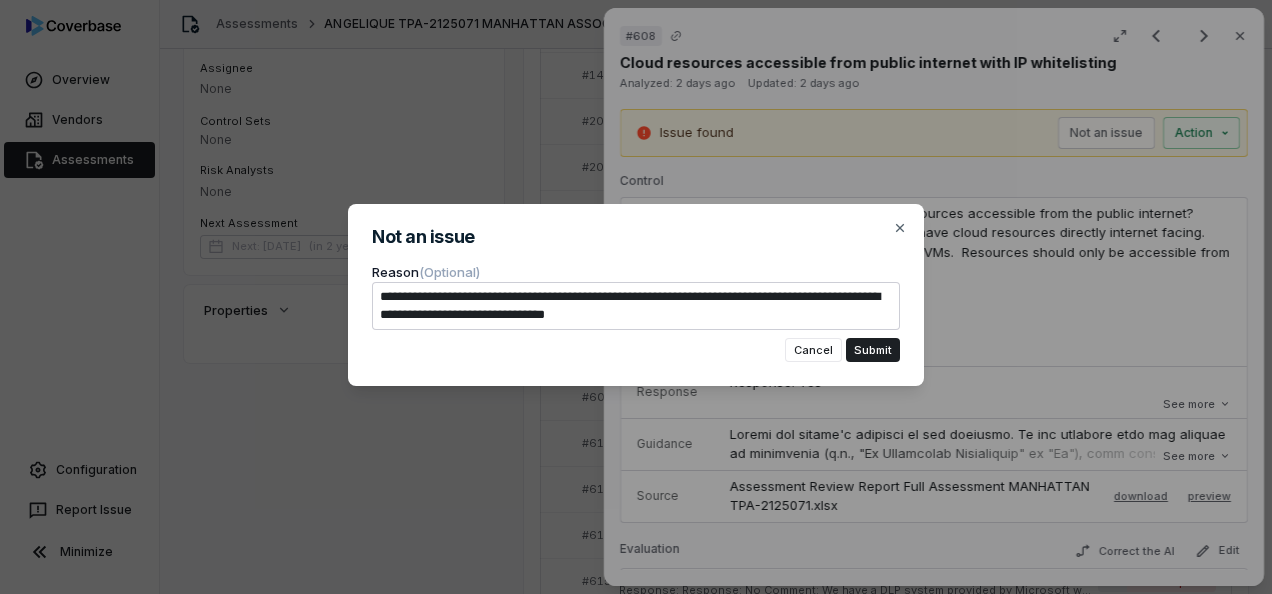 click on "**********" at bounding box center (636, 306) 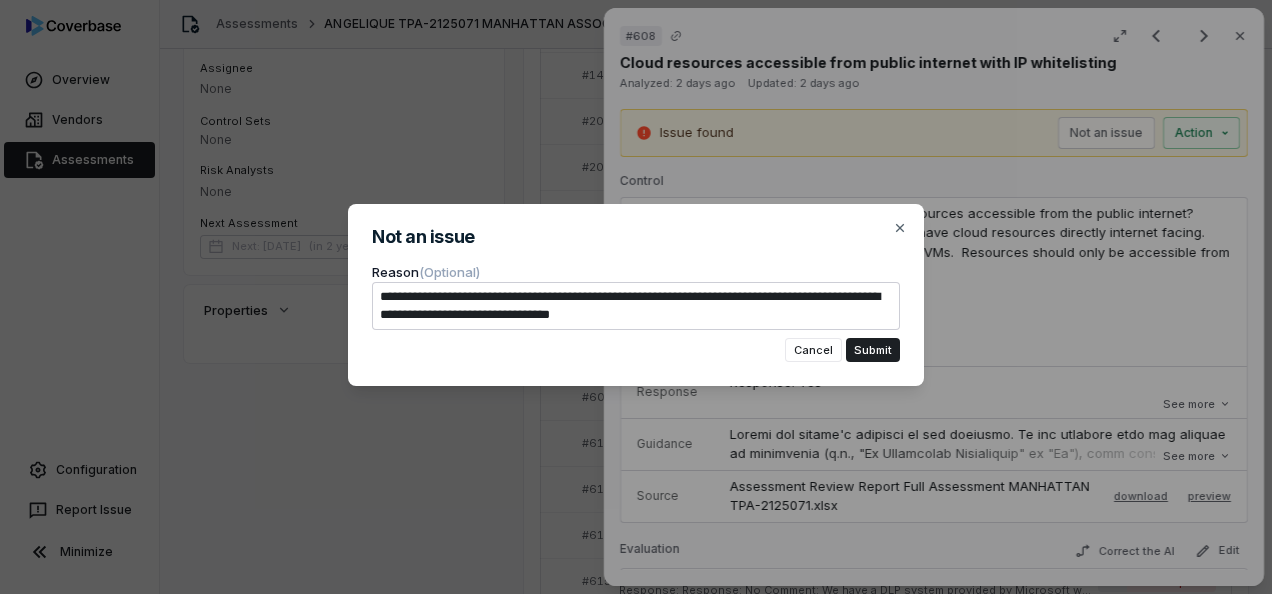 drag, startPoint x: 708, startPoint y: 316, endPoint x: 590, endPoint y: 321, distance: 118.10589 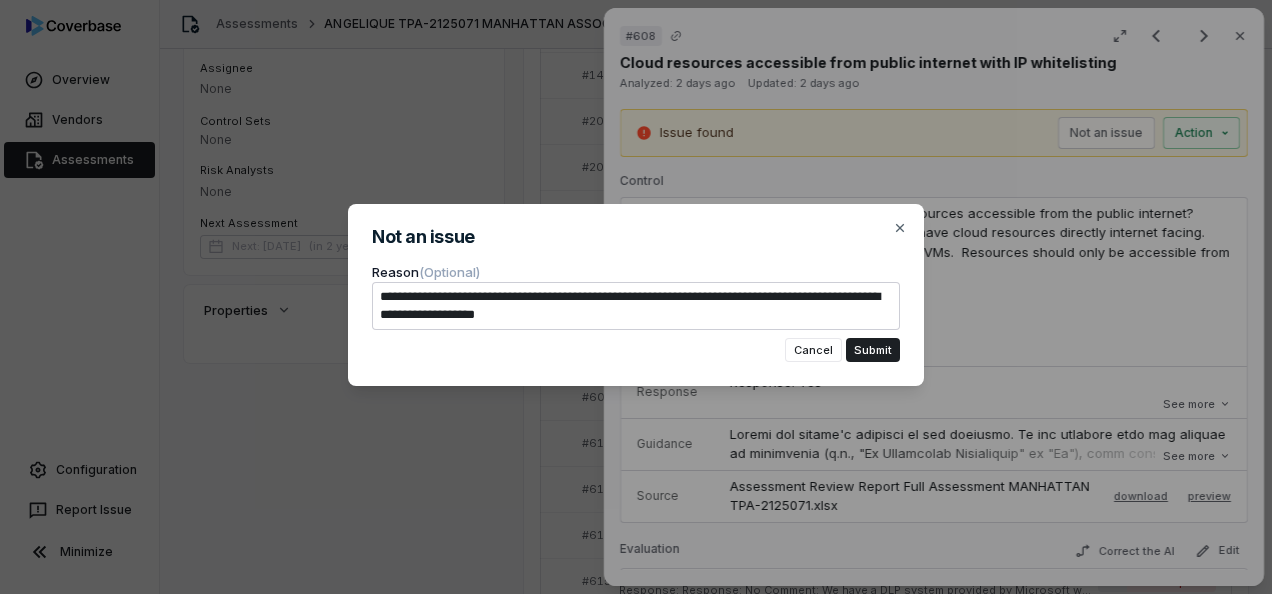 click on "**********" at bounding box center (636, 306) 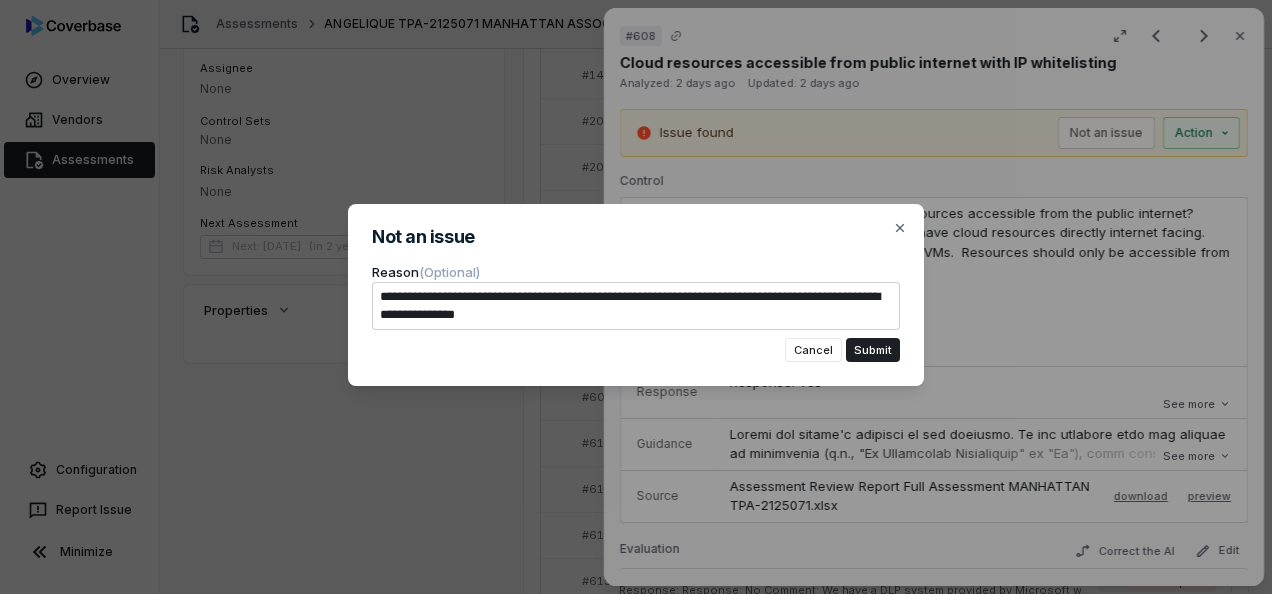 click on "**********" at bounding box center [636, 306] 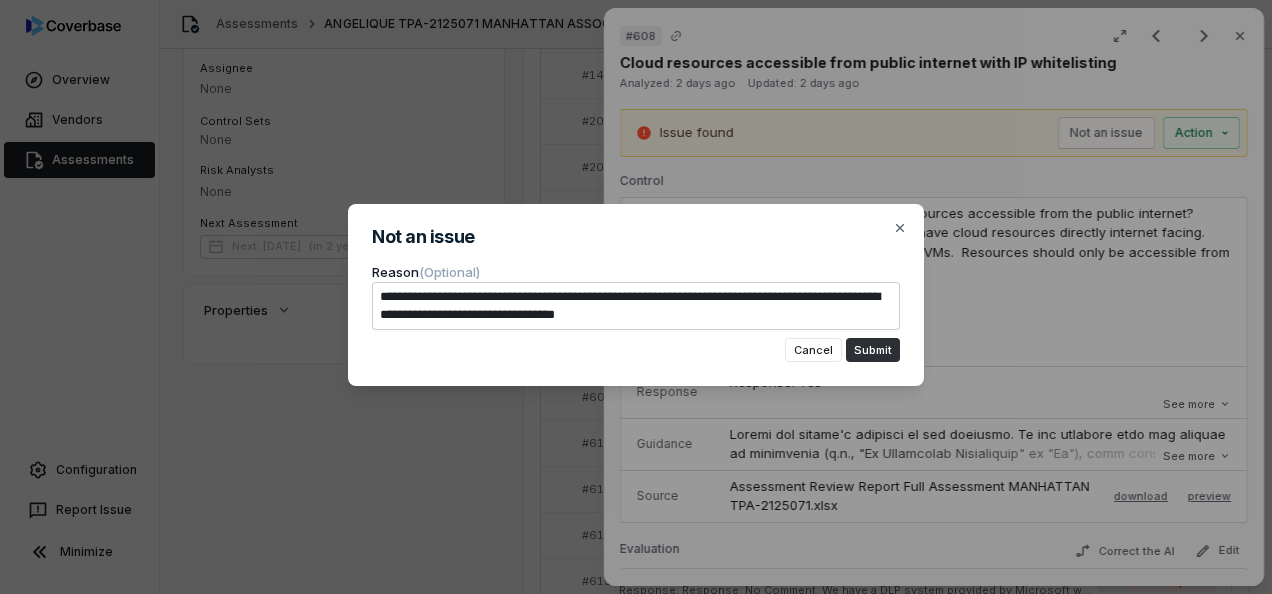 click on "Submit" at bounding box center [873, 350] 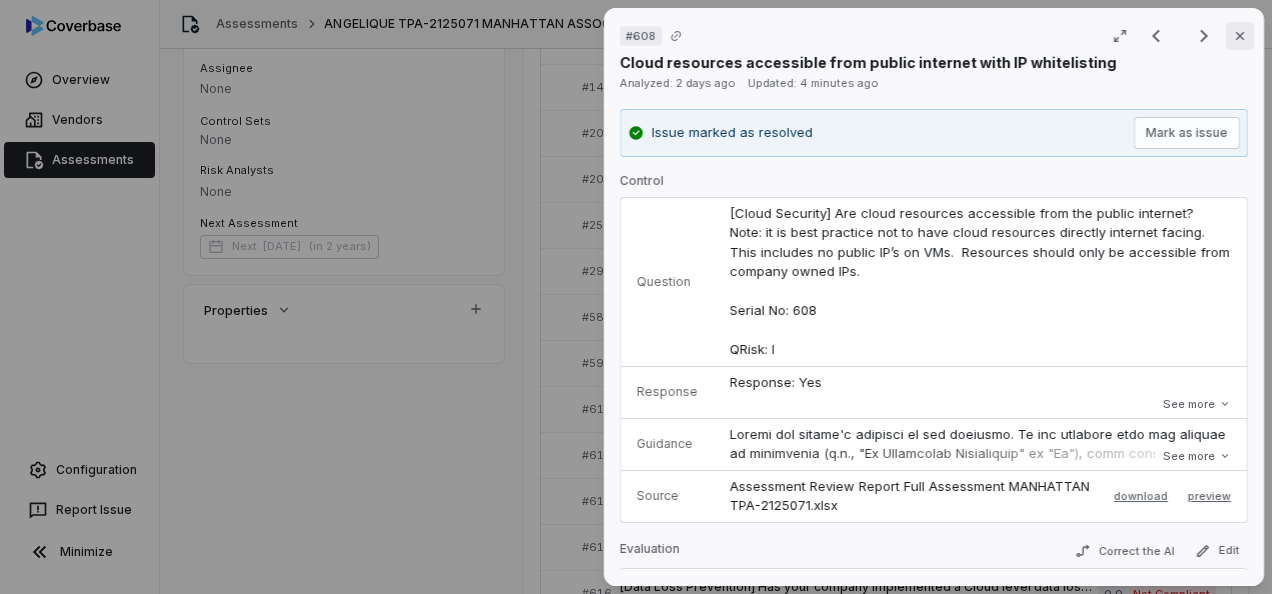 click 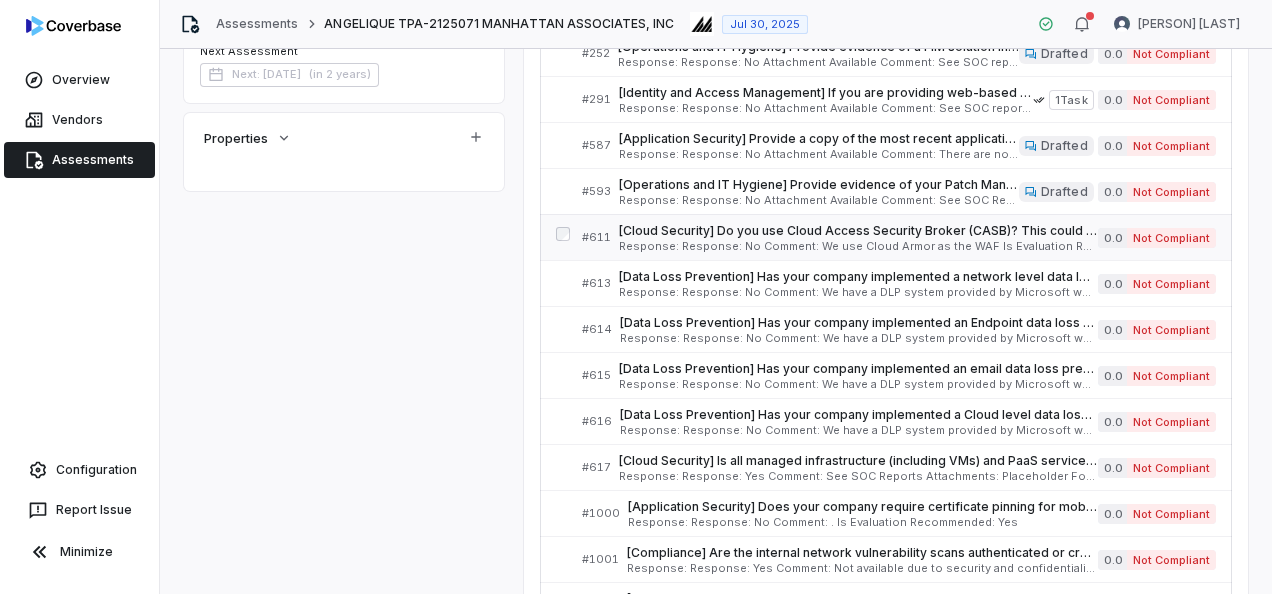 scroll, scrollTop: 600, scrollLeft: 0, axis: vertical 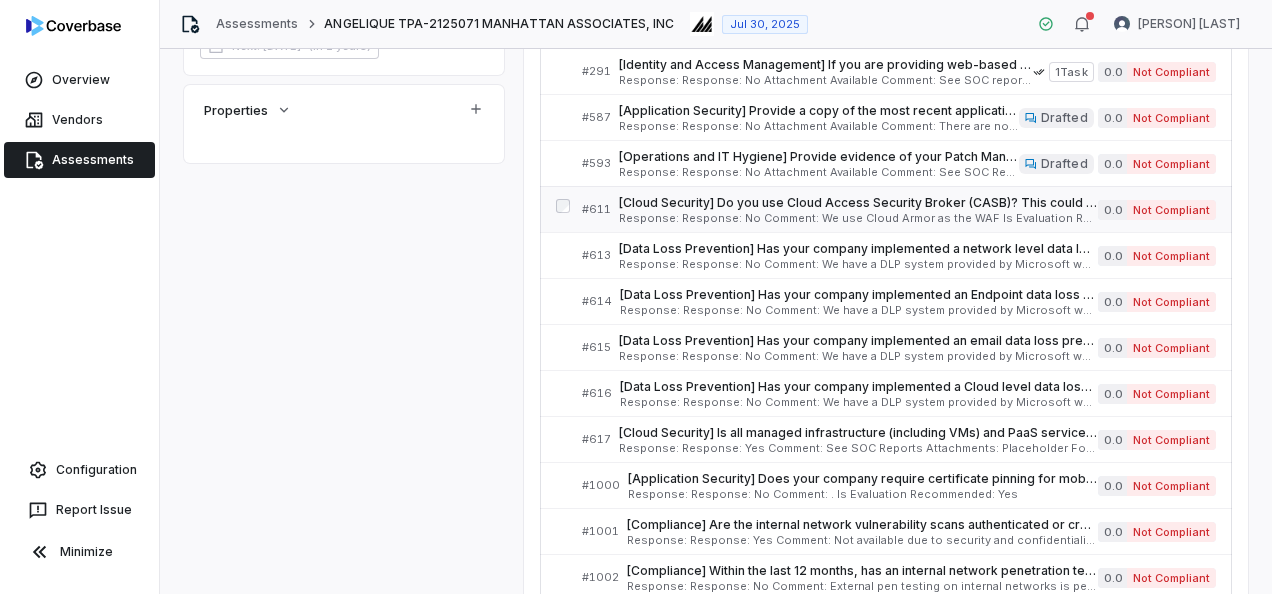 click on "Response: Response: No
Comment: We use Cloud Armor as the WAF
Is Evaluation Recommended: Yes" at bounding box center (858, 218) 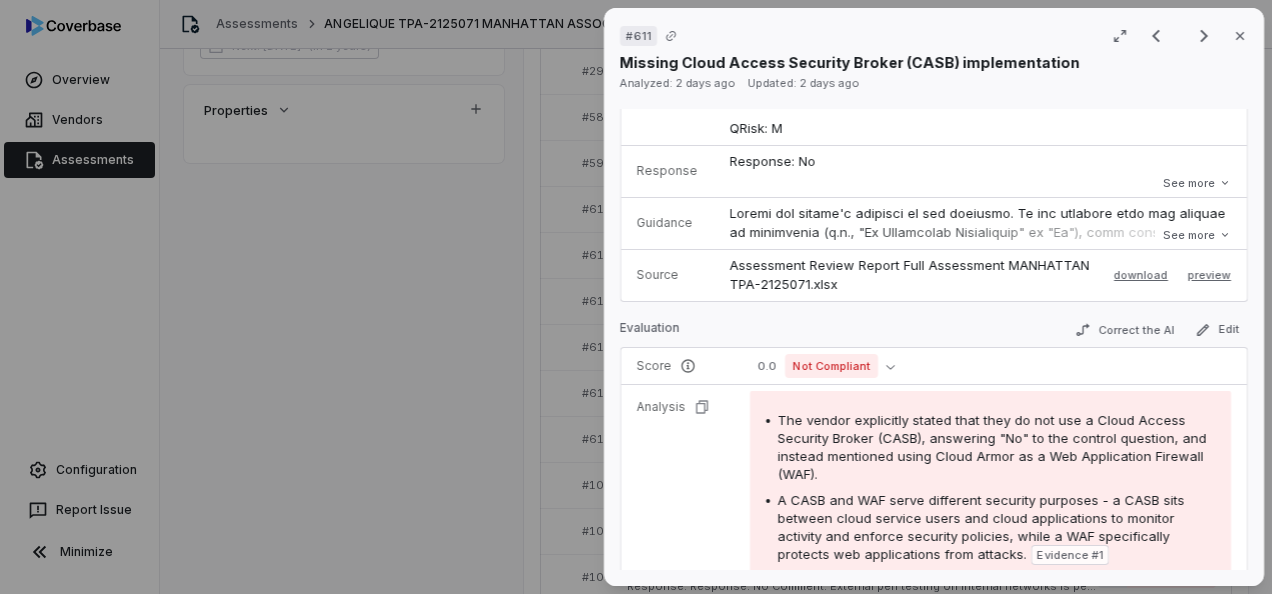 scroll, scrollTop: 300, scrollLeft: 0, axis: vertical 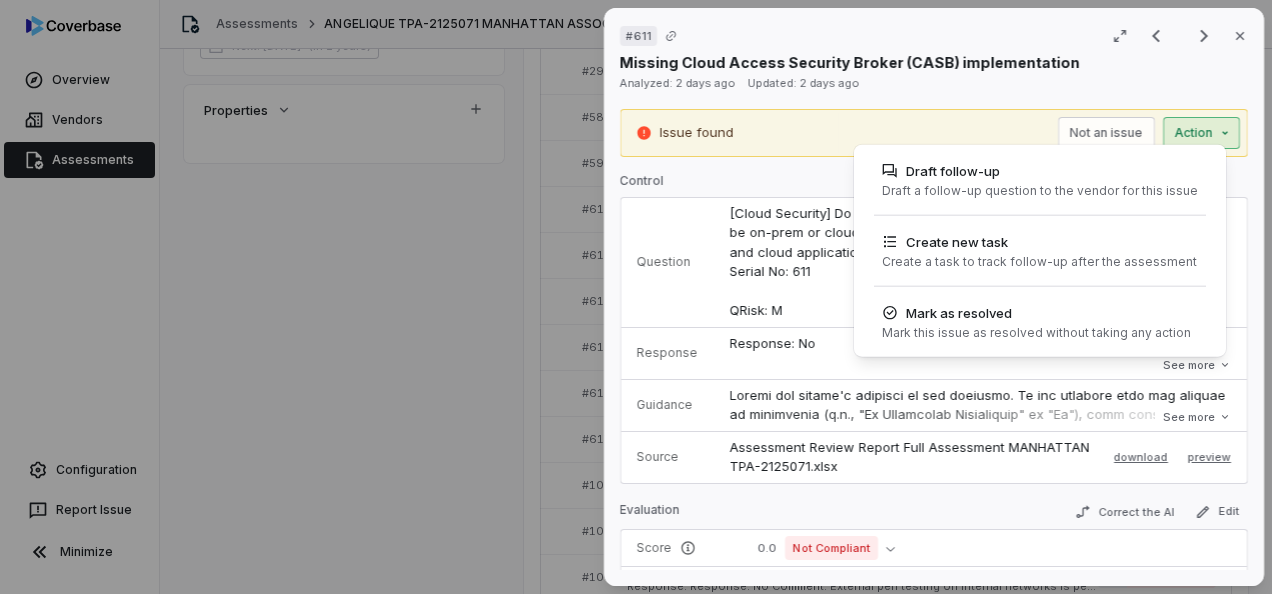 click on "# 611 Result 9 of 23 Close Missing Cloud Access Security Broker (CASB) implementation Analyzed: [DATE] Updated: [DATE] Issue found Not an issue Action Draft follow-up Draft a follow-up question to the vendor for this issue Create new task Create a task to track follow-up after the assessment Mark as resolved Mark this issue as resolved without taking any action Control Question [Cloud Security] Do you use Cloud Access Security Broker (CASB)?  This could be on-prem or cloud-based software that sits between cloud service users and cloud applications, and monitors all activity and enforces security policies.
Serial No: 611
QRisk: M Response Response: No
Comment: We use Cloud Armor as the WAF
Is Evaluation Recommended: Yes Response: No
Comment: We use Cloud Armor as the WAF
Is Evaluation Recommended: Yes See more Guidance See more Source Assessment Review Report Full Assessment MANHATTAN TPA-2125071.xlsx download preview Evaluation Correct the AI Edit   Score 0.0 Not Compliant Analysis Evidence # 1 2" at bounding box center (636, 297) 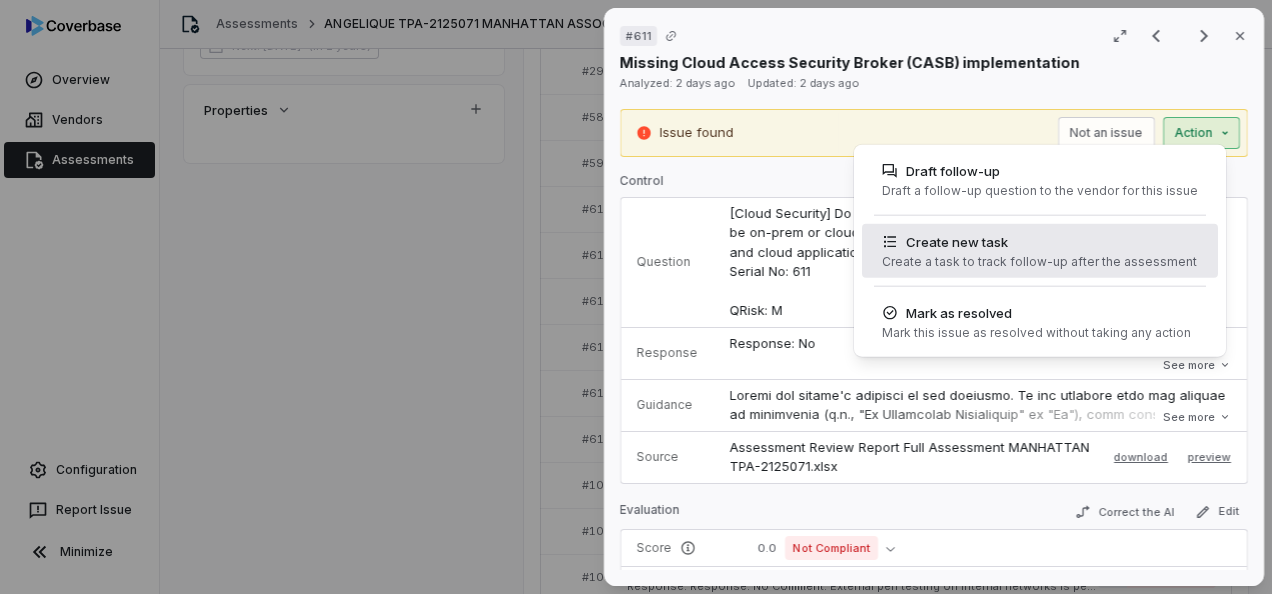 click on "Create new task" at bounding box center [1039, 242] 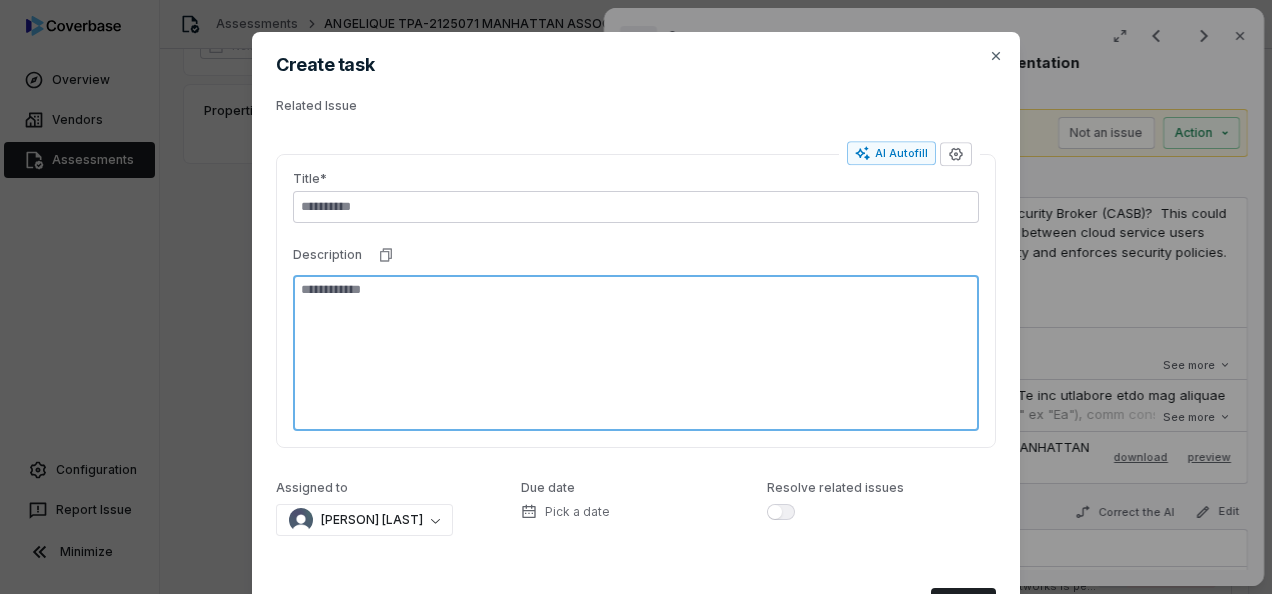 click at bounding box center (636, 353) 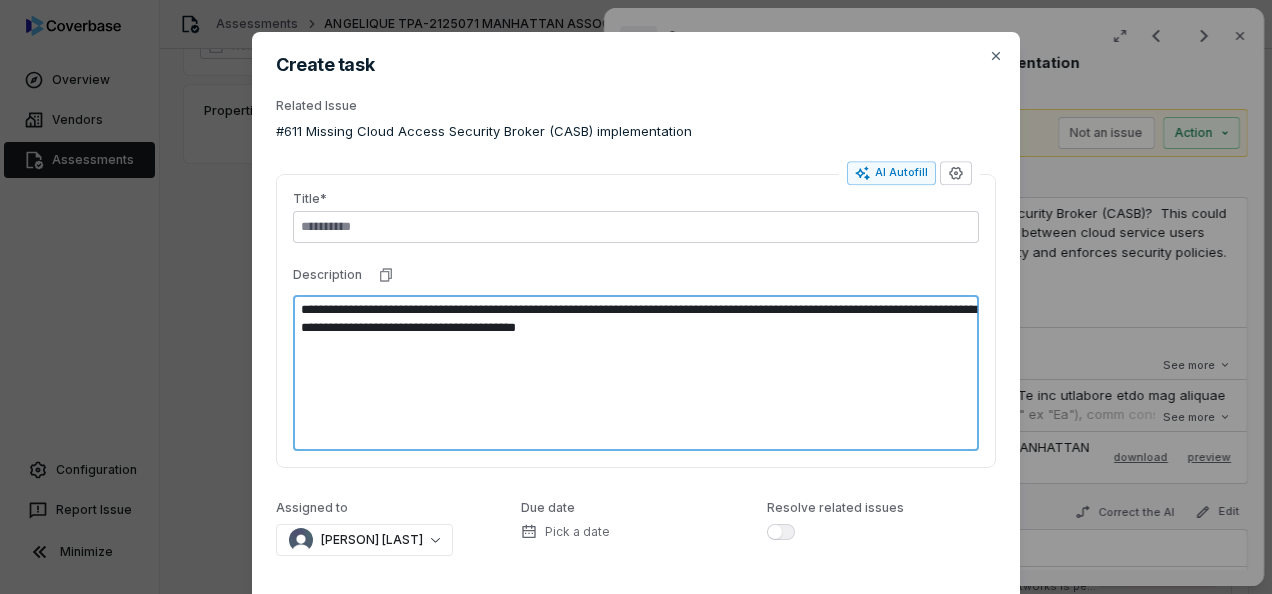 drag, startPoint x: 294, startPoint y: 306, endPoint x: 356, endPoint y: 312, distance: 62.289646 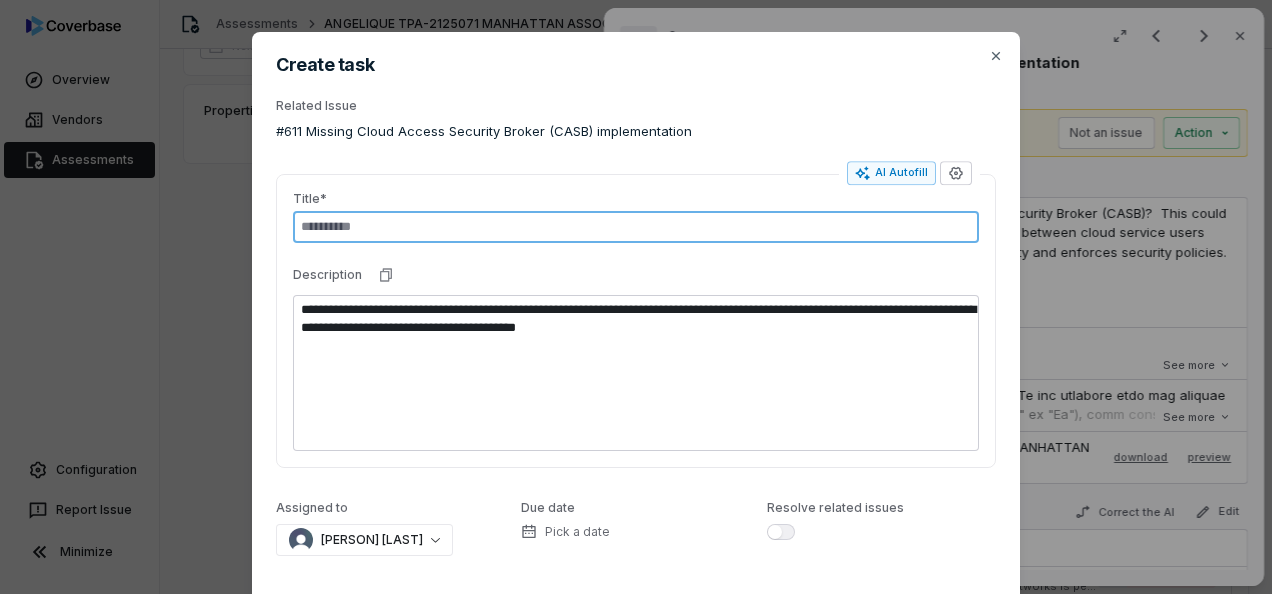 click at bounding box center [636, 227] 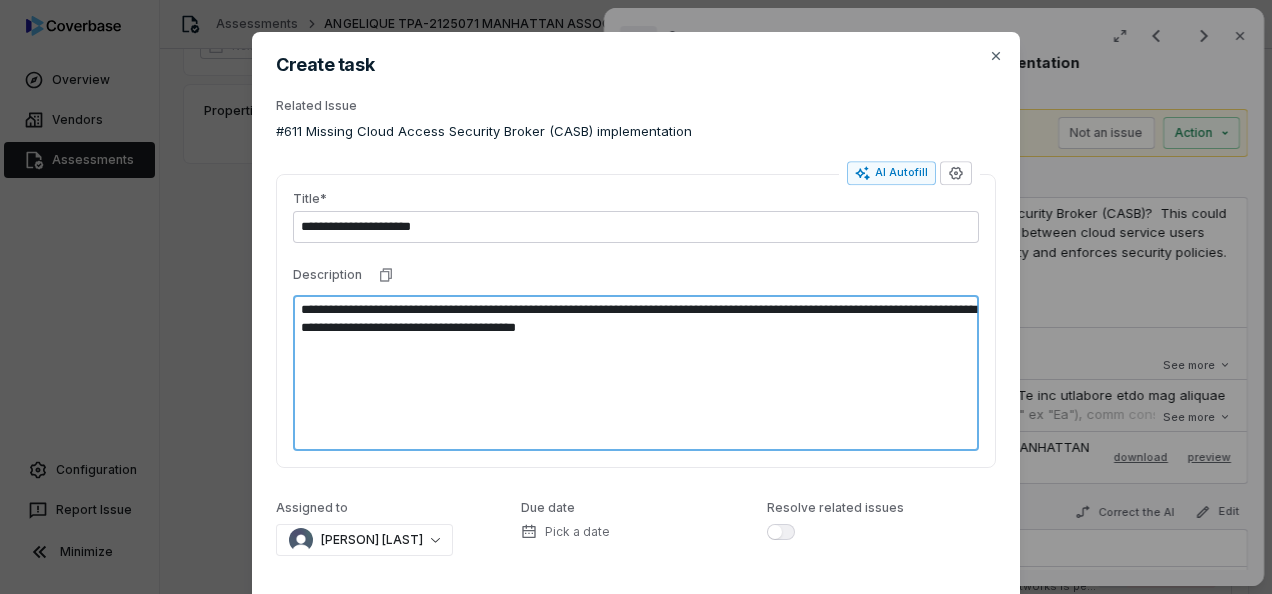 click on "**********" at bounding box center [636, 373] 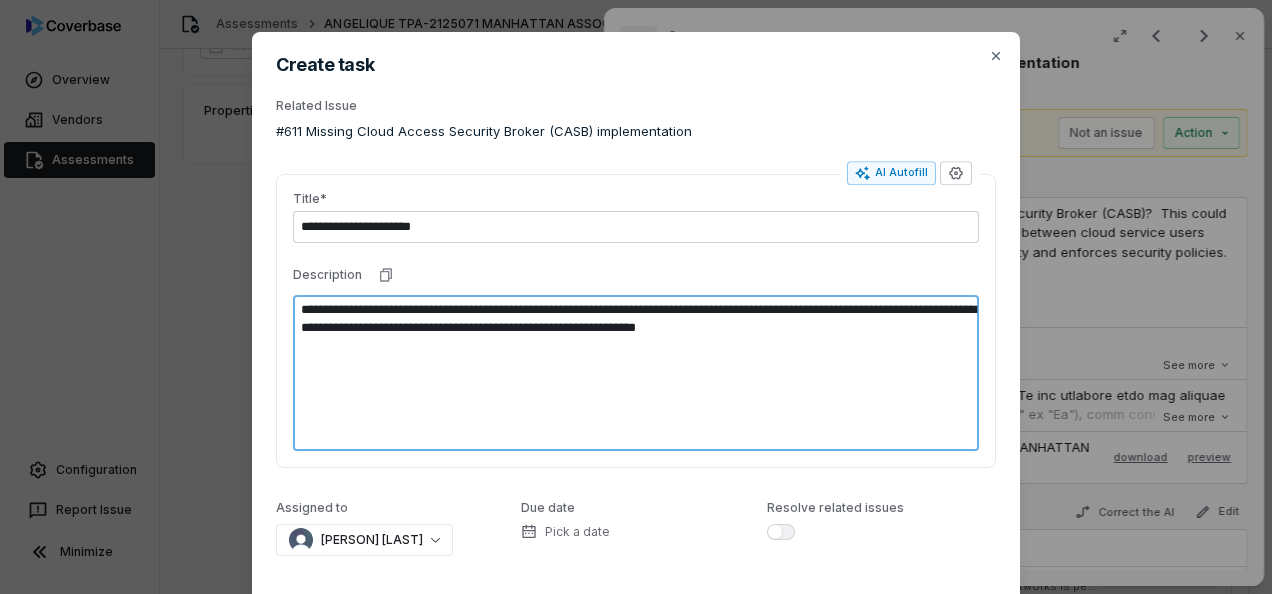 drag, startPoint x: 804, startPoint y: 308, endPoint x: 920, endPoint y: 330, distance: 118.06778 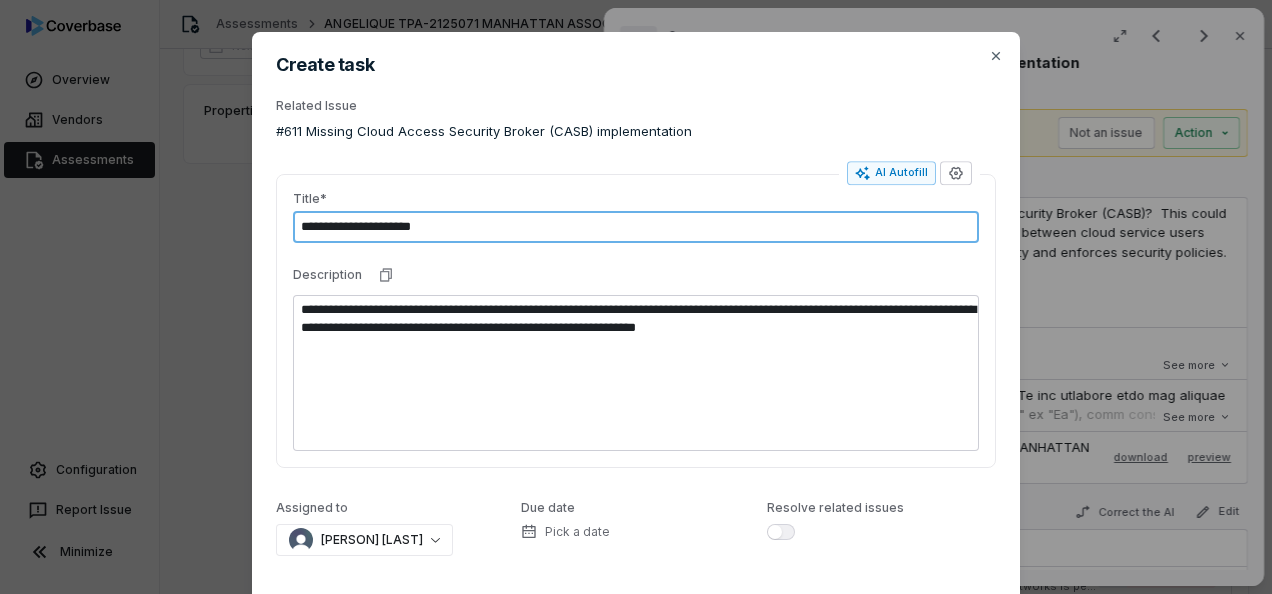 click on "**********" at bounding box center [636, 227] 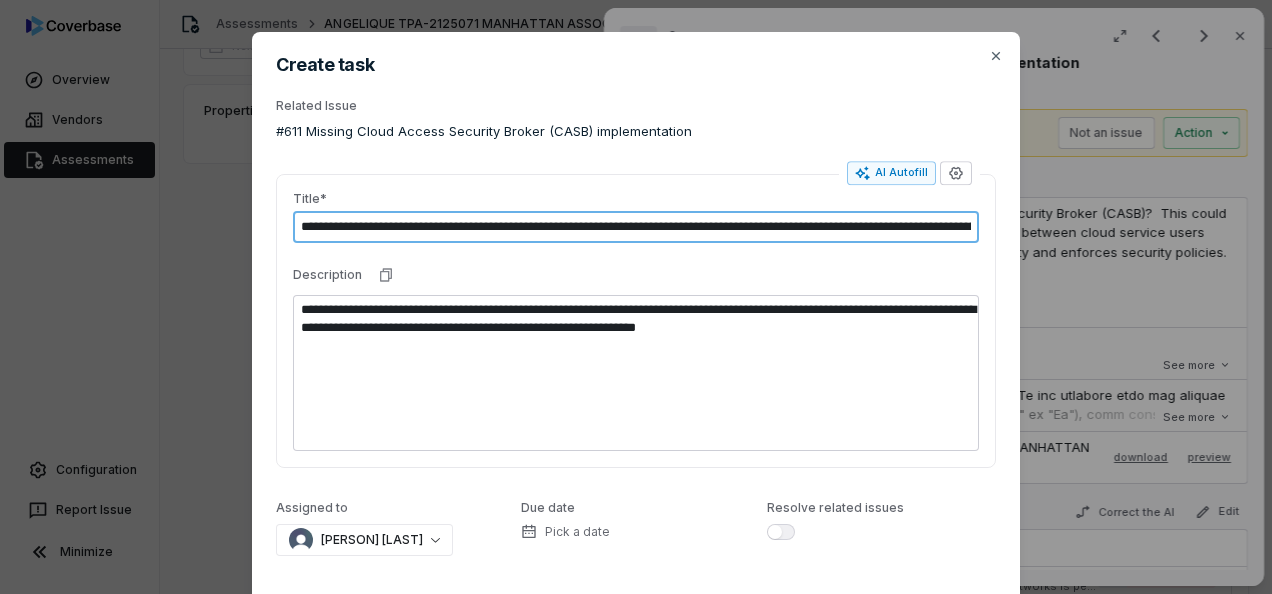 scroll, scrollTop: 0, scrollLeft: 202, axis: horizontal 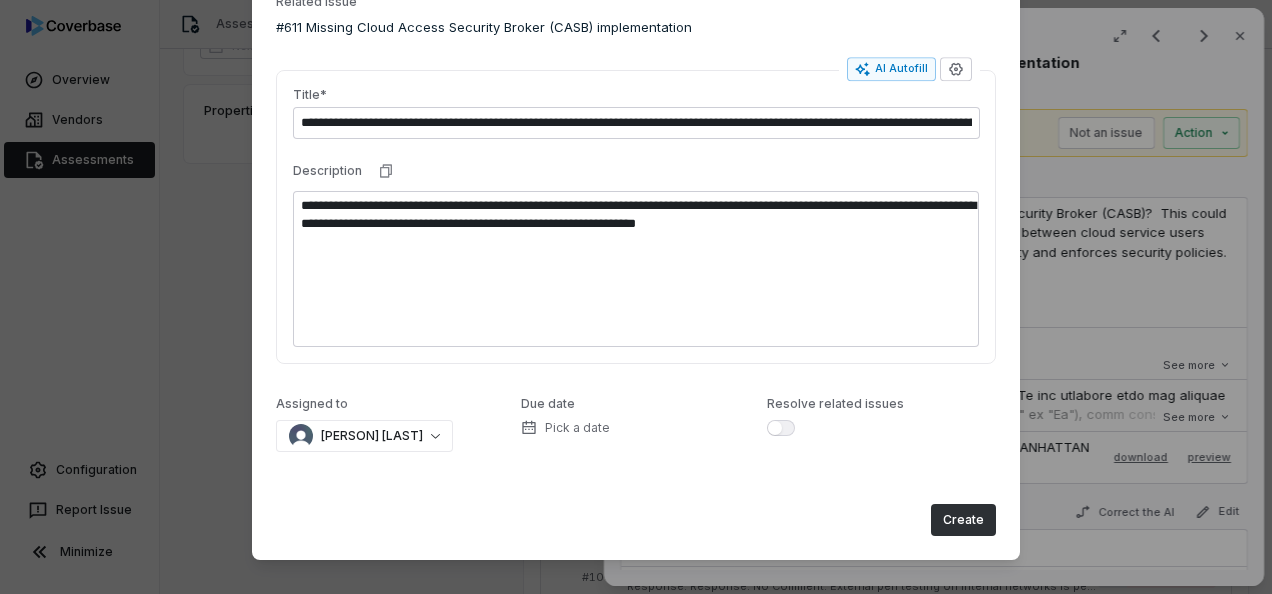 click on "Create" at bounding box center [963, 520] 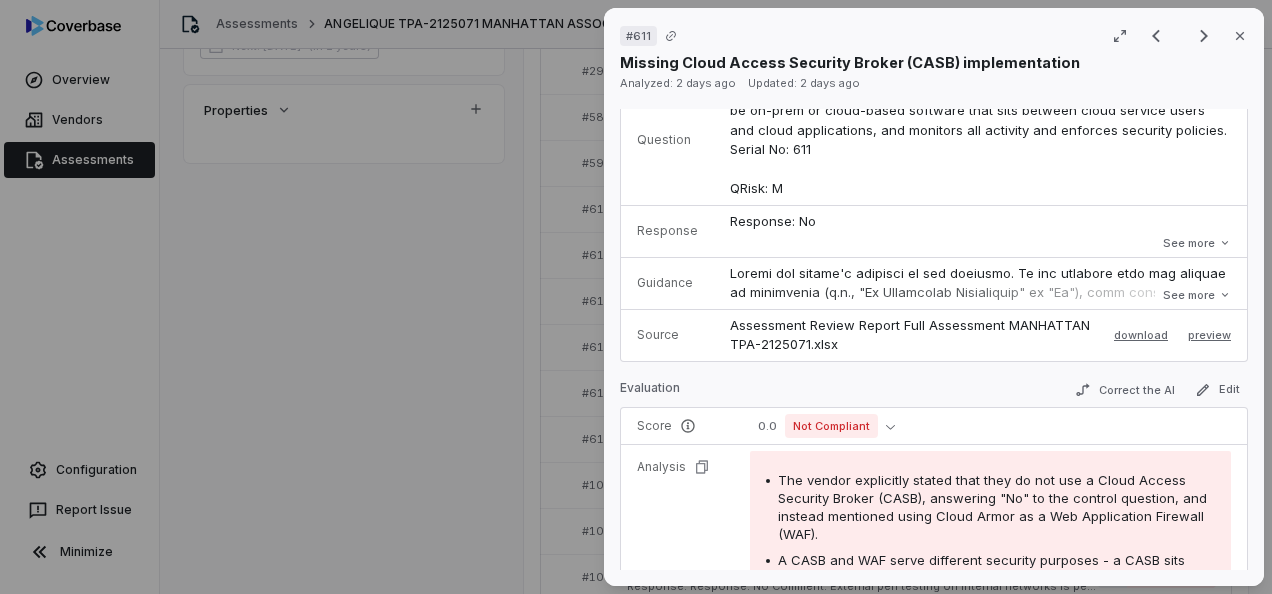 scroll, scrollTop: 0, scrollLeft: 0, axis: both 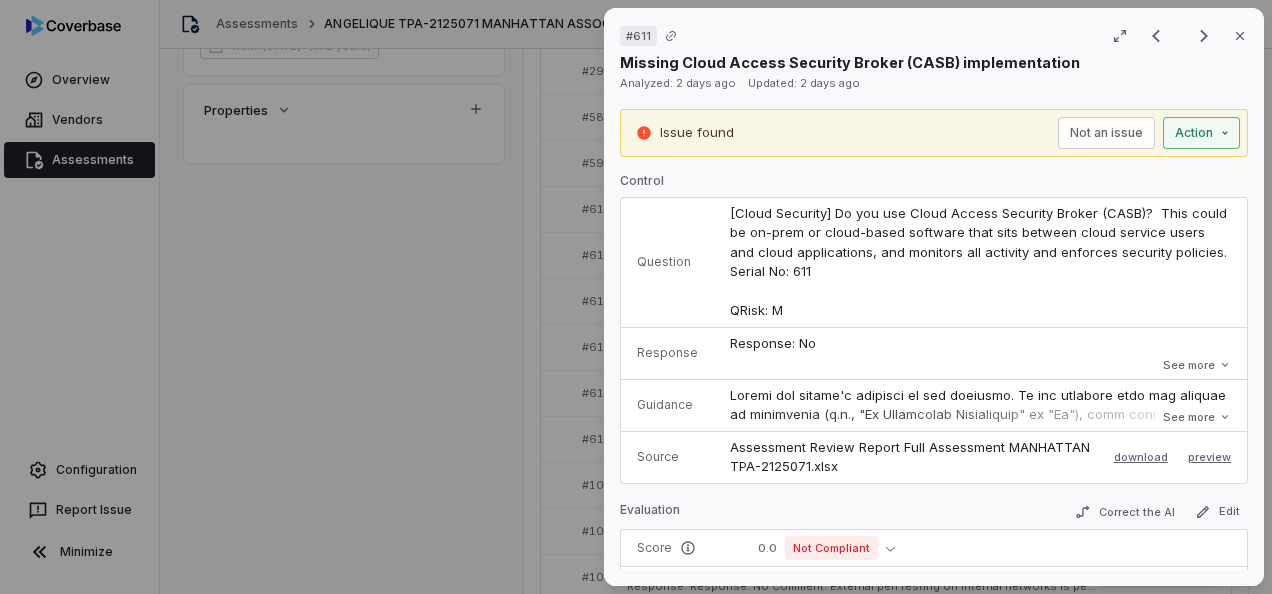 click on "Serial No: 611
QRisk: M Response Response: No
Comment: We use Cloud Armor as the WAF
Is Evaluation Recommended: Yes Response: No
Comment: We use Cloud Armor as the WAF
Is Evaluation Recommended: Yes See more Guidance See more Source Assessment Review Report Full Assessment [COMPANY] TPA-2125071.xlsx download preview Evaluation Correct the AI Edit   Score 0.0 Not Compliant Analysis The vendor explicitly stated that they do not use a Cloud Access Security Broker (CASB), answering "No" to the control question, and instead mentioned using Cloud Armor as a Web Application Firewall (WAF). Evidence # 1 2 3 4 1" at bounding box center (636, 297) 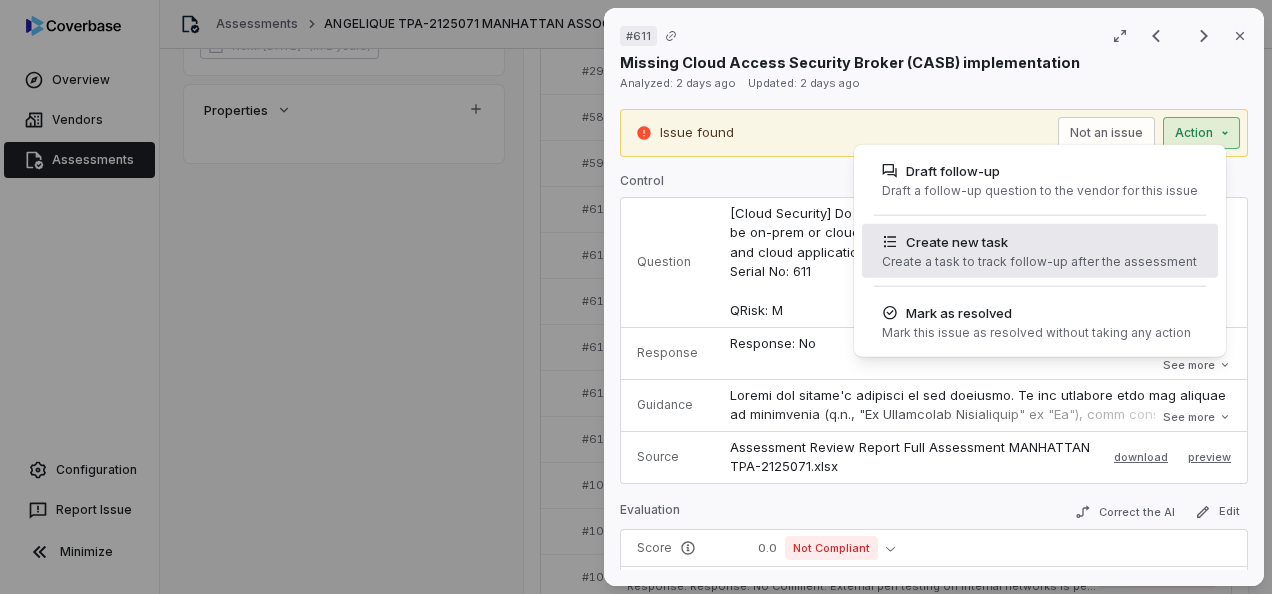 click on "Create new task" at bounding box center [1039, 242] 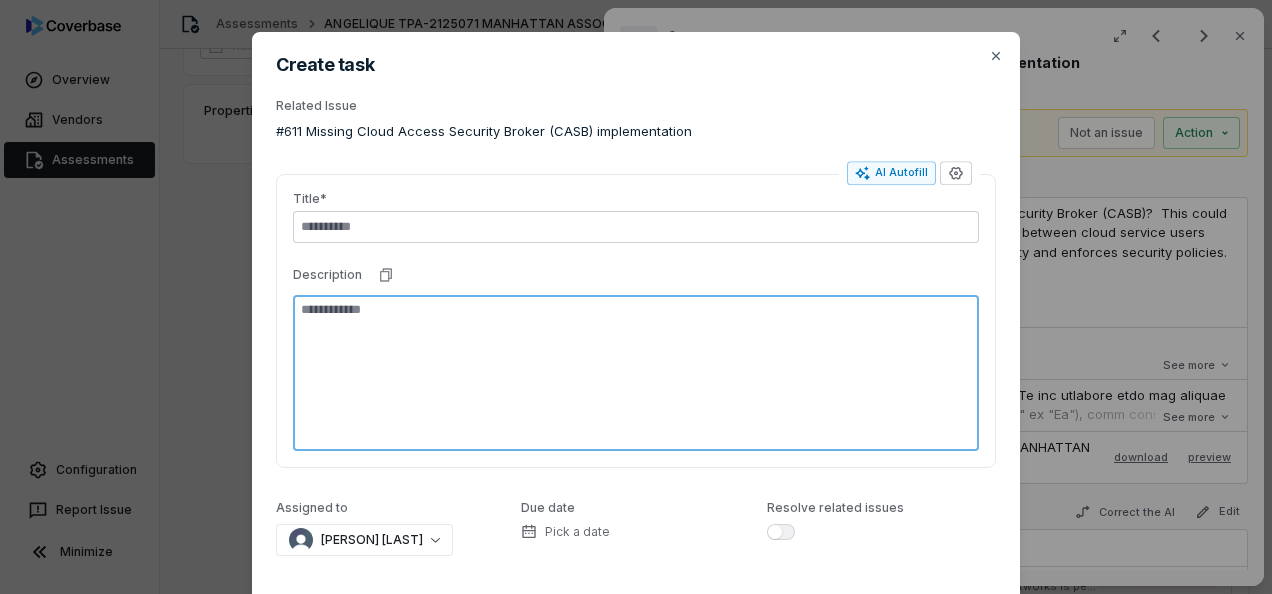 click at bounding box center [636, 373] 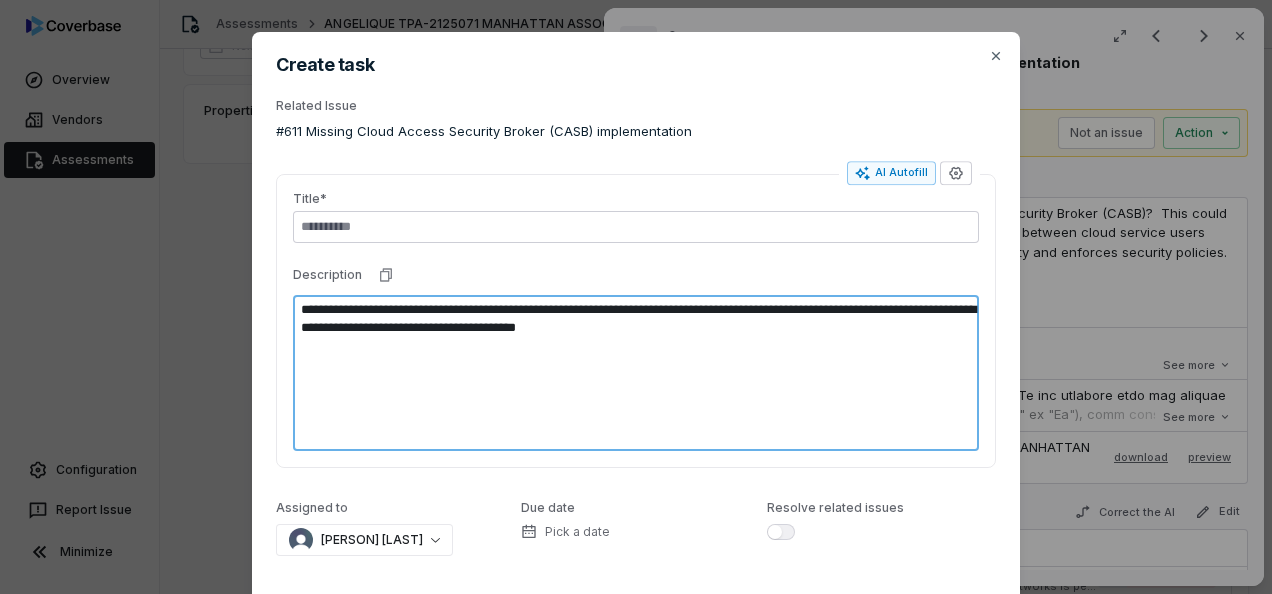 drag, startPoint x: 292, startPoint y: 312, endPoint x: 430, endPoint y: 330, distance: 139.16896 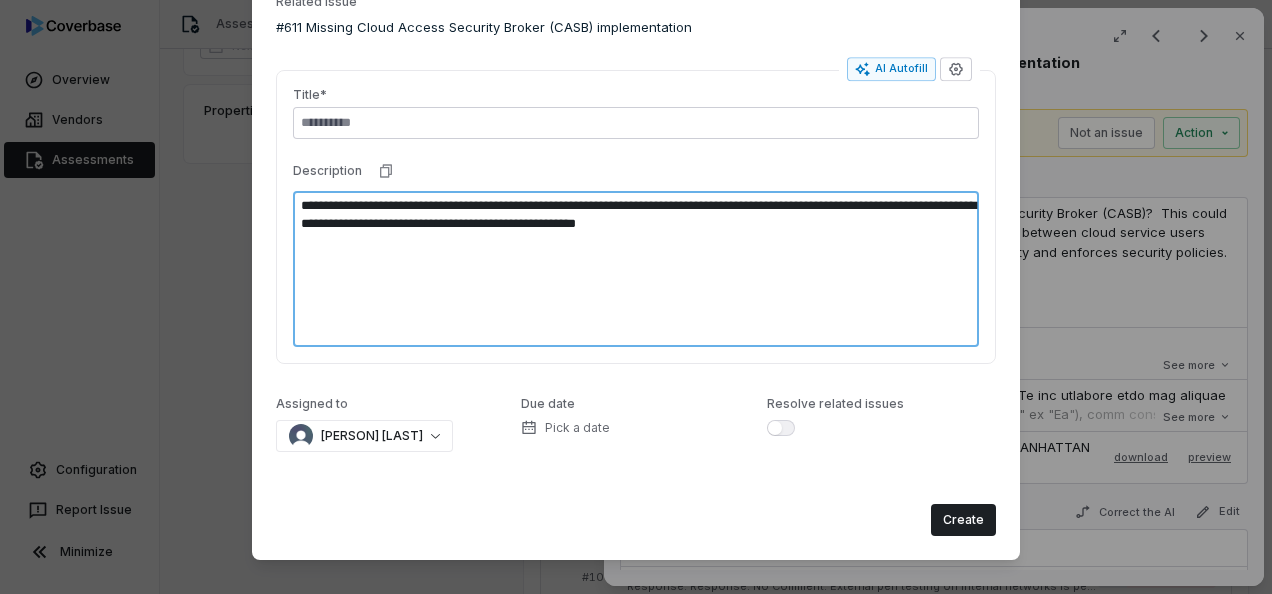 drag, startPoint x: 292, startPoint y: 206, endPoint x: 585, endPoint y: 207, distance: 293.0017 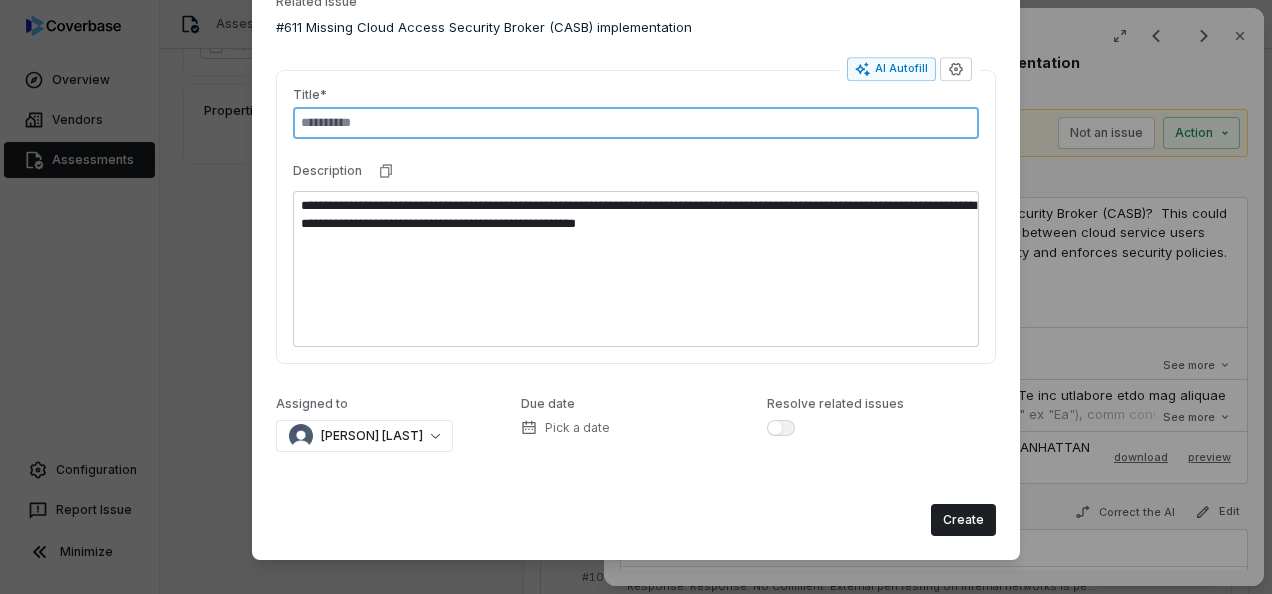 click at bounding box center (636, 123) 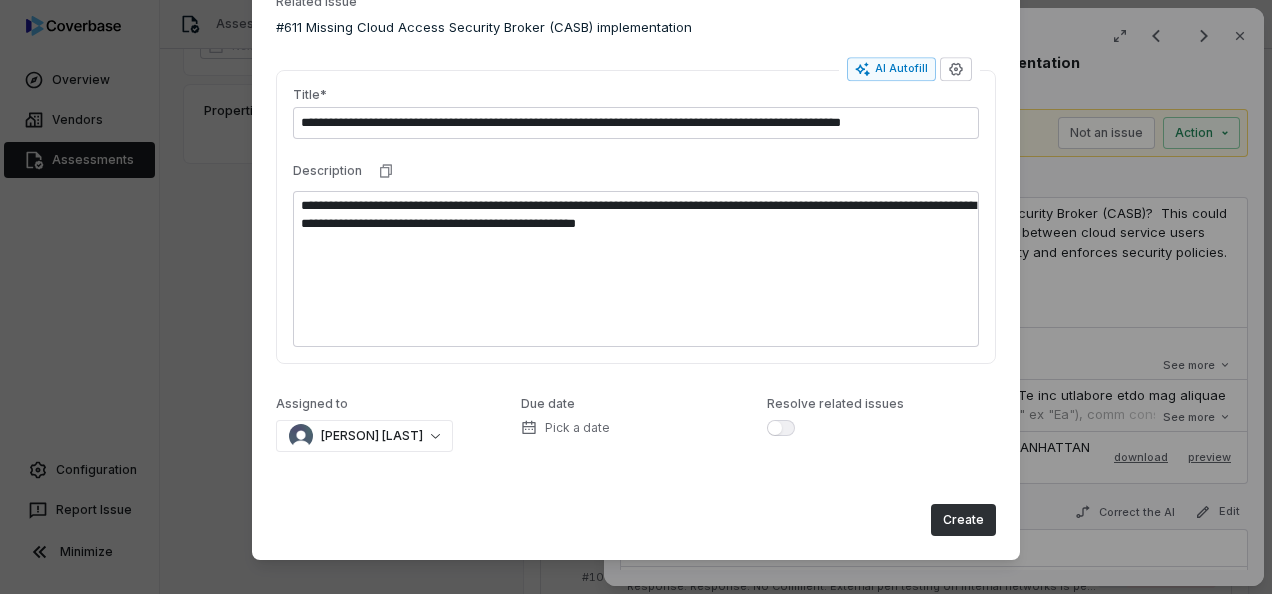 click on "Create" at bounding box center (963, 520) 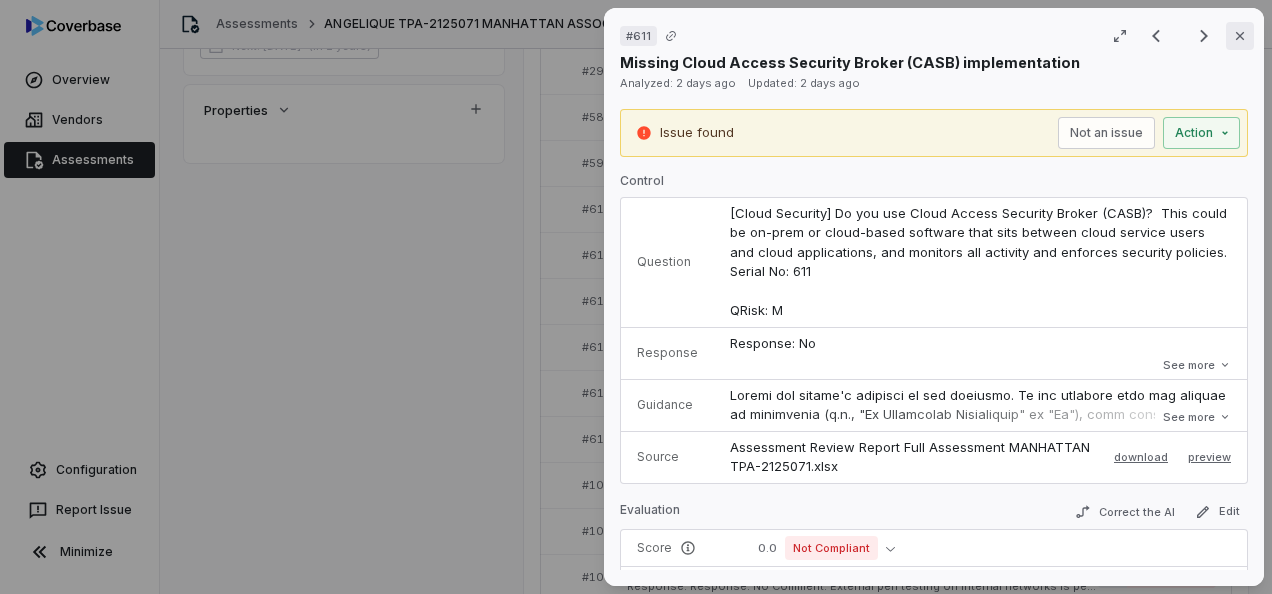 click 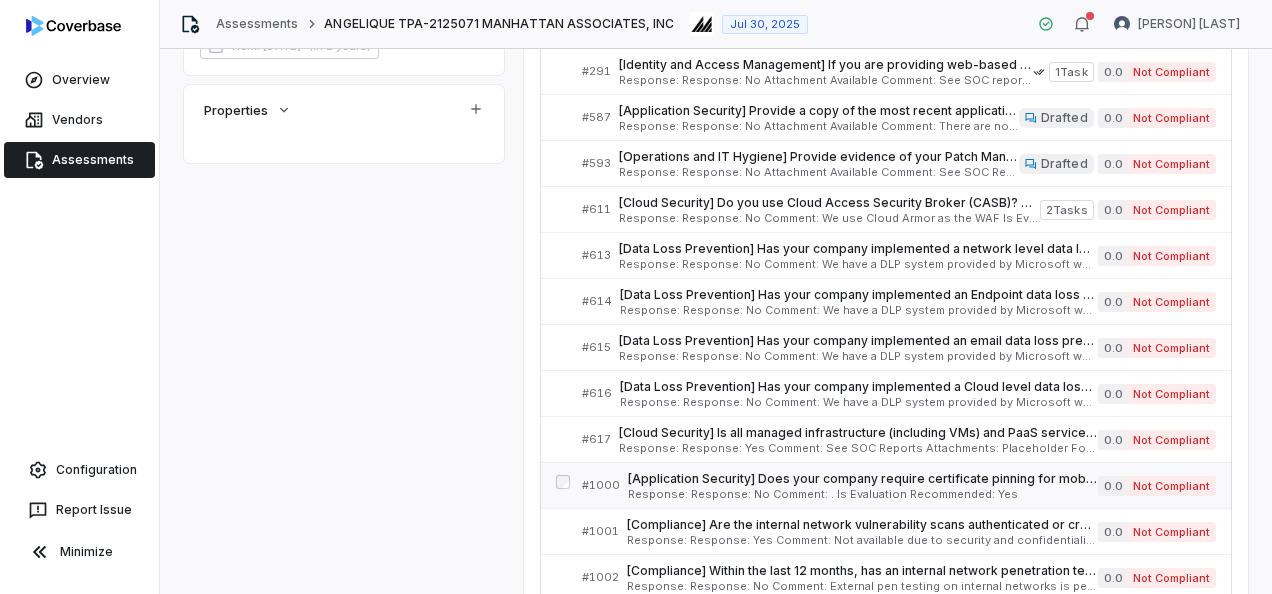 click on "Response: Response: No
Comment: .
Is Evaluation Recommended: Yes" at bounding box center [863, 494] 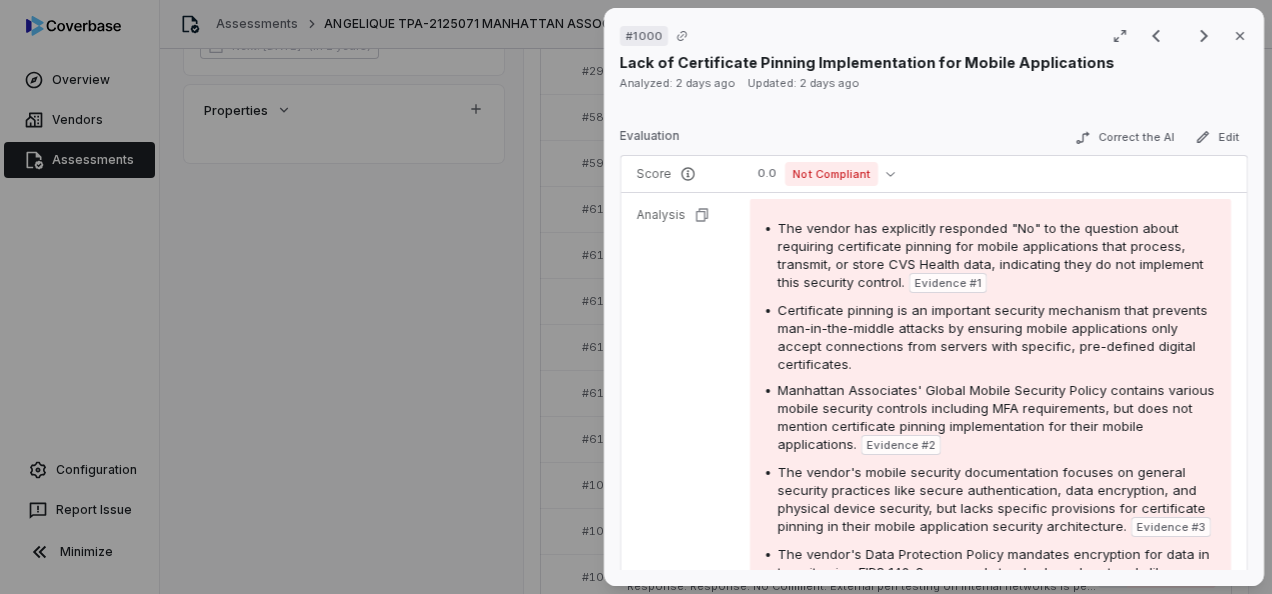 scroll, scrollTop: 400, scrollLeft: 0, axis: vertical 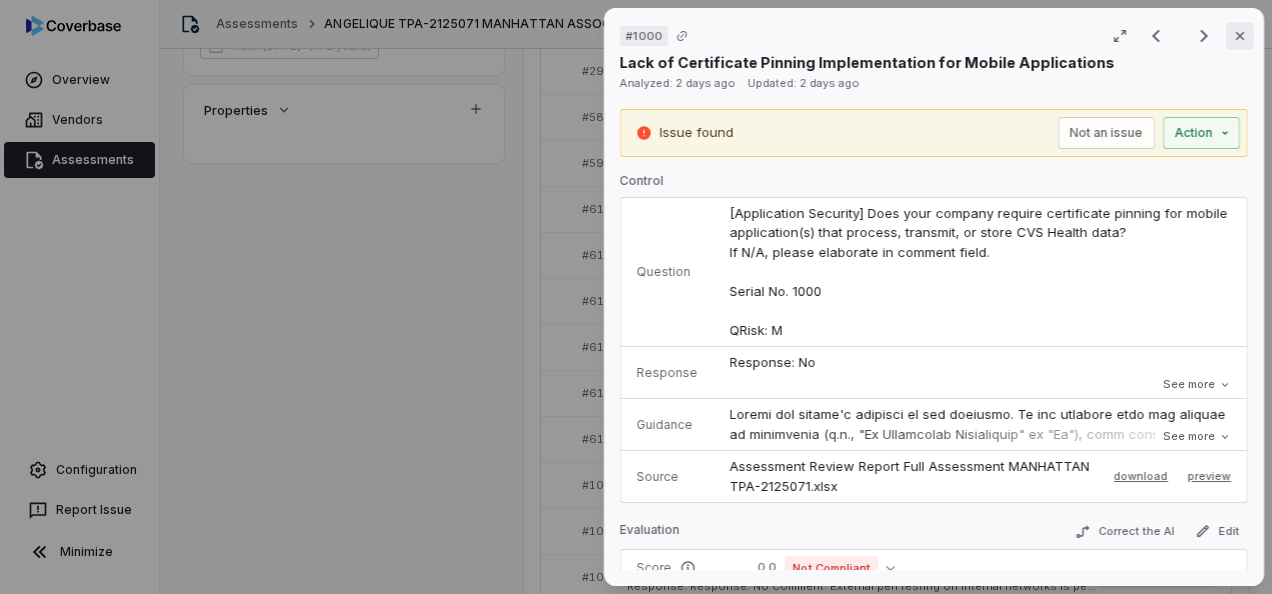click 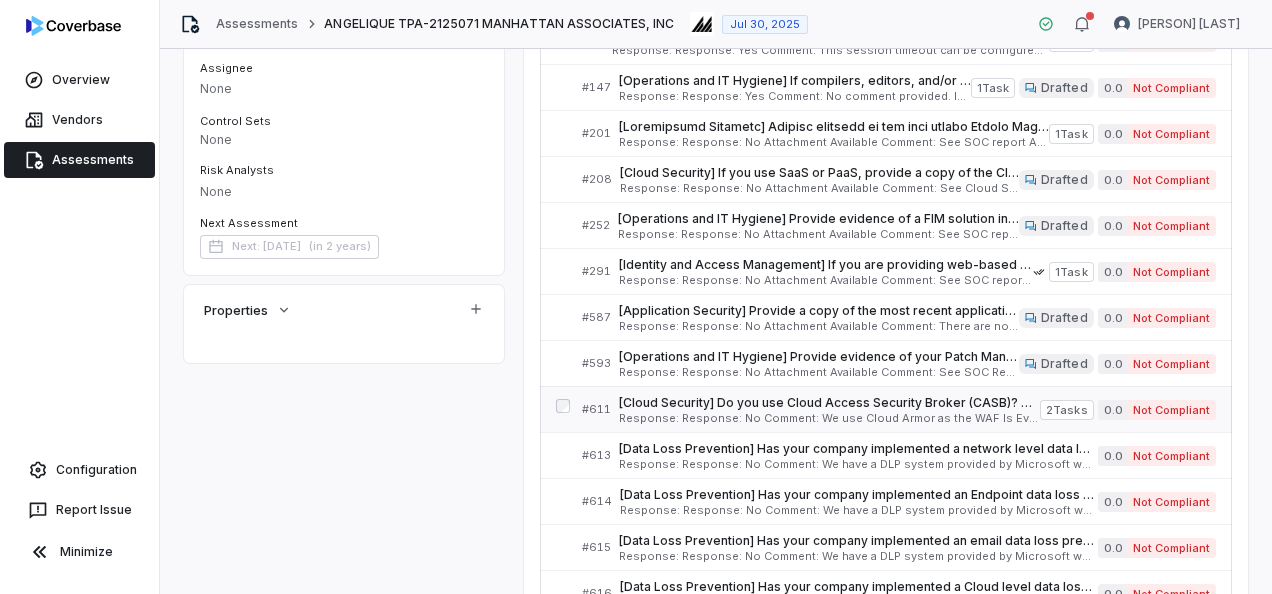 scroll, scrollTop: 500, scrollLeft: 0, axis: vertical 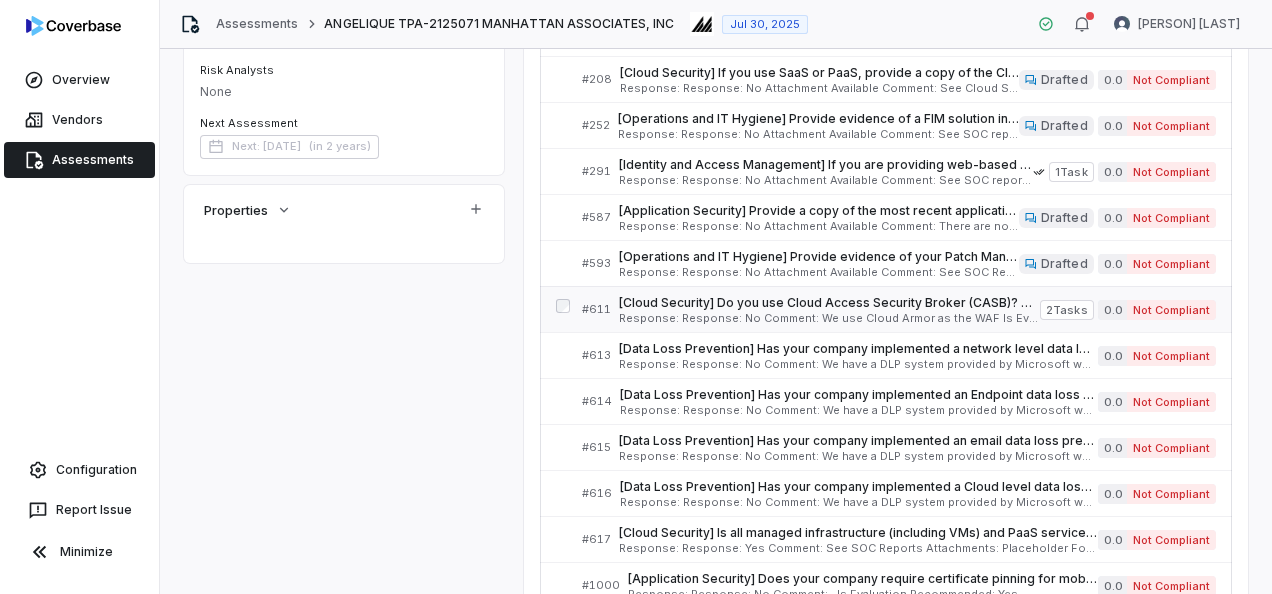click on "[Cloud Security] Do you use Cloud Access Security Broker (CASB)?  This could be on-prem or cloud-based software that sits between cloud service users and cloud applications, and monitors all activity and enforces security policies.
Serial No: 611
QRisk: M" at bounding box center [829, 303] 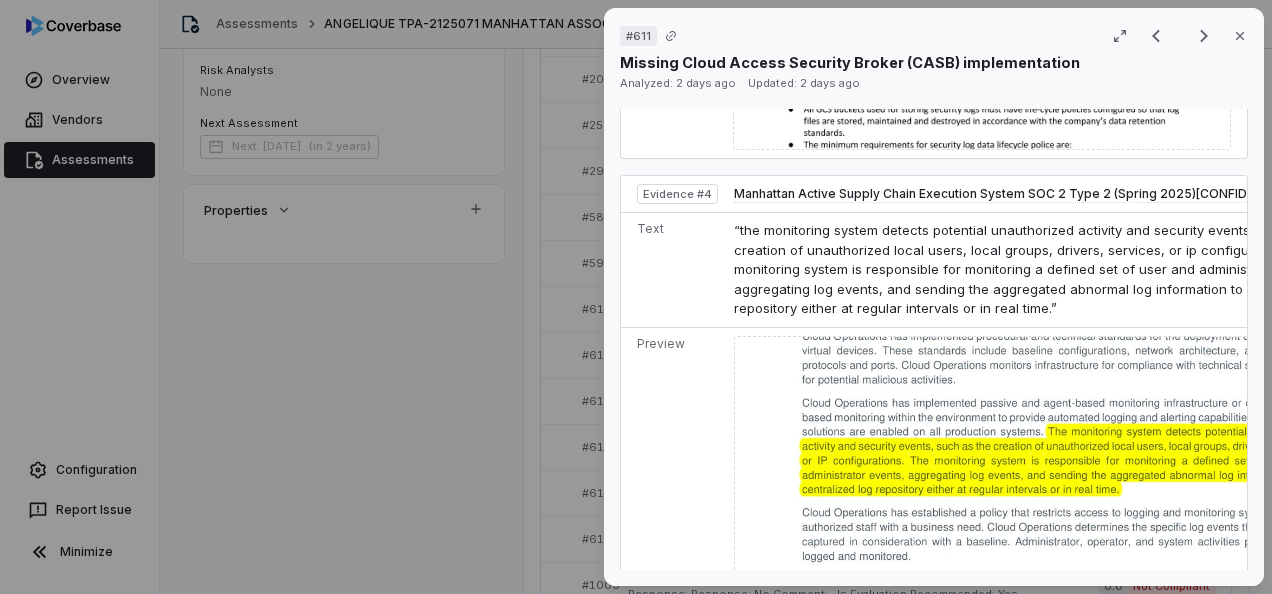 scroll, scrollTop: 2400, scrollLeft: 0, axis: vertical 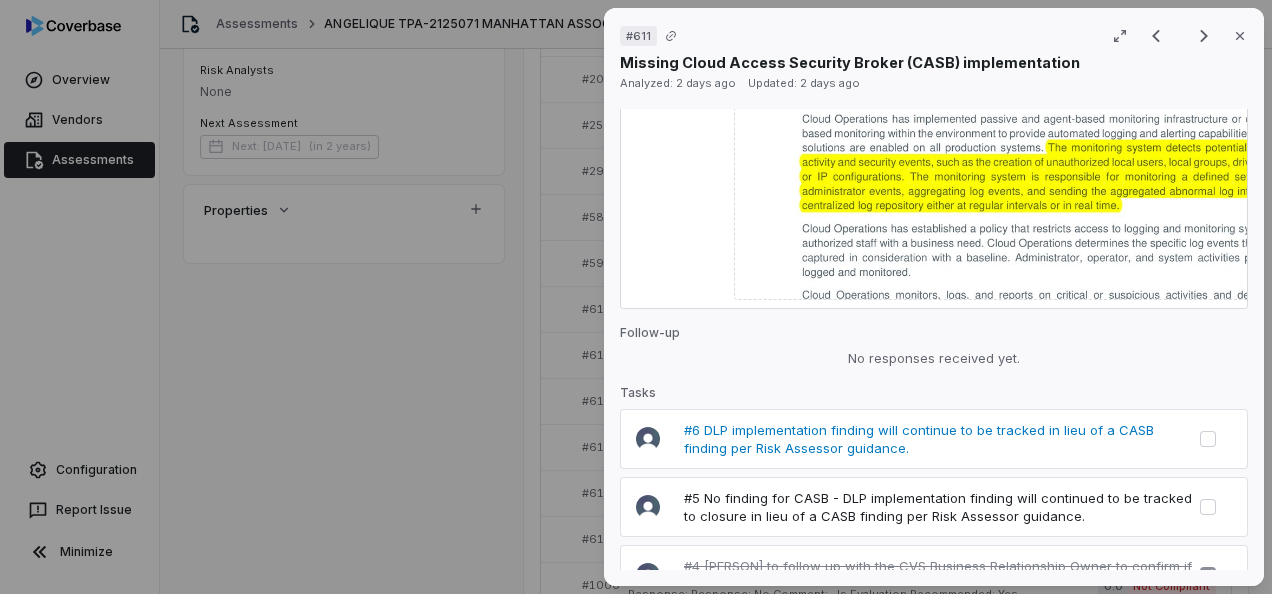 drag, startPoint x: 933, startPoint y: 413, endPoint x: 1036, endPoint y: 411, distance: 103.01942 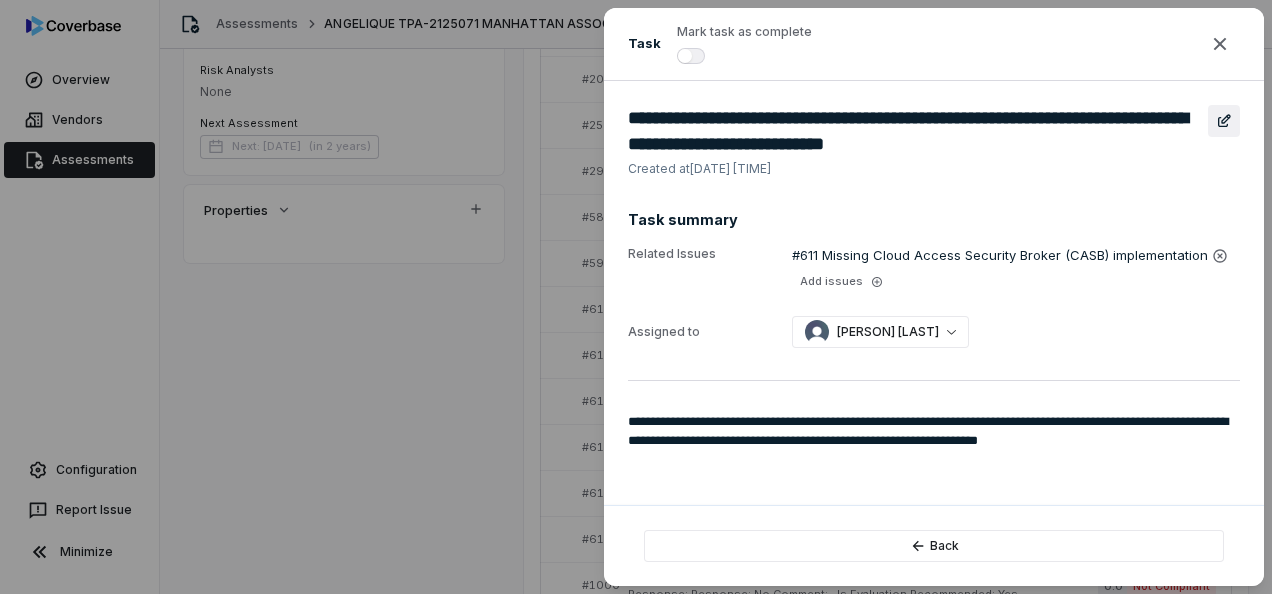 click 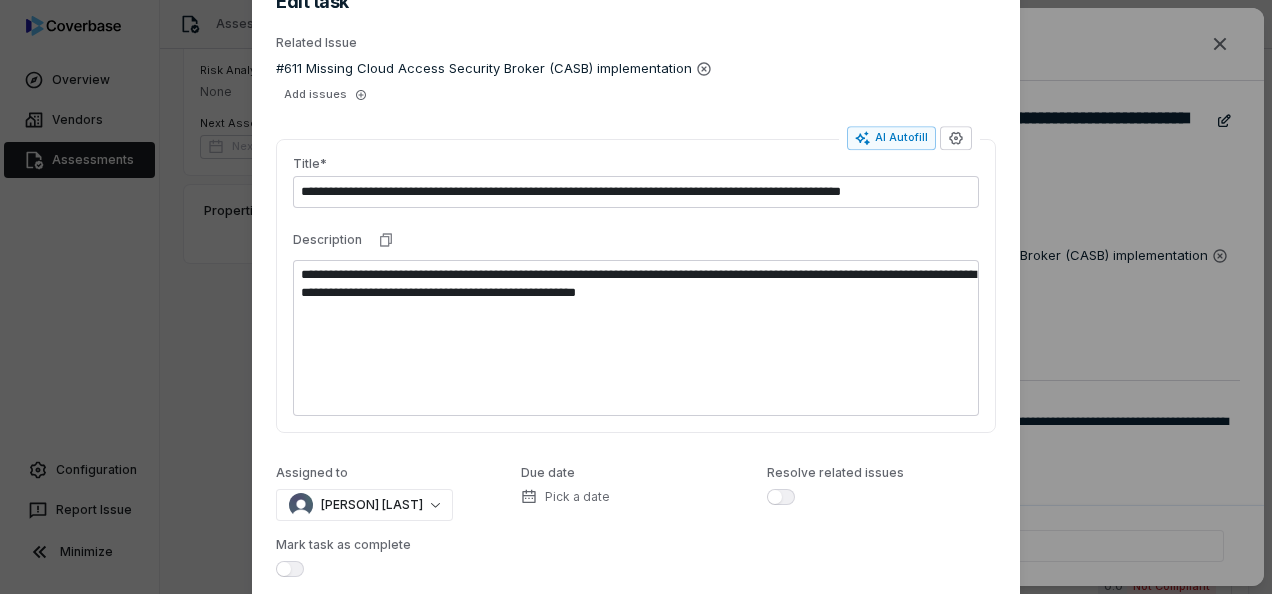 scroll, scrollTop: 172, scrollLeft: 0, axis: vertical 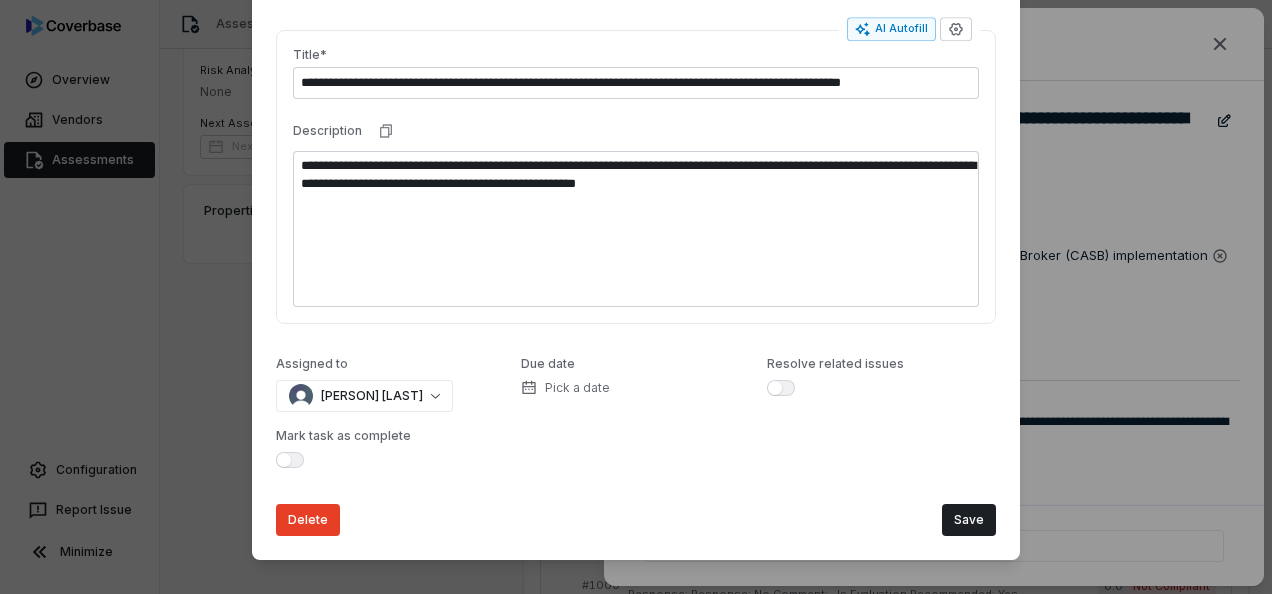 click on "Delete" at bounding box center [308, 520] 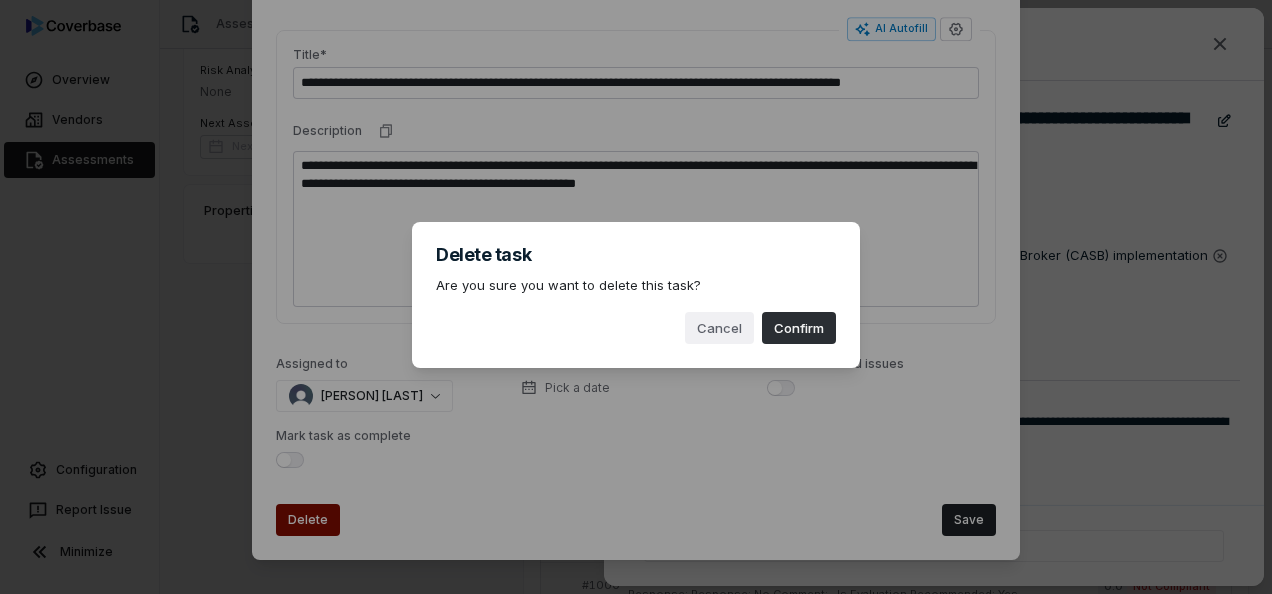 click on "Confirm" at bounding box center [799, 328] 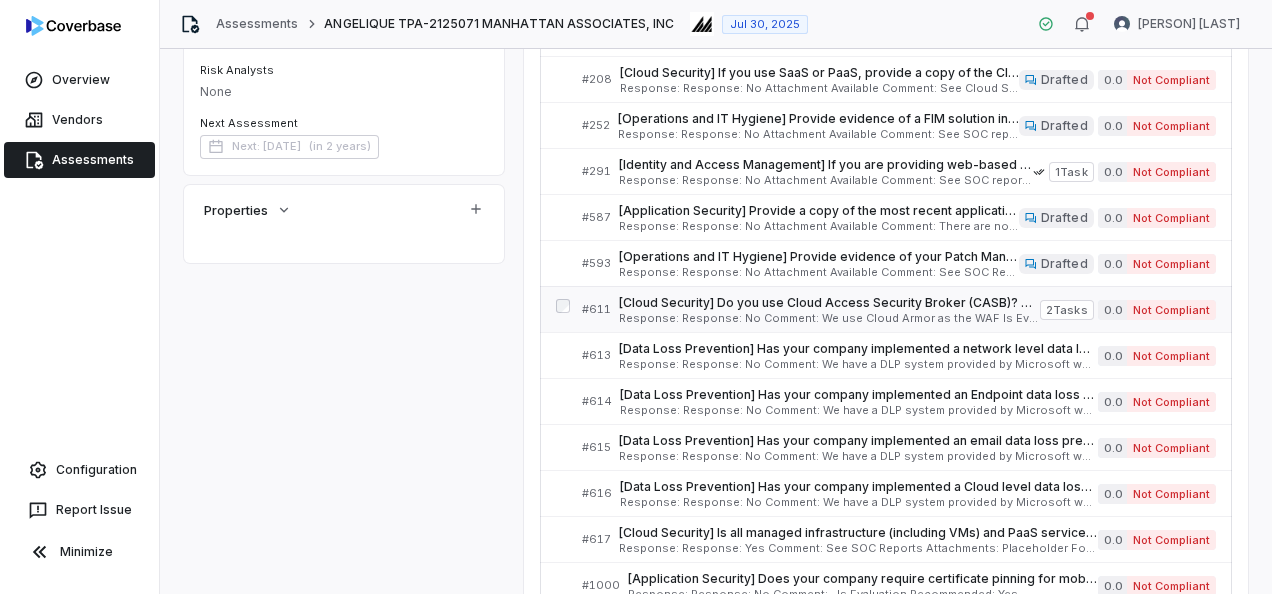 click on "Response: Response: No
Comment: We use Cloud Armor as the WAF
Is Evaluation Recommended: Yes" at bounding box center [829, 318] 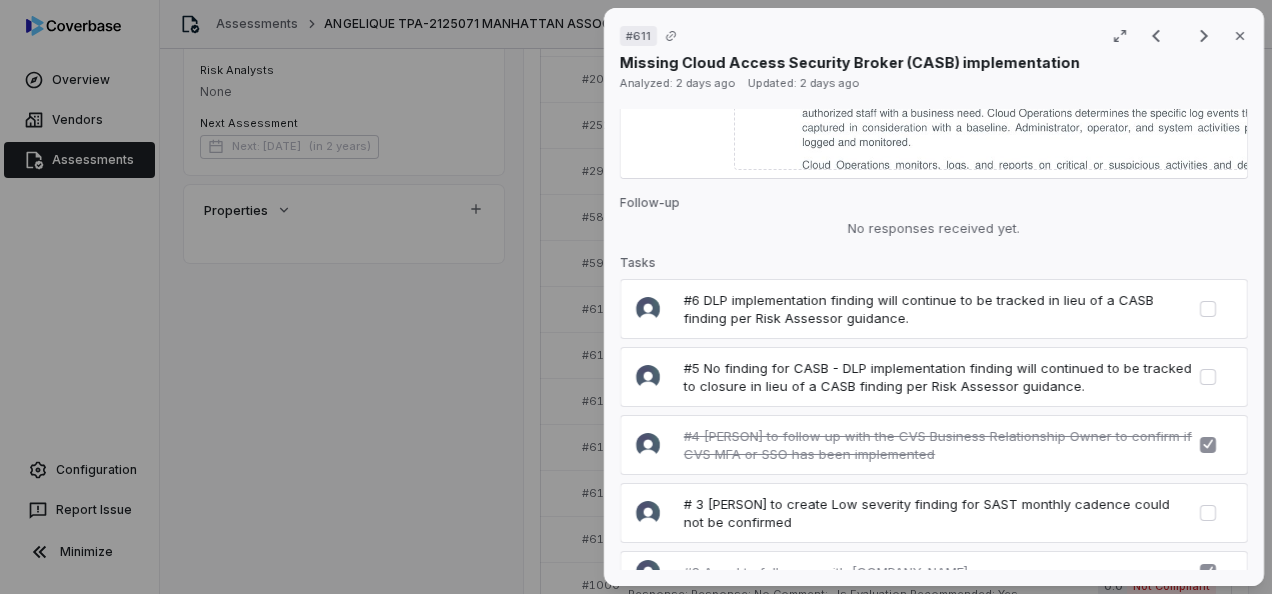 scroll, scrollTop: 2732, scrollLeft: 0, axis: vertical 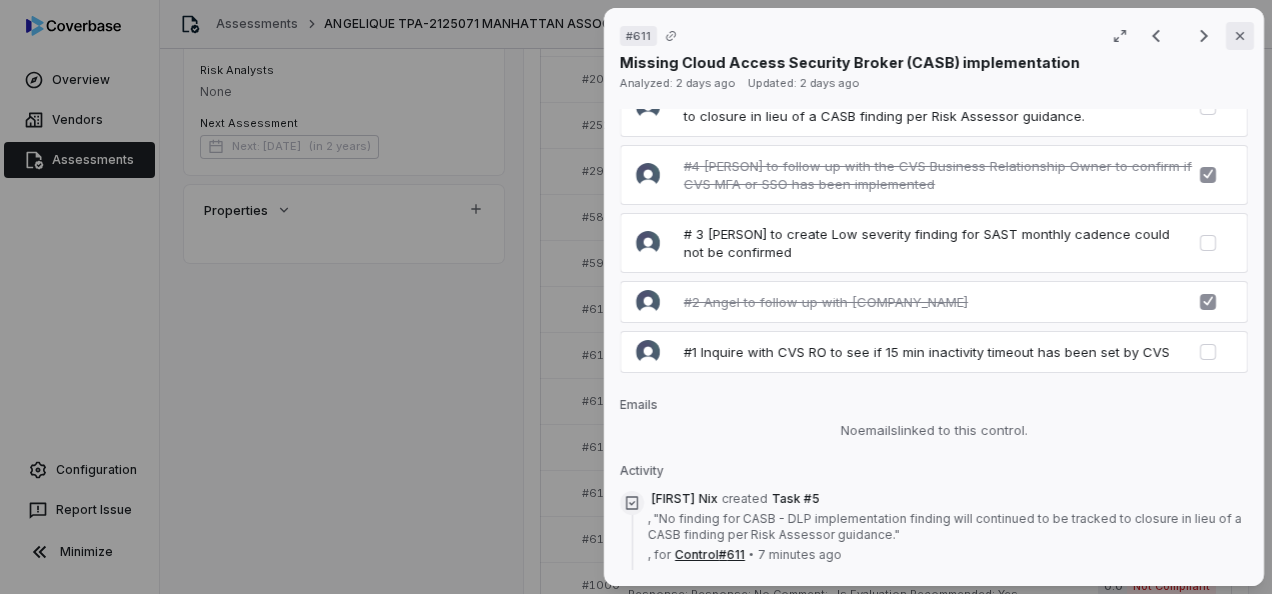 click 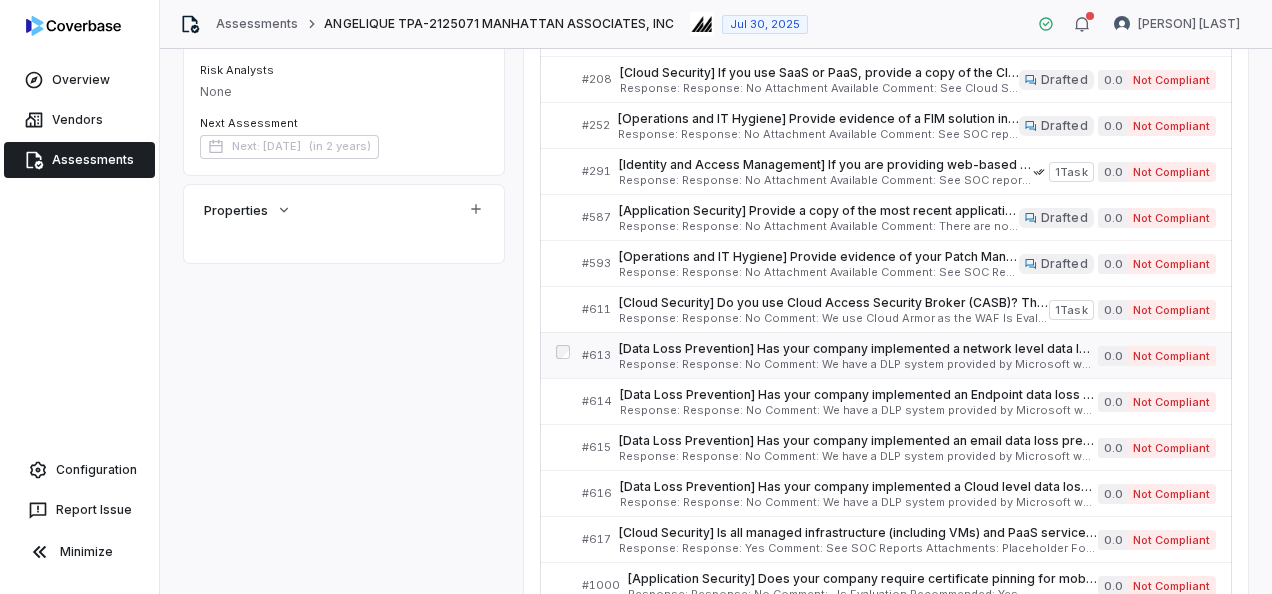 click on "[Data Loss Prevention] Has your company implemented a network level data loss prevention (DLP) system?
If yes, provide evidence of your network DLP solution. The evidence can include screenshot of DLP configuration.
For example, do you have Network DLP that monitors and blocks data transmissions that violate security policies. Do you inspect network traffic for sensitive data, such as credit card numbers, Social Security numbers, and other confidential information. This DLP can also detect violations of Access Control Lists (ACLs), which define who can access what data.
Serial No: 613
QRisk: H" at bounding box center [858, 349] 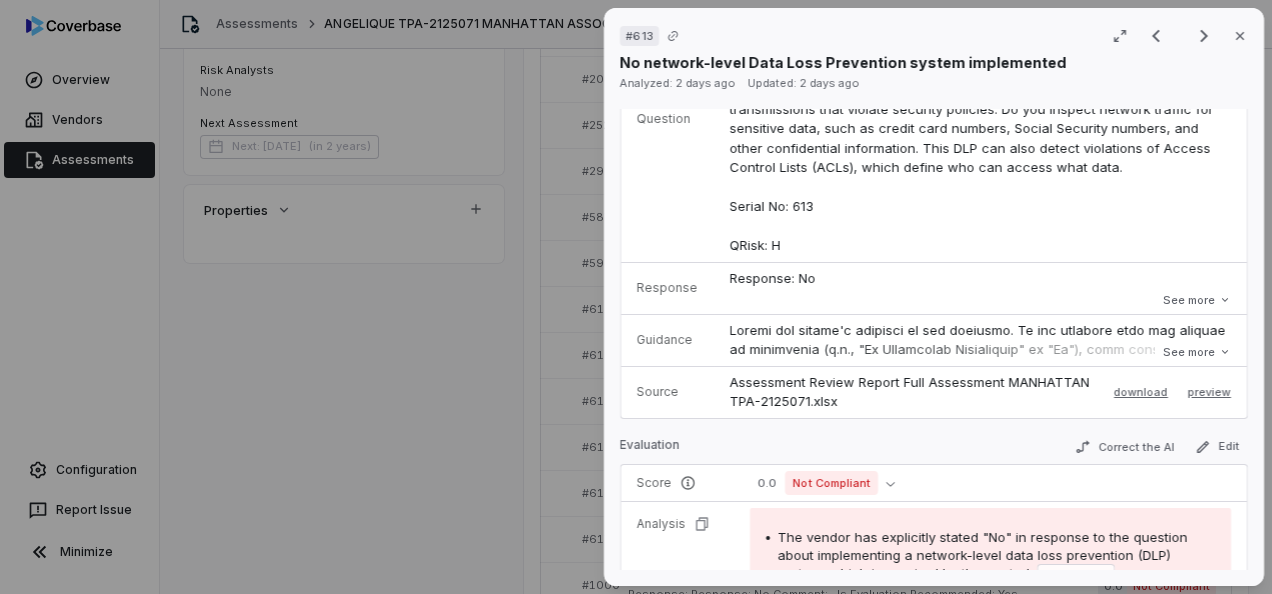 scroll, scrollTop: 300, scrollLeft: 0, axis: vertical 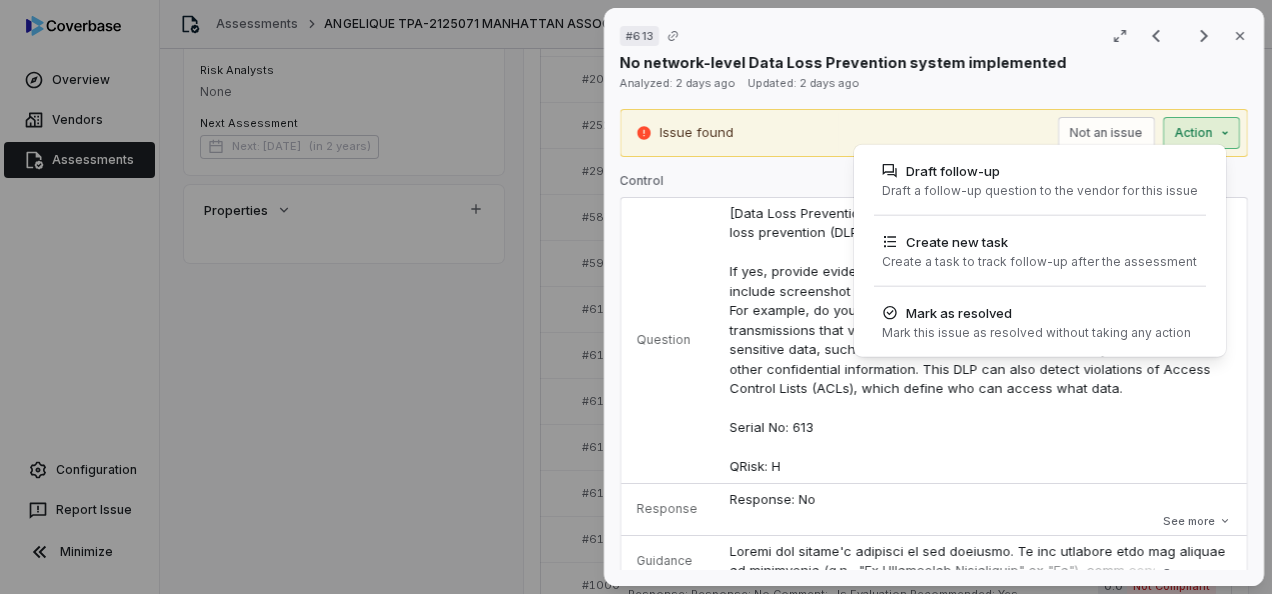 click on "# [NUMBER] Result [NUMBER] of [NUMBER] Close No network-level Data Loss Prevention system implemented Analyzed: [DATE] Updated: [DATE] Issue found Not an issue Action Draft follow-up Draft a follow-up question to the vendor for this issue Create new task Create a task to track follow-up after the assessment Mark as resolved Mark this issue as resolved without taking any action Control Question [Data Loss Prevention] Has your company implemented a network level data loss prevention (DLP) system?
If yes, provide evidence of your network DLP solution. The evidence can include screenshot of DLP configuration.
For example, do you have Network DLP that monitors and blocks data transmissions that violate security policies. Do you inspect network traffic for sensitive data, such as credit card numbers, Social Security numbers, and other confidential information. This DLP can also detect violations of Access Control Lists (ACLs), which define who can access what data.
Serial No: [NUMBER]
QRisk: H Response See more Guidance Edit" at bounding box center [636, 297] 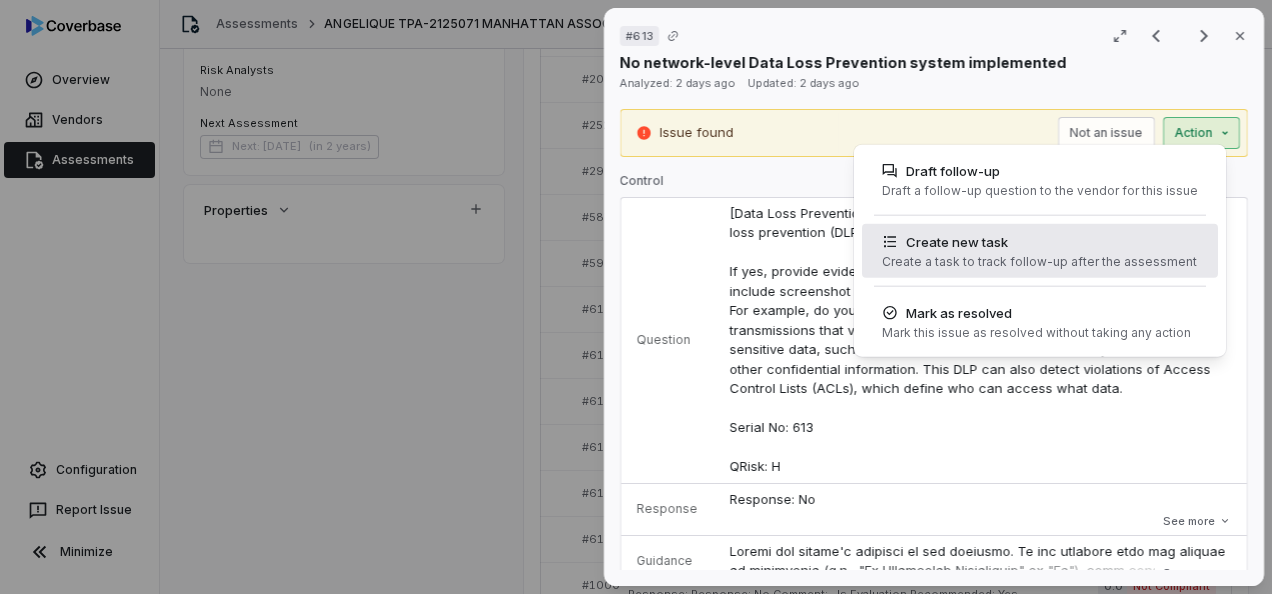 click on "Create a task to track follow-up after the assessment" at bounding box center [1039, 262] 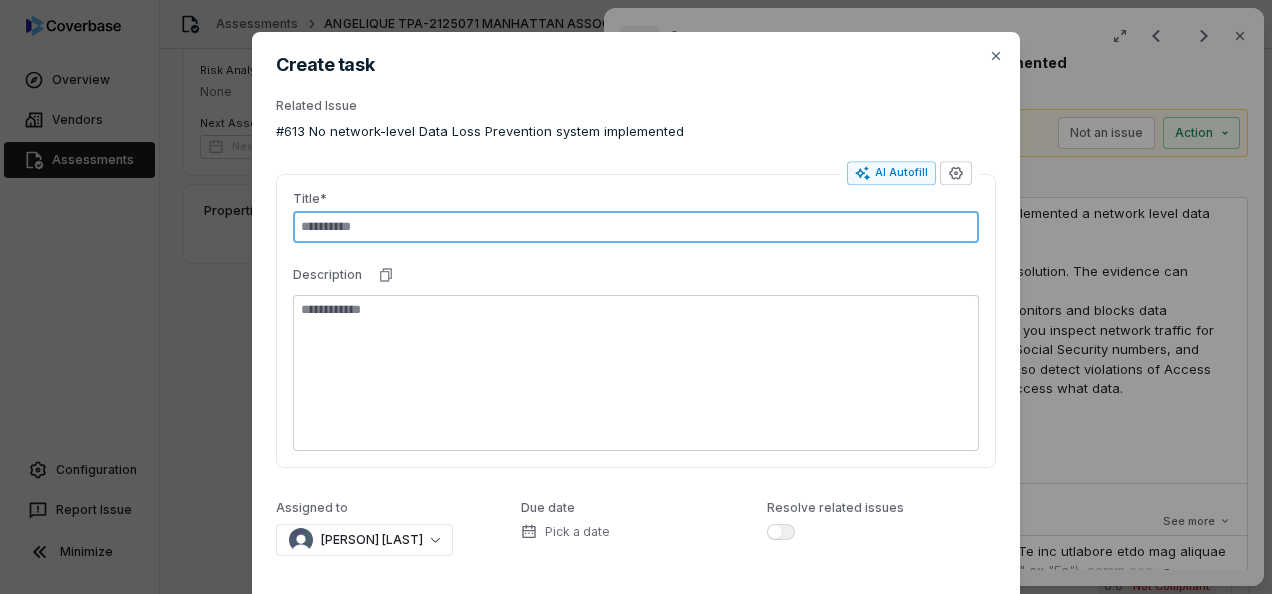click at bounding box center (636, 227) 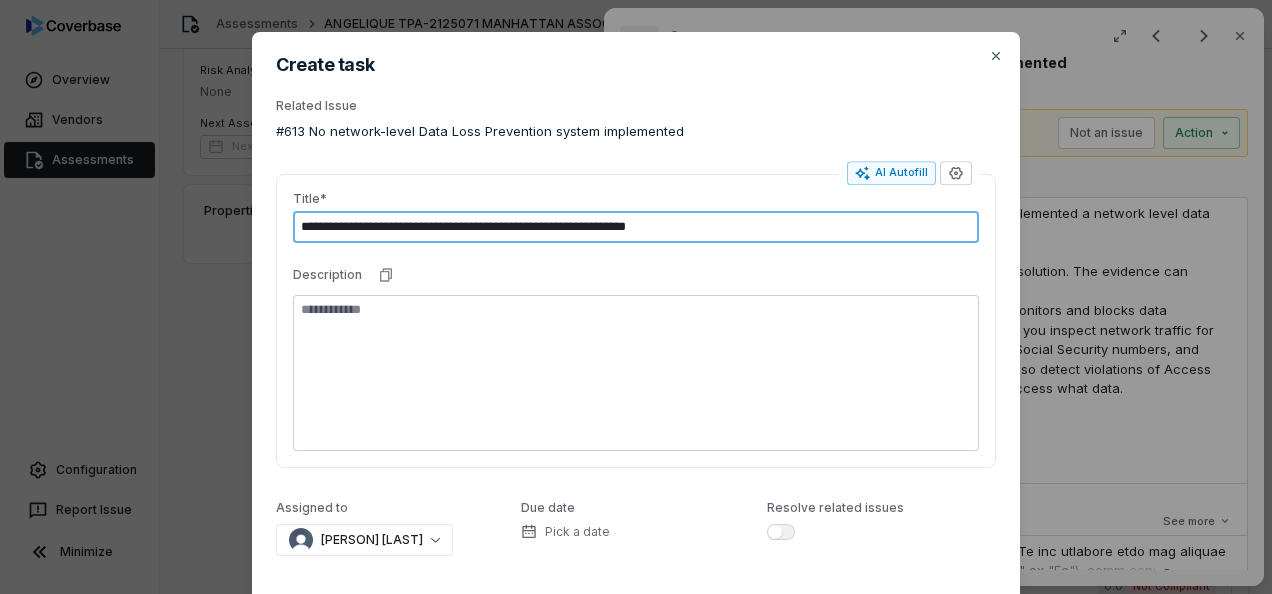 click on "**********" at bounding box center [636, 227] 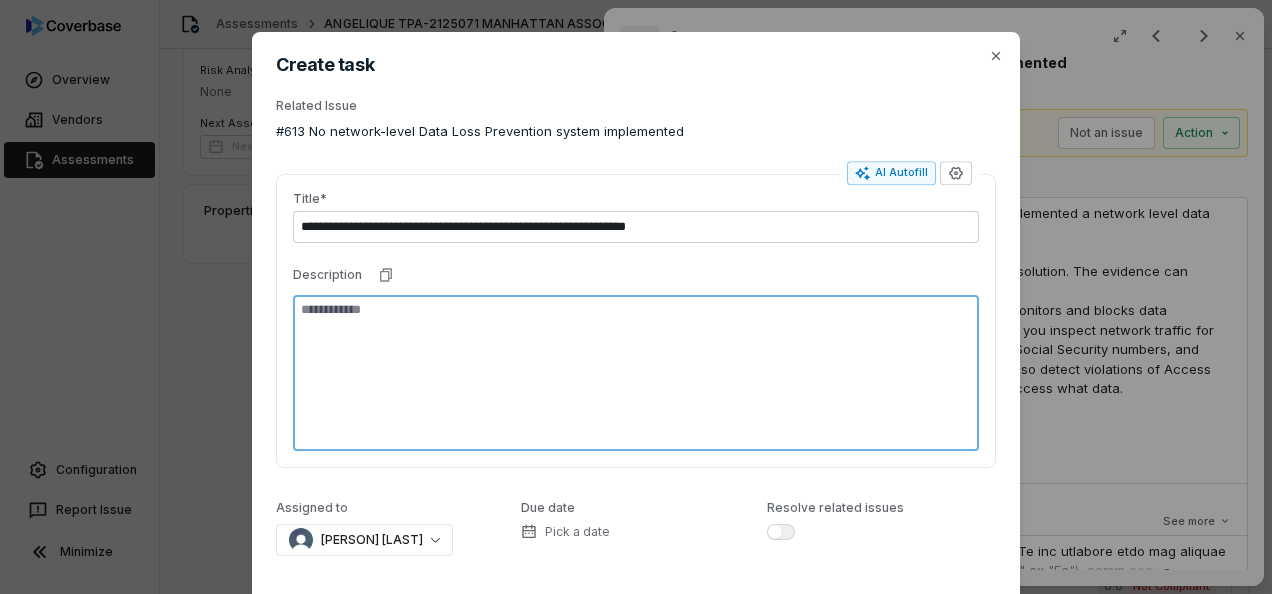 click at bounding box center [636, 373] 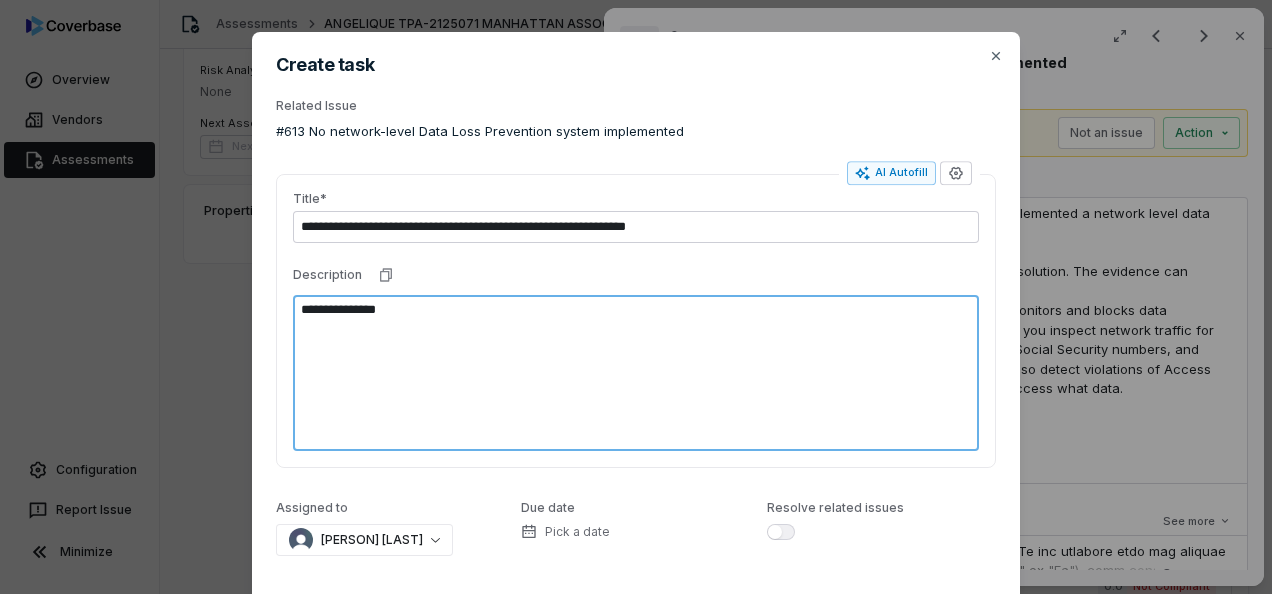 click on "**********" at bounding box center (636, 373) 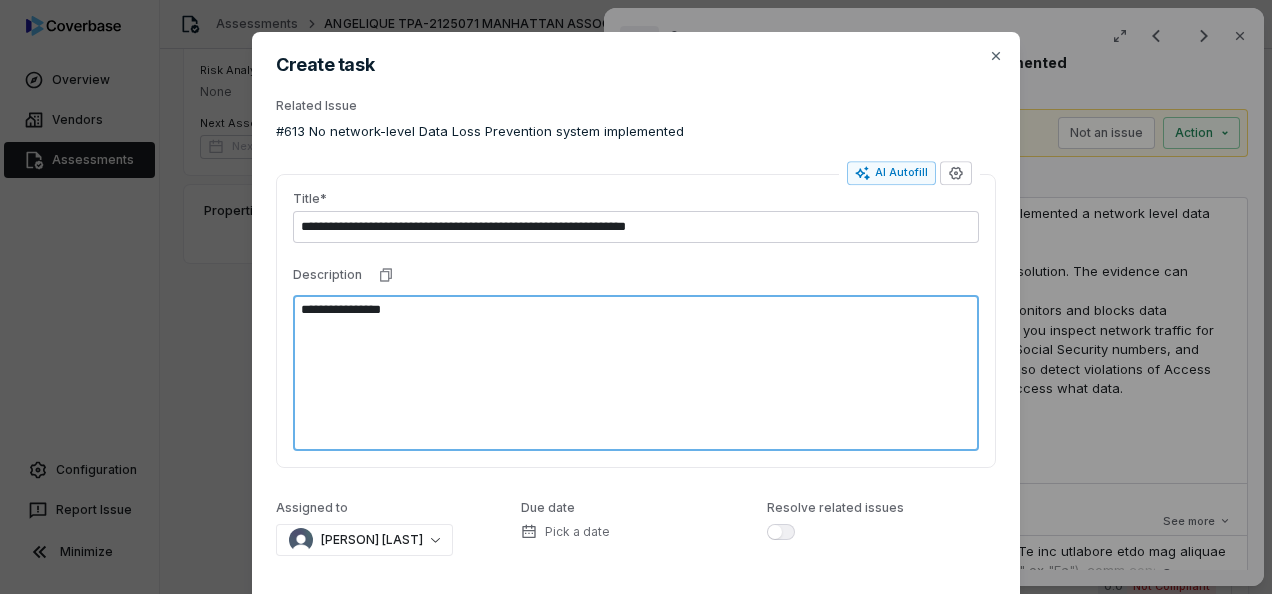 click on "**********" at bounding box center (636, 373) 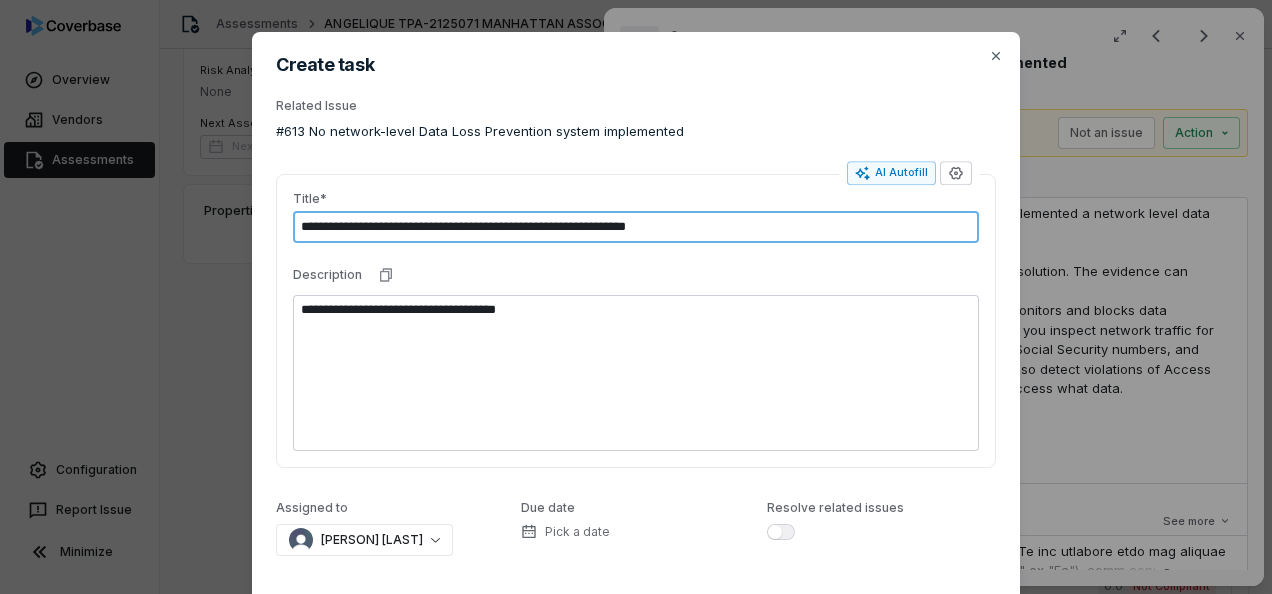 drag, startPoint x: 296, startPoint y: 223, endPoint x: 744, endPoint y: 223, distance: 448 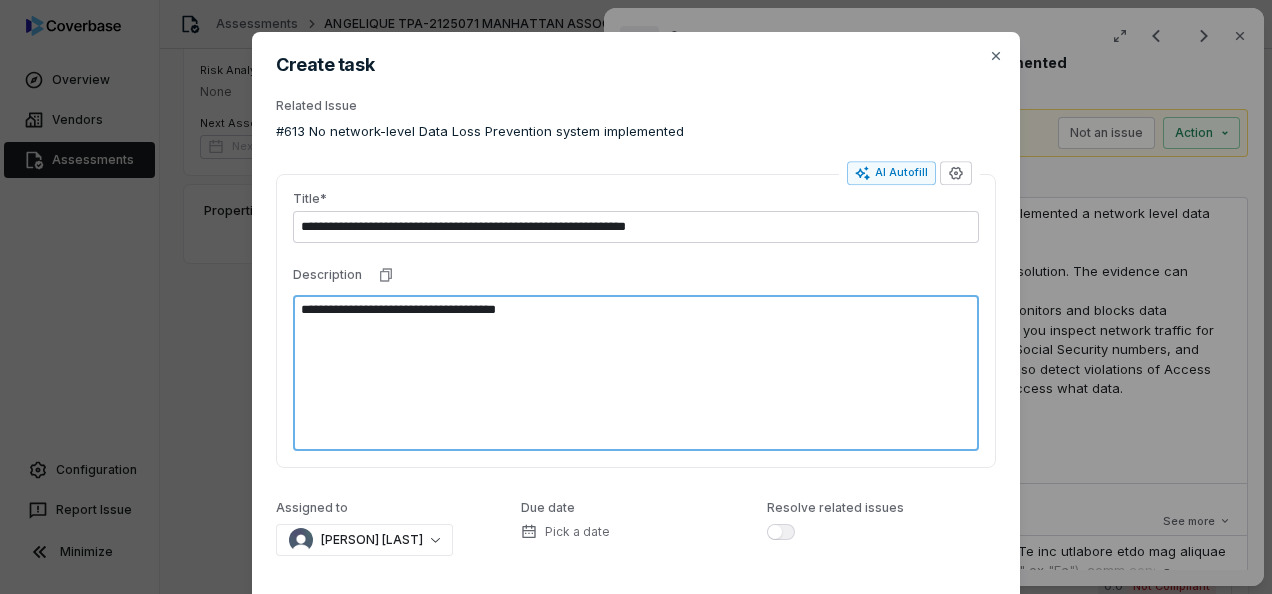 click on "**********" at bounding box center (636, 373) 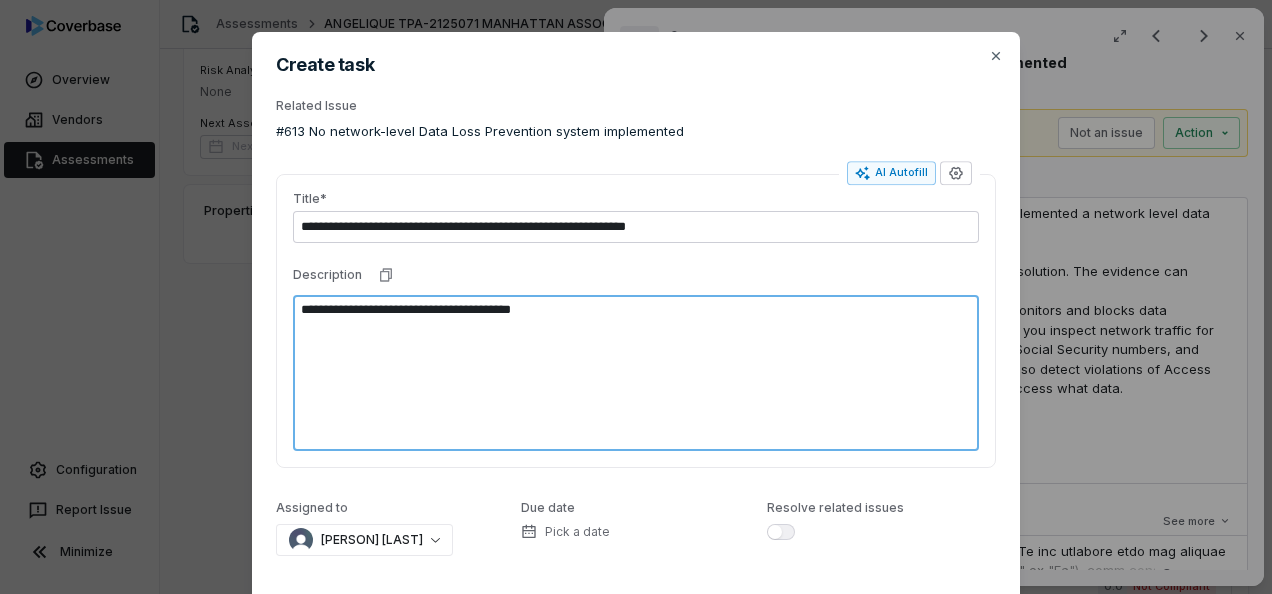 paste on "**********" 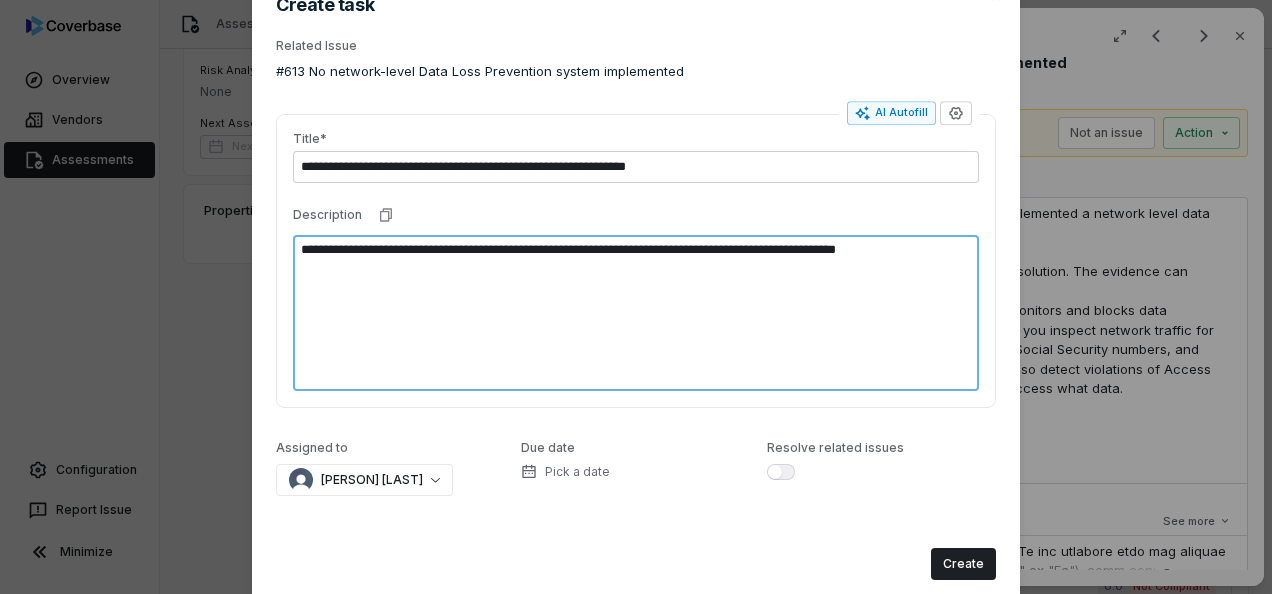 scroll, scrollTop: 104, scrollLeft: 0, axis: vertical 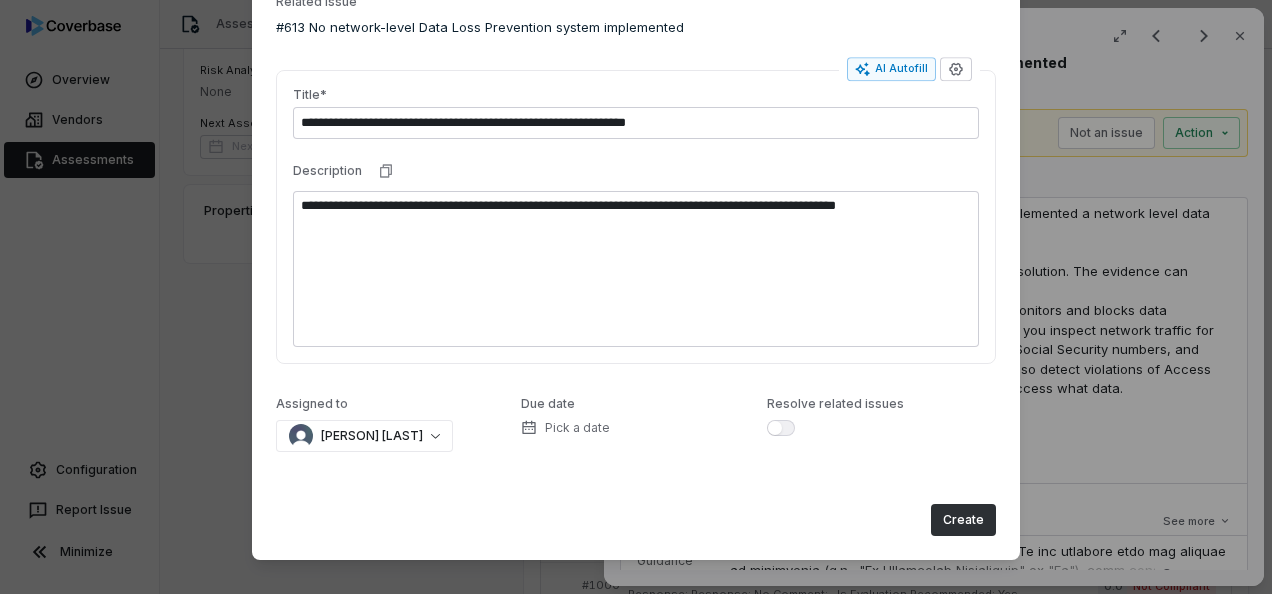 click on "Create" at bounding box center [963, 520] 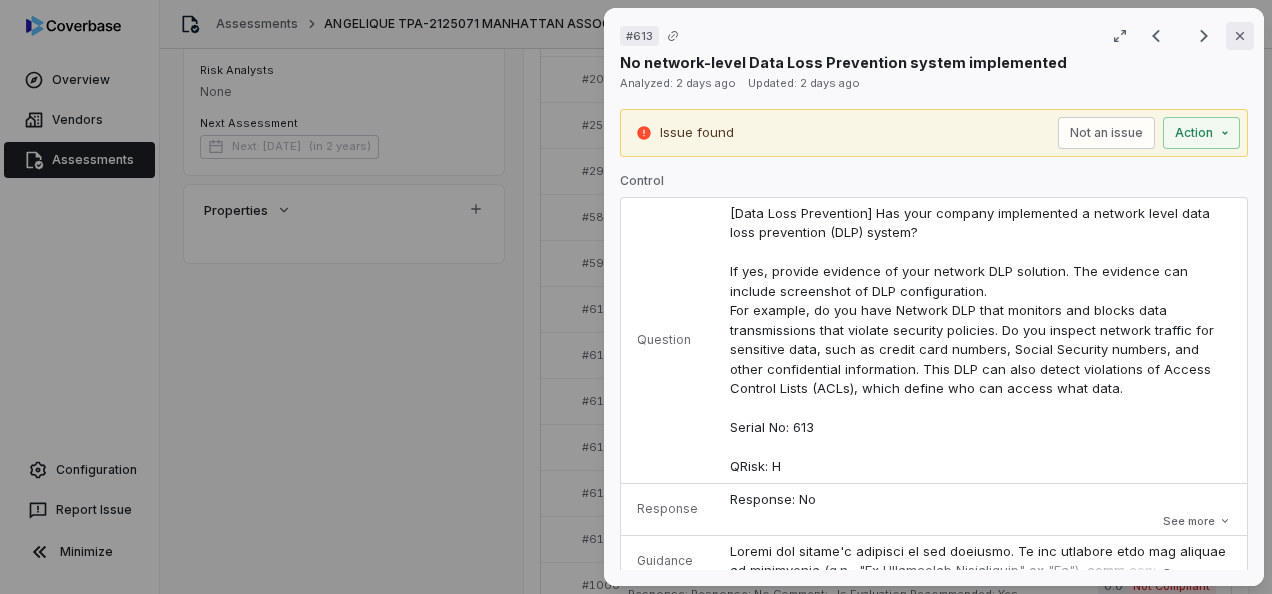 click 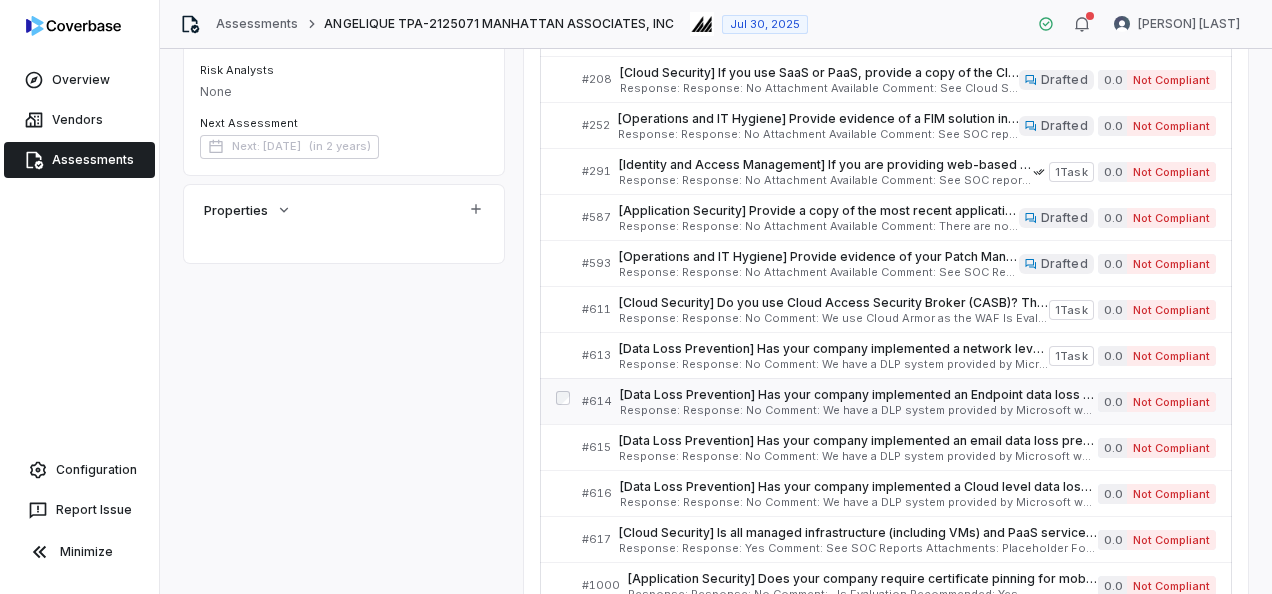 click on "[Data Loss Prevention] Has your company implemented an Endpoint data loss prevention (DLP) system?
If yes, provide evidence of your Endpoint DLP solution. The evidence can include screenshot of DLP configuration.
For example, do you have Endpoint DLP that monitors and blocks data transmissions from unauthorized devices or applications. It inspects all endpoints for data that should not be accessed or transmitted and blocks any suspicious activity.
Serial No: 614
QRisk: H" at bounding box center [859, 395] 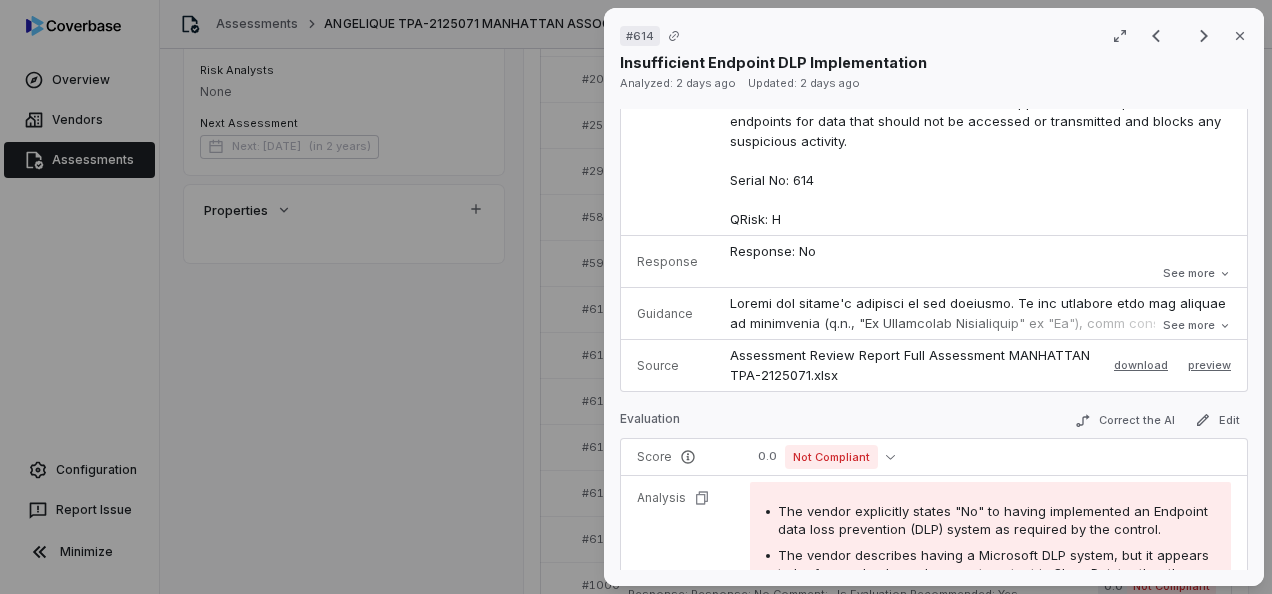 scroll, scrollTop: 600, scrollLeft: 0, axis: vertical 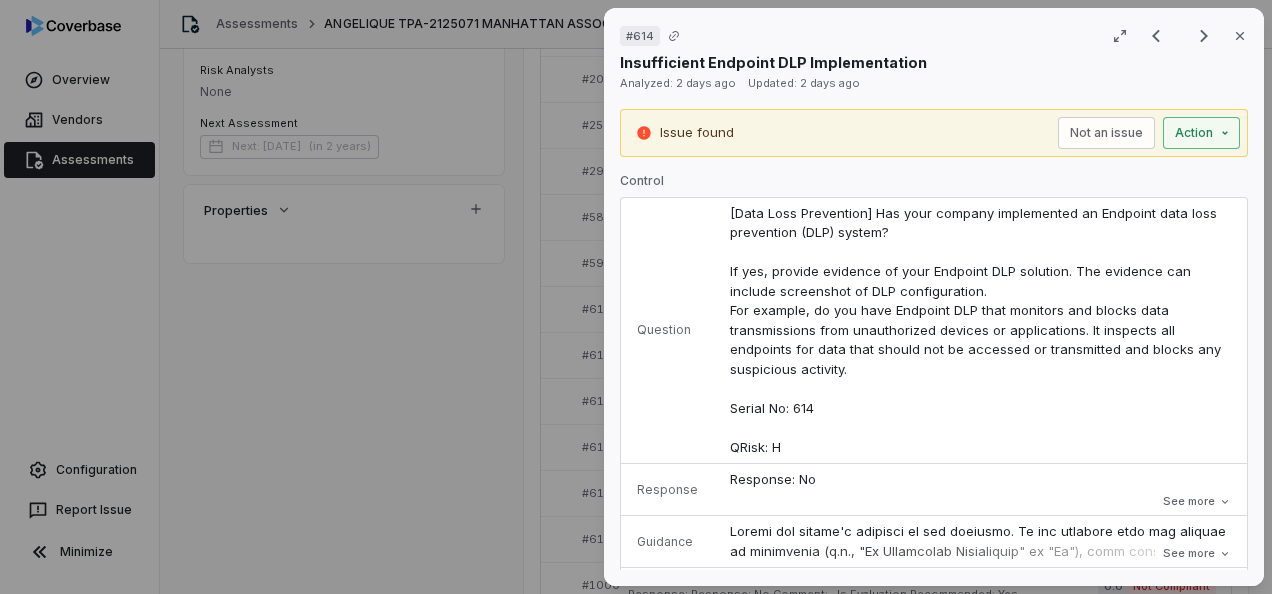 click on "# 614 Result 11 of 23 Close Insufficient Endpoint DLP Implementation Analyzed: 2 days ago Updated: 2 days ago Issue found Not an issue Action Control Question [Data Loss Prevention] Has your company implemented an Endpoint data loss prevention (DLP) system?
If yes, provide evidence of your Endpoint DLP solution. The evidence can include screenshot of DLP configuration.
For example, do you have Endpoint DLP that monitors and blocks data transmissions from unauthorized devices or applications. It inspects all endpoints for data that should not be accessed or transmitted and blocks any suspicious activity.
Serial No: 614
QRisk: H Response See more Guidance See more Source Assessment Review Report Full Assessment MANHATTAN TPA-2125071.xlsx download preview Evaluation Correct the AI Edit   Score 0.0 Not Compliant Analysis The vendor explicitly states "No" to having implemented an Endpoint data loss prevention (DLP) system as required by the control. Evidence # 1 Category Violates policy Evidence Evidence # 1 5" at bounding box center (636, 297) 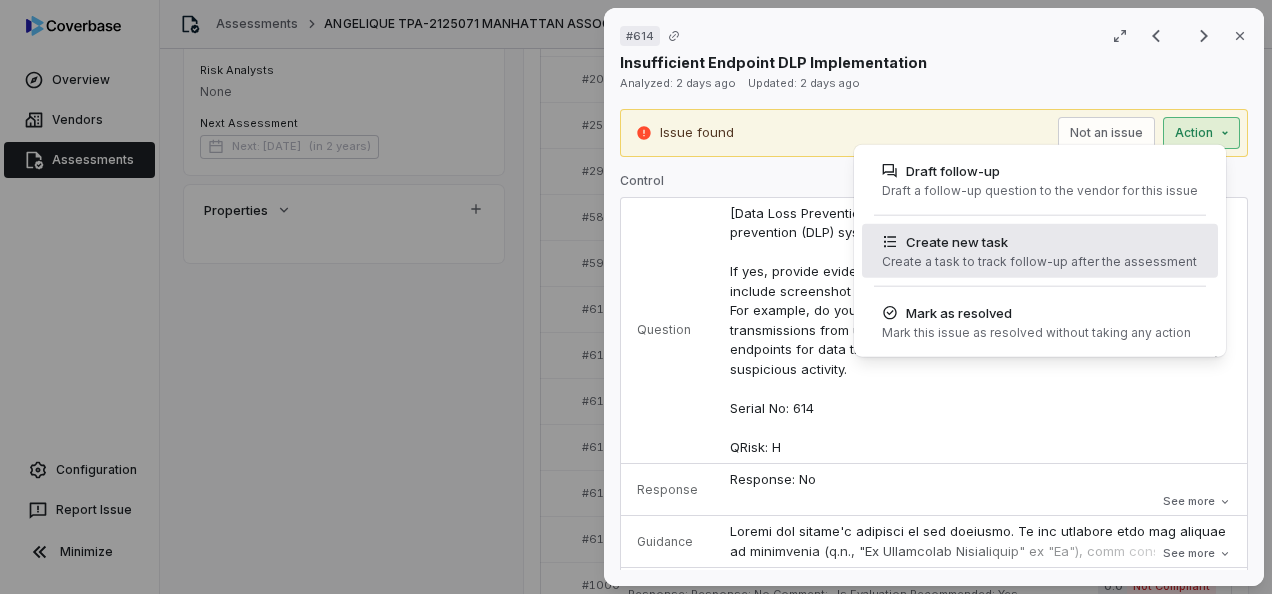 click on "Create new task Create a task to track follow-up after the assessment" at bounding box center [1039, 251] 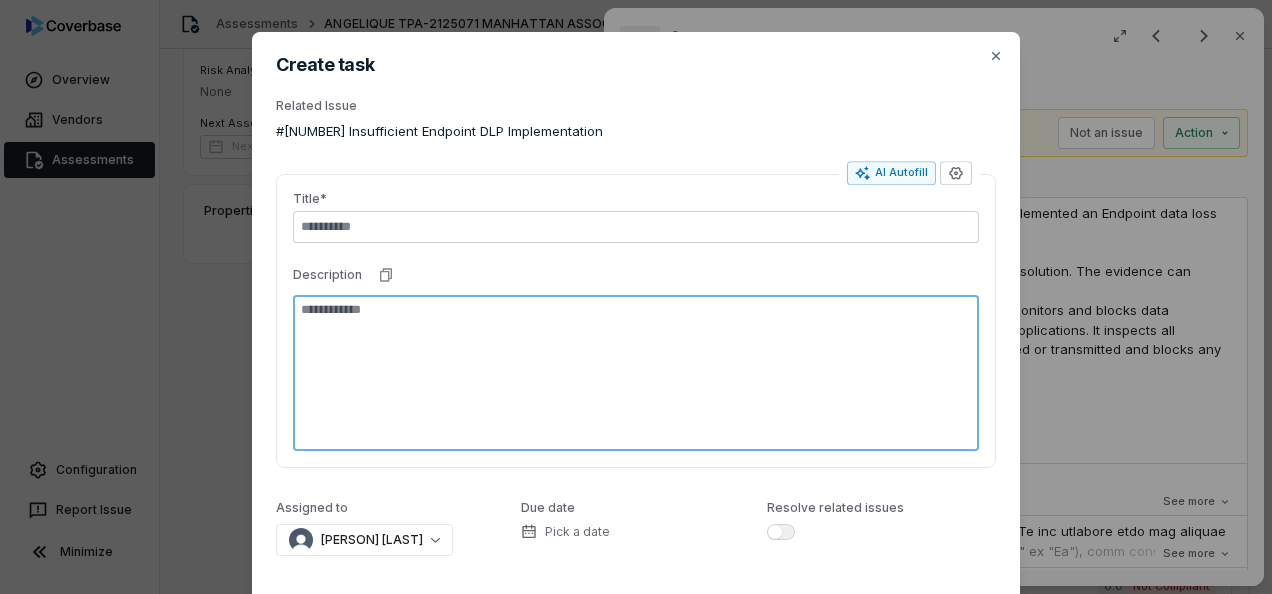 click at bounding box center [636, 373] 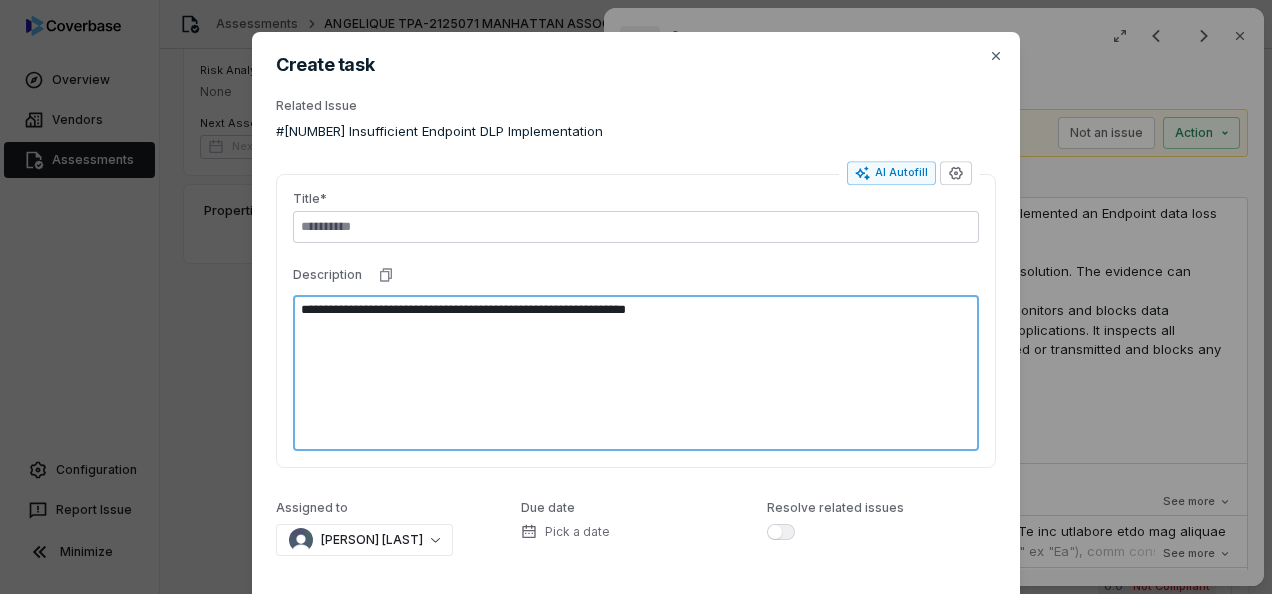 click on "**********" at bounding box center [636, 373] 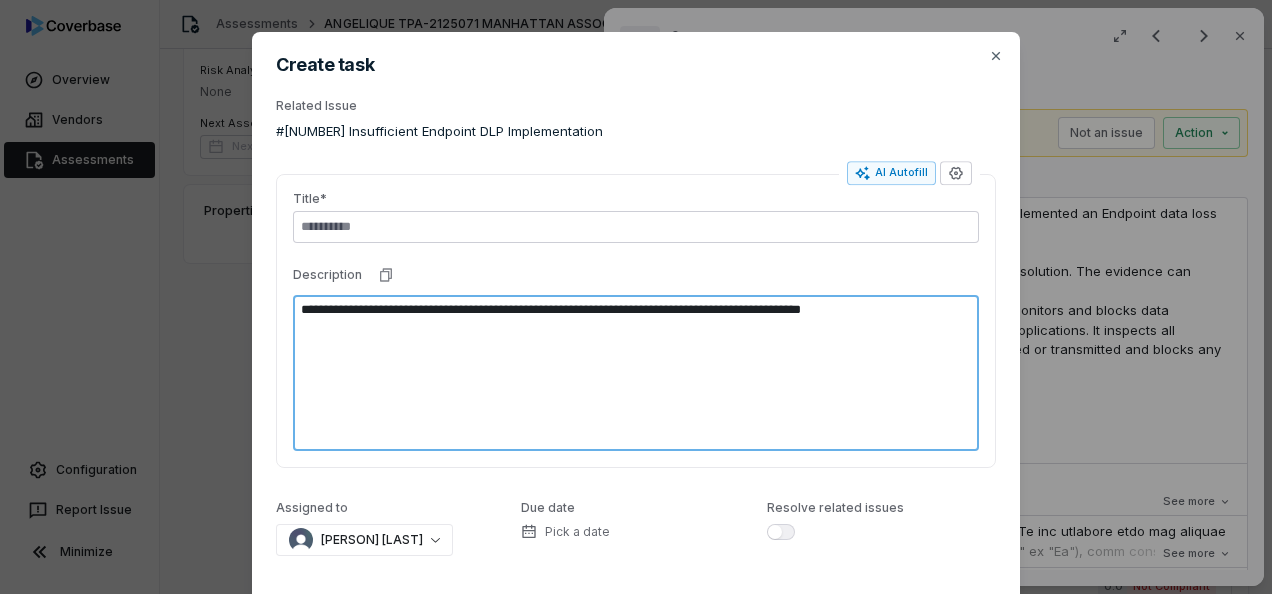 click on "**********" at bounding box center [636, 373] 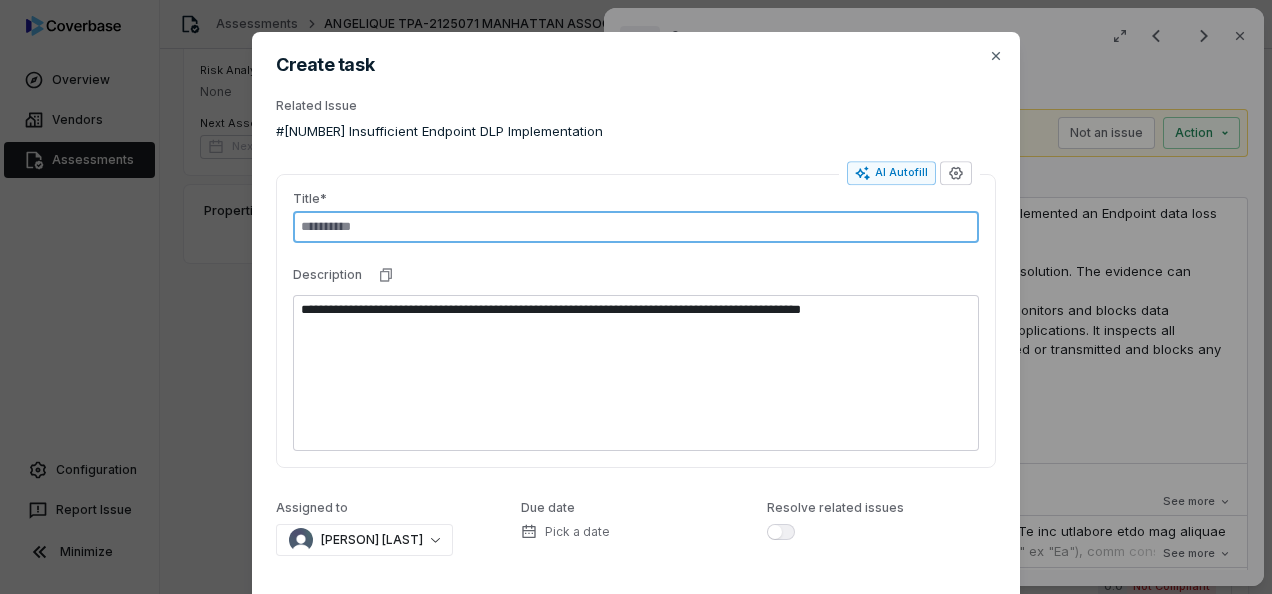 click at bounding box center (636, 227) 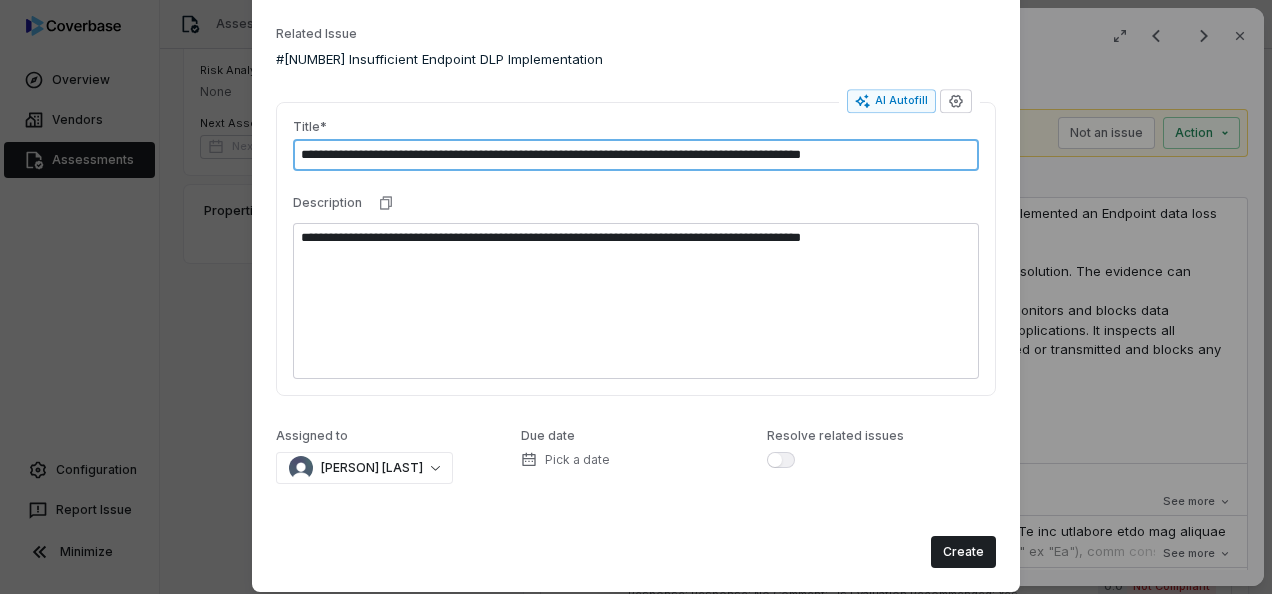 scroll, scrollTop: 104, scrollLeft: 0, axis: vertical 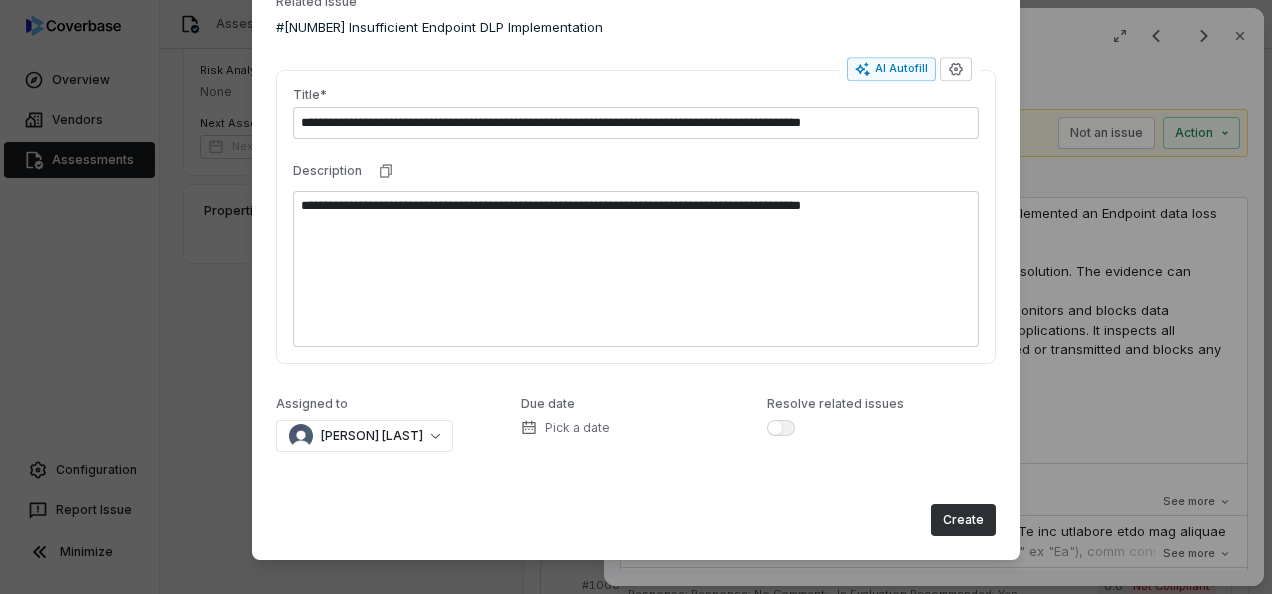 click on "Create" at bounding box center [963, 520] 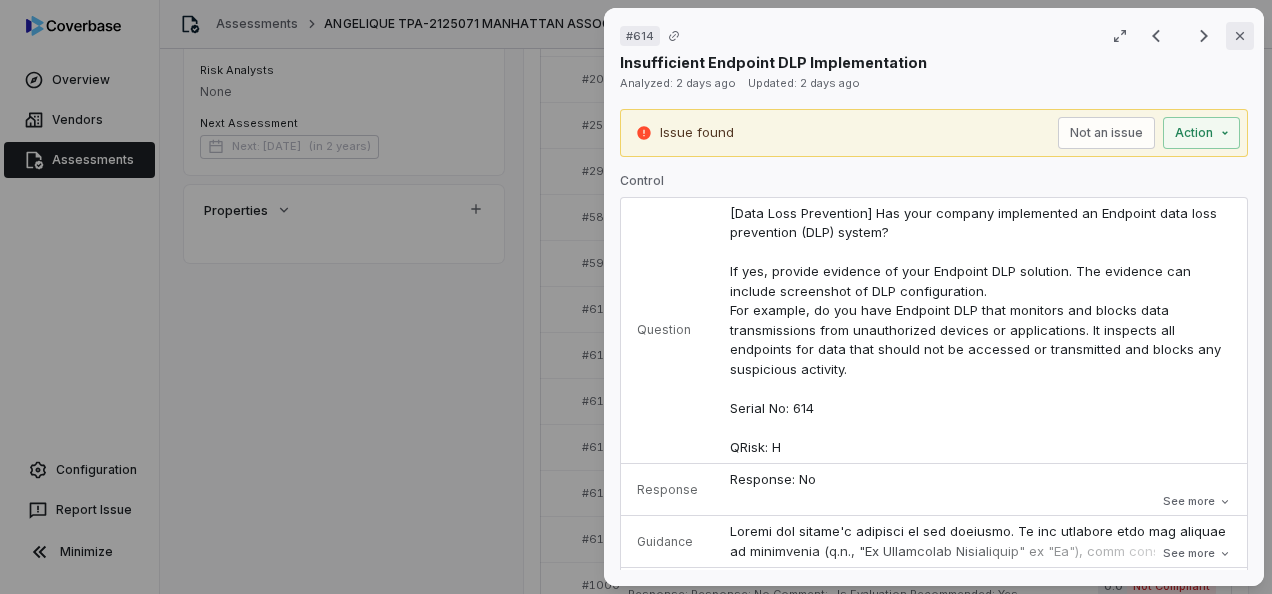 click 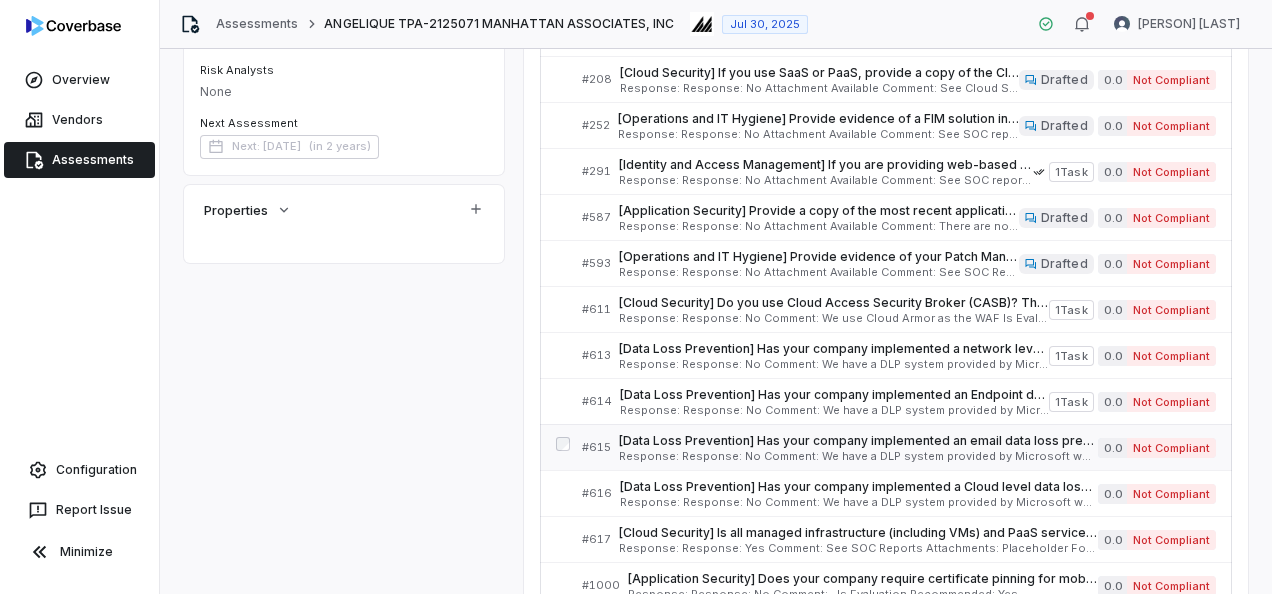 click on "[Data Loss Prevention] Has your company implemented an email data loss prevention (DLP) system?
If yes, provide evidence of your email DLP solution. The evidence can include screenshot of DLP configuration.
For example, do you monitor, and prevent unauthorized emails from being sent or received. These systems monitor emails for sensitive information, such as confidential business data, personal information, and intellectual property. If any of these types of data are detected, the system can take action to prevent it from being sent or received. The system can also be configured to alert administrators when any suspicious emails are detected.
Serial No: 615
QRisk: H" at bounding box center [858, 441] 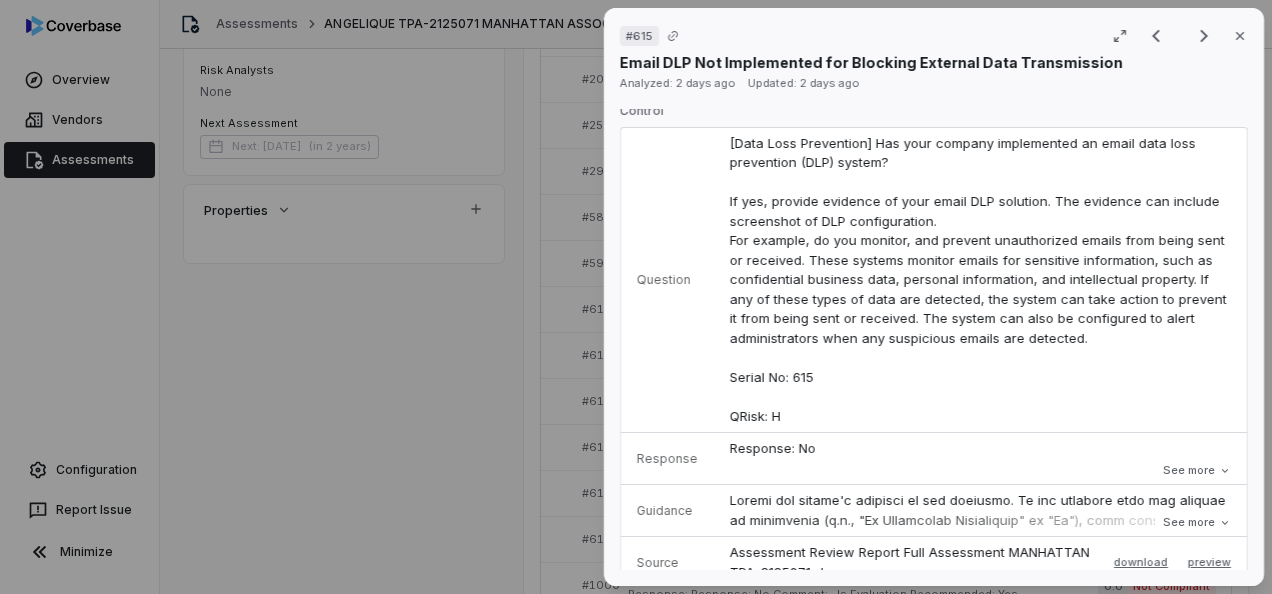scroll, scrollTop: 100, scrollLeft: 0, axis: vertical 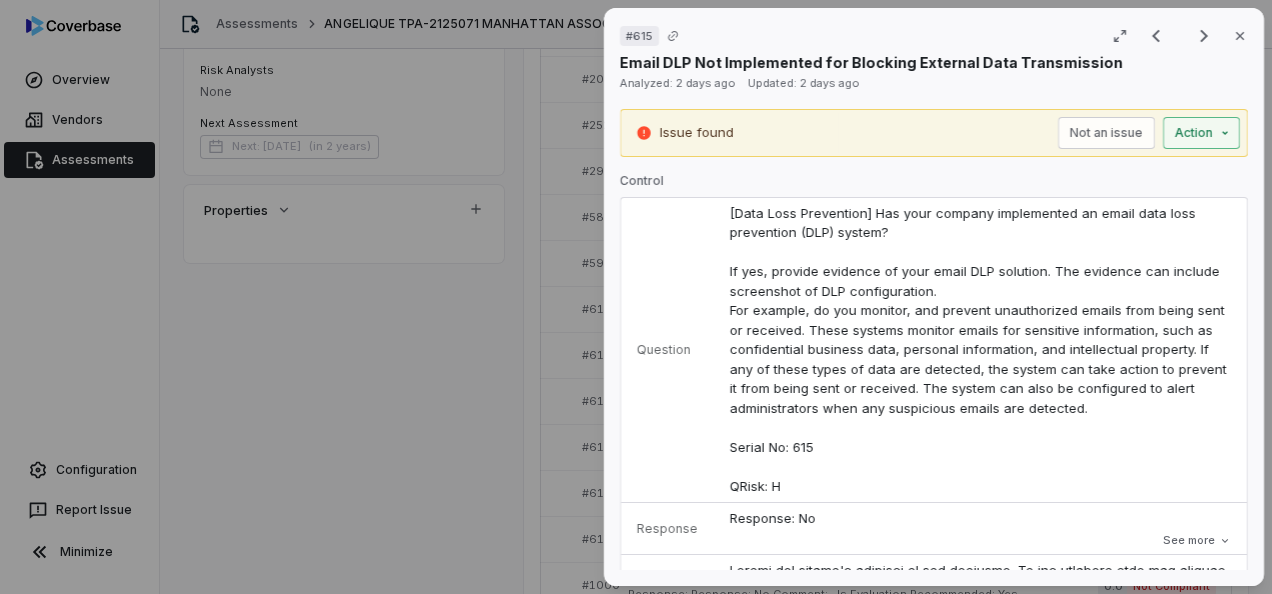 click on "# 615 Result 12 of 23 Close Email DLP Not Implemented for Blocking External Data Transmission Analyzed: [DATE] Updated: [DATE] Issue found Not an issue Action Control Question [Data Loss Prevention] Has your company implemented an email data loss prevention (DLP) system?
If yes, provide evidence of your email DLP solution. The evidence can include screenshot of DLP configuration.
For example, do you monitor, and prevent unauthorized emails from being sent or received. These systems monitor emails for sensitive information, such as confidential business data, personal information, and intellectual property. If any of these types of data are detected, the system can take action to prevent it from being sent or received. The system can also be configured to alert administrators when any suspicious emails are detected.
Serial No: 615
QRisk: H Response See more Guidance See more Source Assessment Review Report Full Assessment MANHATTAN TPA-2125071.xlsx download preview Evaluation Correct the AI Edit" at bounding box center (636, 297) 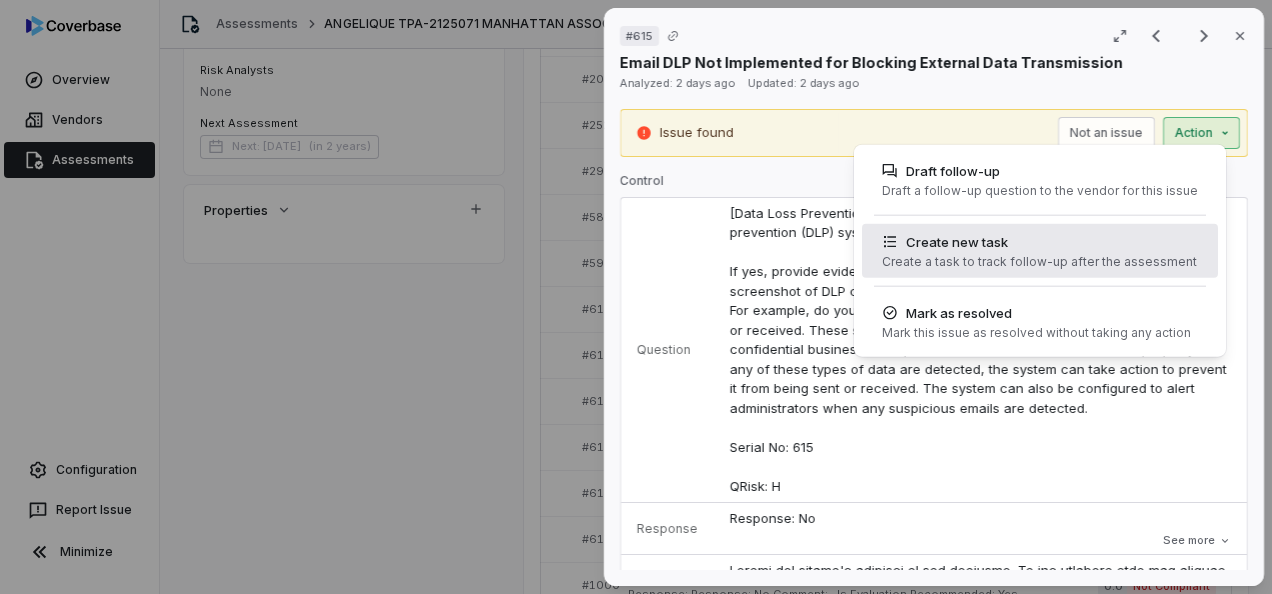 click on "Create a task to track follow-up after the assessment" at bounding box center (1039, 262) 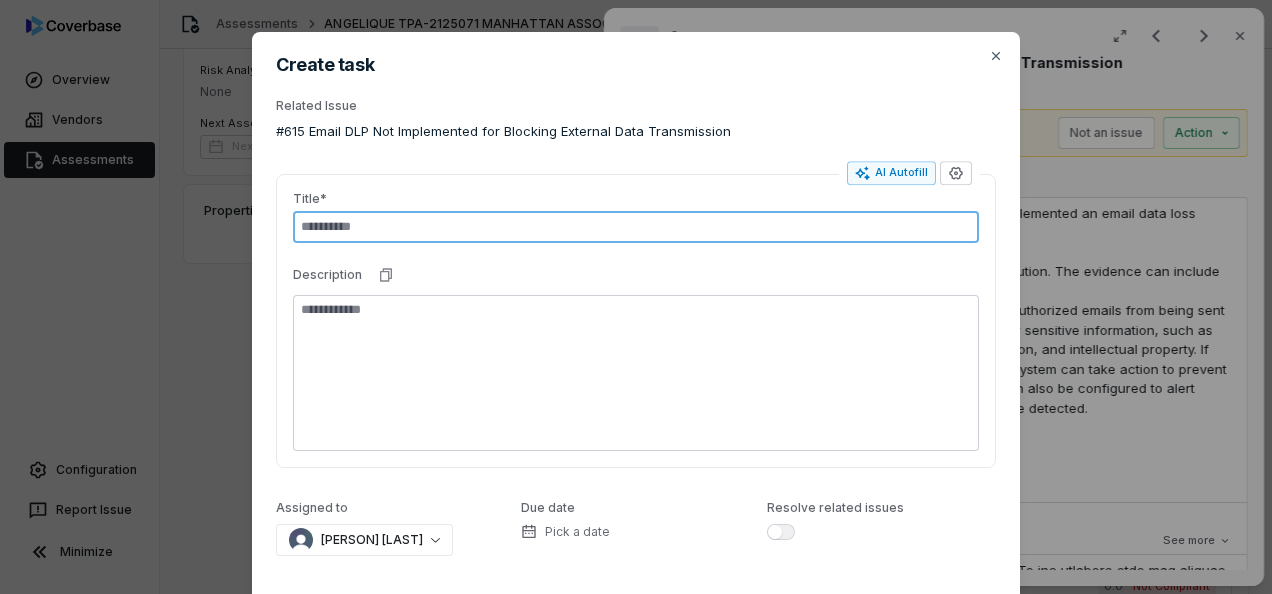 click at bounding box center (636, 227) 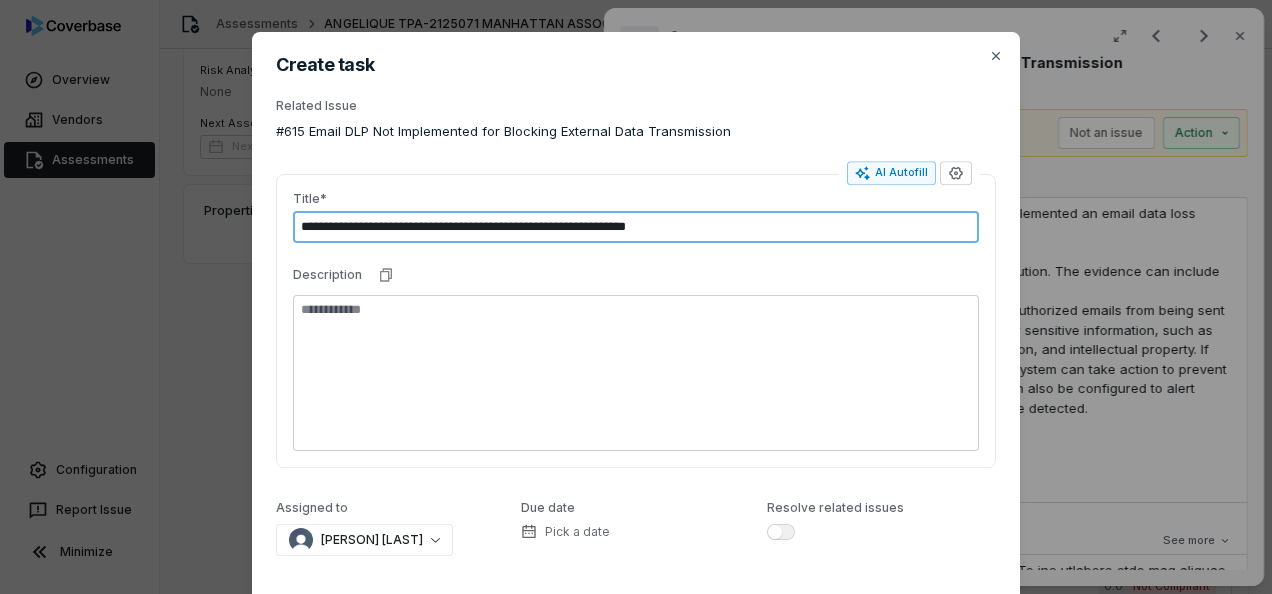 click on "**********" at bounding box center [636, 227] 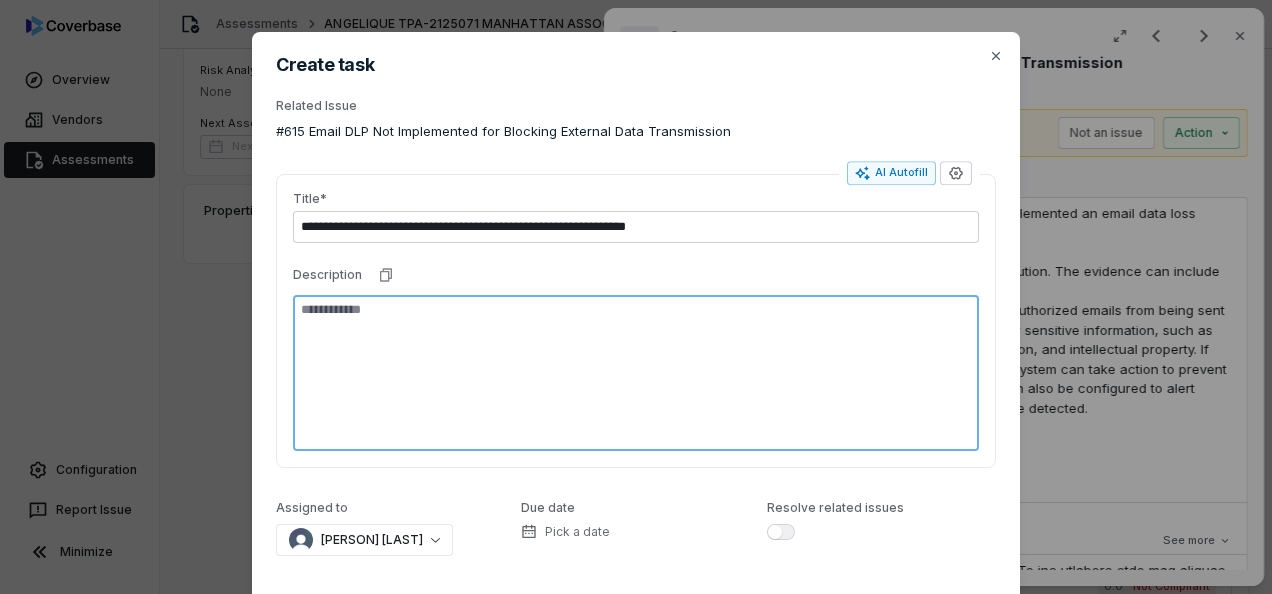click at bounding box center (636, 373) 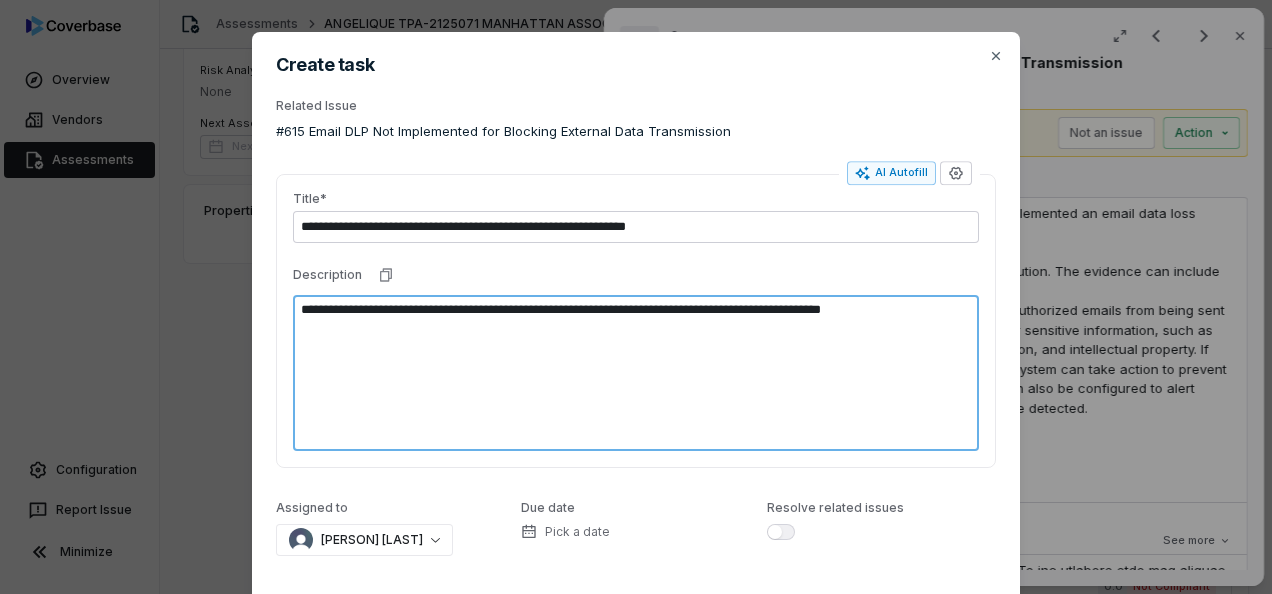 scroll, scrollTop: 104, scrollLeft: 0, axis: vertical 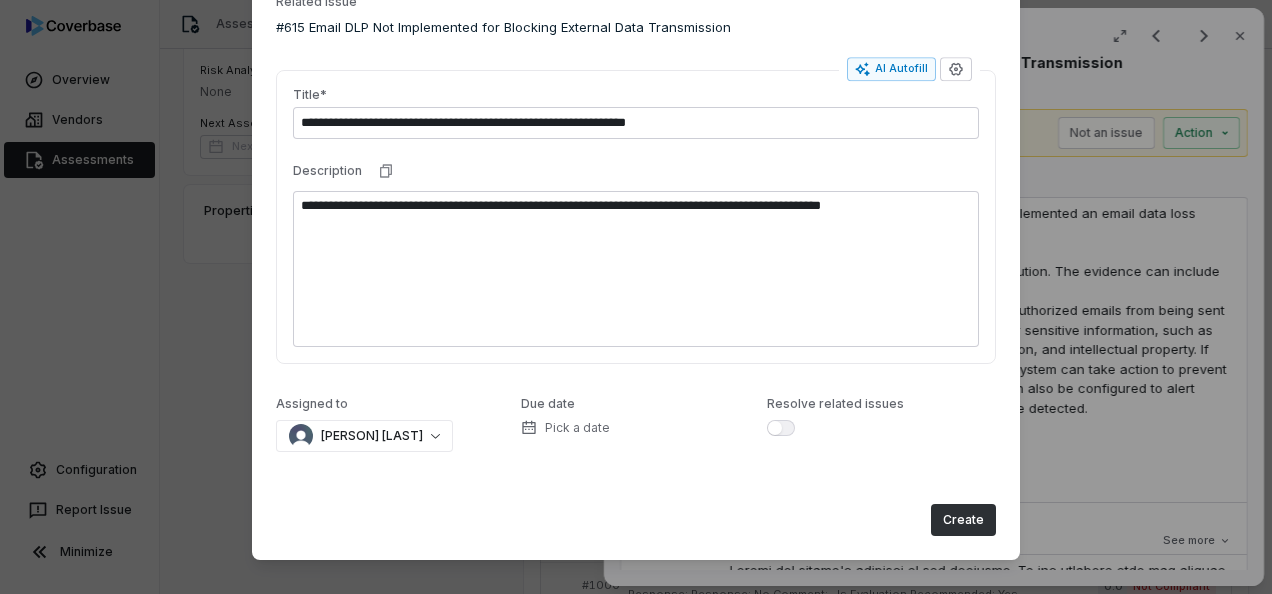 click on "Create" at bounding box center [963, 520] 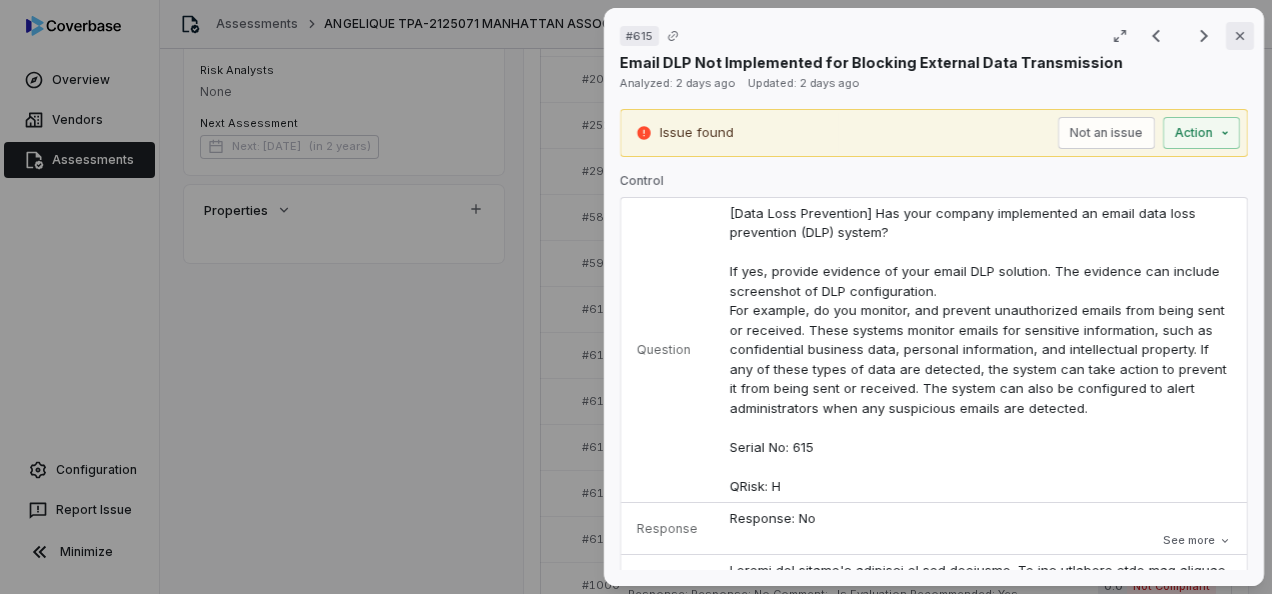 click 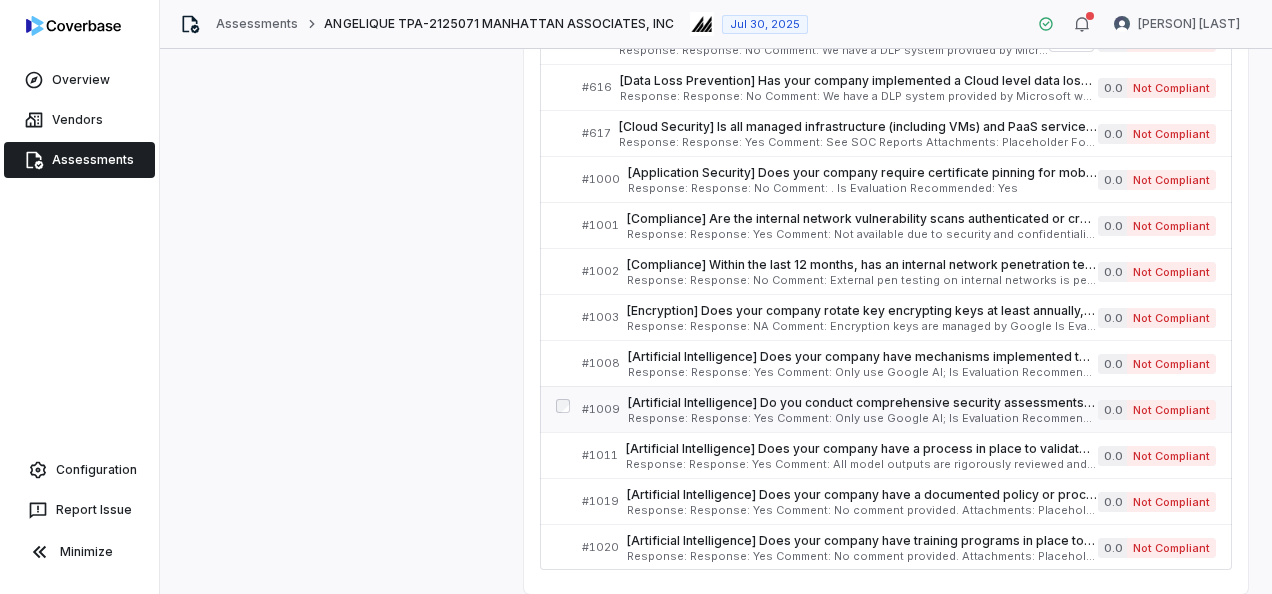 scroll, scrollTop: 806, scrollLeft: 0, axis: vertical 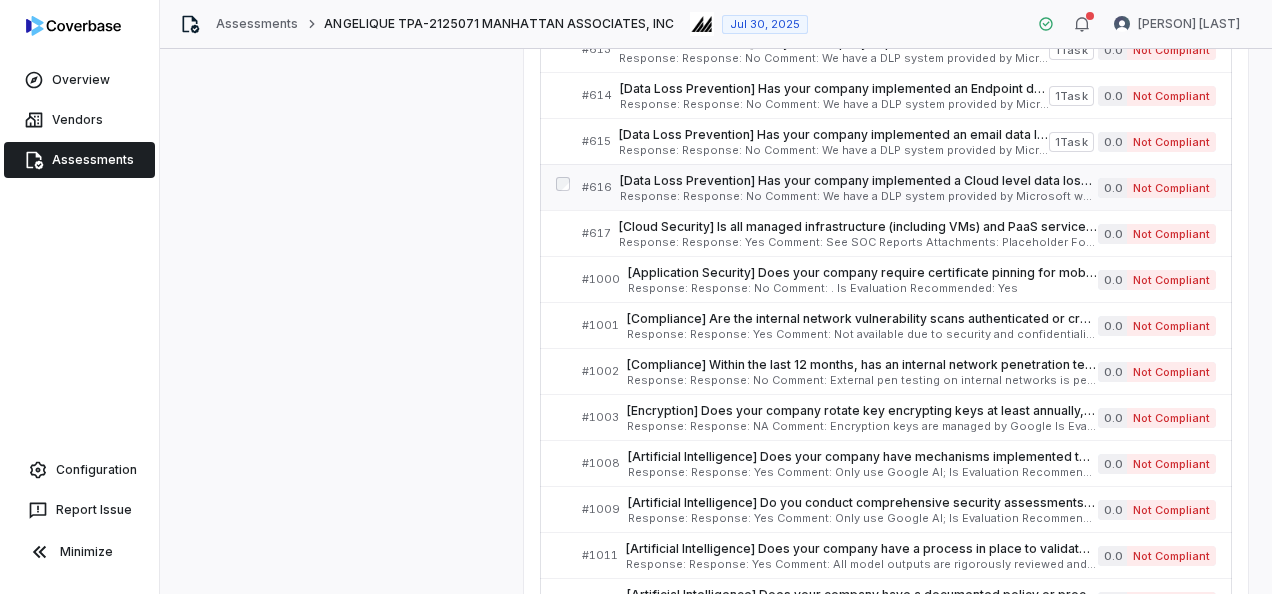 click on "[Data Loss Prevention] Has your company implemented a Cloud level data loss prevention (DLP) system?
If yes, provide evidence of your Cloud DLP solution. The evidence can include screenshot of DLP configuration.
For example, do you have Cloud DLP that monitors and blocks data transmissions from unauthorized cloud services. It inspects cloud services for data that should not be accessed or transmitted, and blocks any suspicious activity.
Serial No: 616
QRisk: H" at bounding box center (859, 181) 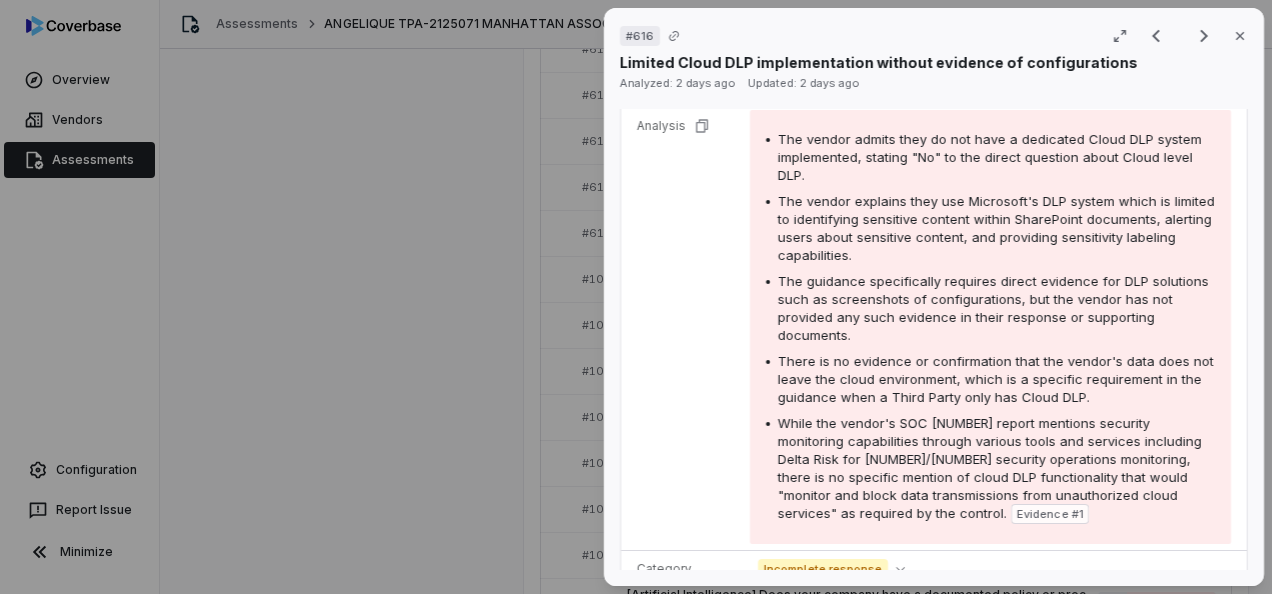 scroll, scrollTop: 900, scrollLeft: 0, axis: vertical 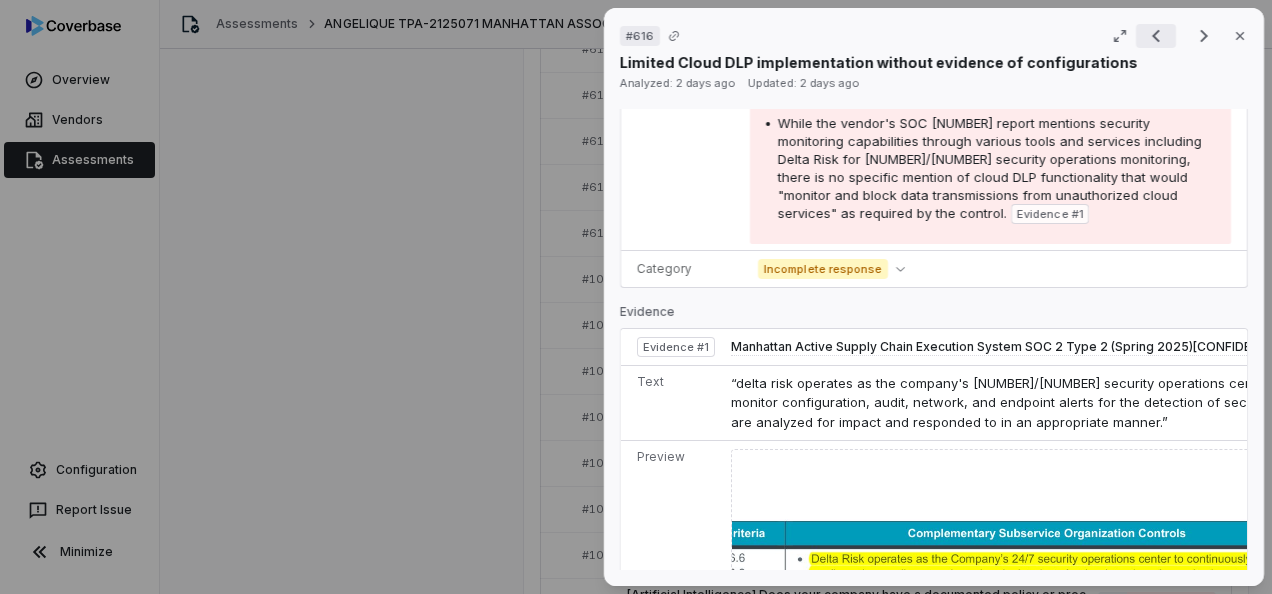 click 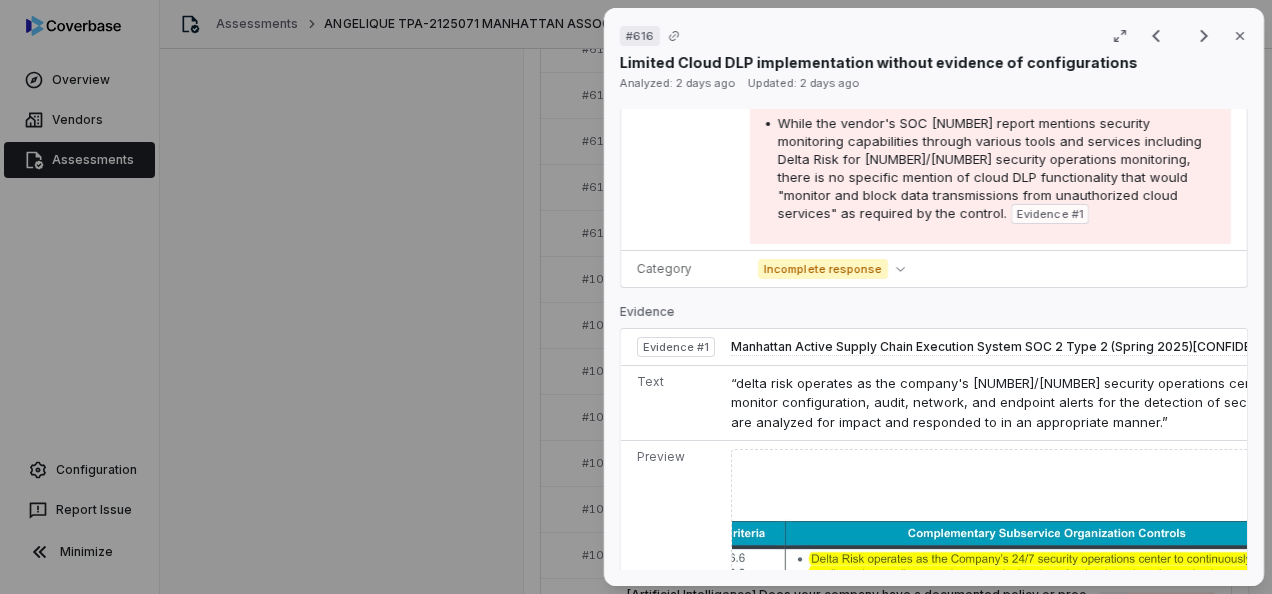 scroll, scrollTop: 993, scrollLeft: 0, axis: vertical 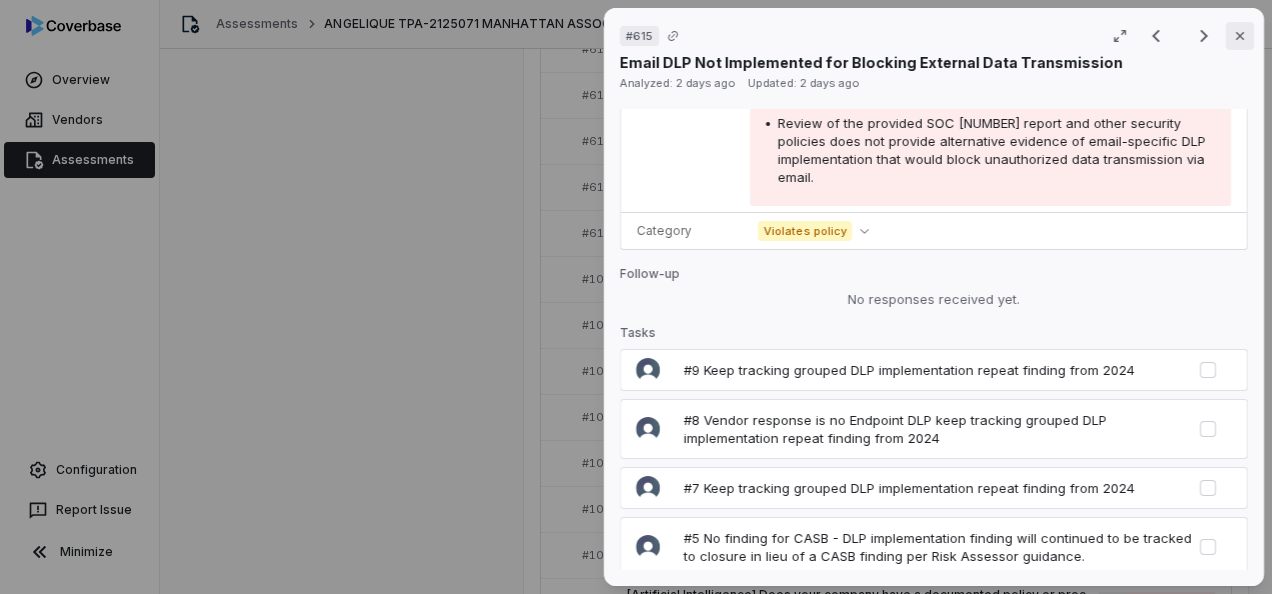 click on "Close" at bounding box center [1240, 36] 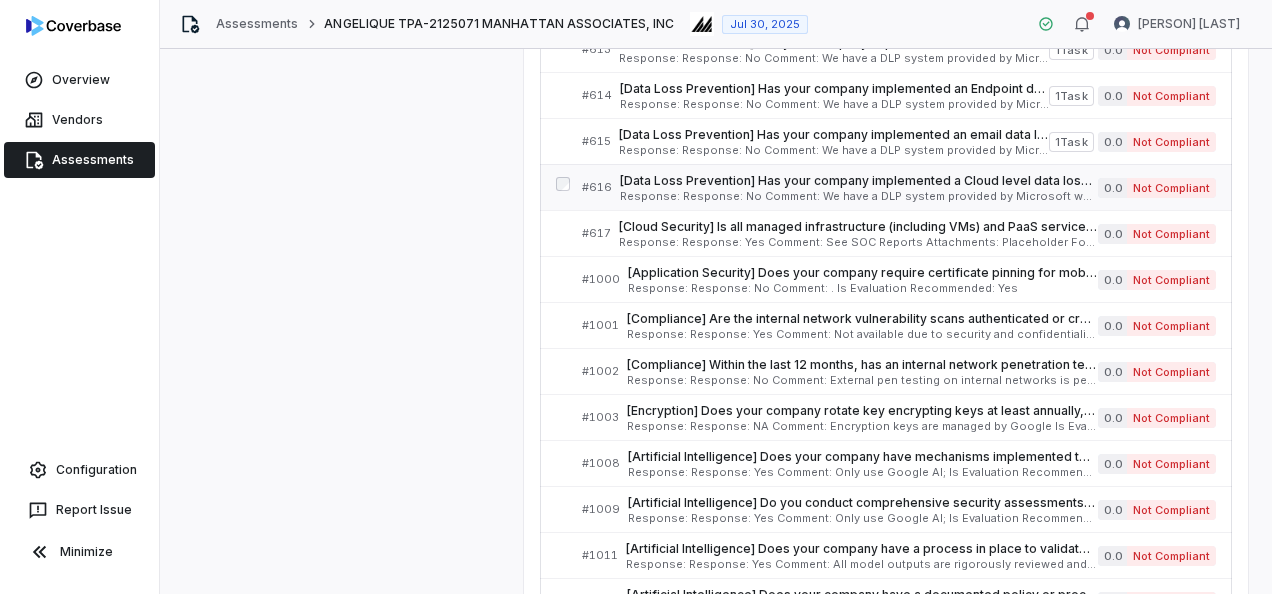 click on "Response: Response: No
Comment: We have a DLP system provided by Microsoft which is used to identify sensitive content within documents stored in SharePoint. The DLP system alerts users via email about potentially sensitive content and allows them to decide whether to edit the documents or ignore the alert. That same system also provides the ability to tag documents and emails with Sensitivity labels and restrict access to those by individual.
Is Evaluation Recommended: Yes" at bounding box center (859, 196) 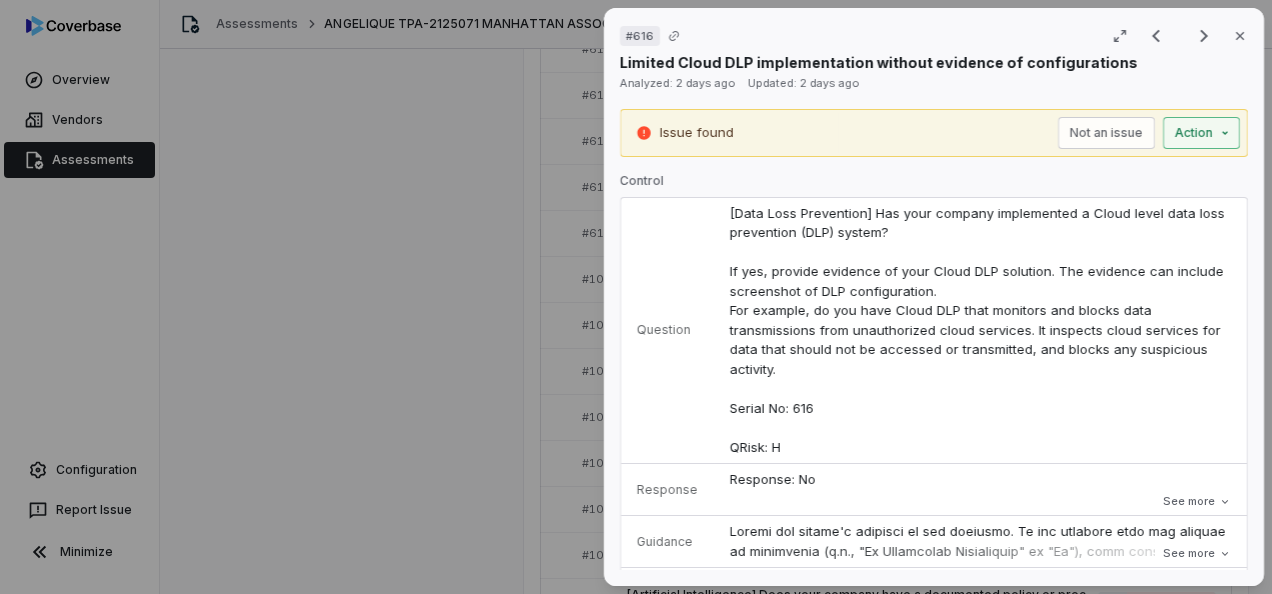 click on "# 616 Result 13 of 23 Close Limited Cloud DLP implementation without evidence of configurations Analyzed: [DATE] ago Updated: [DATE] ago Issue found Not an issue Action Control Question [Data Loss Prevention] Has your company implemented a Cloud level data loss prevention (DLP) system?
If yes, provide evidence of your Cloud DLP solution. The evidence can include screenshot of DLP configuration.
For example, do you have Cloud DLP that monitors and blocks data transmissions from unauthorized cloud services. It inspects cloud services for data that should not be accessed or transmitted, and blocks any suspicious activity.
Serial No: 616
QRisk: H Response See more Guidance See more Source Assessment Review Report Full Assessment MANHATTAN TPA-2125071.xlsx download preview Evaluation Correct the AI Edit   Score 0.0 Not Compliant Analysis The vendor admits they do not have a dedicated Cloud DLP system implemented, stating "No" to the direct question about Cloud level DLP. Evidence # 1 Category Evidence 1 page" at bounding box center [636, 297] 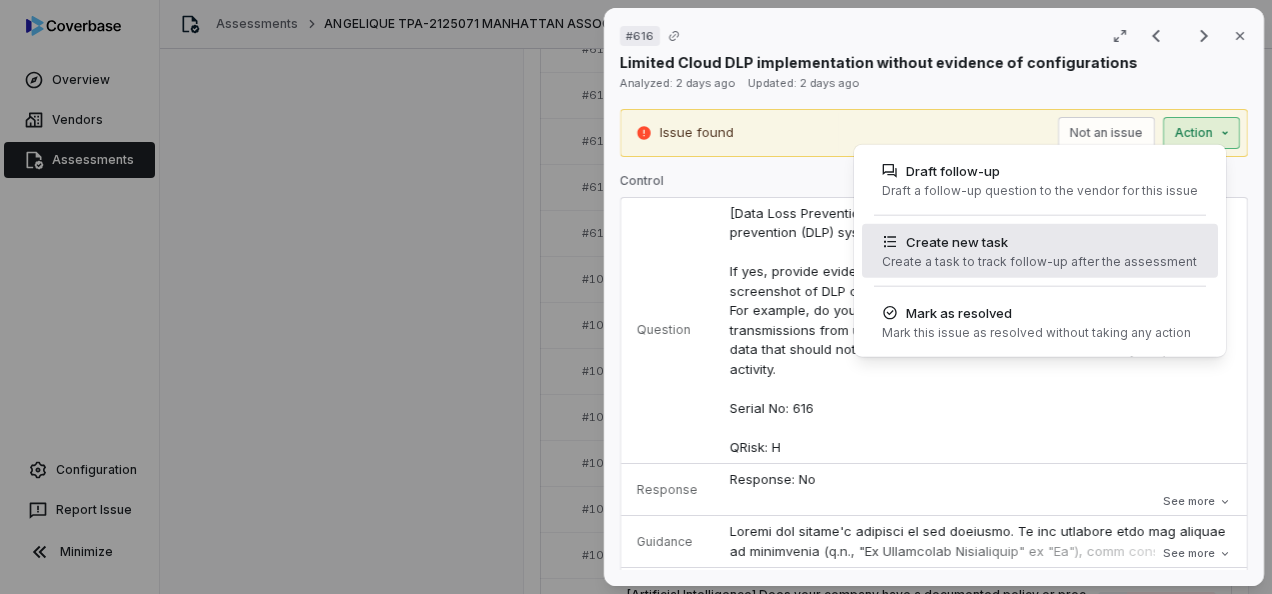 click on "Create new task Create a task to track follow-up after the assessment" at bounding box center [1039, 251] 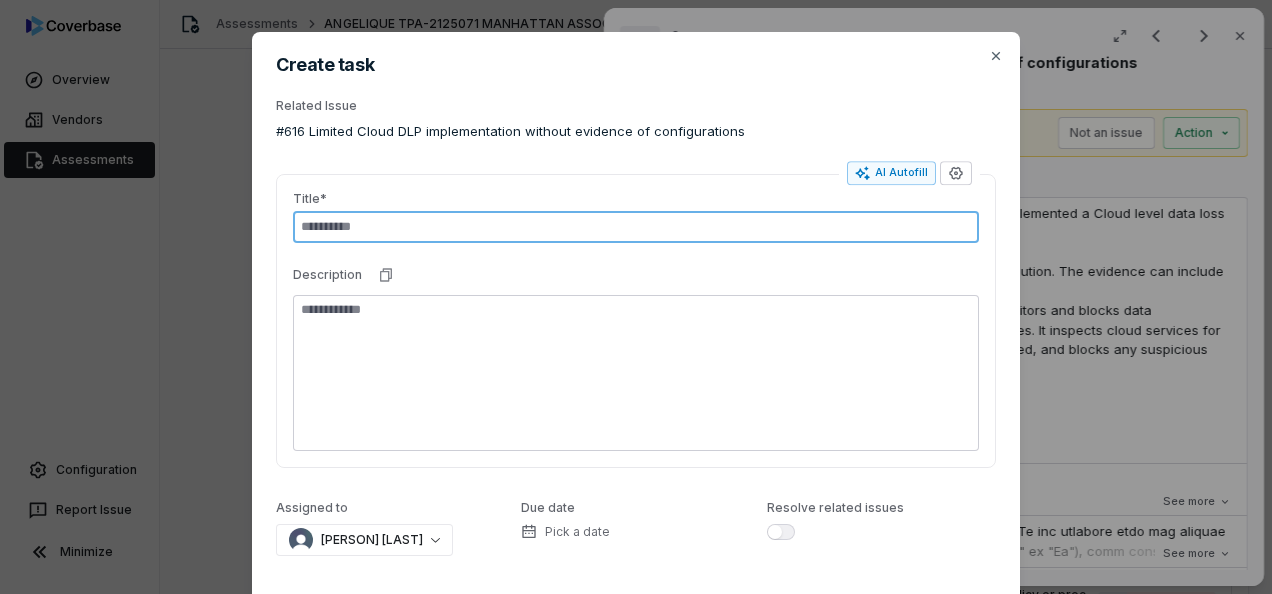 click at bounding box center [636, 227] 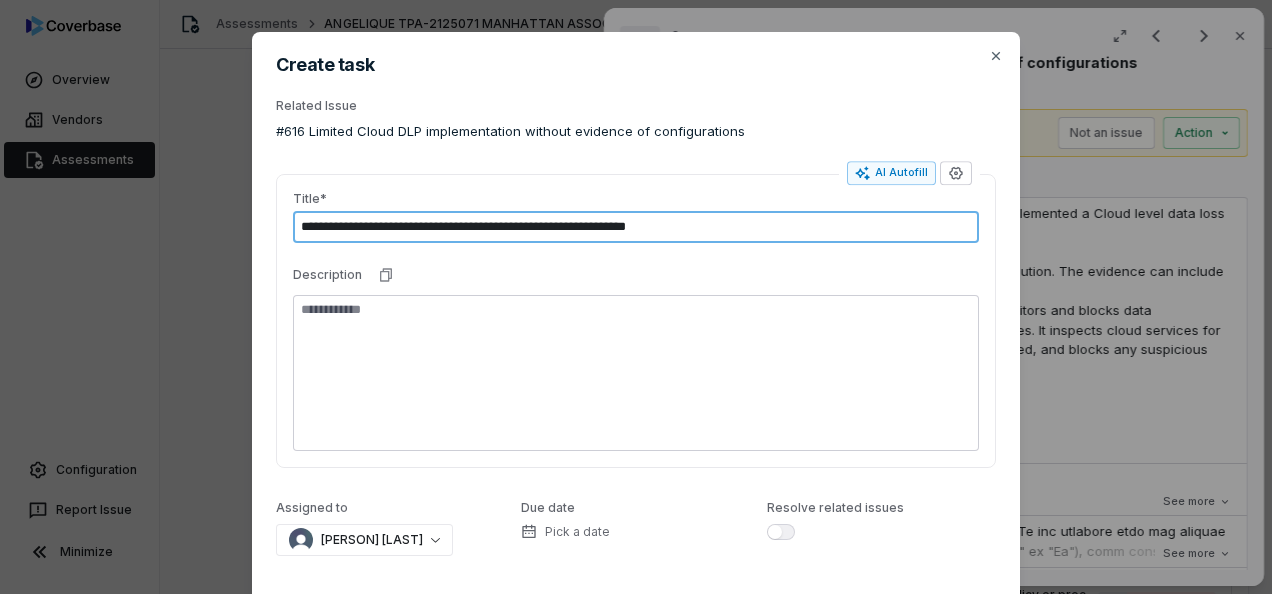 click on "**********" at bounding box center (636, 227) 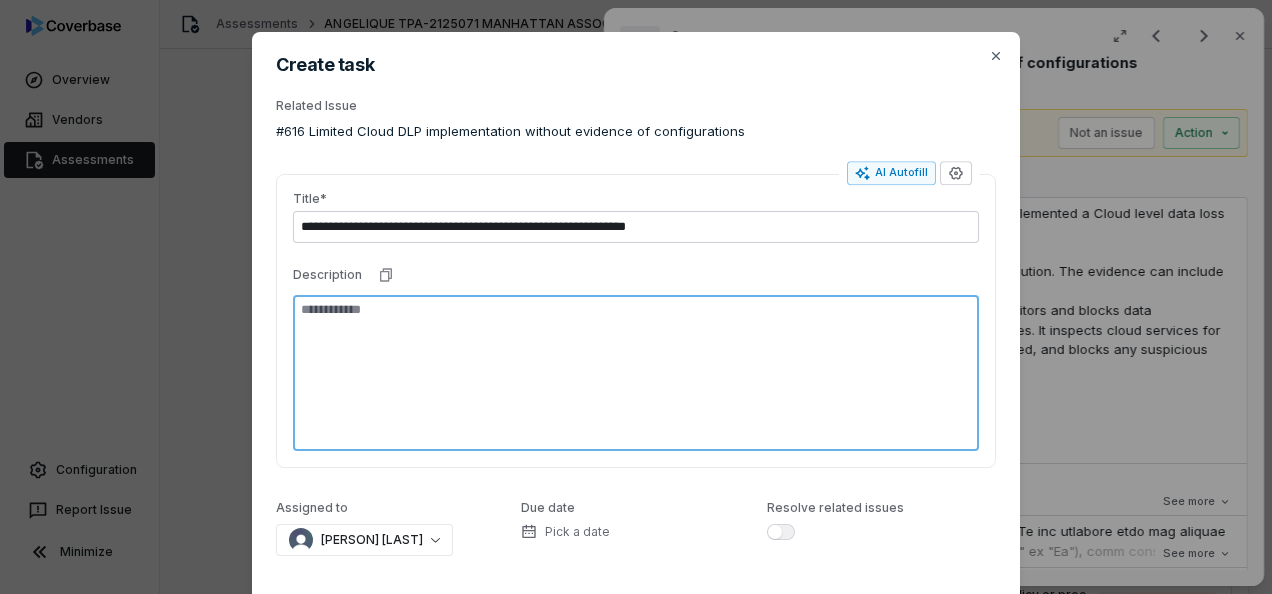 click at bounding box center (636, 373) 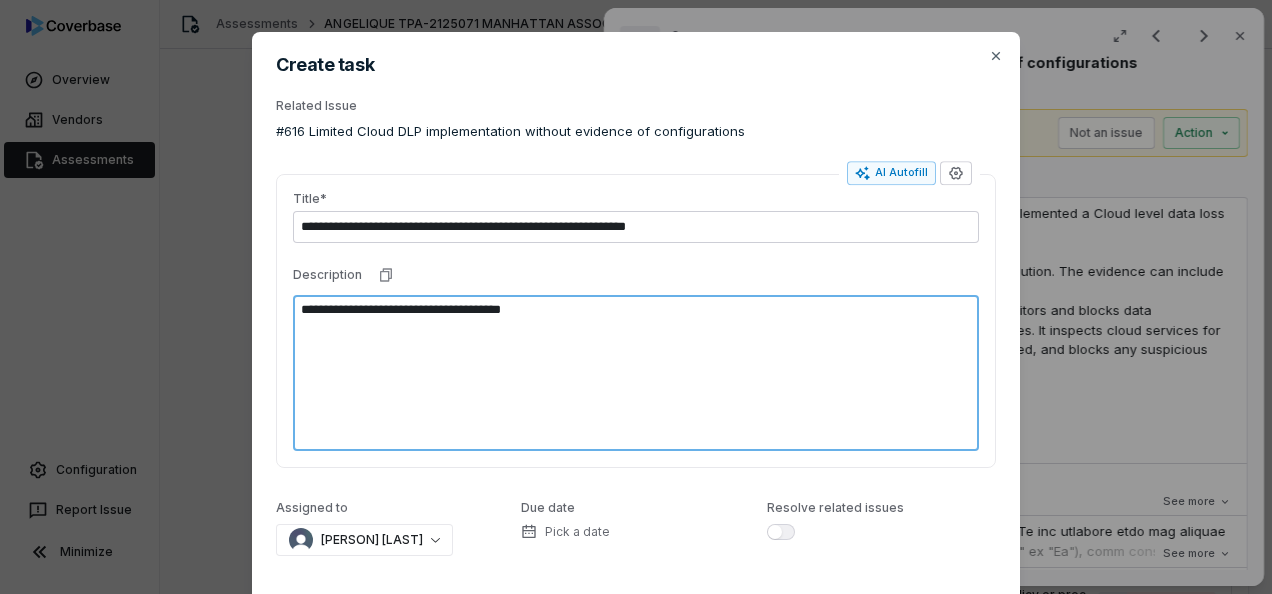 paste on "**********" 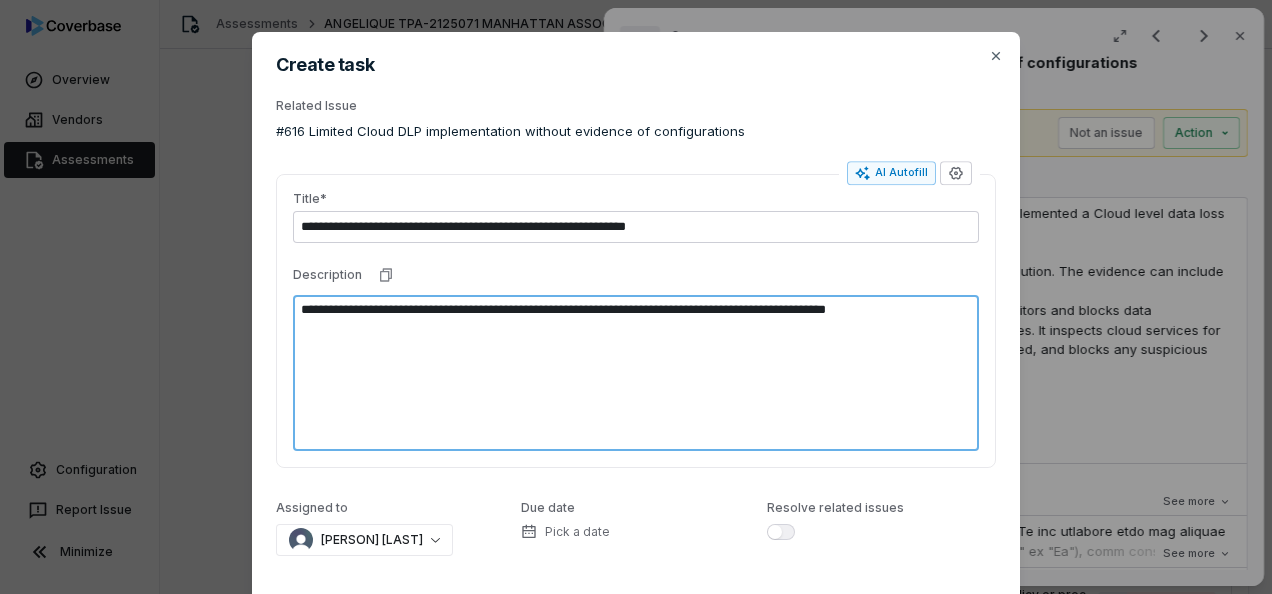 scroll, scrollTop: 104, scrollLeft: 0, axis: vertical 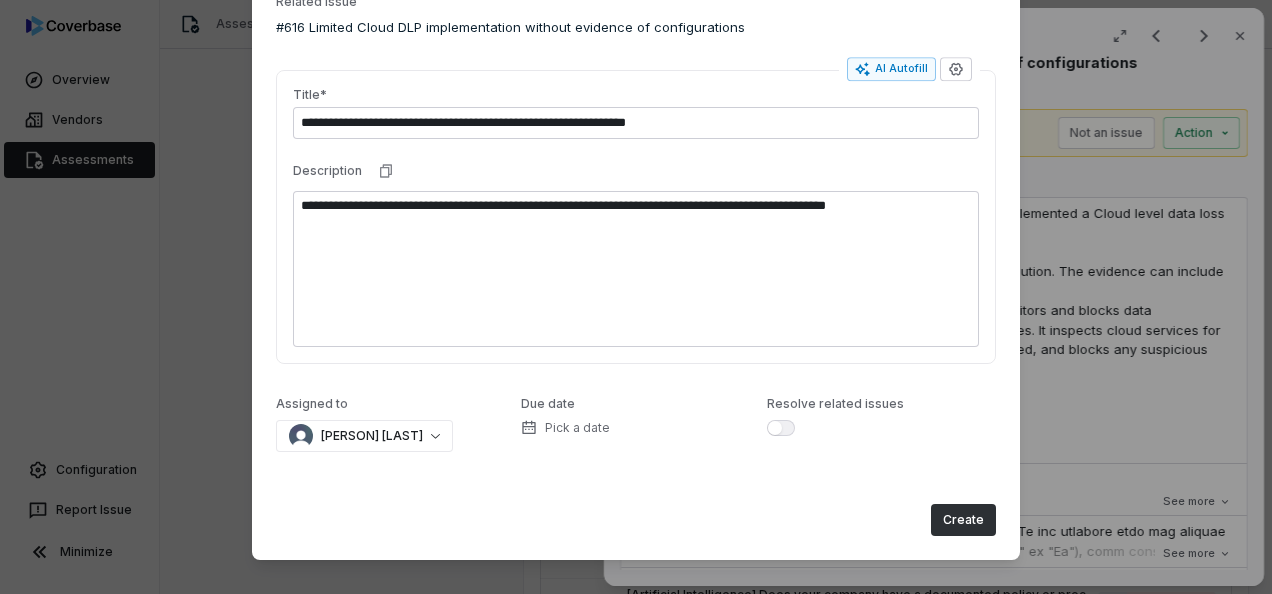 click on "Create" at bounding box center (963, 520) 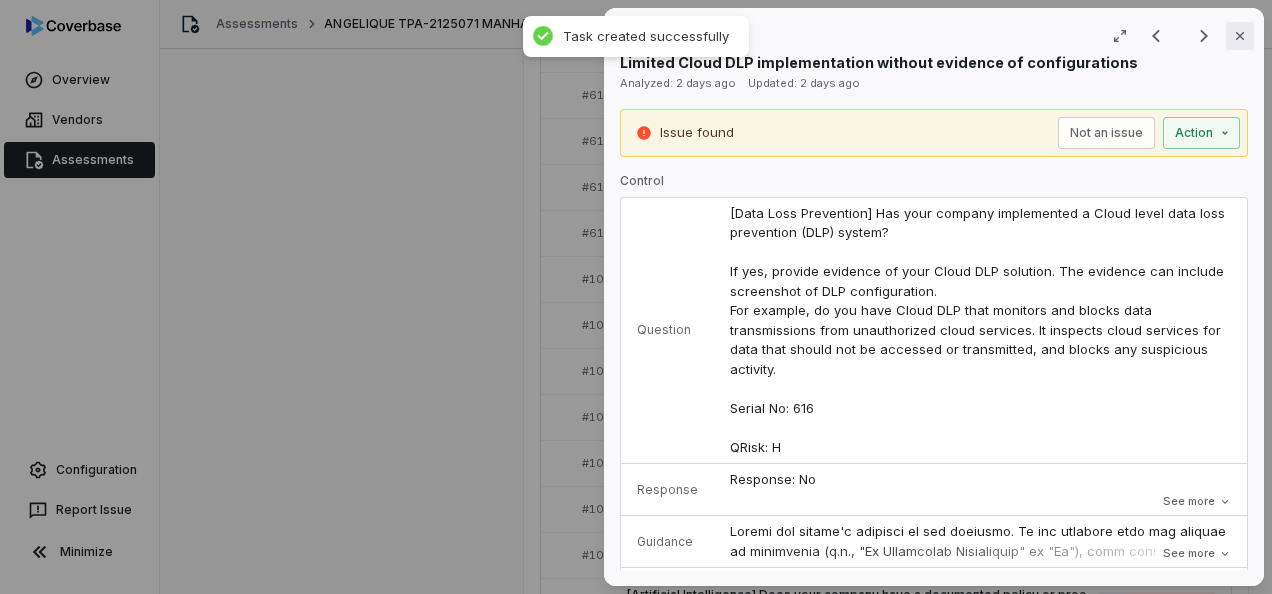 click 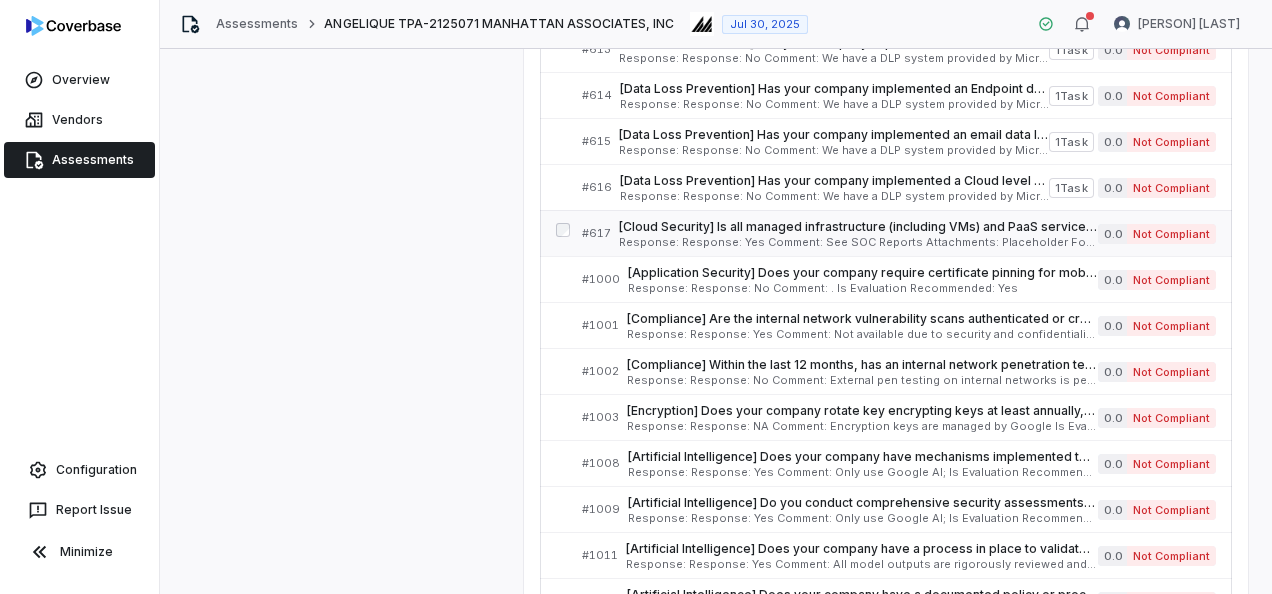click on "[Cloud Security] Is all managed infrastructure (including VMs) and PaaS services encrypting data-at-rest with KMS/CMK (customer managed keys) specific to the application?
If yes, provide evidence your implementation of CMK meets all the below listed requirements:
CVS requires:
KMS/CMK encryption must be implemented at time of creation.
KMS/CMK Encryption keys must be created for all applications onboarded into the cloud.
KMS/CMK keys are required to be rotated per the cloud native configuration.
KMS/CMK keys are required to be configured as “HSM” backed.
No human roles will have decrypt/encrypt access to KMS keys.
Serial No 617
QRisk: C" at bounding box center (858, 227) 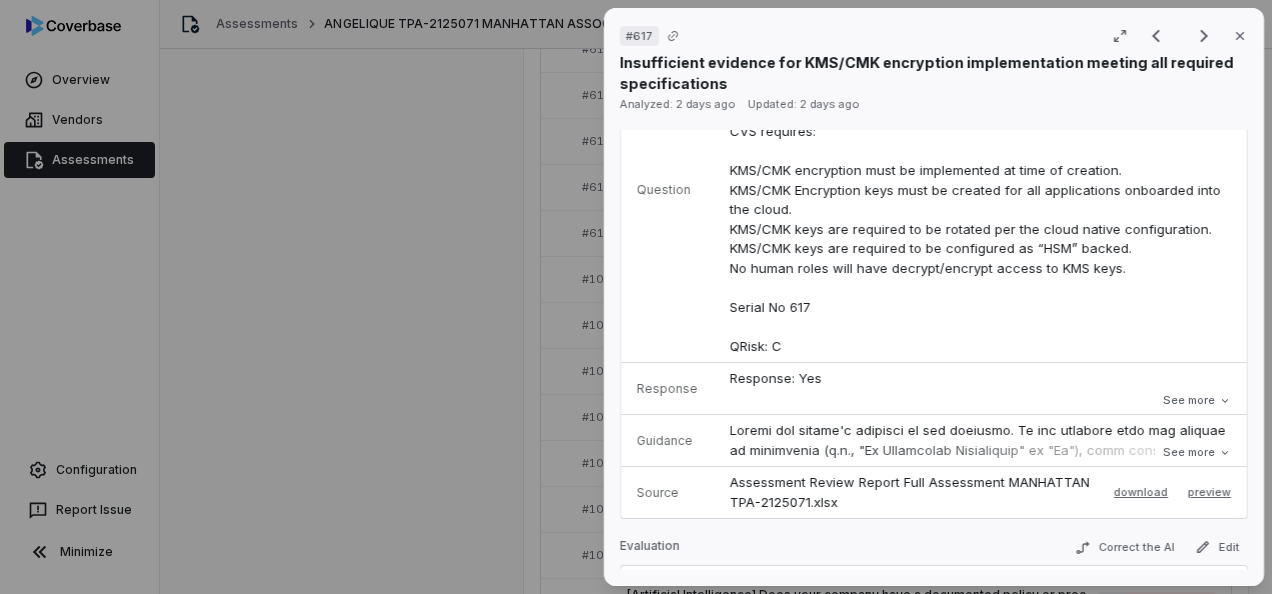 scroll, scrollTop: 400, scrollLeft: 0, axis: vertical 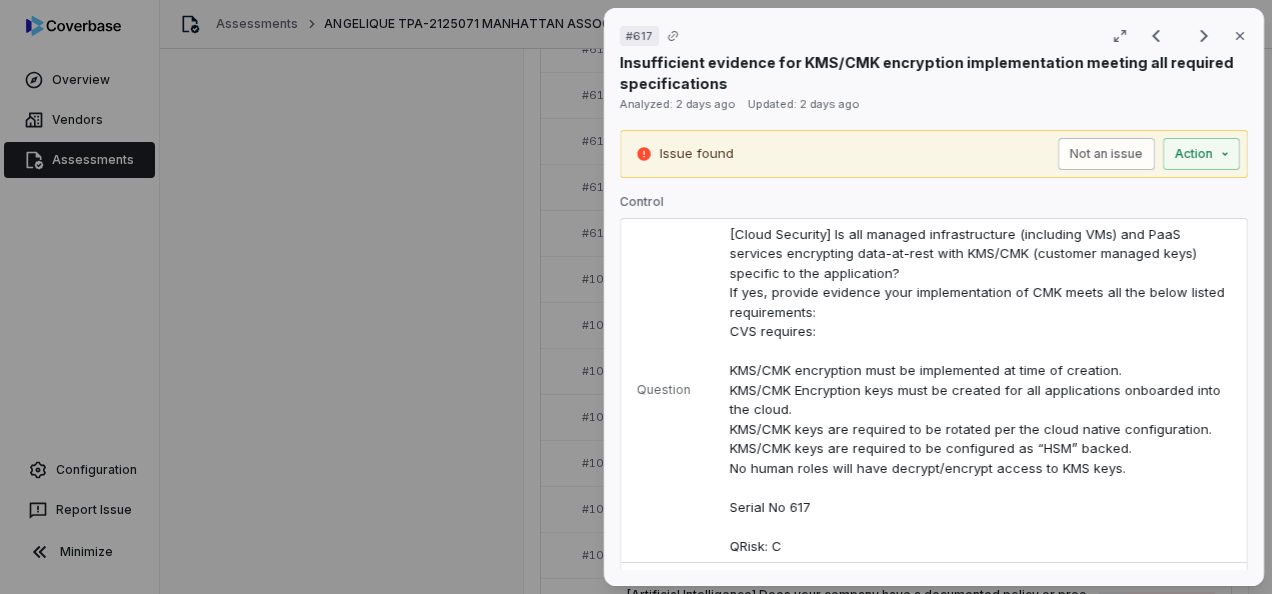 click on "Not an issue" at bounding box center [1106, 154] 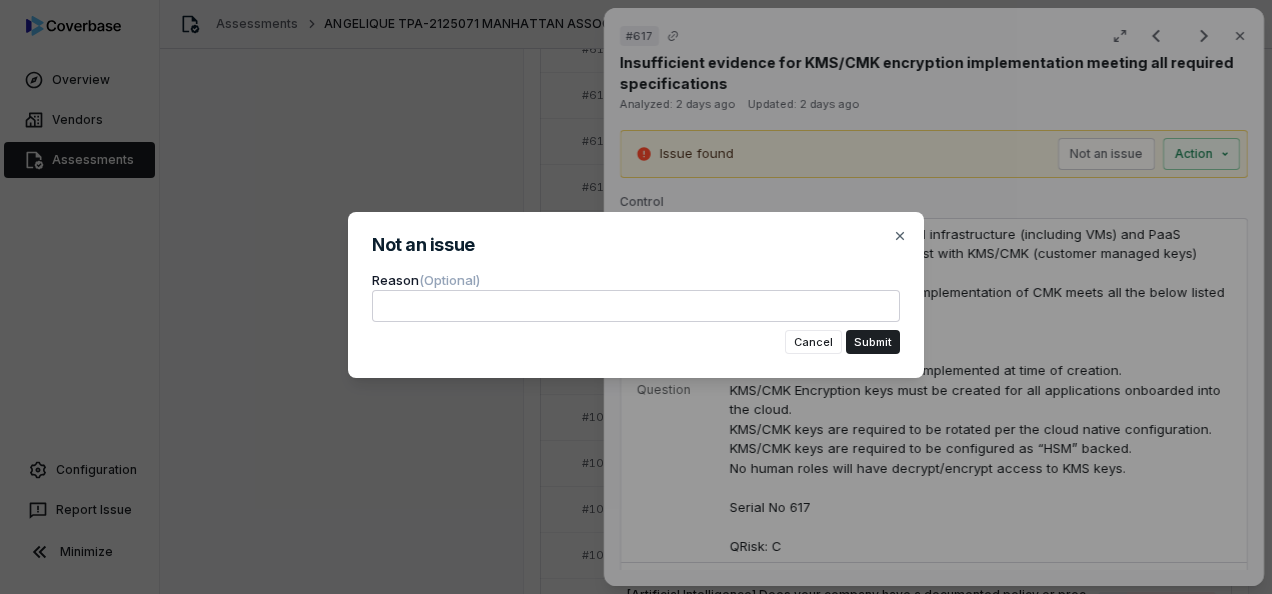 click at bounding box center [636, 306] 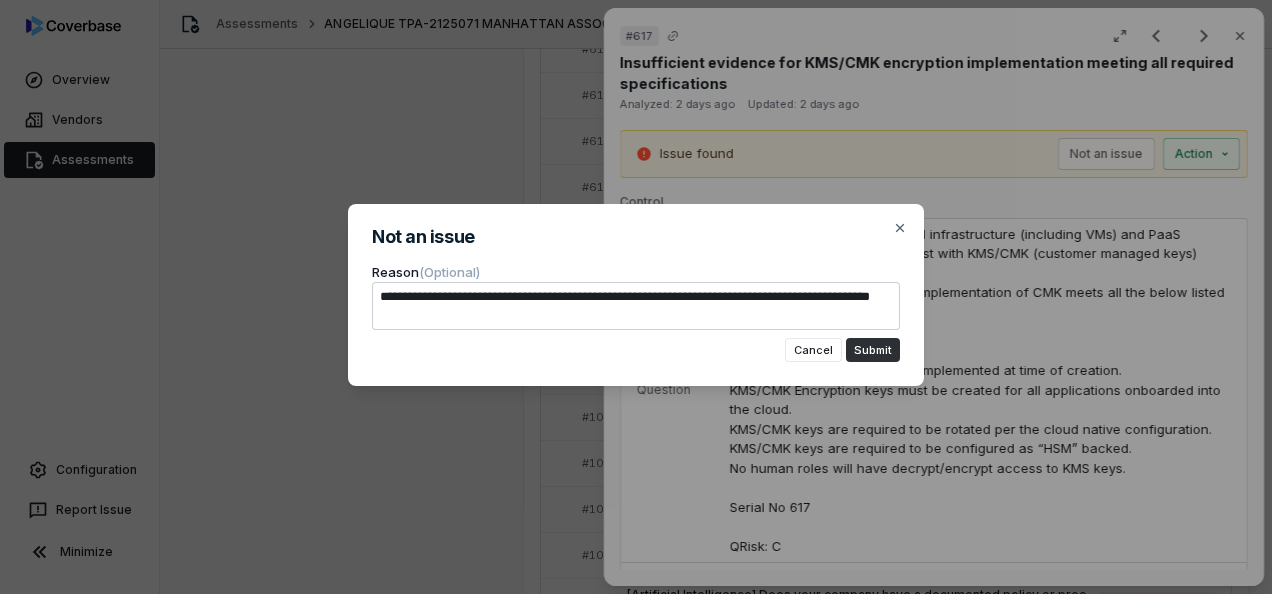 click on "Submit" at bounding box center (873, 350) 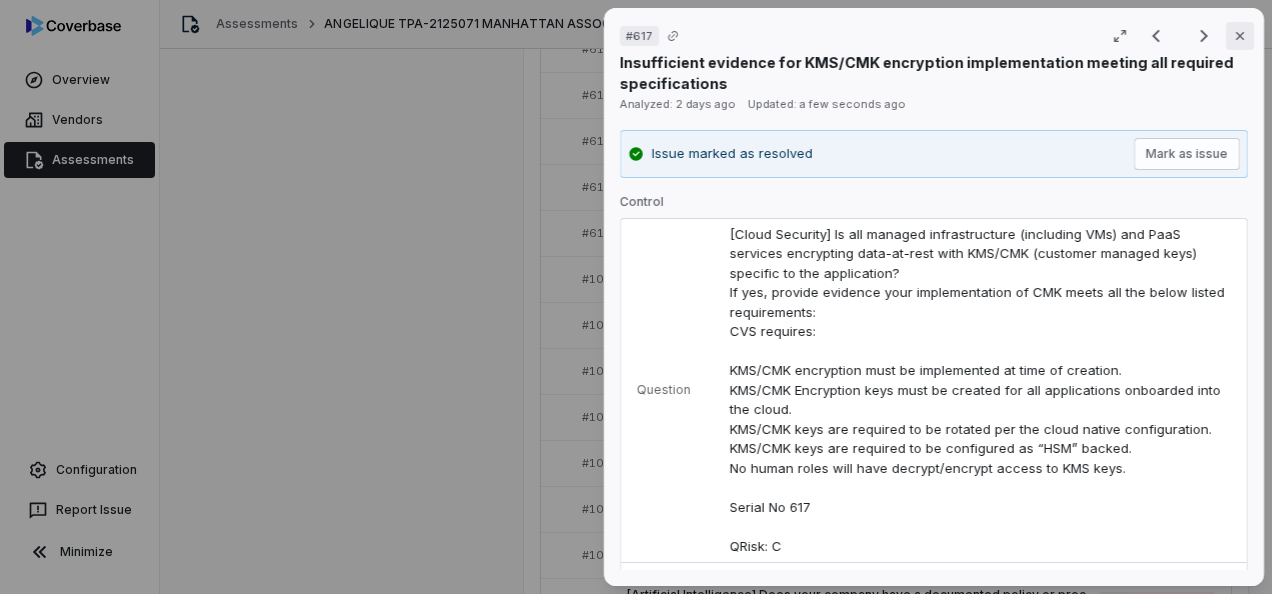 click 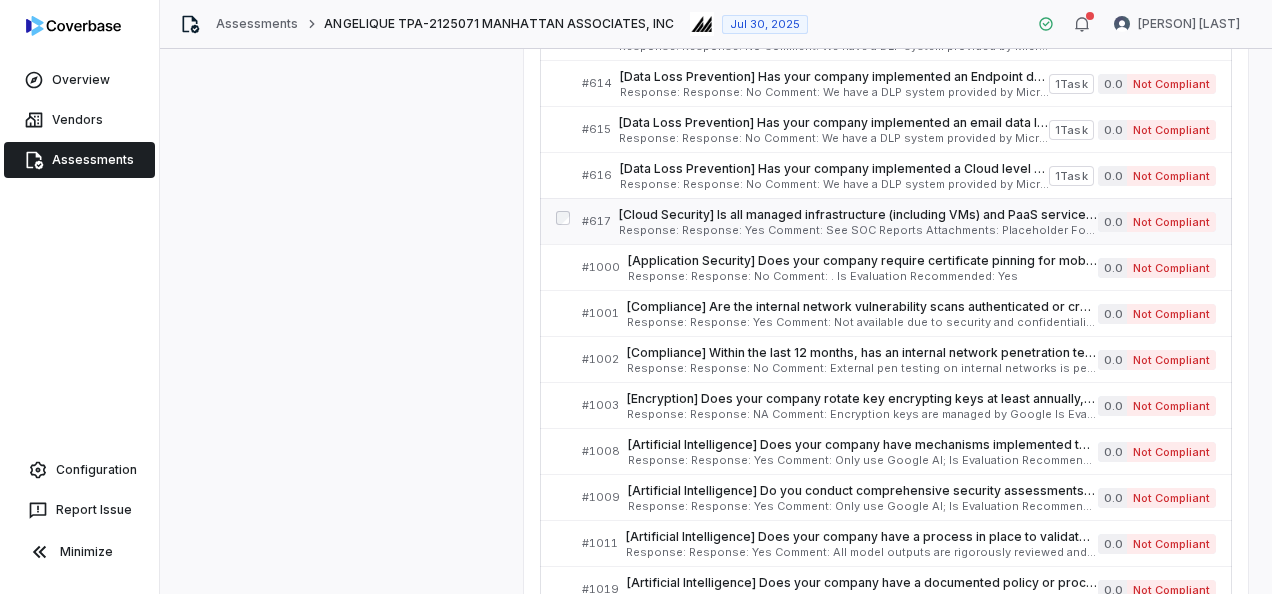 click on "[Cloud Security] Is all managed infrastructure (including VMs) and PaaS services encrypting data-at-rest with KMS/CMK (customer managed keys) specific to the application?
If yes, provide evidence your implementation of CMK meets all the below listed requirements:
CVS requires:
KMS/CMK encryption must be implemented at time of creation.
KMS/CMK Encryption keys must be created for all applications onboarded into the cloud.
KMS/CMK keys are required to be rotated per the cloud native configuration.
KMS/CMK keys are required to be configured as “HSM” backed.
No human roles will have decrypt/encrypt access to KMS keys.
Serial No 617
QRisk: C" at bounding box center [858, 215] 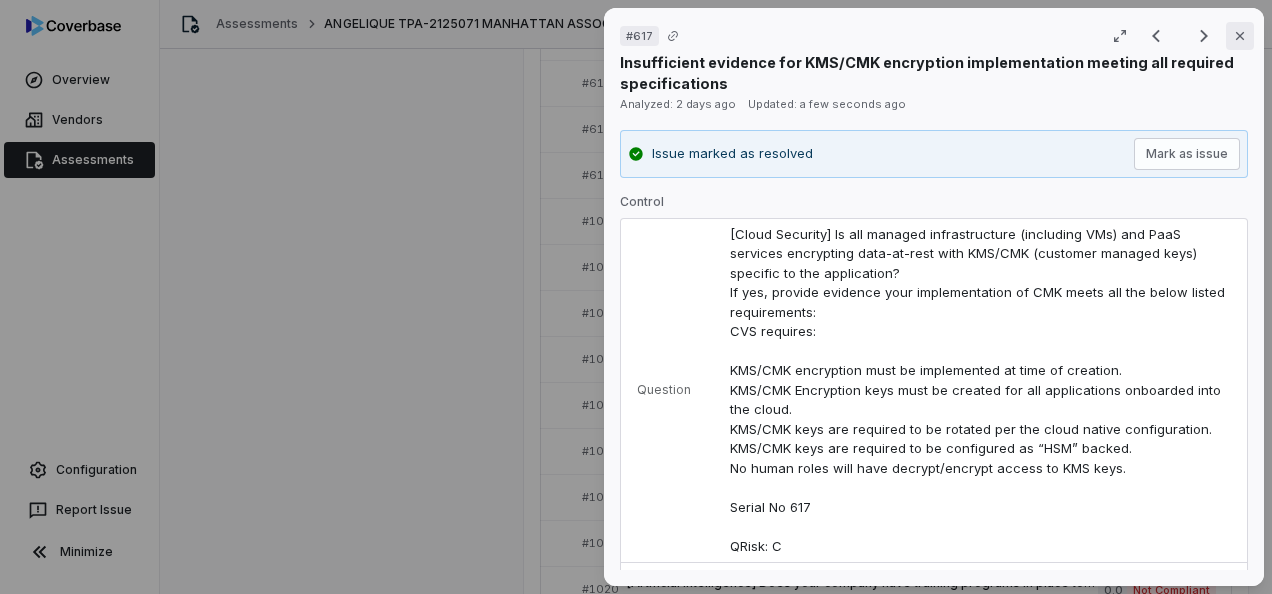 click on "Close" at bounding box center [1240, 36] 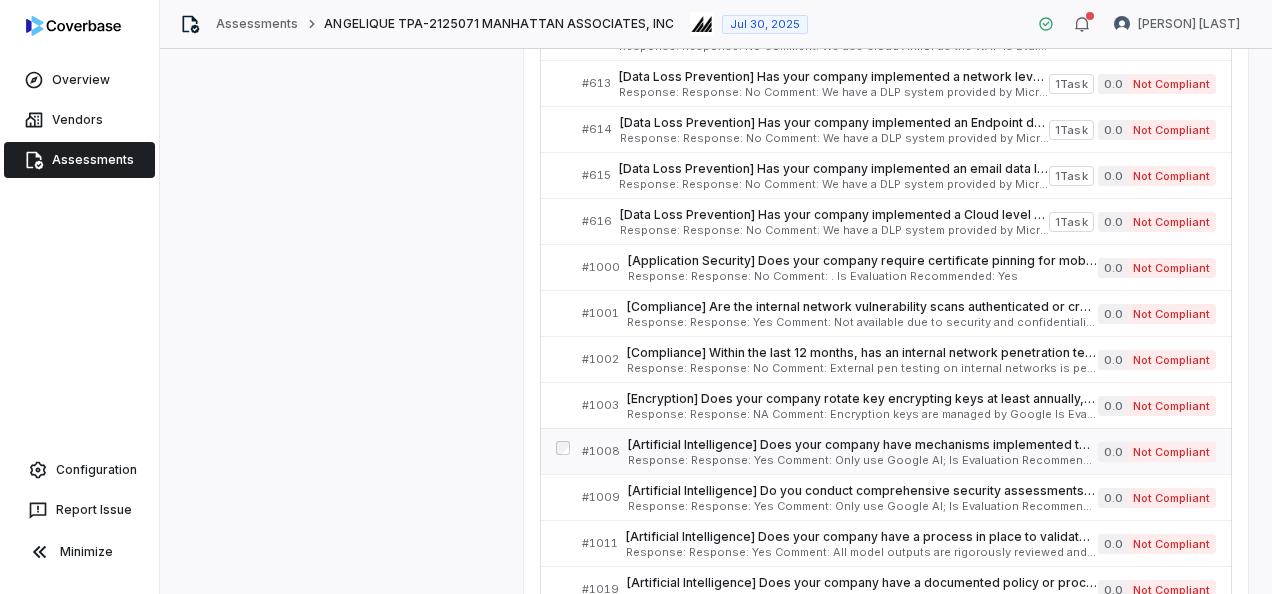scroll, scrollTop: 860, scrollLeft: 0, axis: vertical 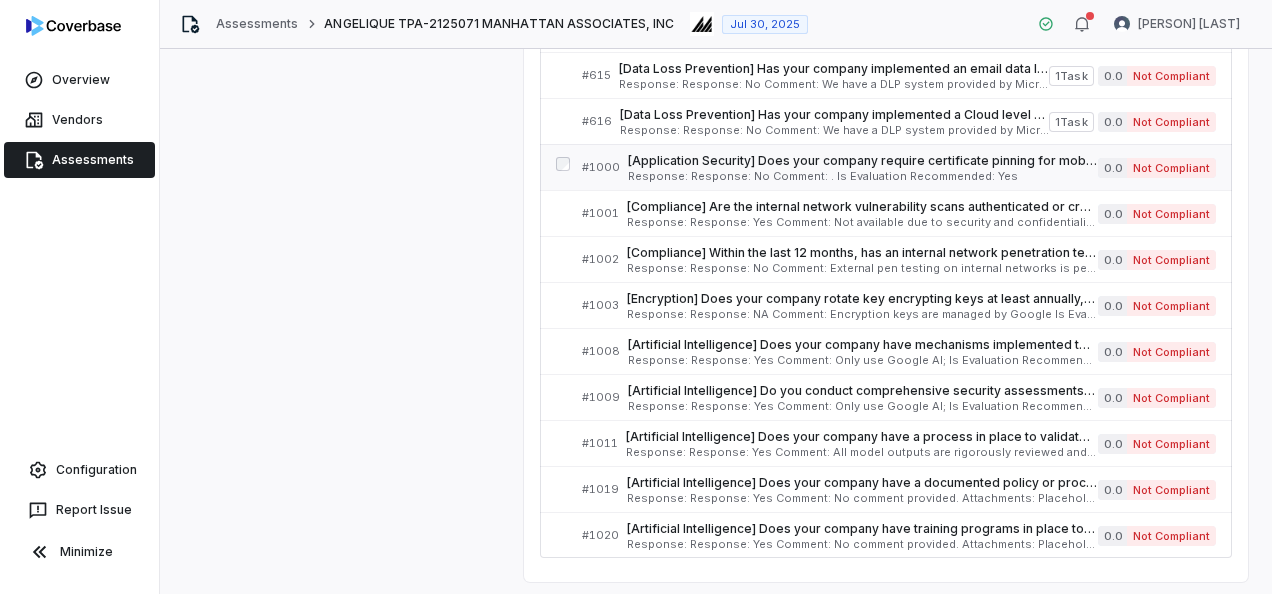 click on "# 1000" at bounding box center [601, 167] 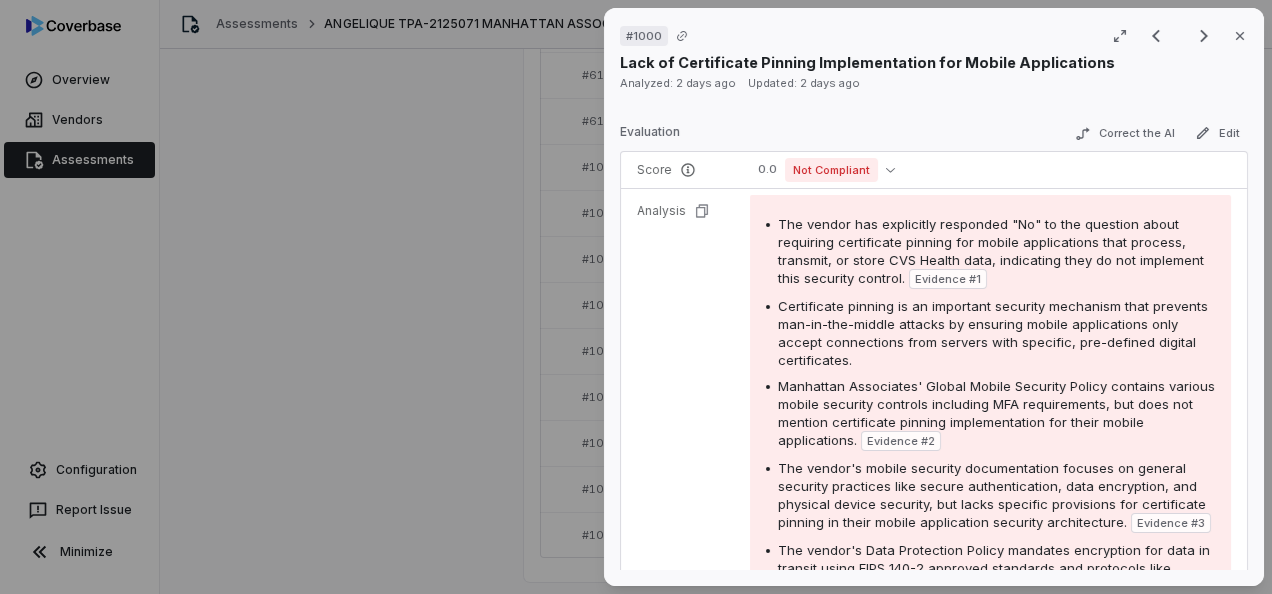 scroll, scrollTop: 400, scrollLeft: 0, axis: vertical 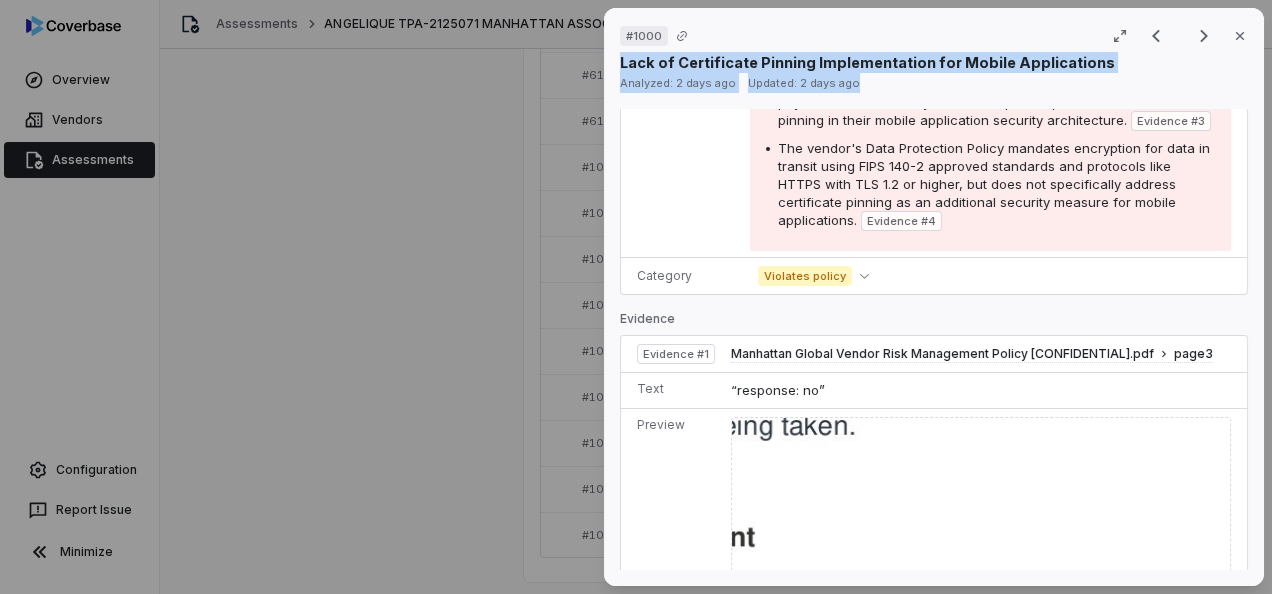 drag, startPoint x: 890, startPoint y: 17, endPoint x: 913, endPoint y: 94, distance: 80.36168 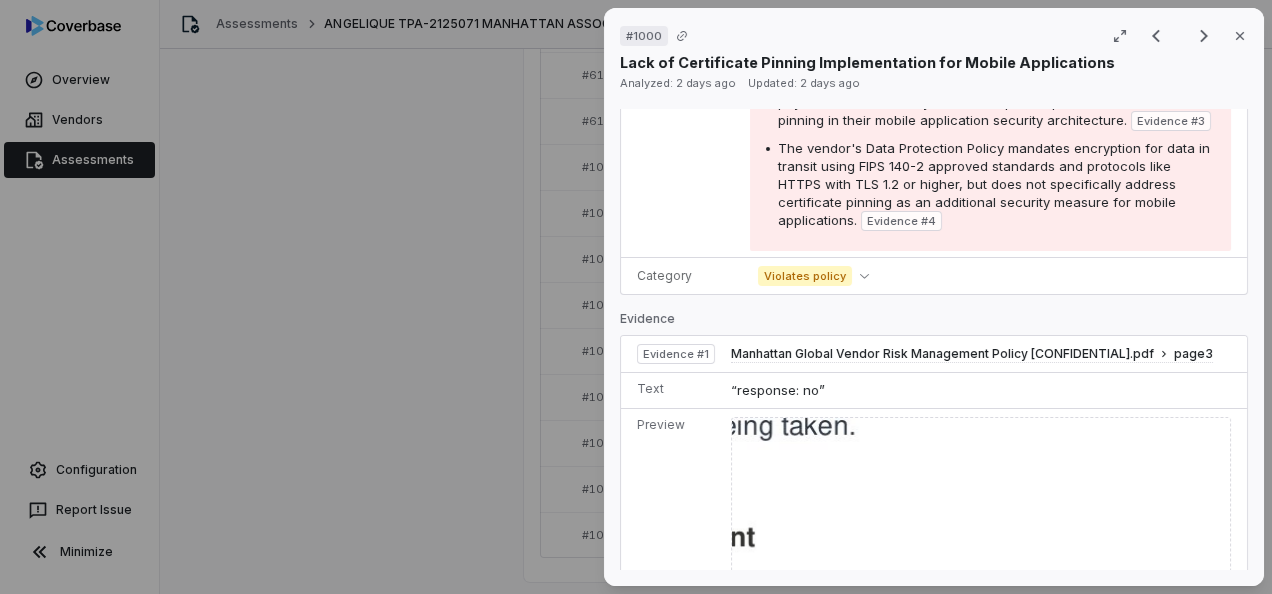 click on "Serial No. 1000
QRisk: M Response Response: No
Comment: .
Is Evaluation Recommended: Yes Response: No
Comment: .
Is Evaluation Recommended: Yes See more Guidance See more Source Assessment Review Report Full Assessment [COMPANY] TPA-2125071.xlsx download preview Evaluation Correct the AI Edit   Score 0.0 Not Compliant Analysis The vendor has explicitly responded "No" to the question about requiring certificate pinning for mobile applications that process, transmit, or store CVS Health data, indicating they do not implement this security control. Evidence # 1 Evidence # 2 Evidence # 3 Evidence # 4 Category Violates policy Evidence 1 3 2" at bounding box center (636, 297) 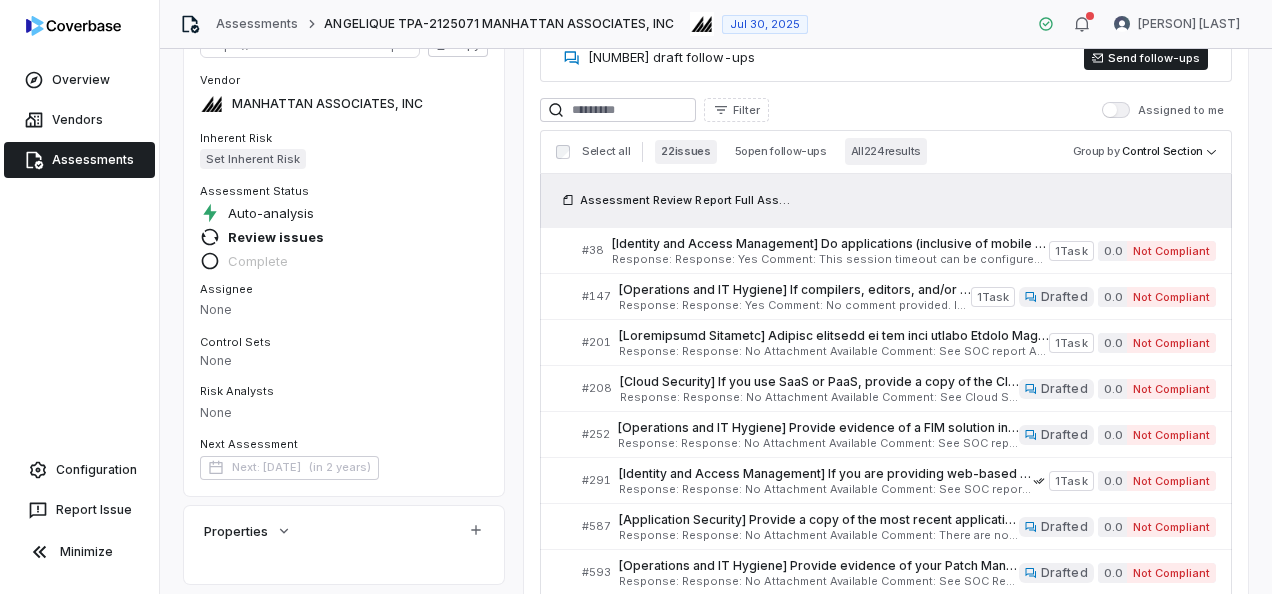 scroll, scrollTop: 0, scrollLeft: 0, axis: both 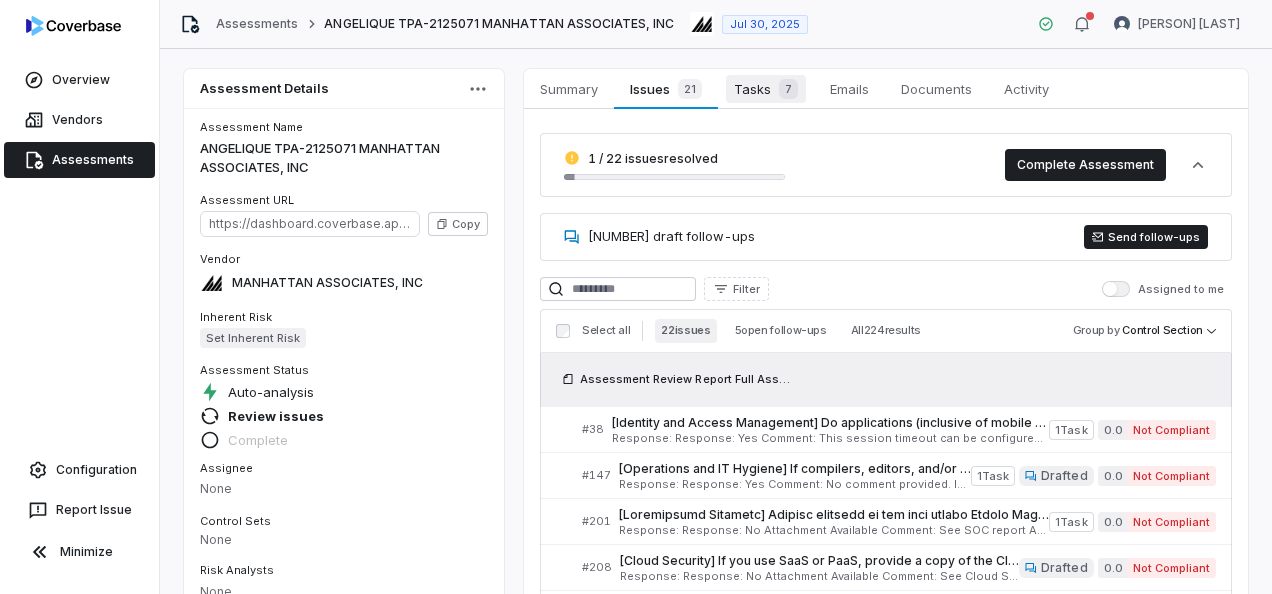 click on "Tasks 7" at bounding box center [766, 89] 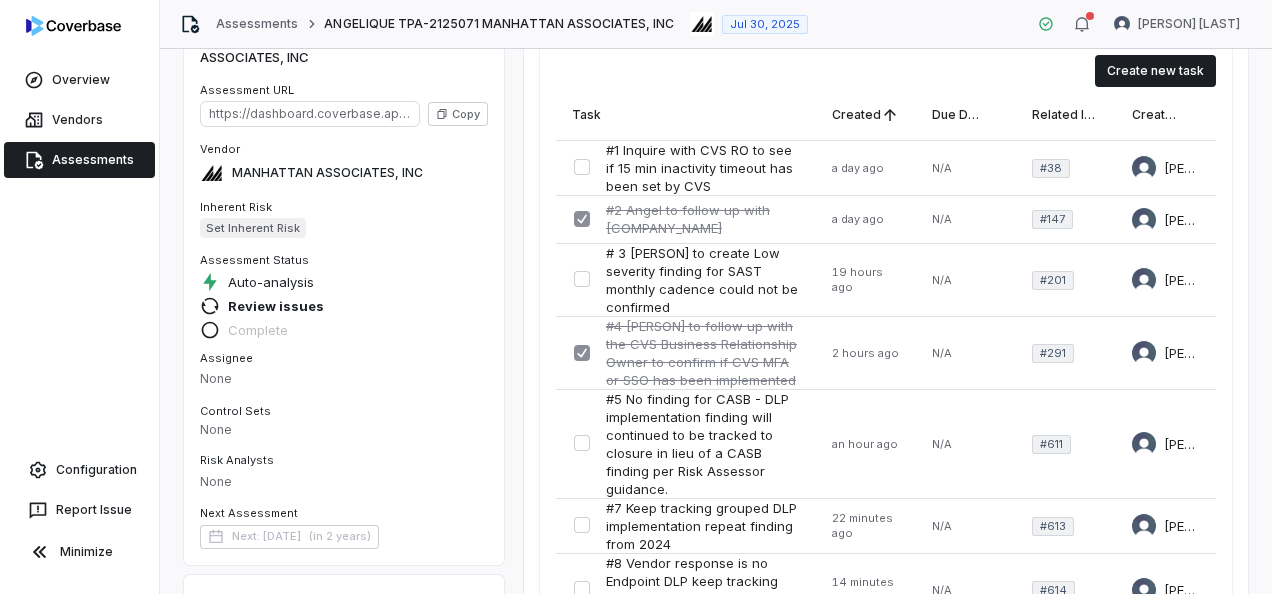 scroll, scrollTop: 0, scrollLeft: 0, axis: both 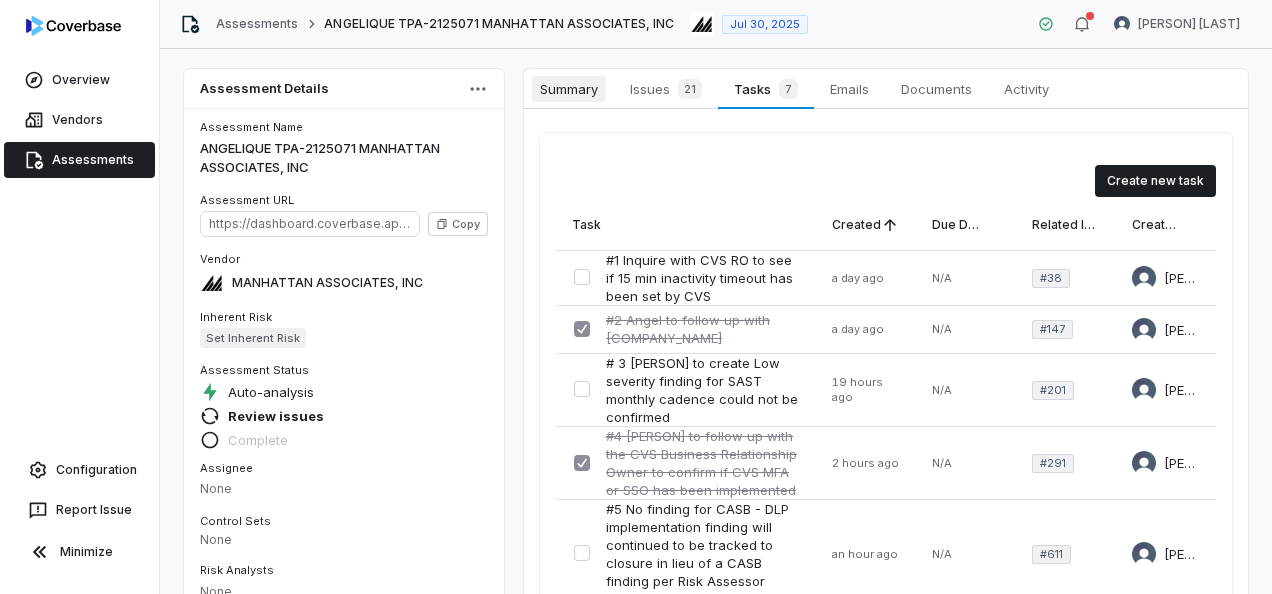 click on "Summary" at bounding box center (569, 89) 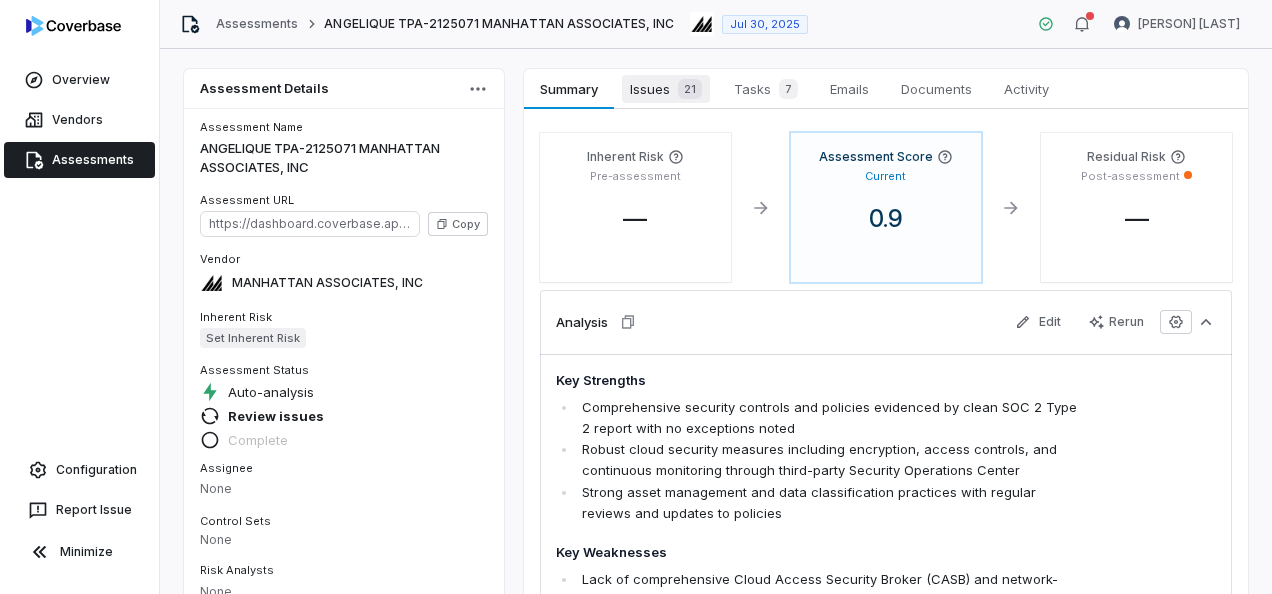click on "Issues 21" at bounding box center [666, 89] 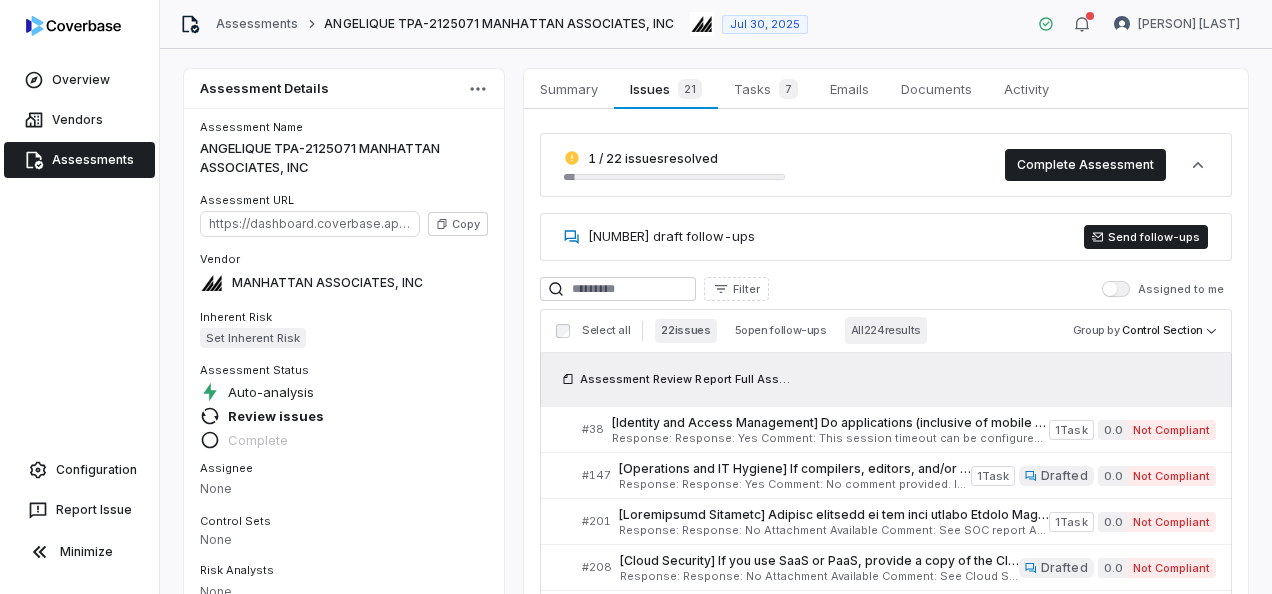 click on "All  224  results" at bounding box center (886, 330) 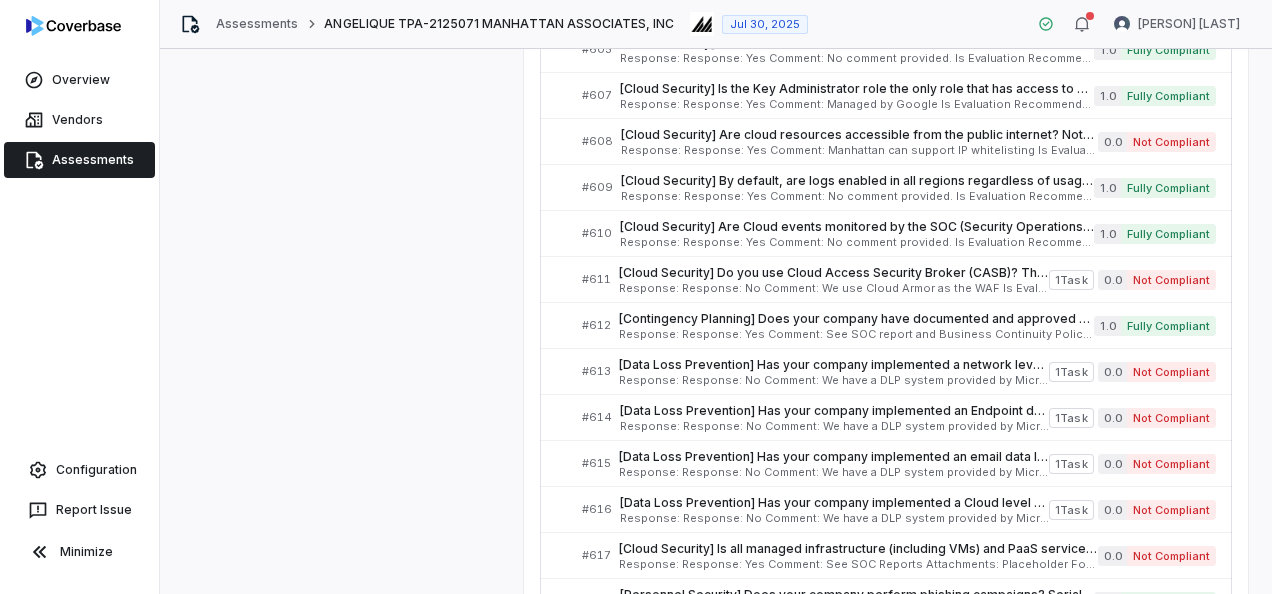 scroll, scrollTop: 9104, scrollLeft: 0, axis: vertical 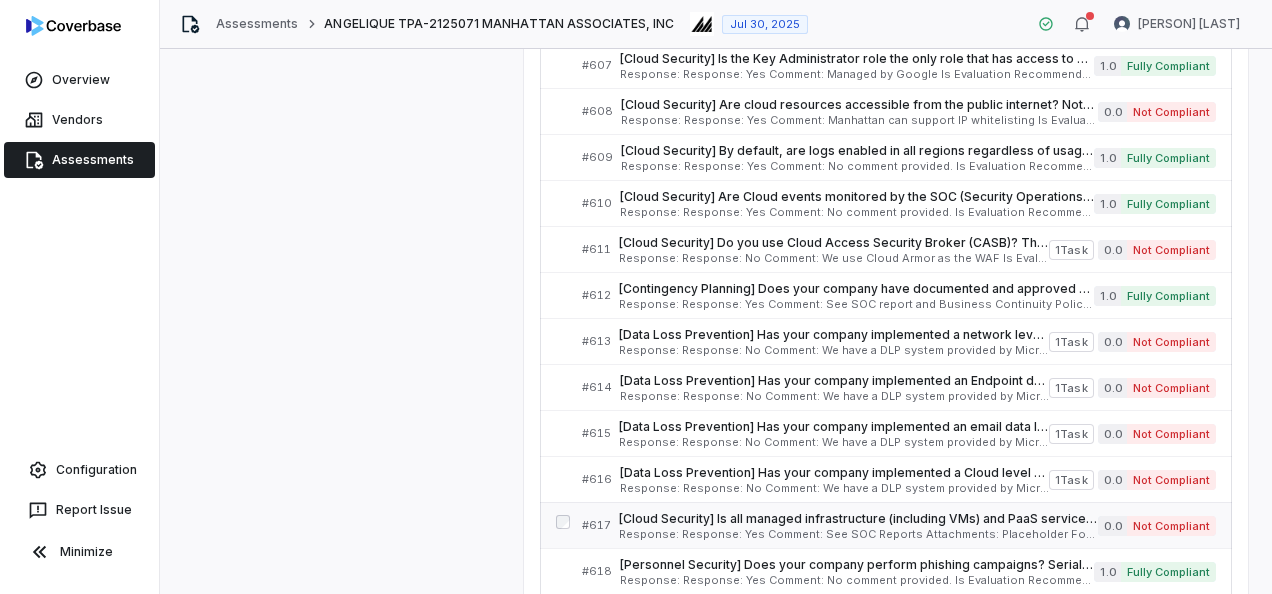 click on "Response: Response: Yes
Comment: See SOC Reports
Attachments: Placeholder For Evidences - Please refer to specific evidence noted in comments.pdf
Is Evaluation Recommended: Yes" at bounding box center [858, 534] 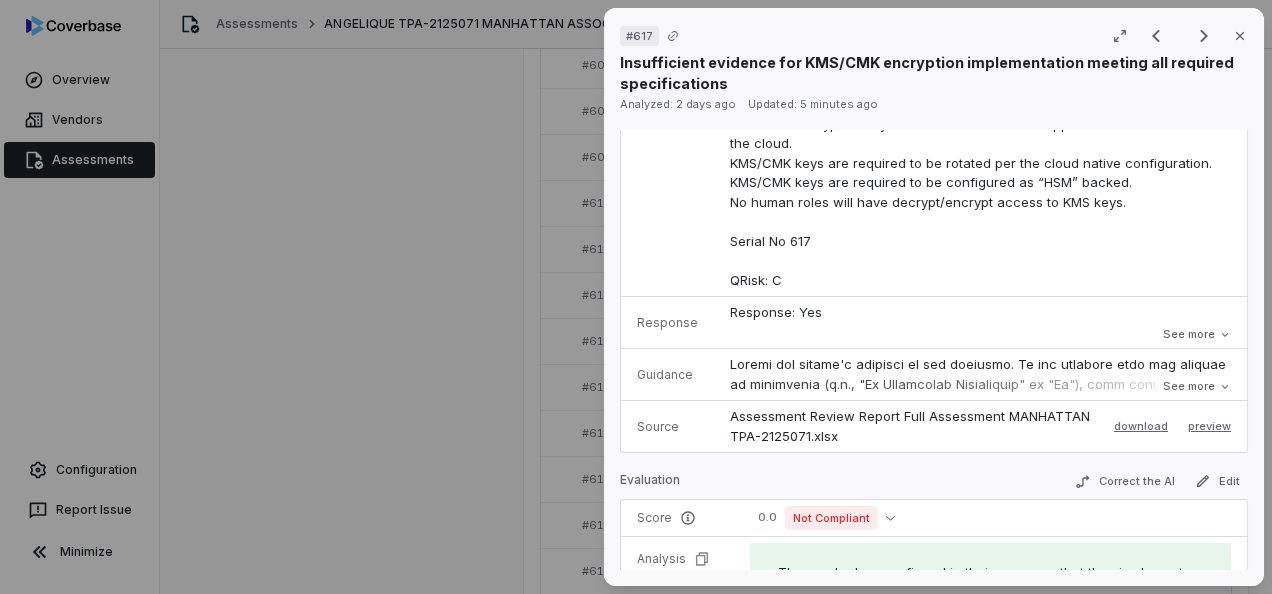 scroll, scrollTop: 300, scrollLeft: 0, axis: vertical 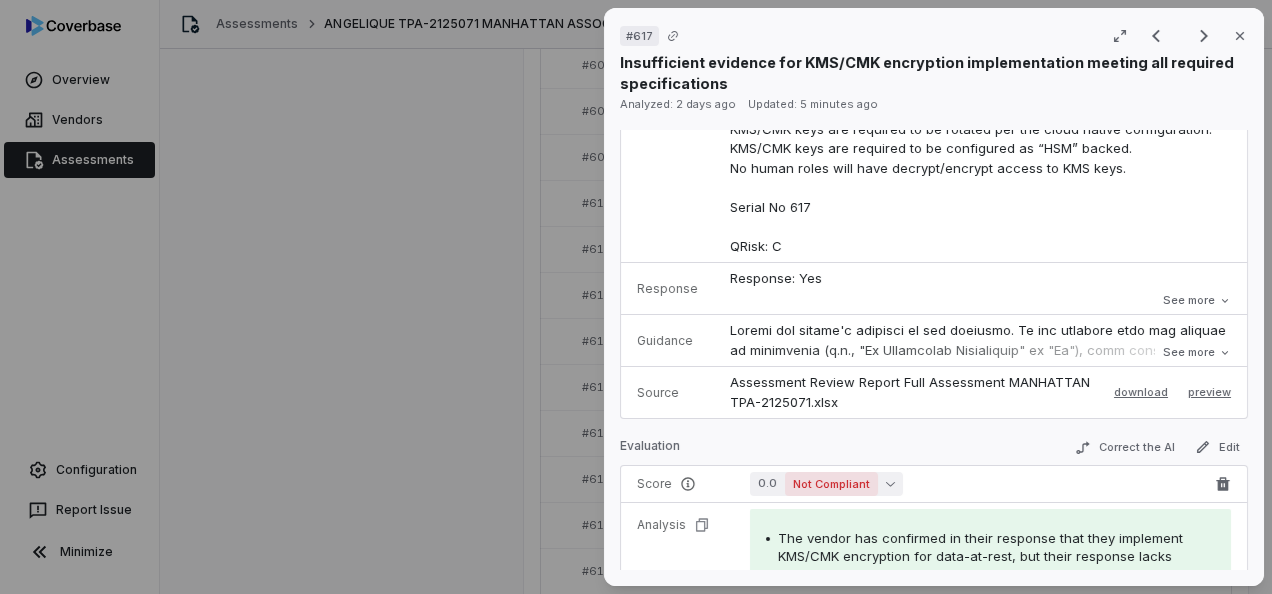 click on "Not Compliant" at bounding box center [831, 484] 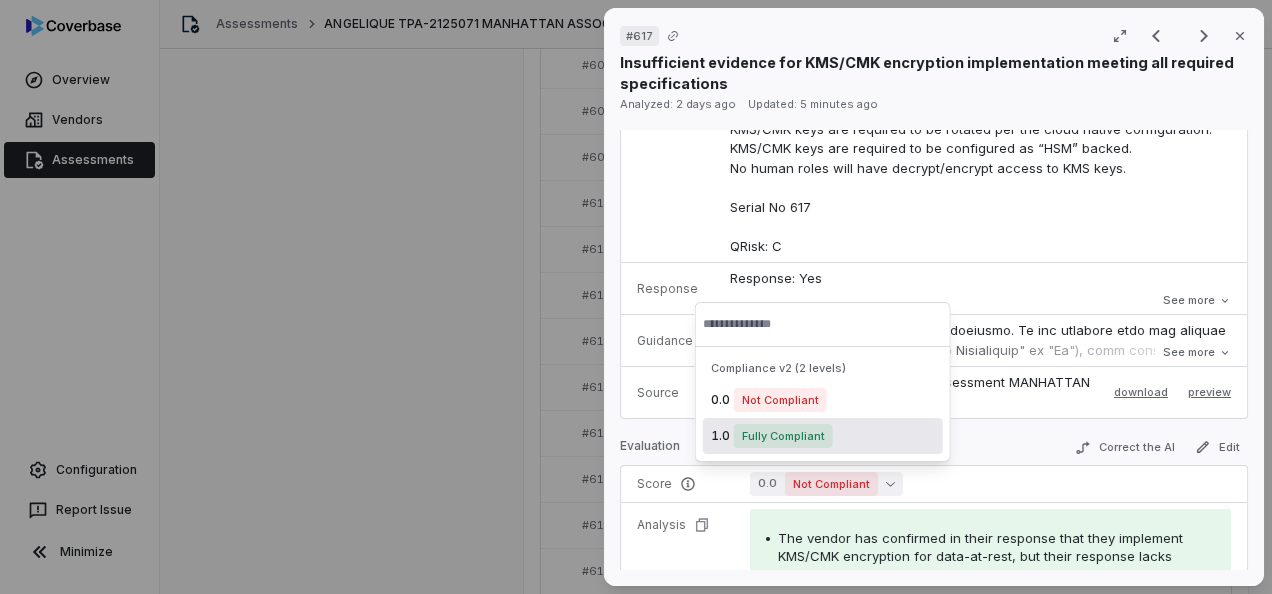 click on "Fully Compliant" at bounding box center (783, 436) 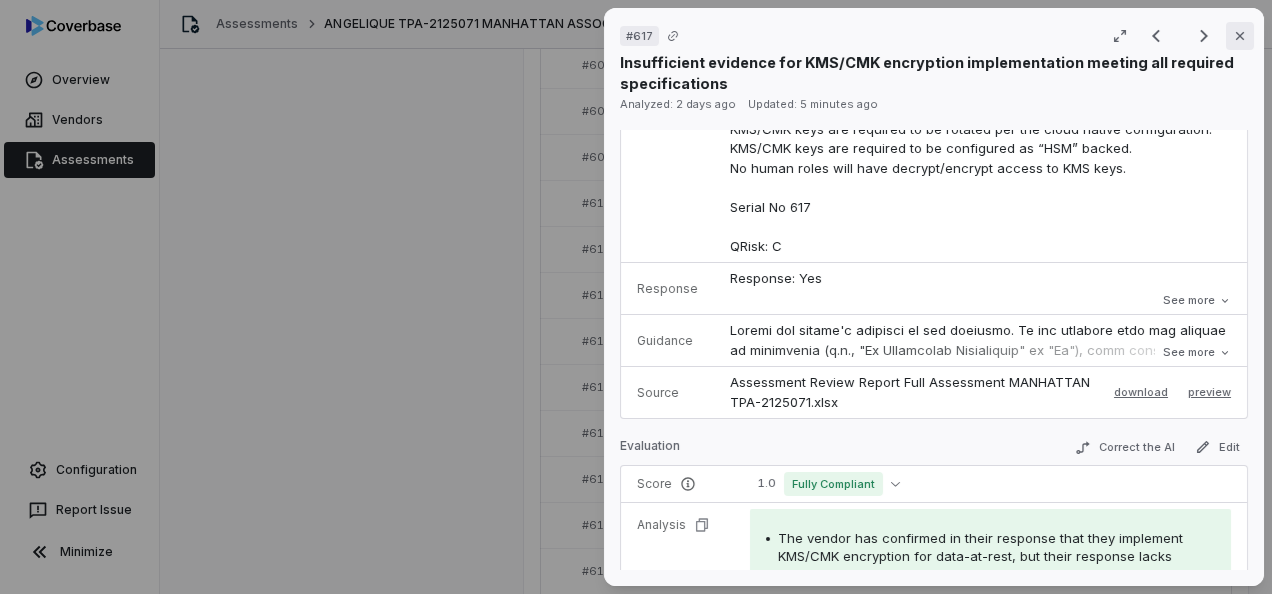 click 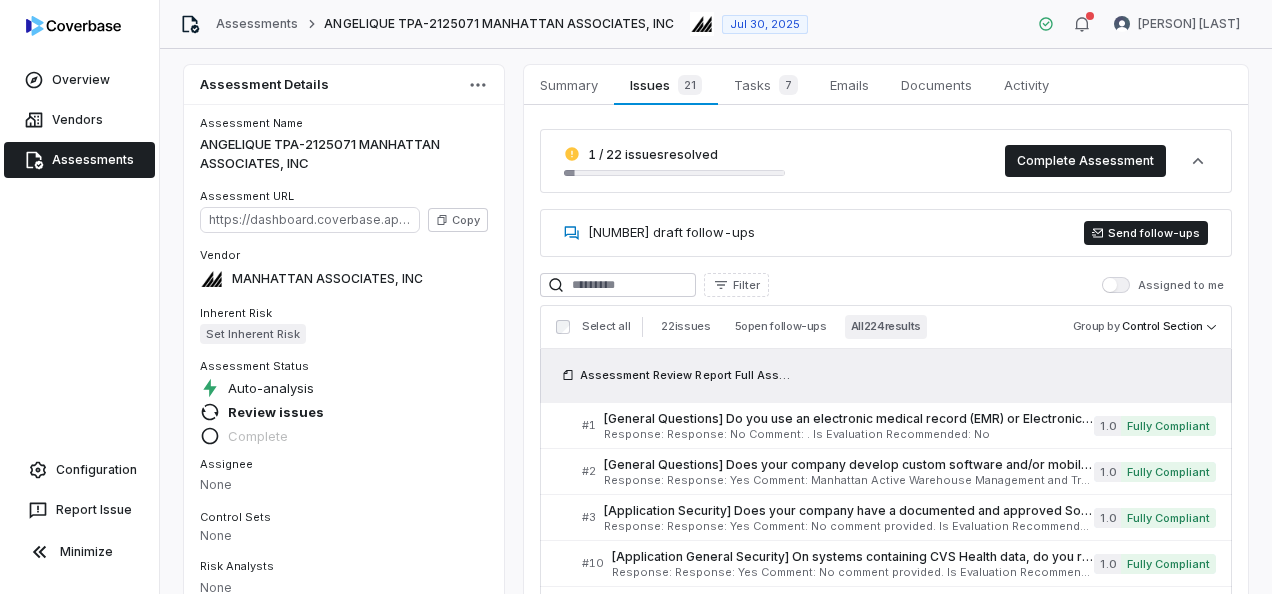 scroll, scrollTop: 0, scrollLeft: 0, axis: both 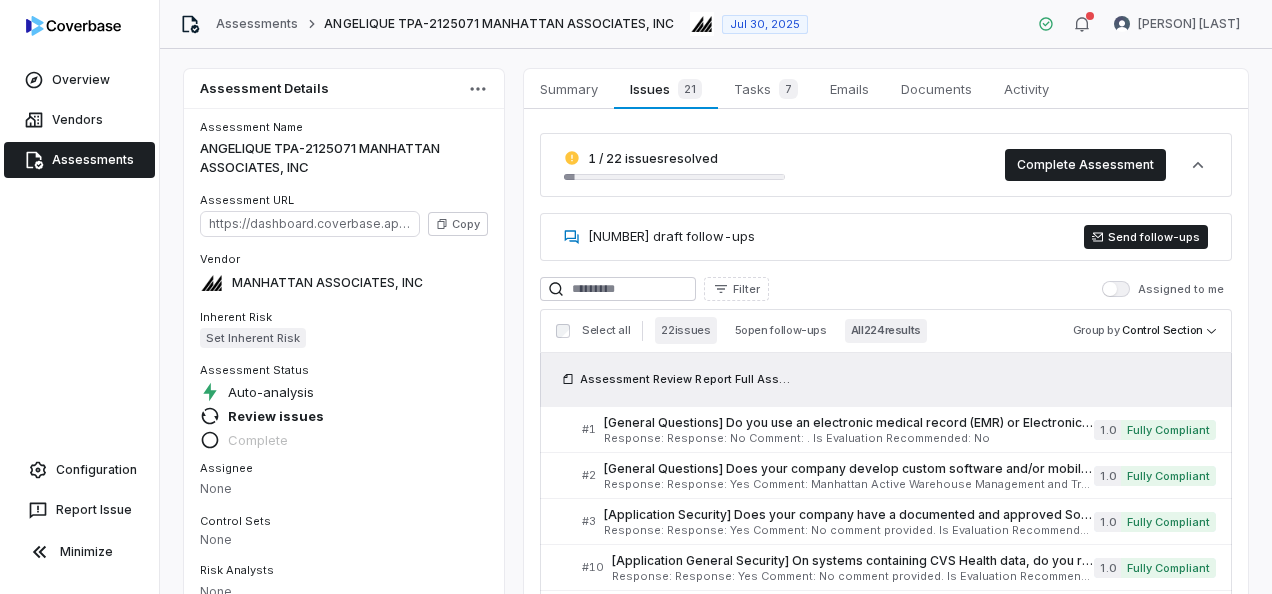 click on "22  issues" at bounding box center (685, 330) 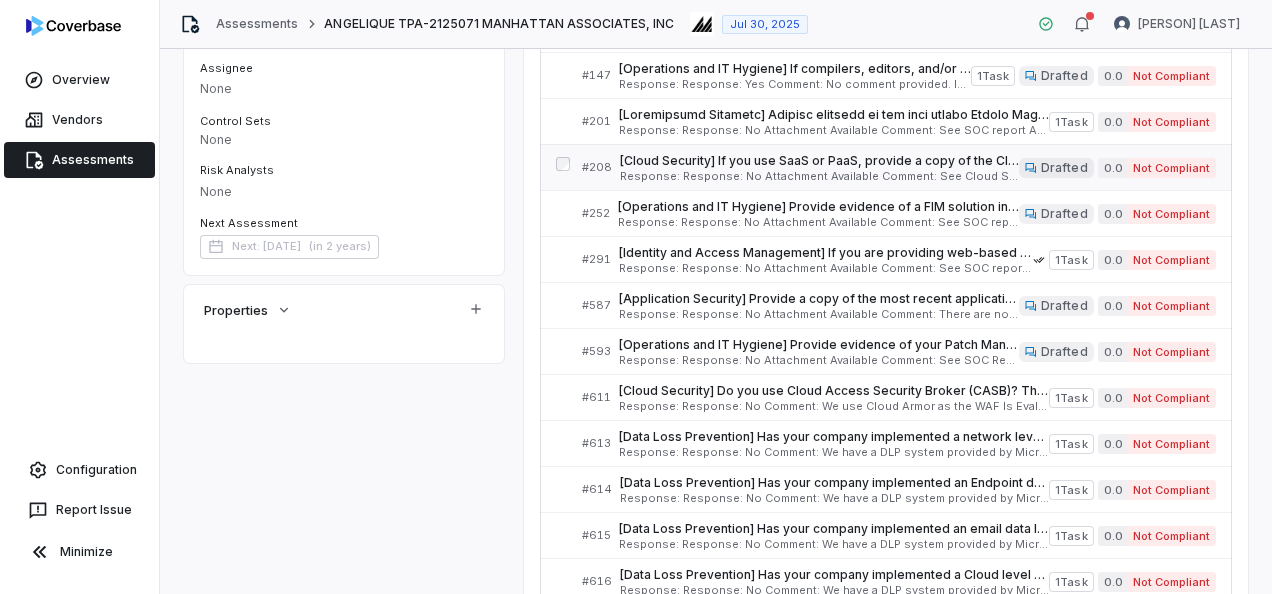 scroll, scrollTop: 860, scrollLeft: 0, axis: vertical 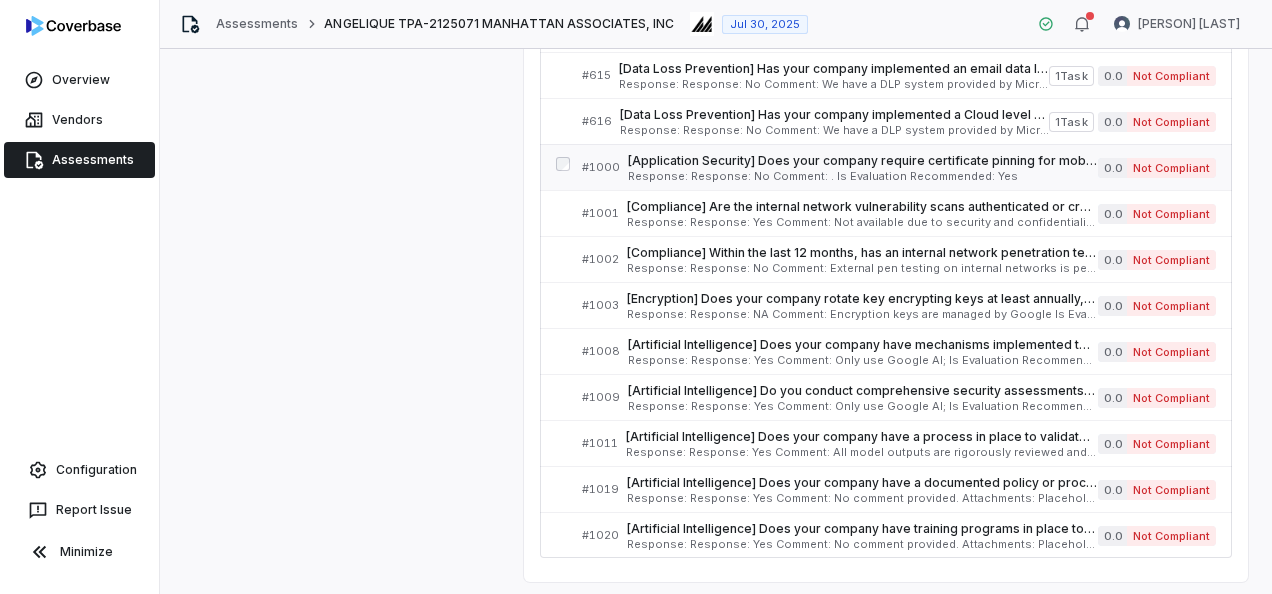 click on "[Application Security] Does your company require certificate pinning for mobile application(s) that process, transmit, or store CVS Health data?
If N/A, please elaborate in comment field.
Serial No. 1000
QRisk: M" at bounding box center [863, 161] 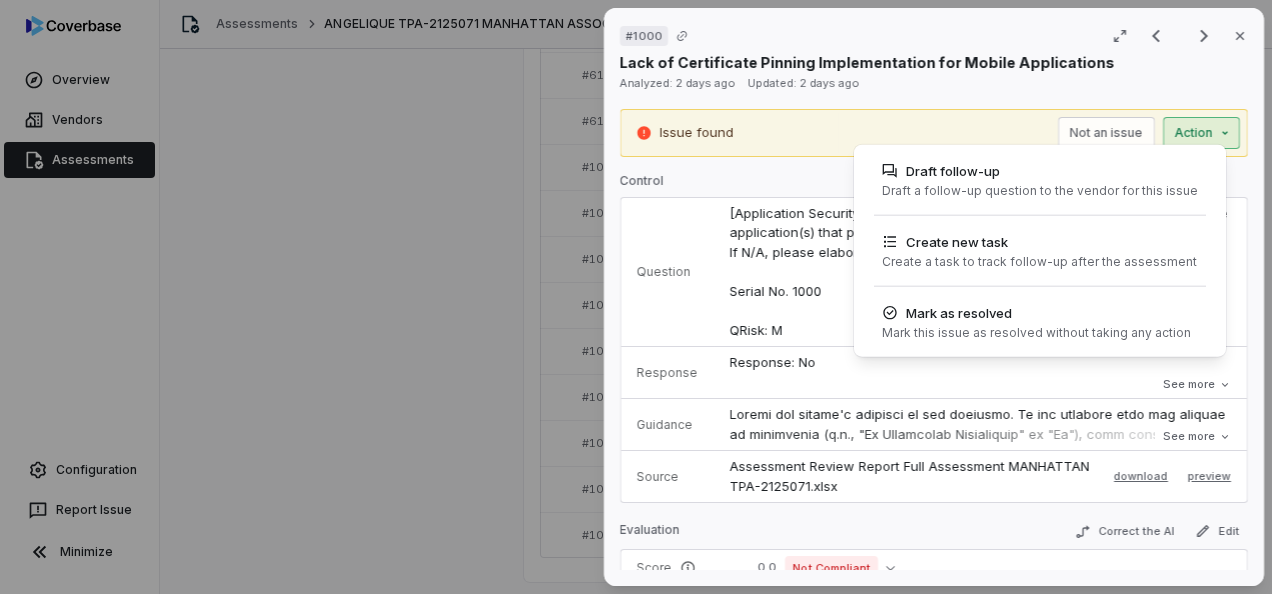 click on "# 1000 Result 14 of 22 Close Lack of Certificate Pinning Implementation for Mobile Applications Analyzed: 2 days ago Updated: 2 days ago Issue found Not an issue Action Draft follow-up Draft a follow-up question to the vendor for this issue Create new task Create a task to track follow-up after the assessment Mark as resolved Mark this issue as resolved without taking any action Control Question [Application Security] Does your company require certificate pinning for mobile application(s) that process, transmit, or store CVS Health data?
If N/A, please elaborate in comment field.
Serial No. 1000
QRisk: M Response Response: No
Comment: .
Is Evaluation Recommended: Yes Response: No
Comment: .
Is Evaluation Recommended: Yes See more Guidance See more Source Assessment Review Report Full Assessment [MANHATTAN] TPA-2125071.xlsx download preview Evaluation Correct the AI Edit   Score 0.0 Not Compliant Analysis Evidence # 1 Evidence # 2 Evidence # 3 Evidence # 4 Category Violates policy Evidence Evidence # 1 3 2" at bounding box center (636, 297) 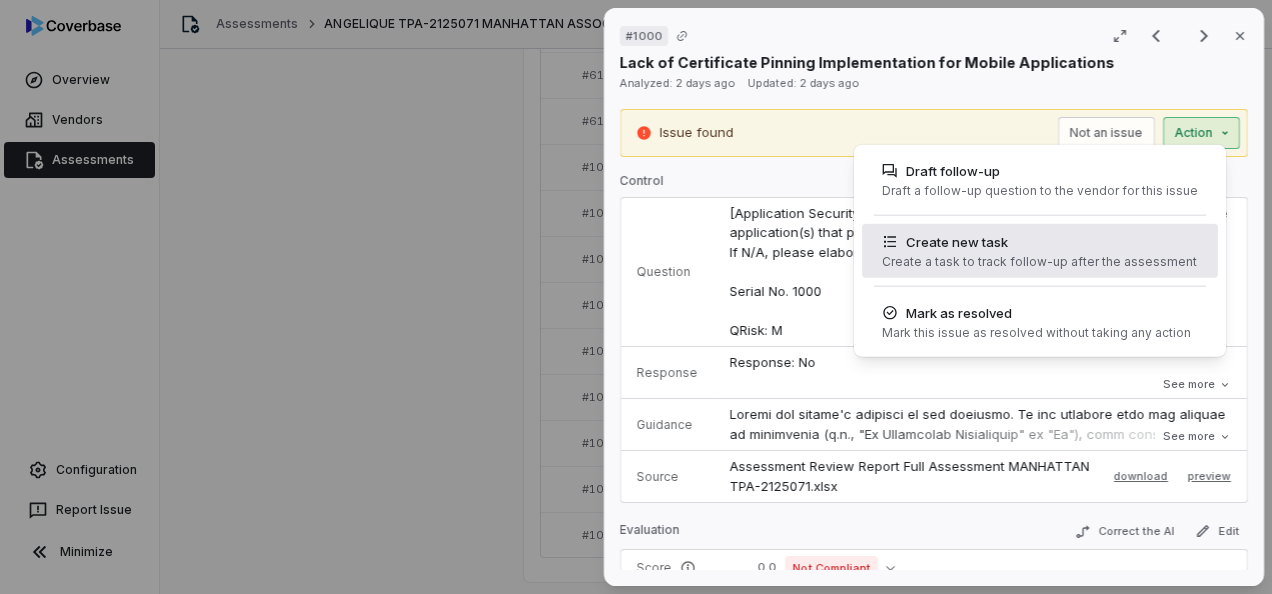 click on "Create new task" at bounding box center [1039, 242] 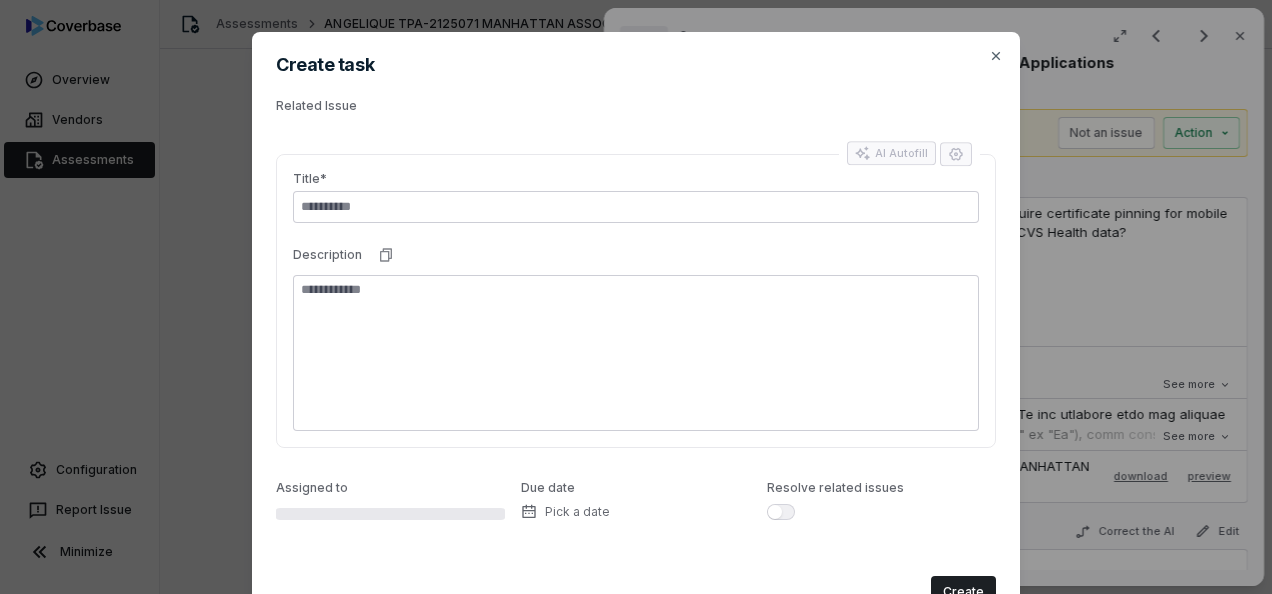 click at bounding box center (636, 207) 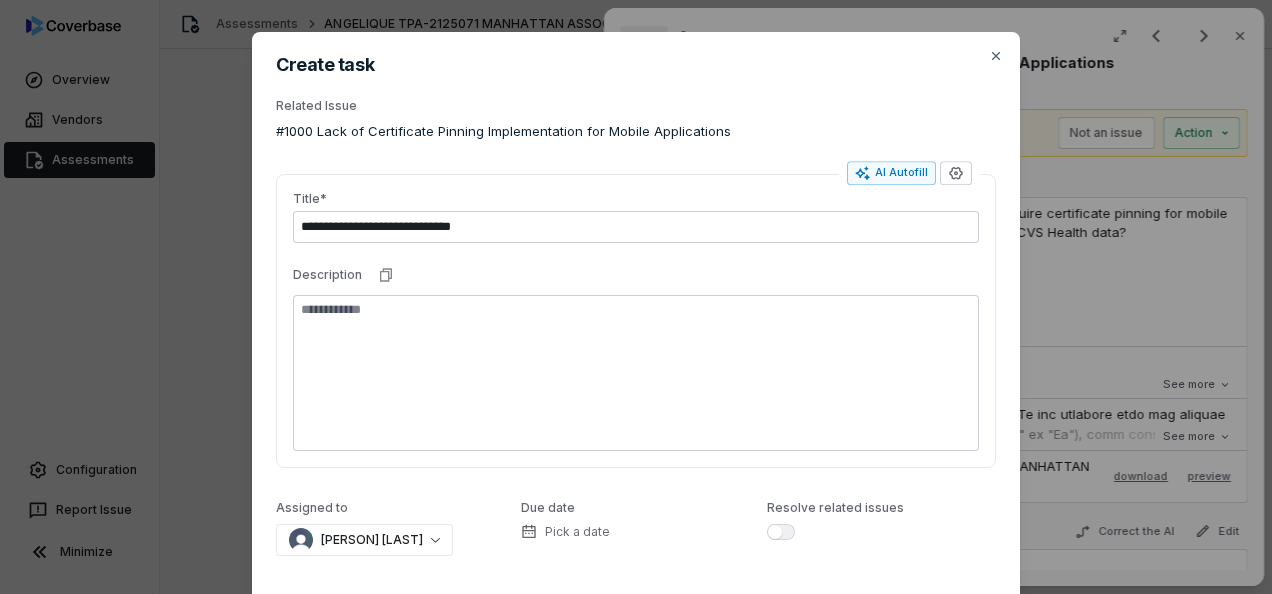 click on "**********" at bounding box center (636, 227) 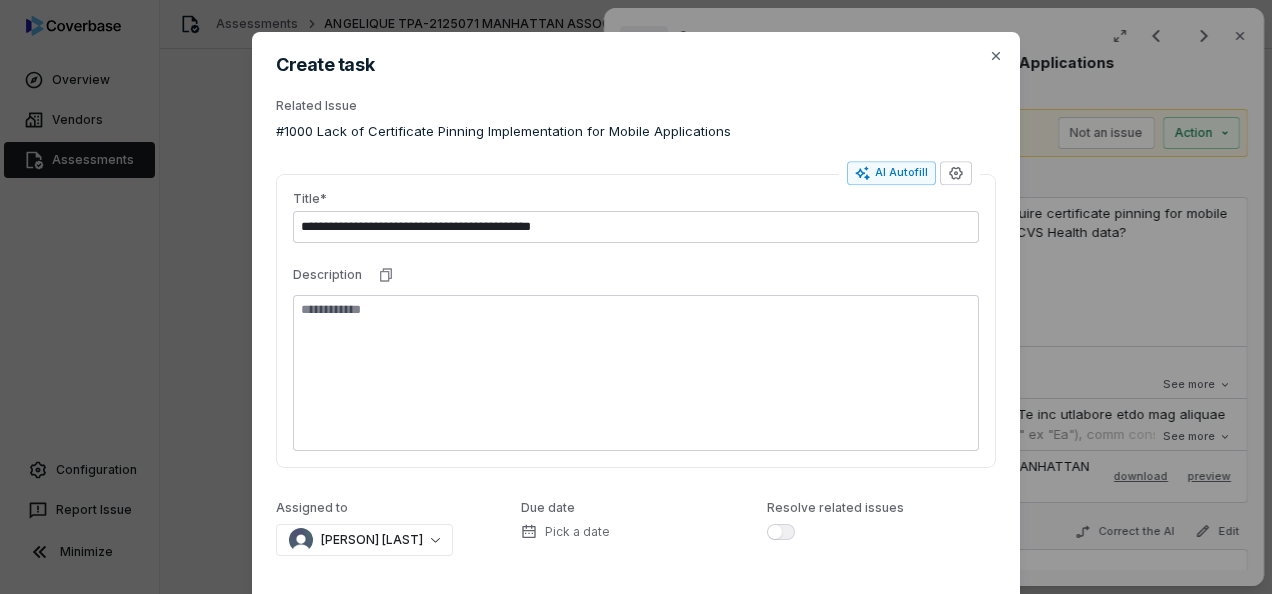 click on "**********" at bounding box center [636, 227] 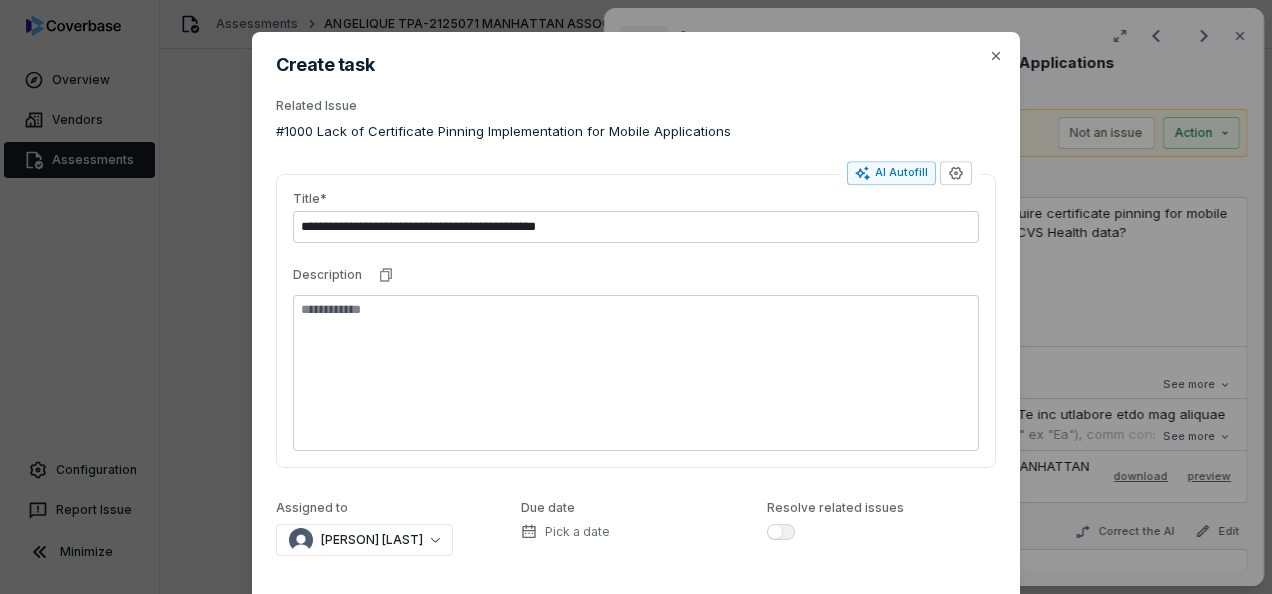 click on "**********" at bounding box center [636, 227] 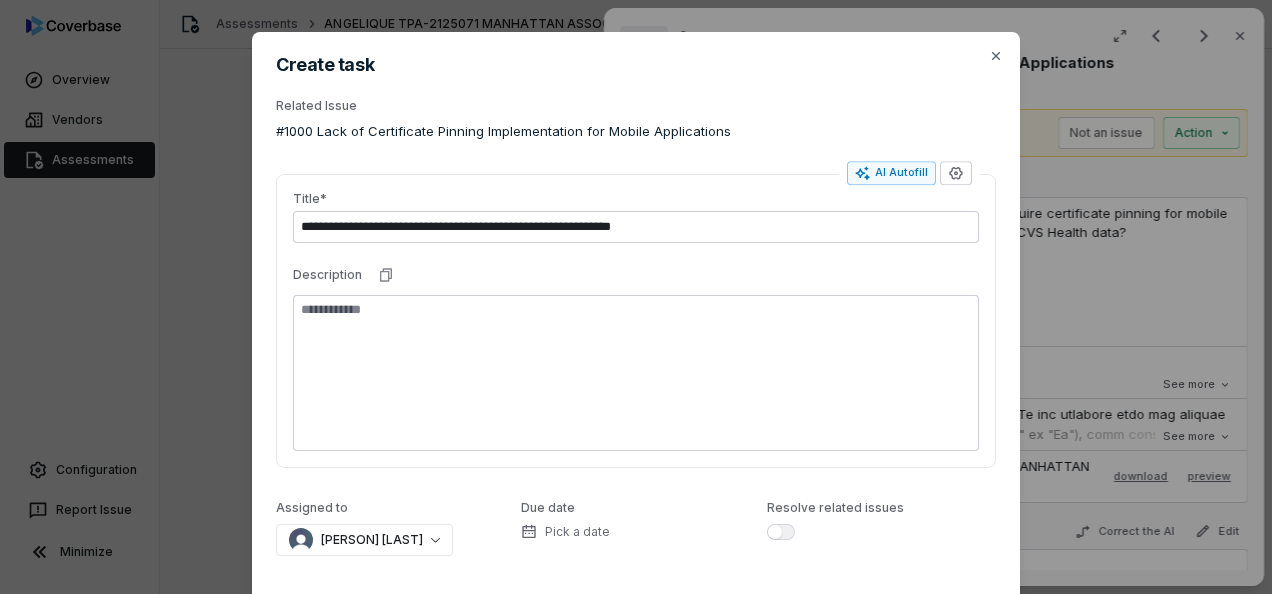 drag, startPoint x: 715, startPoint y: 220, endPoint x: 298, endPoint y: 224, distance: 417.0192 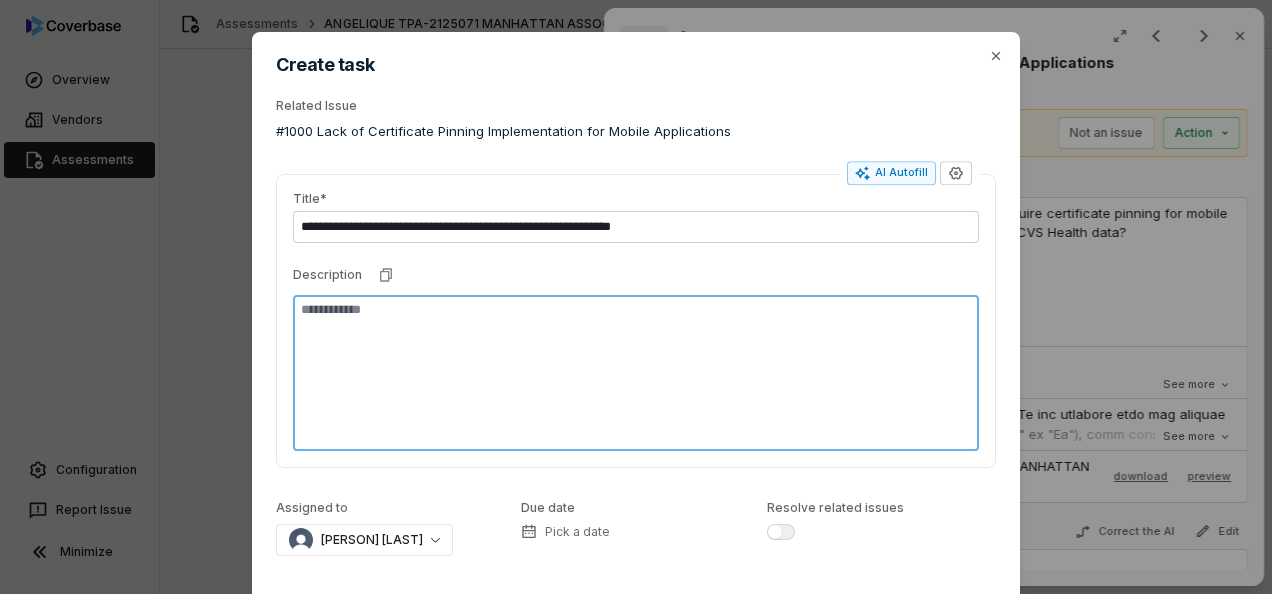 click at bounding box center [636, 373] 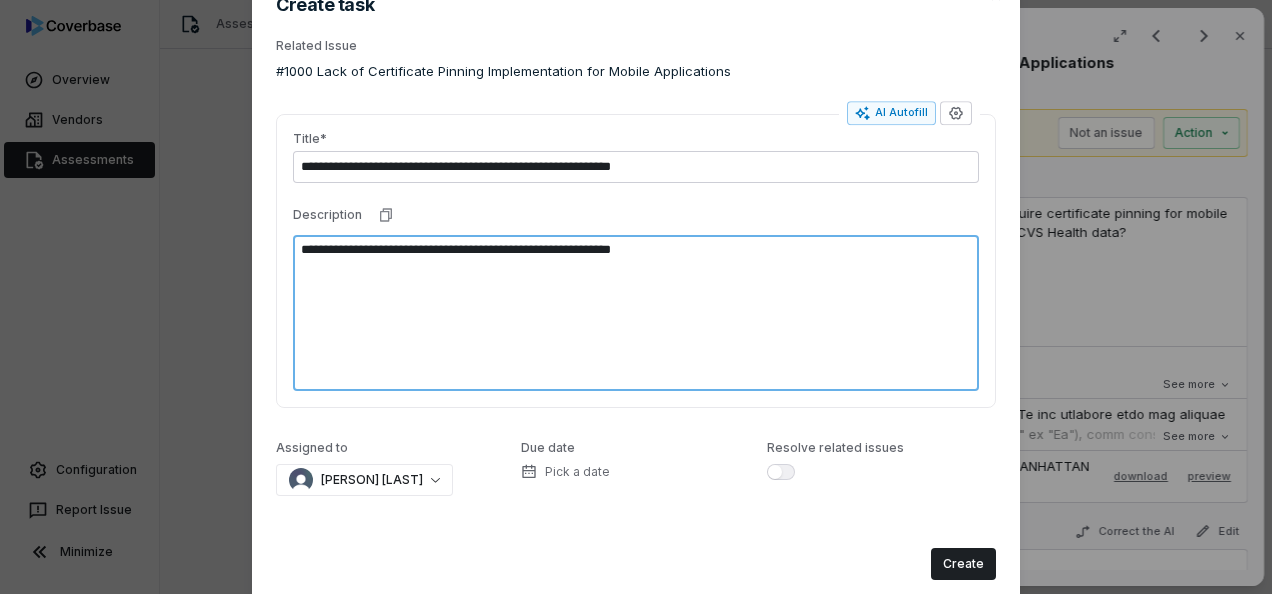 scroll, scrollTop: 104, scrollLeft: 0, axis: vertical 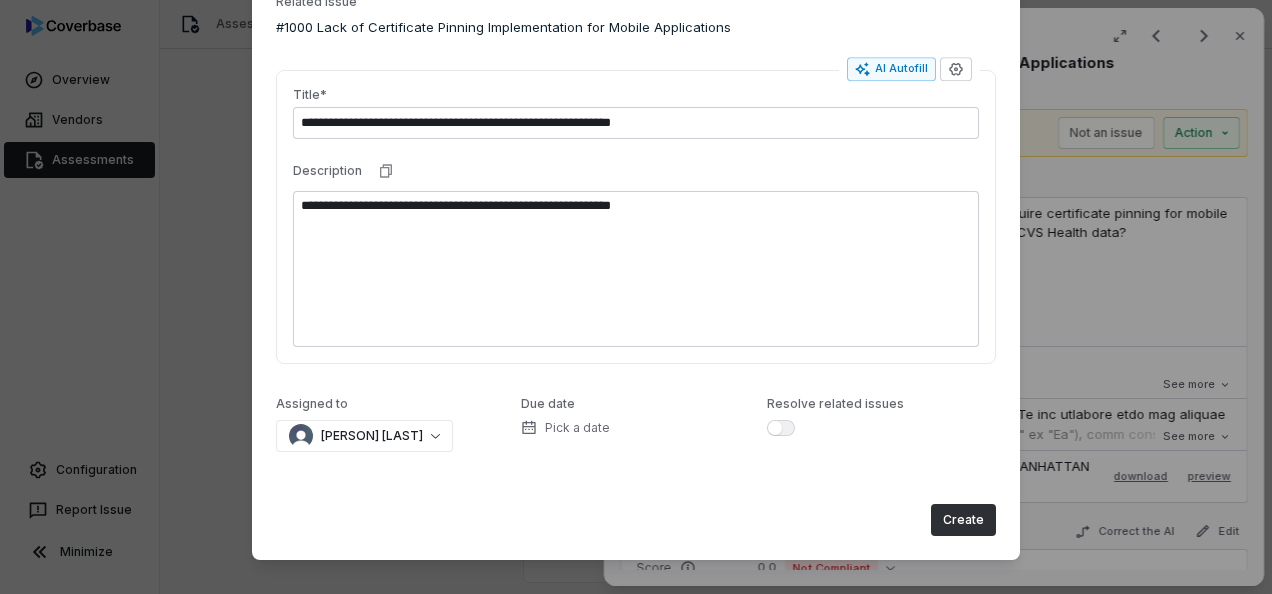 click on "Create" at bounding box center (963, 520) 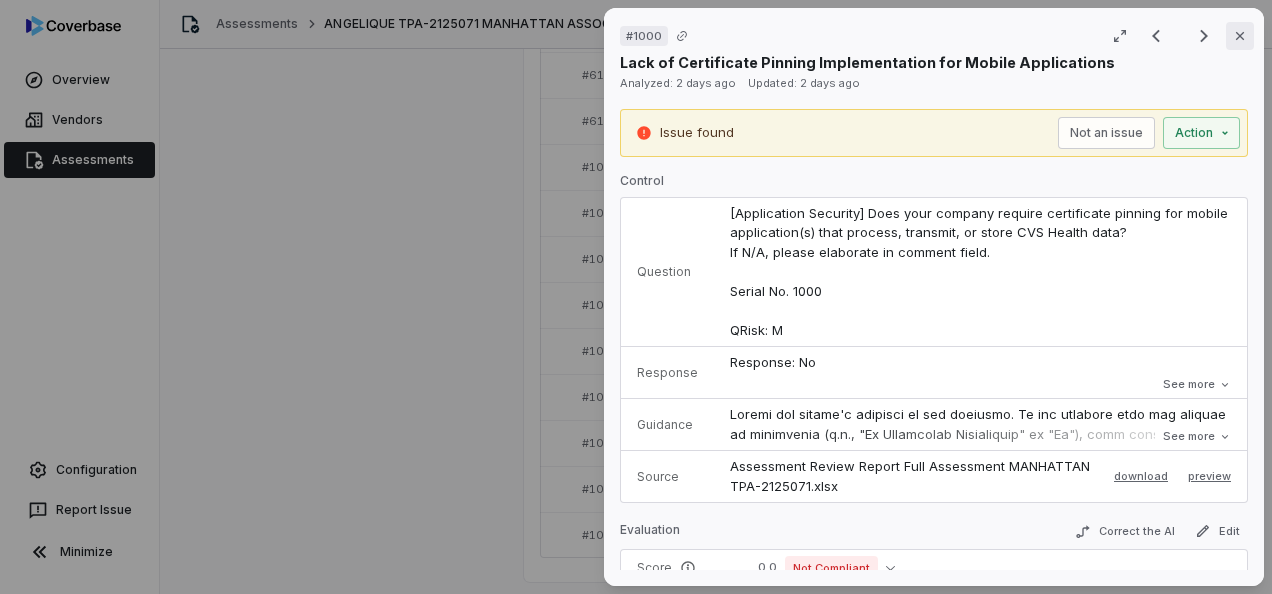 click on "Close" at bounding box center [1240, 36] 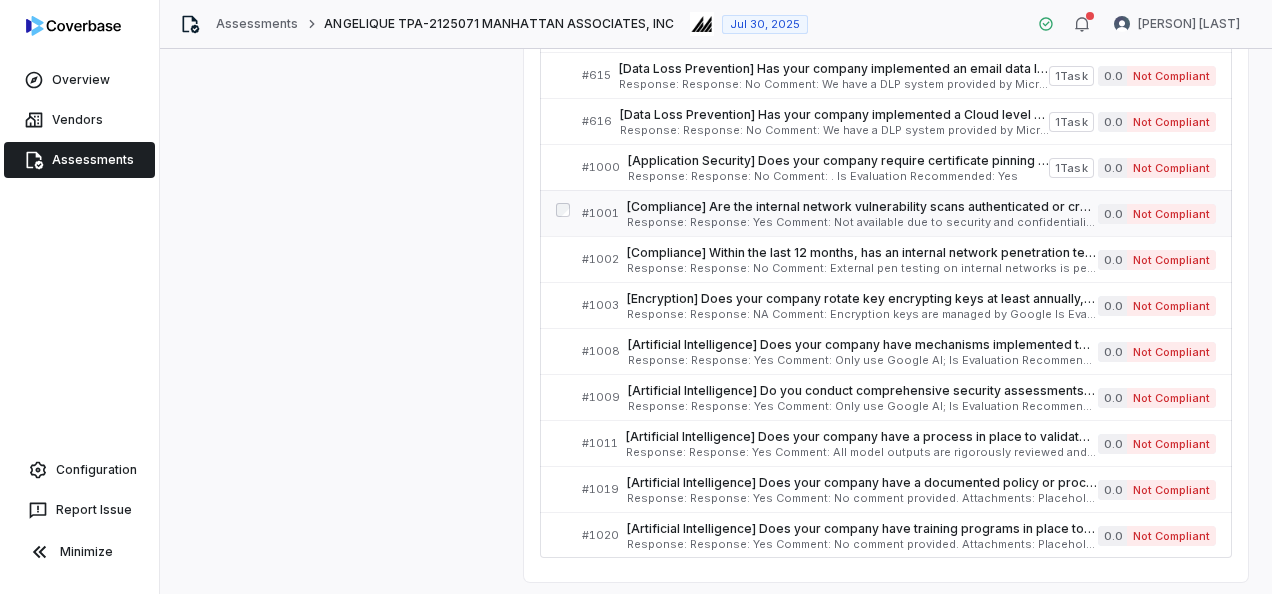 click on "[Compliance] Are the internal network vulnerability scans authenticated or credentialed scans?
If yes, provide evidence.
Serial No. 1001
QRisk: H Response: Response: Yes
Comment: Not available due to security and confidentiality policy and practices
Attachments: Placeholder For Evidences - Please refer to specific evidence noted in comments.pdf
Is Evaluation Recommended: Yes" at bounding box center [862, 213] 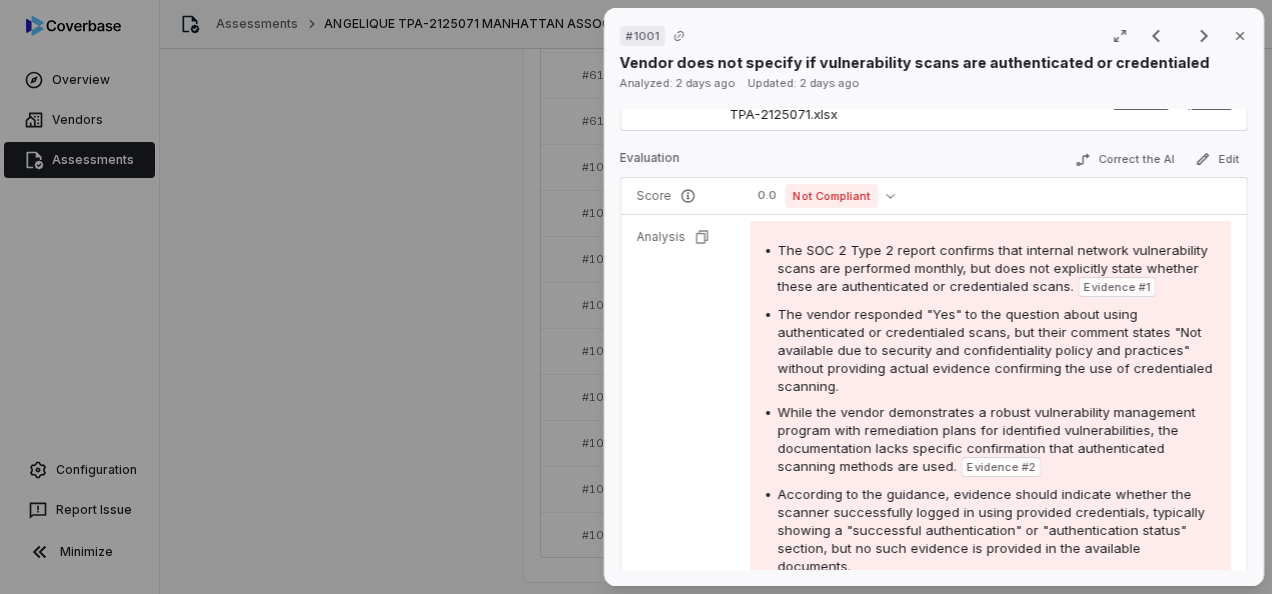 scroll, scrollTop: 400, scrollLeft: 0, axis: vertical 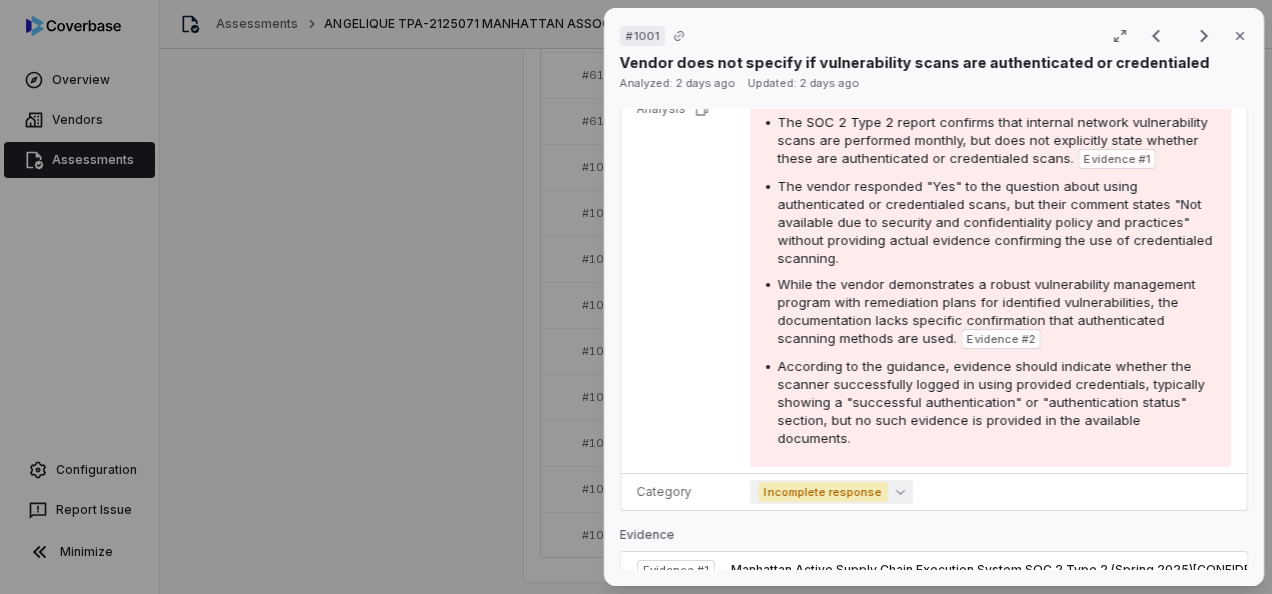click 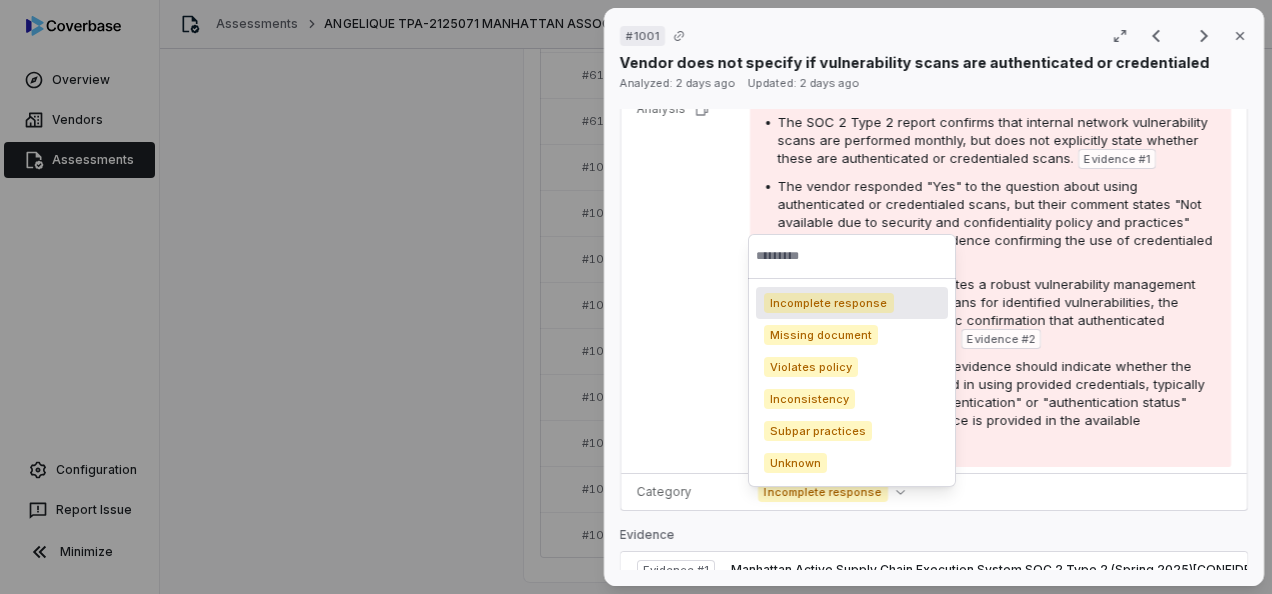 click on "Incomplete response" at bounding box center [990, 492] 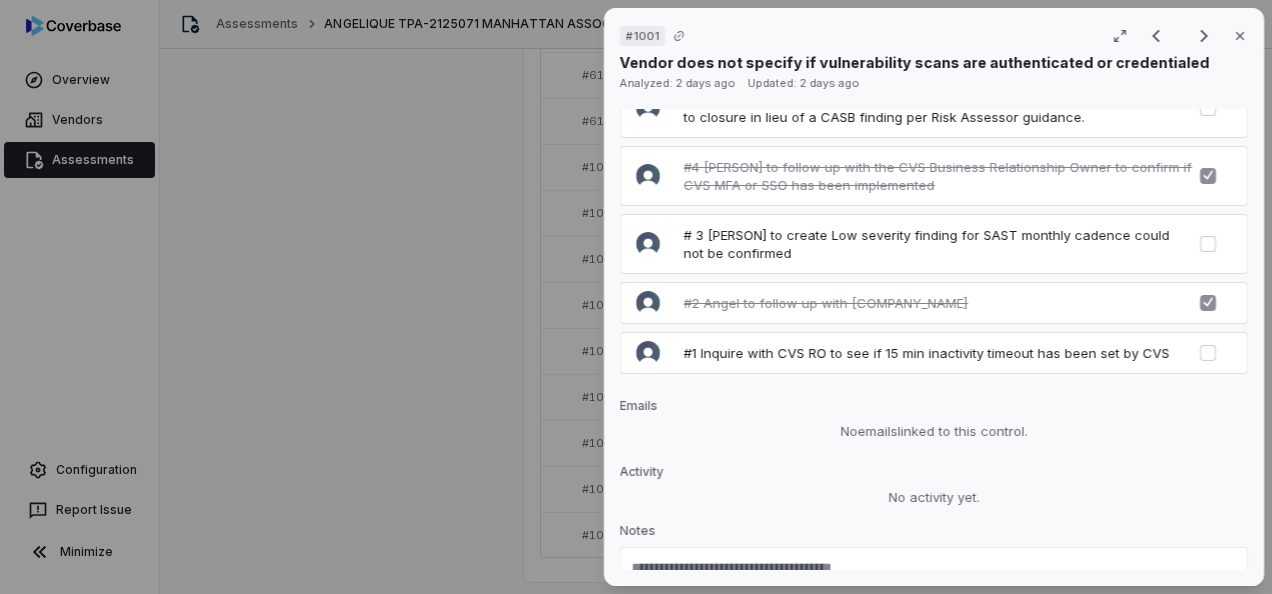 scroll, scrollTop: 1500, scrollLeft: 0, axis: vertical 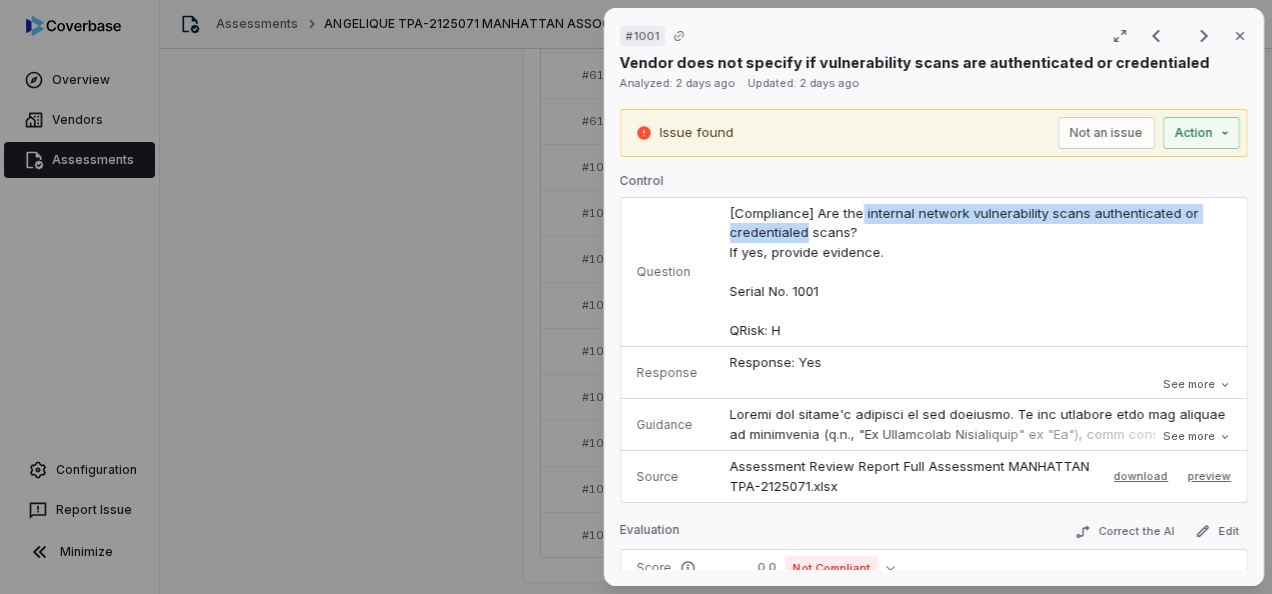 drag, startPoint x: 856, startPoint y: 211, endPoint x: 800, endPoint y: 239, distance: 62.609905 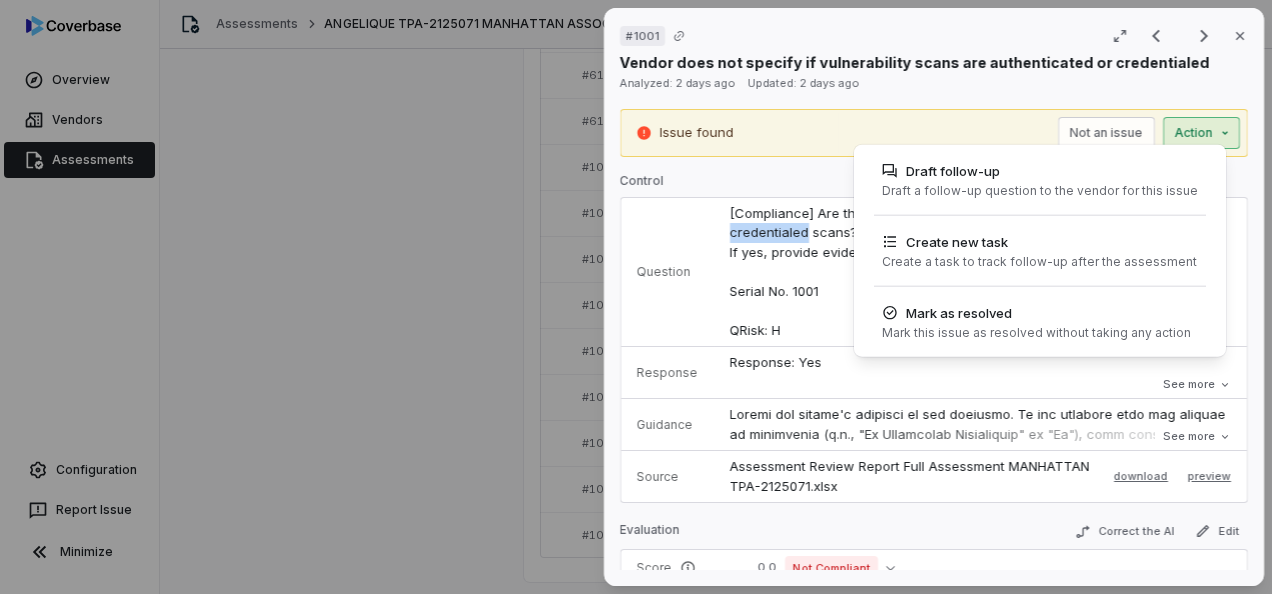 click on "# 1001 Result 15 of 22 Close Vendor does not specify if vulnerability scans are authenticated or credentialed Analyzed: 2 days ago Updated: 2 days ago Issue found Not an issue Action Draft follow-up Draft a follow-up question to the vendor for this issue Create new task Create a task to track follow-up after the assessment Mark as resolved Mark this issue as resolved without taking any action Control Question [Compliance] Are the internal network vulnerability scans authenticated or credentialed scans?
If yes, provide evidence.
Serial No. 1001
QRisk: H Response Response: Yes
Comment: Not available due to security and confidentiality policy and practices
Attachments: Placeholder For Evidences - Please refer to specific evidence noted in comments.pdf
Is Evaluation Recommended: Yes Response: Yes
Comment: Not available due to security and confidentiality policy and practices
Attachments: Placeholder For Evidences - Please refer to specific evidence noted in comments.pdf
Is Evaluation Recommended: Yes Edit" at bounding box center (636, 297) 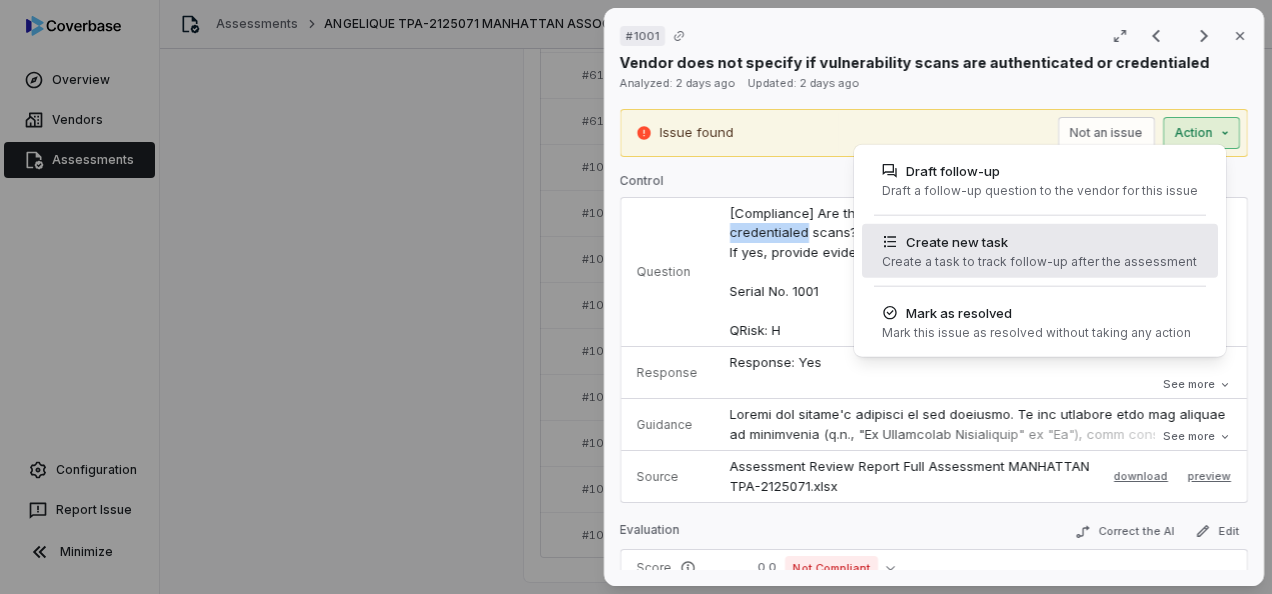 click on "Create new task" at bounding box center [1039, 242] 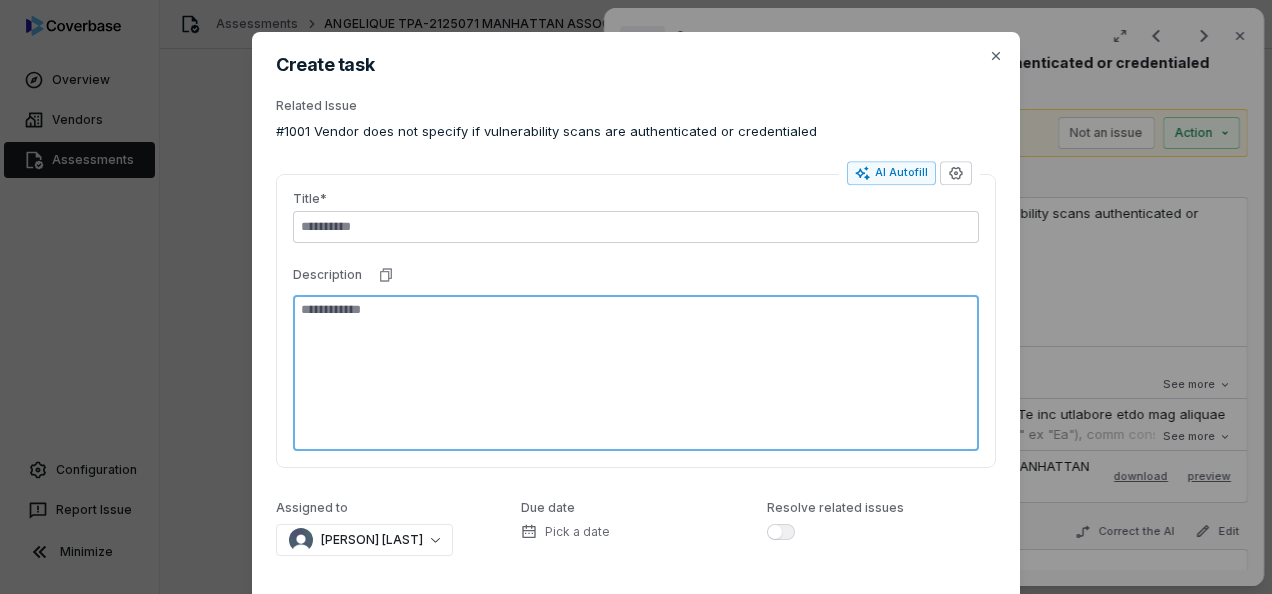 click at bounding box center [636, 373] 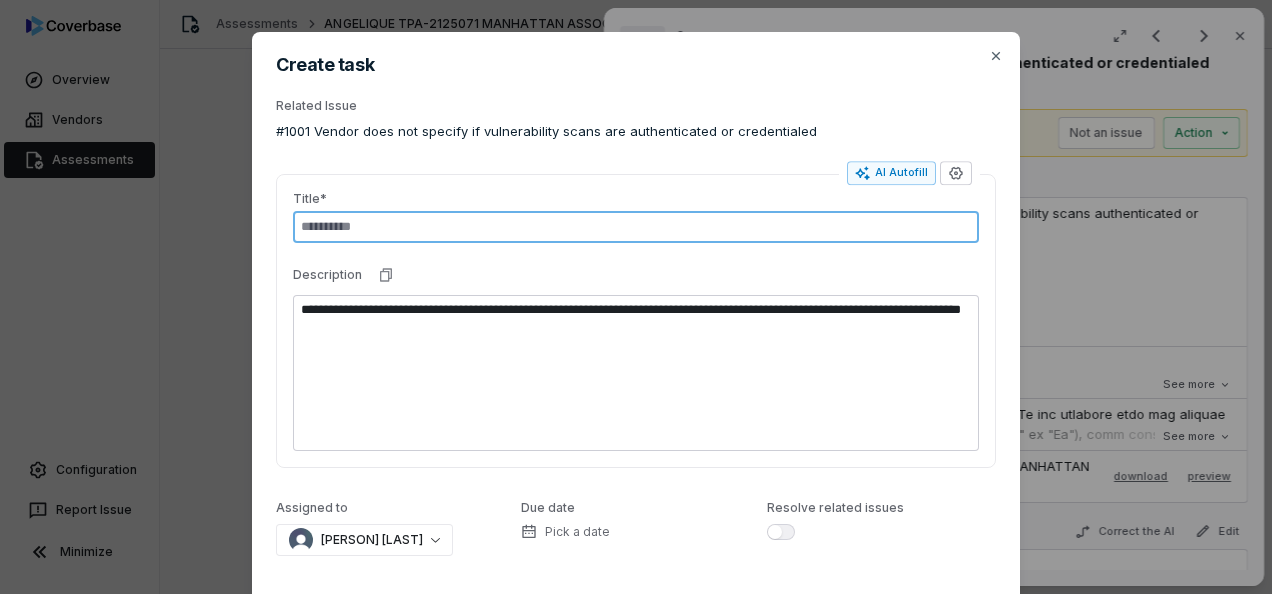 click at bounding box center (636, 227) 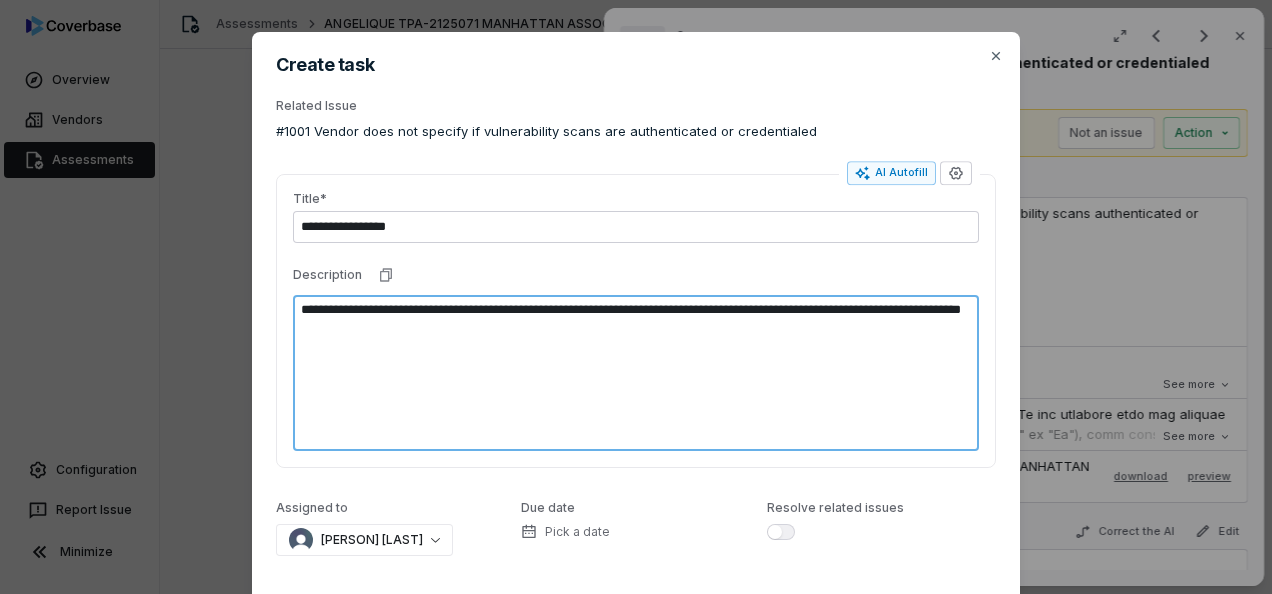 drag, startPoint x: 718, startPoint y: 309, endPoint x: 736, endPoint y: 327, distance: 25.455845 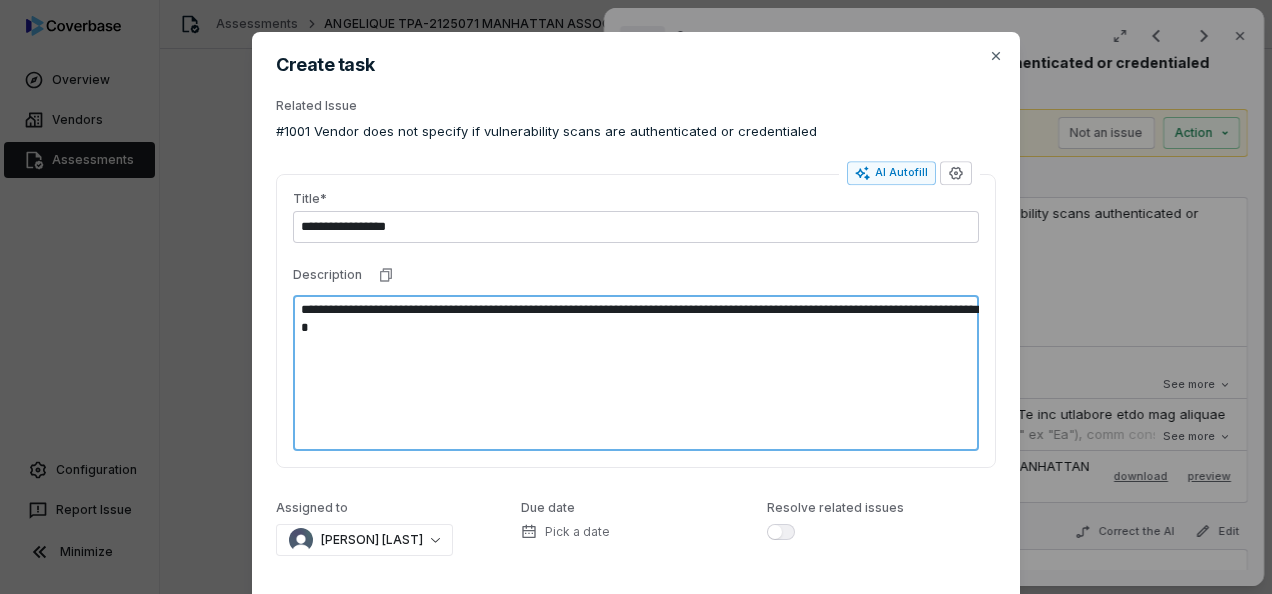 drag, startPoint x: 716, startPoint y: 309, endPoint x: 500, endPoint y: 338, distance: 217.93806 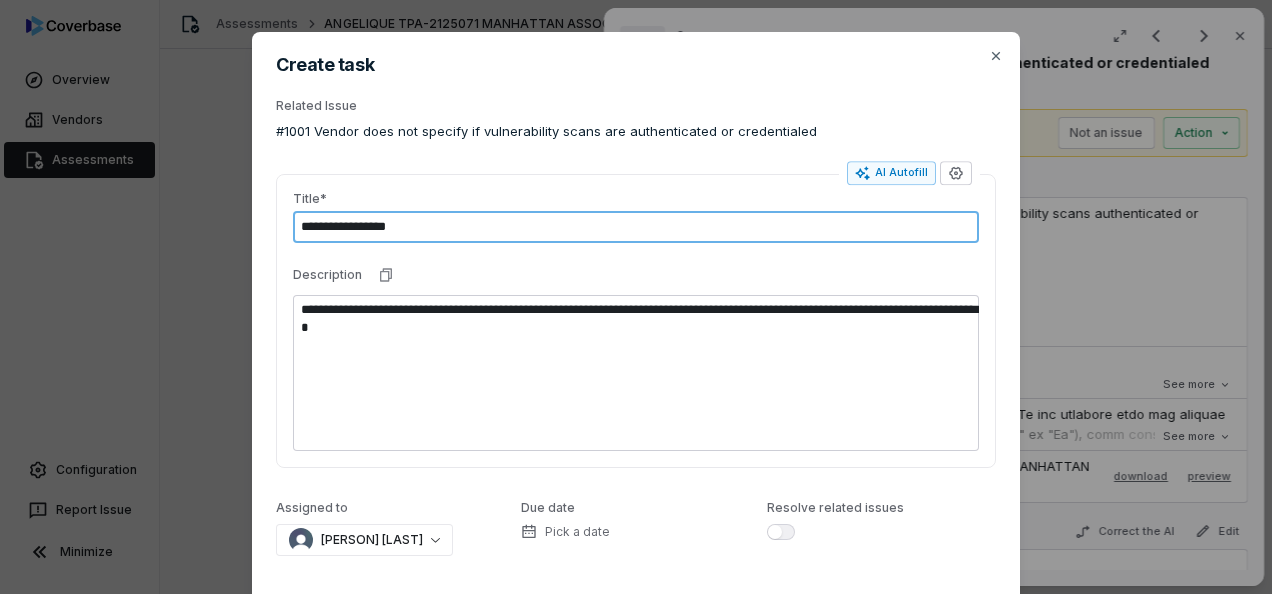 click on "**********" at bounding box center [636, 227] 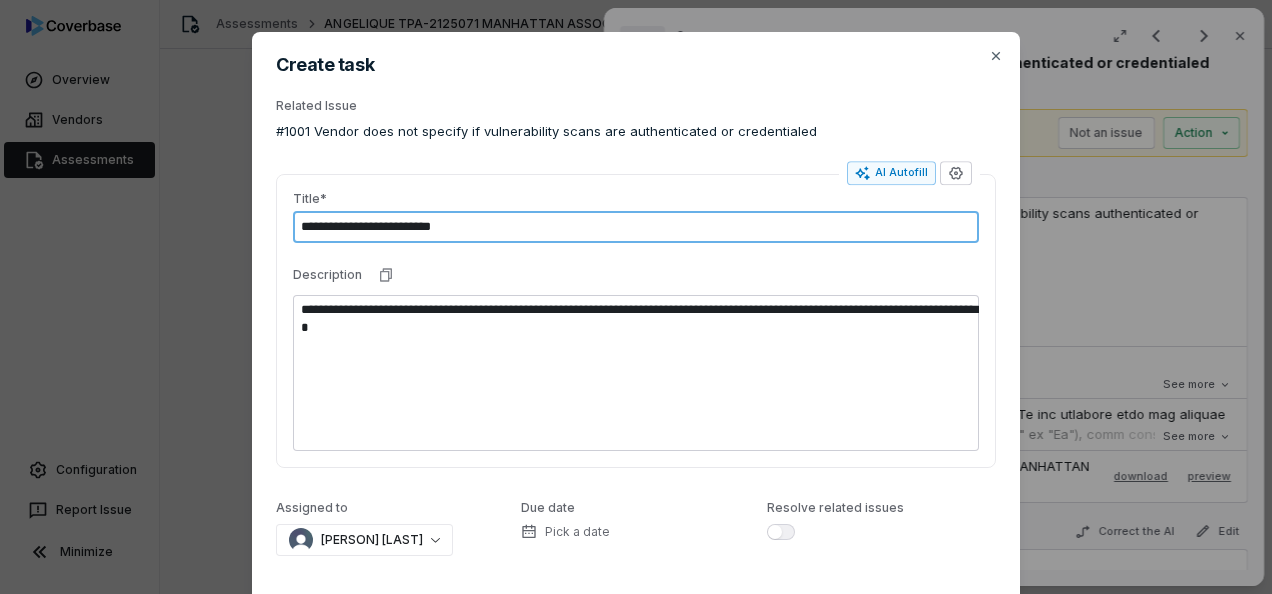 click on "**********" at bounding box center [636, 227] 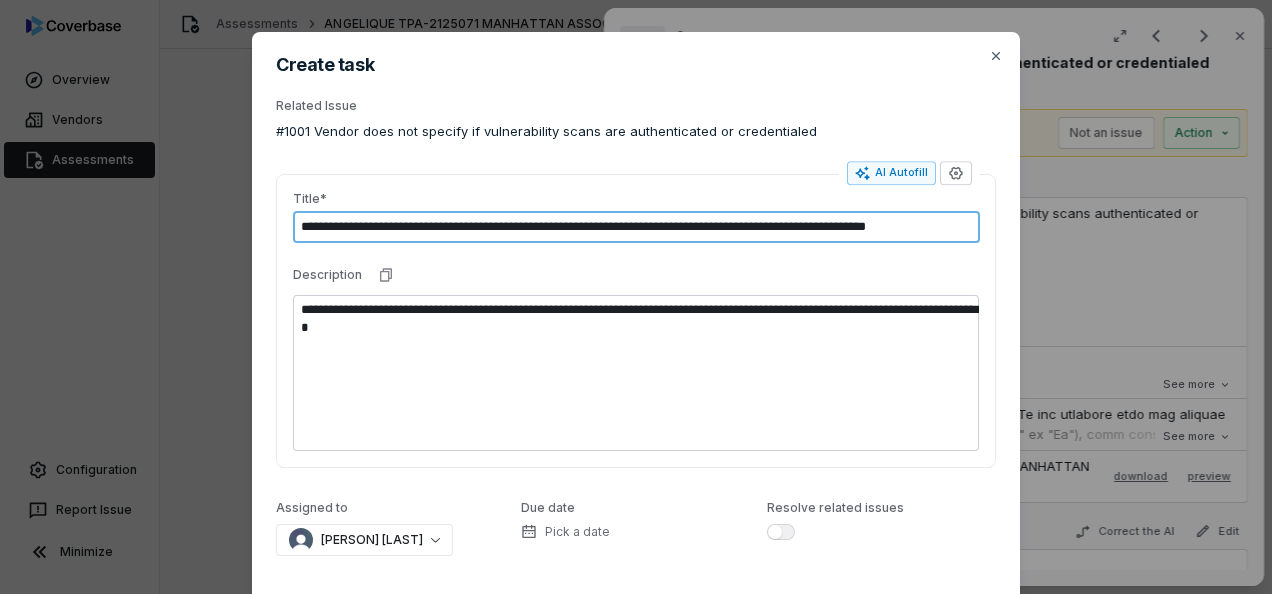 scroll, scrollTop: 0, scrollLeft: 18, axis: horizontal 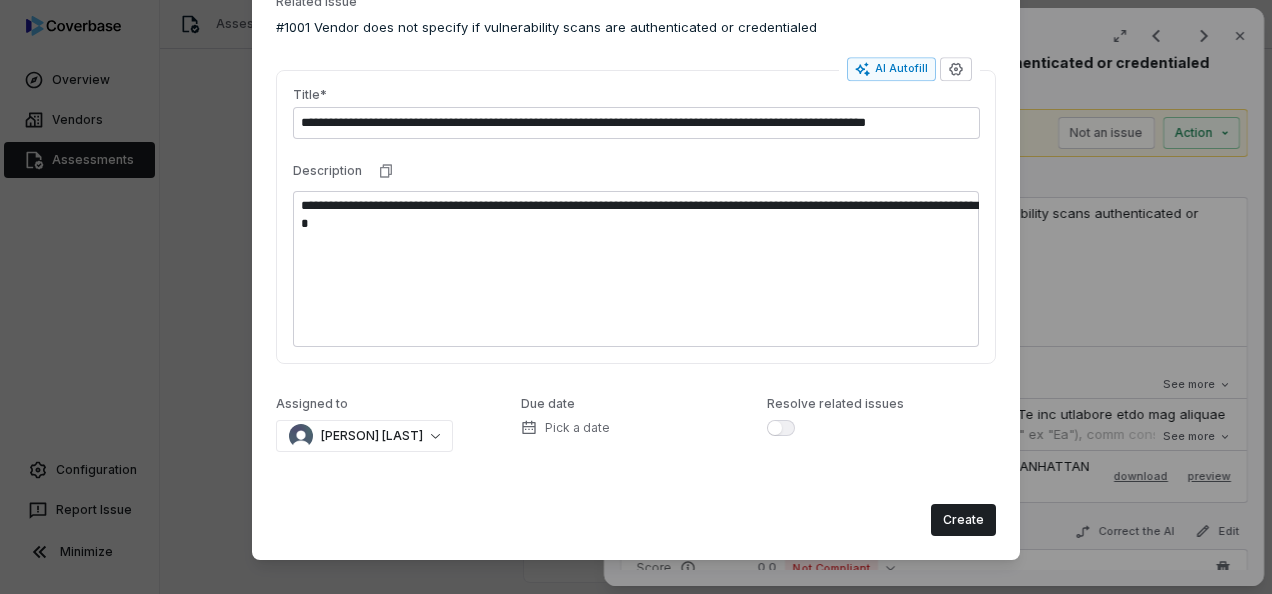 drag, startPoint x: 960, startPoint y: 523, endPoint x: 912, endPoint y: 561, distance: 61.220913 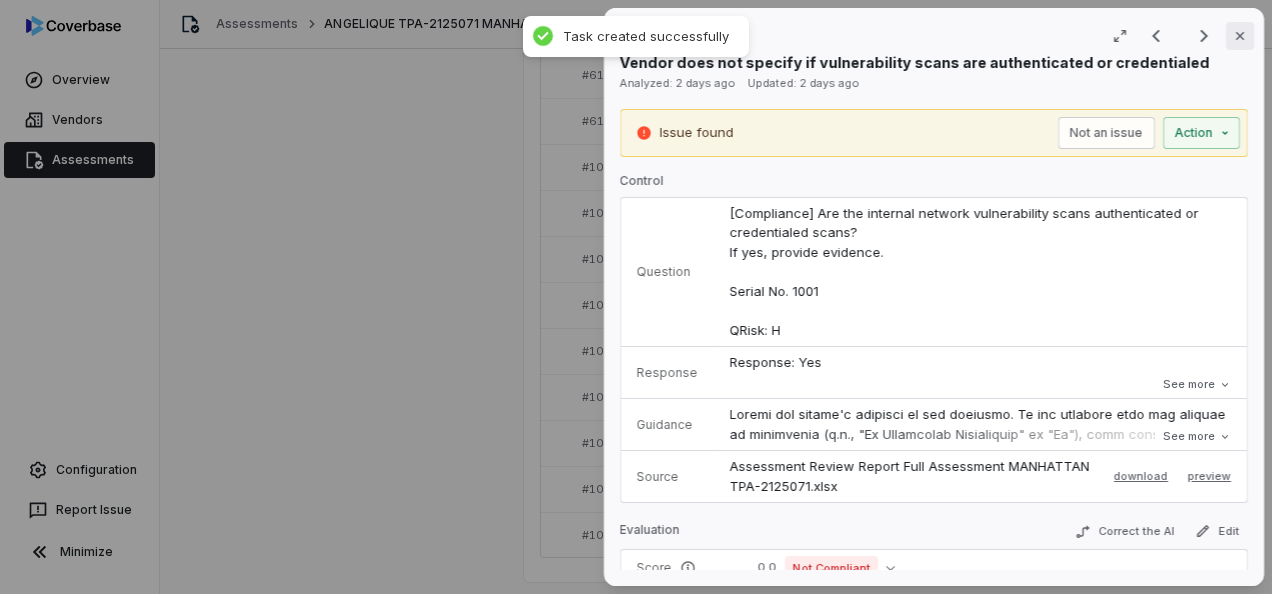 click on "Close" at bounding box center [1240, 36] 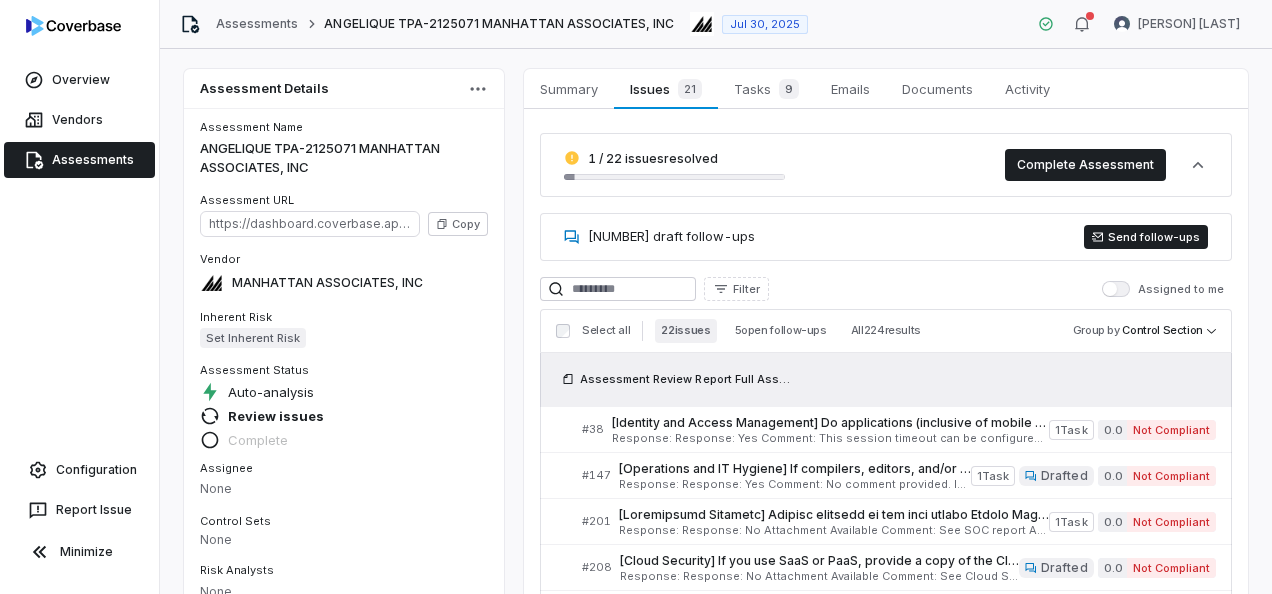 scroll, scrollTop: 700, scrollLeft: 0, axis: vertical 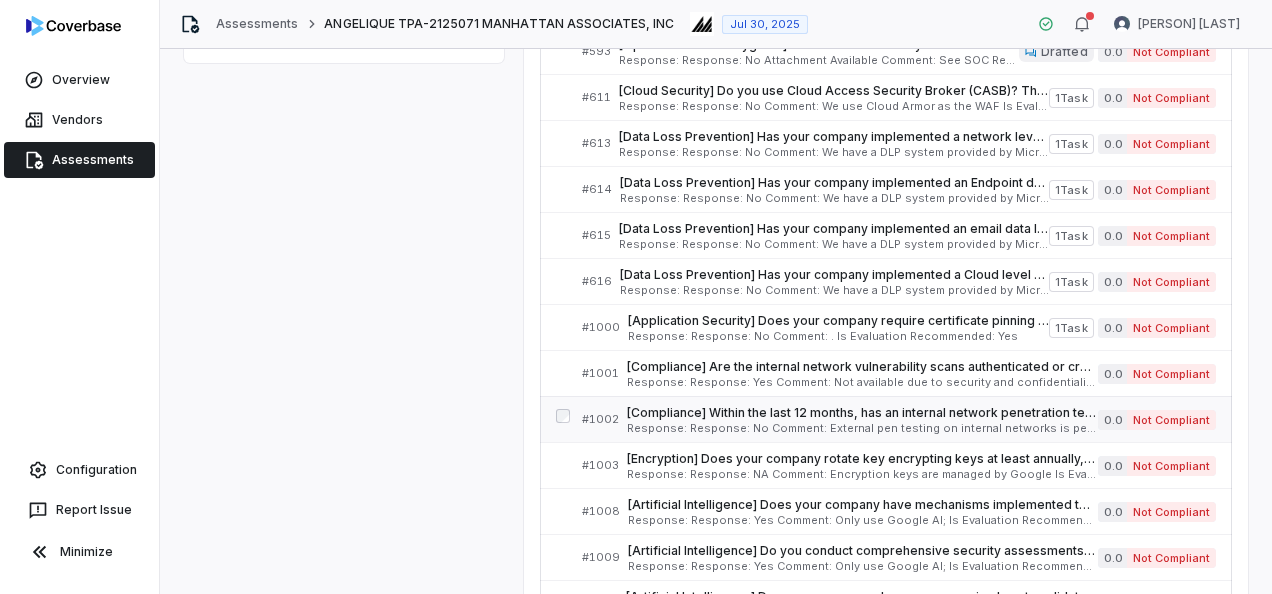 click on "[Compliance] Within the last 12 months, has an internal network penetration test been conducted by an independent party?
If yes, provide a summary of the most recent internal network penetration test.
Executive level summary is acceptable, but needs to include date, scope and number of issues by severity. Date of penetration test should be within the last 12 months and if high or above items were identified - remediation evidence is required.
Serial No. 1002
QRisk: C" at bounding box center (862, 413) 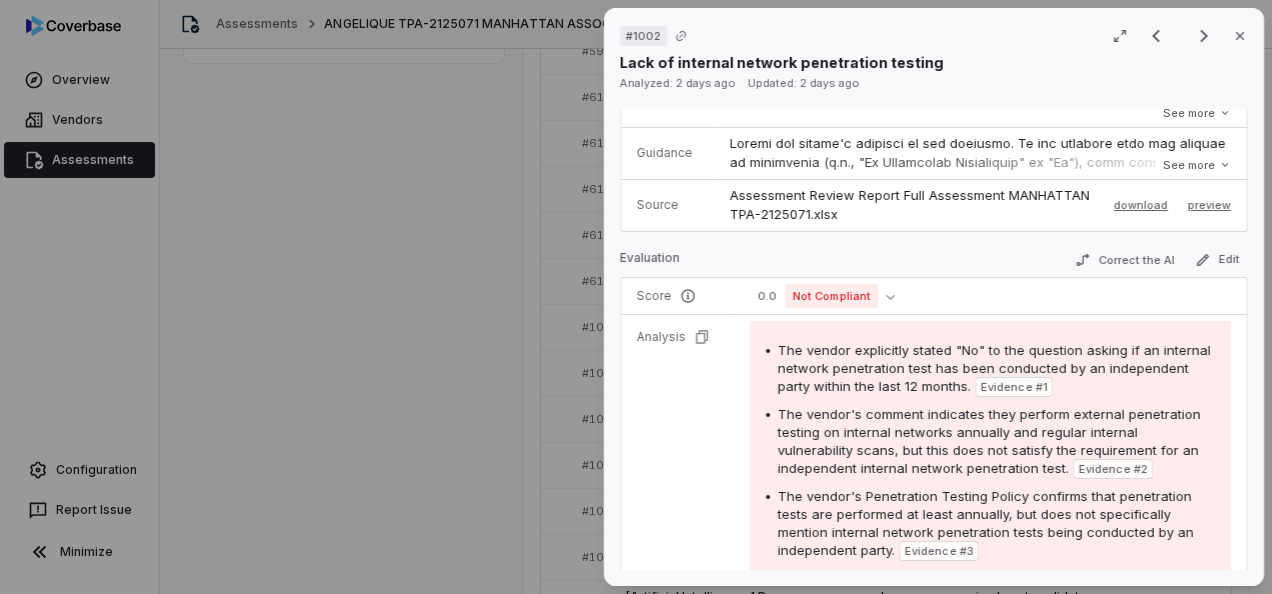 scroll, scrollTop: 400, scrollLeft: 0, axis: vertical 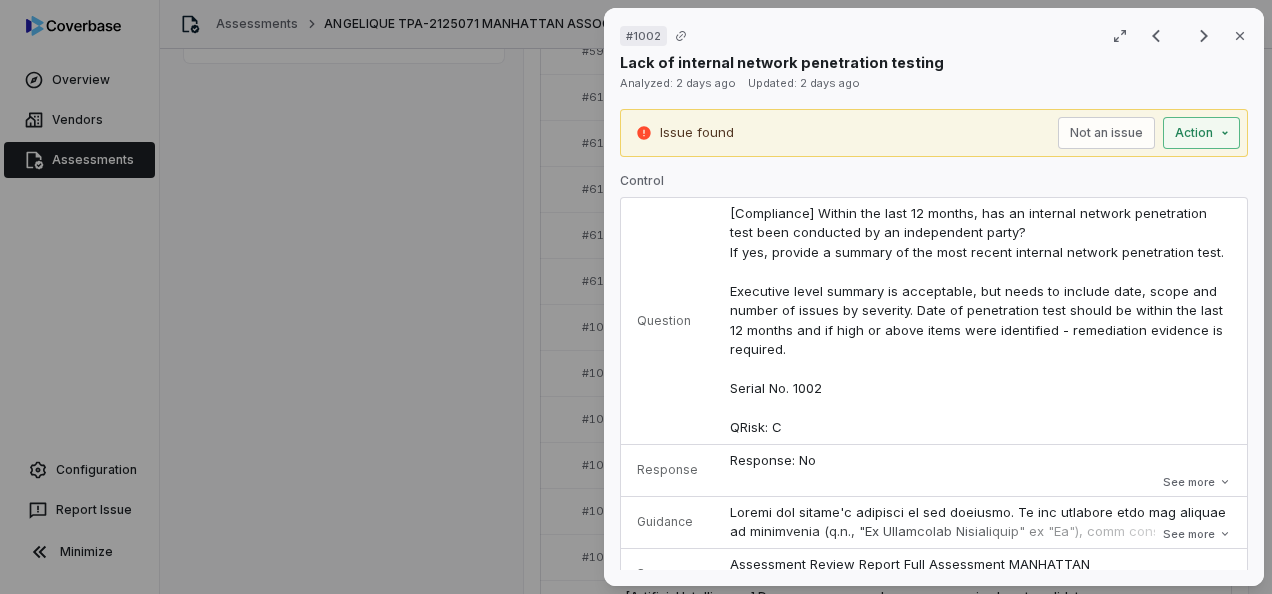 click on "Action" at bounding box center (1201, 133) 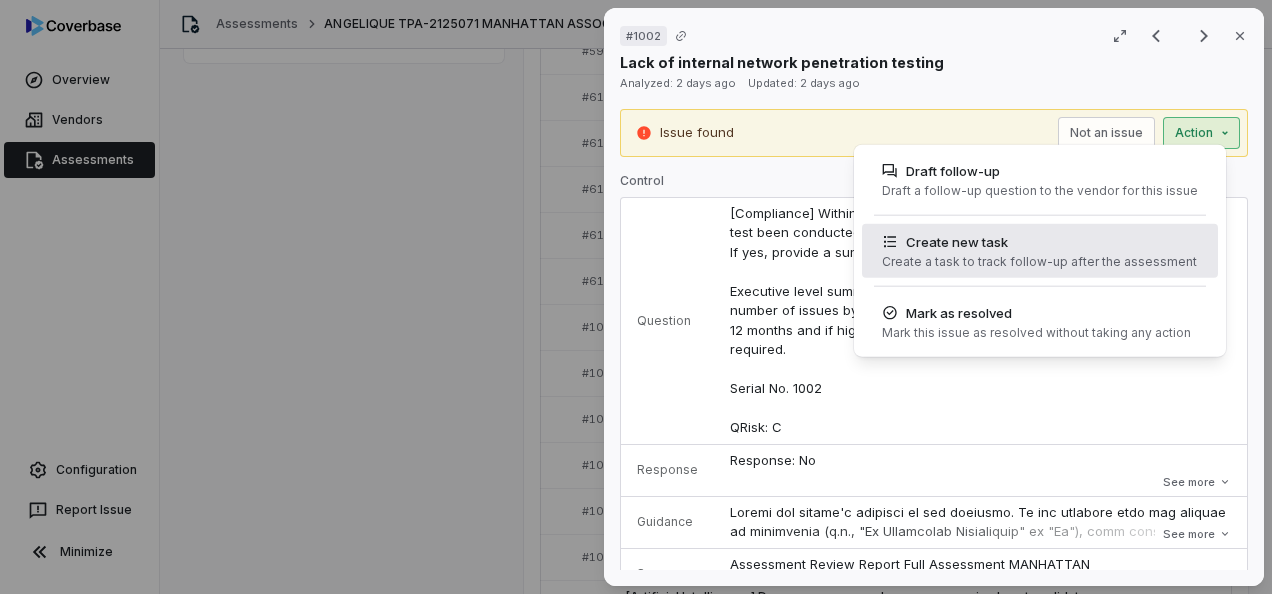 click on "Create new task" at bounding box center (1039, 242) 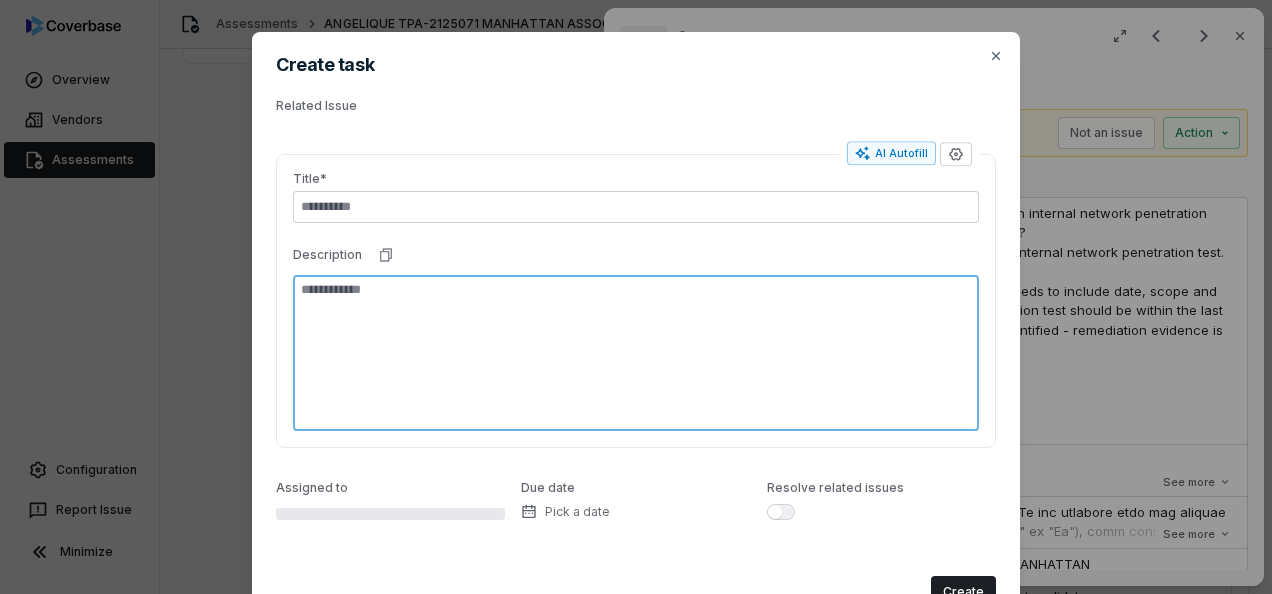 click at bounding box center [636, 353] 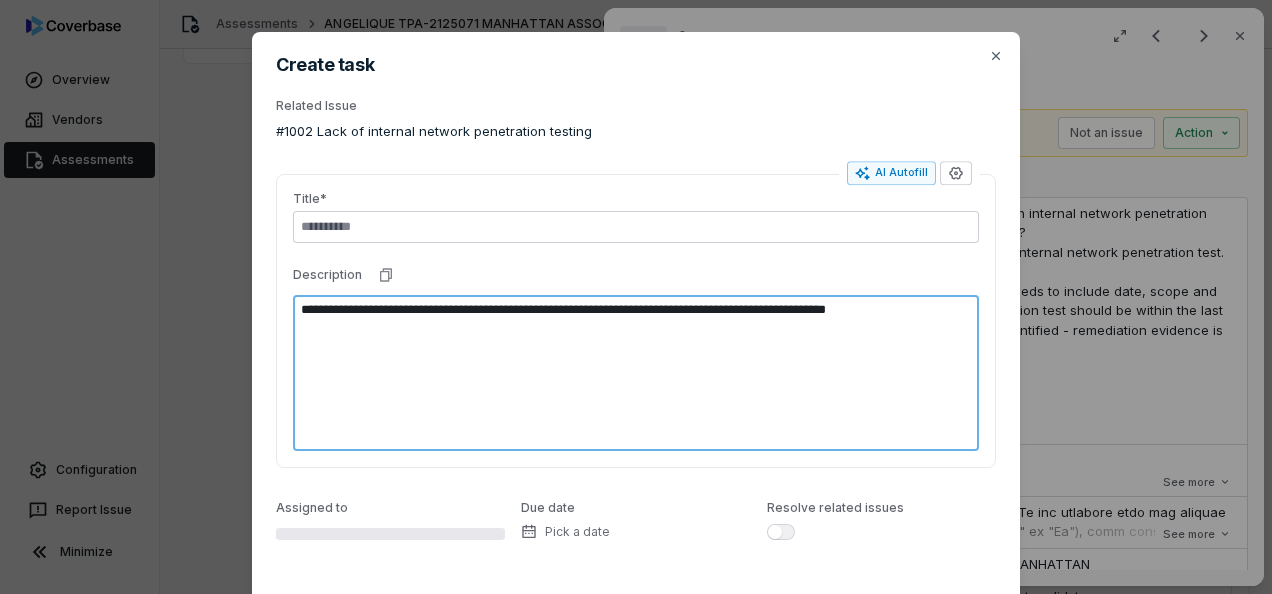 click on "**********" at bounding box center (636, 373) 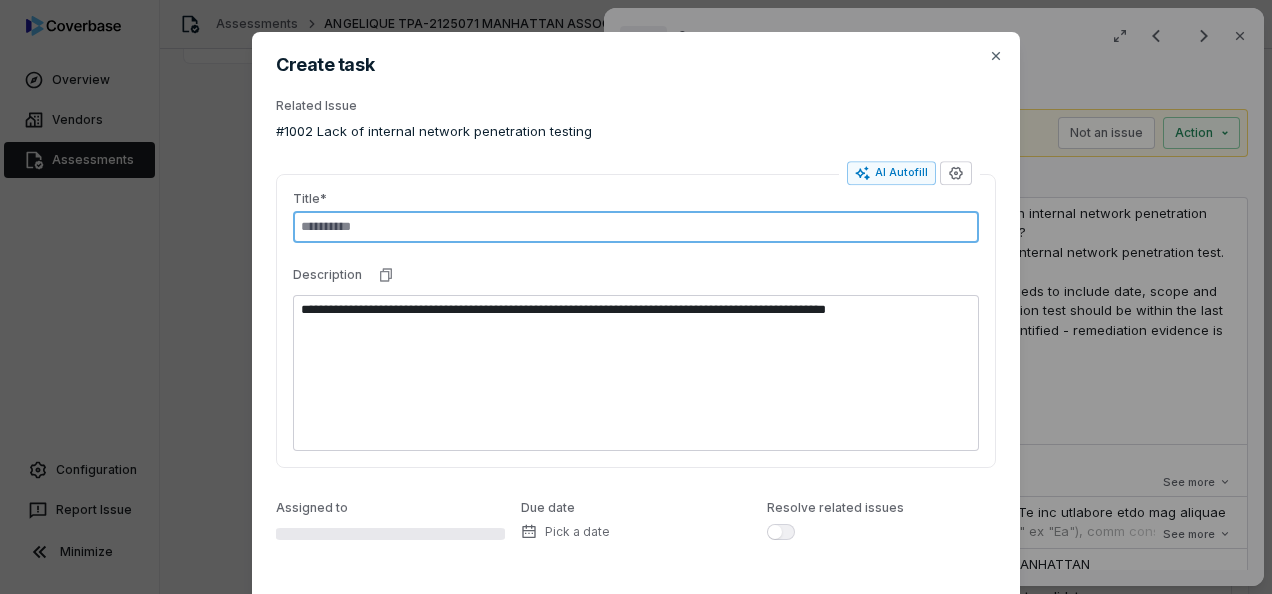 click at bounding box center (636, 227) 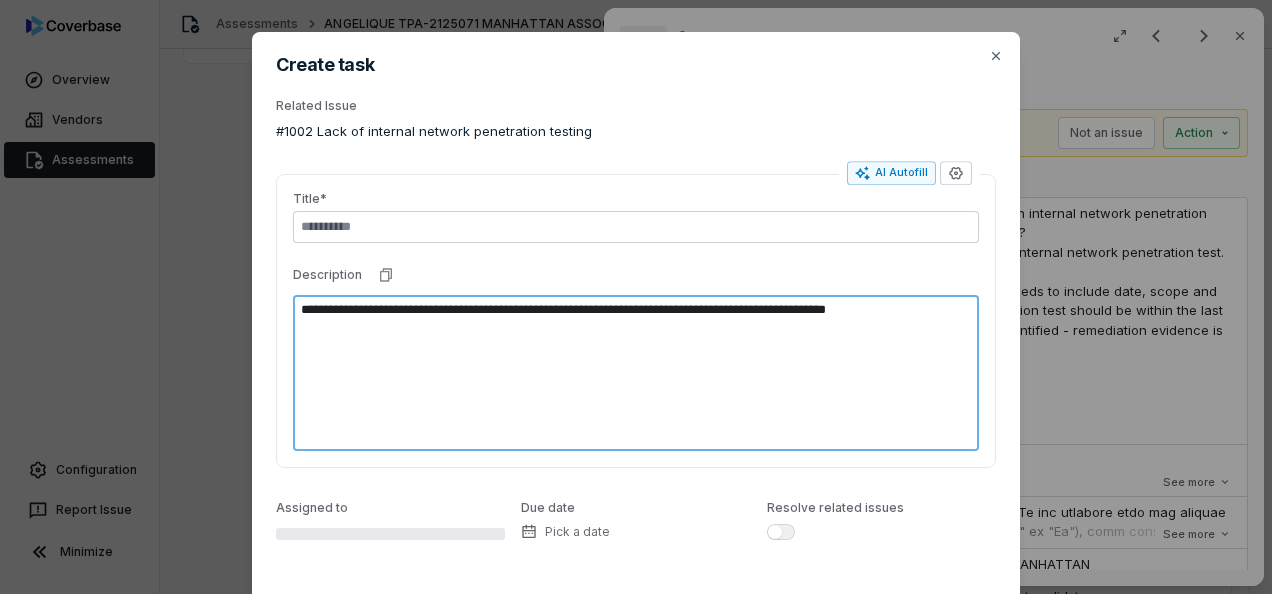 click on "**********" at bounding box center [636, 373] 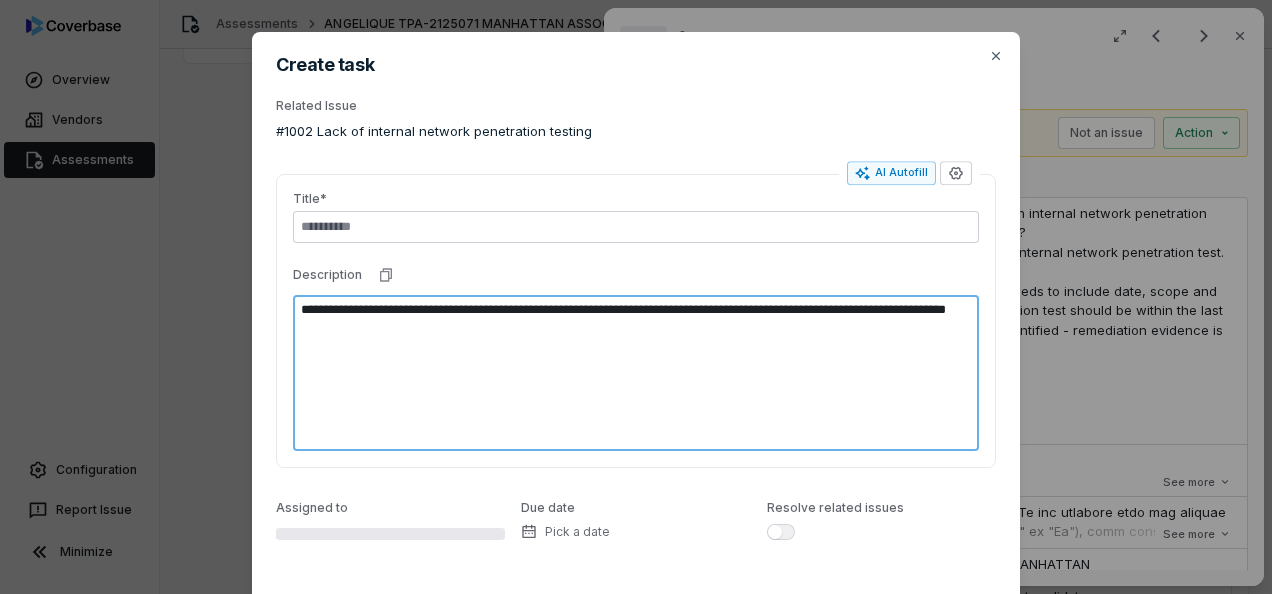 drag, startPoint x: 432, startPoint y: 327, endPoint x: 295, endPoint y: 312, distance: 137.81873 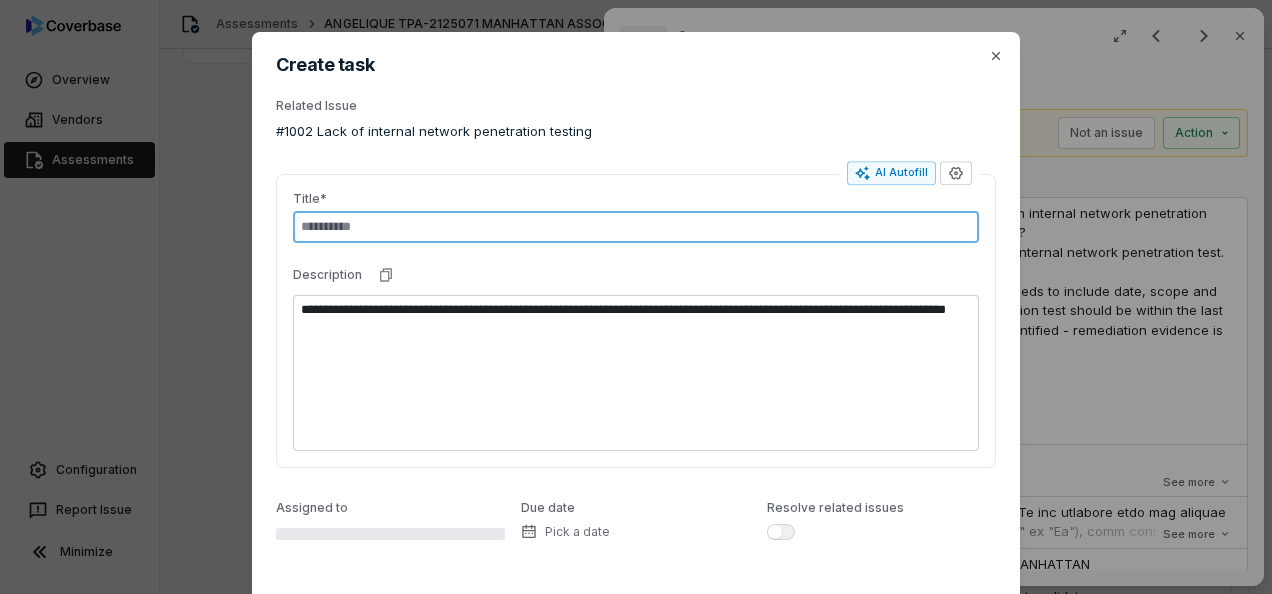 click at bounding box center [636, 227] 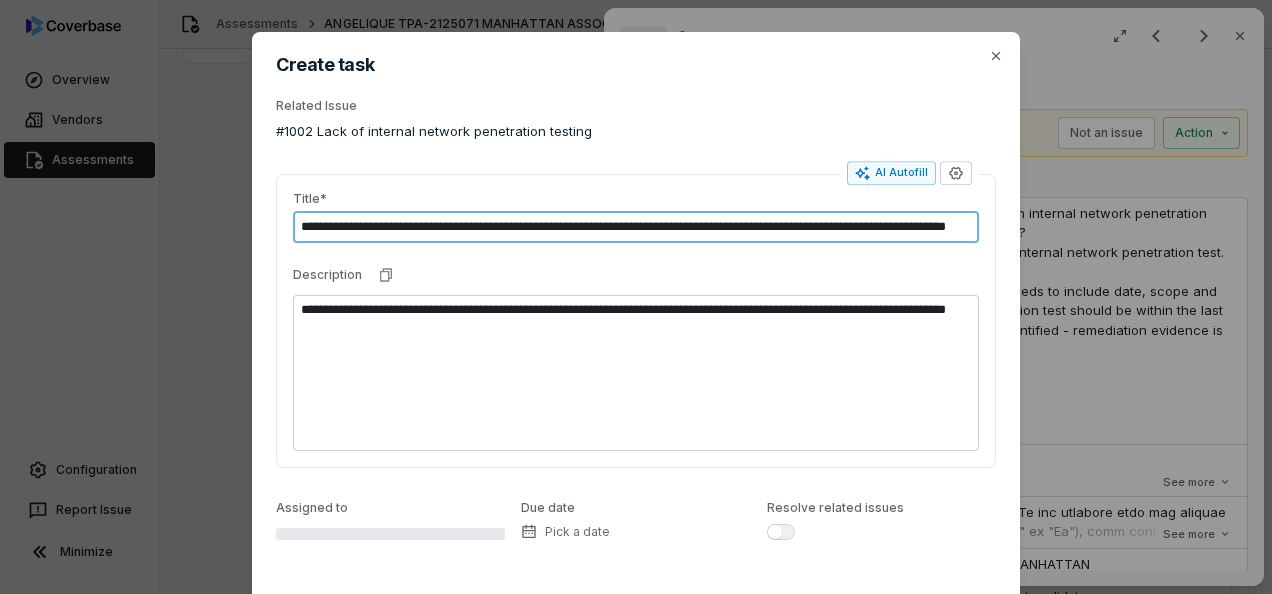scroll, scrollTop: 0, scrollLeft: 128, axis: horizontal 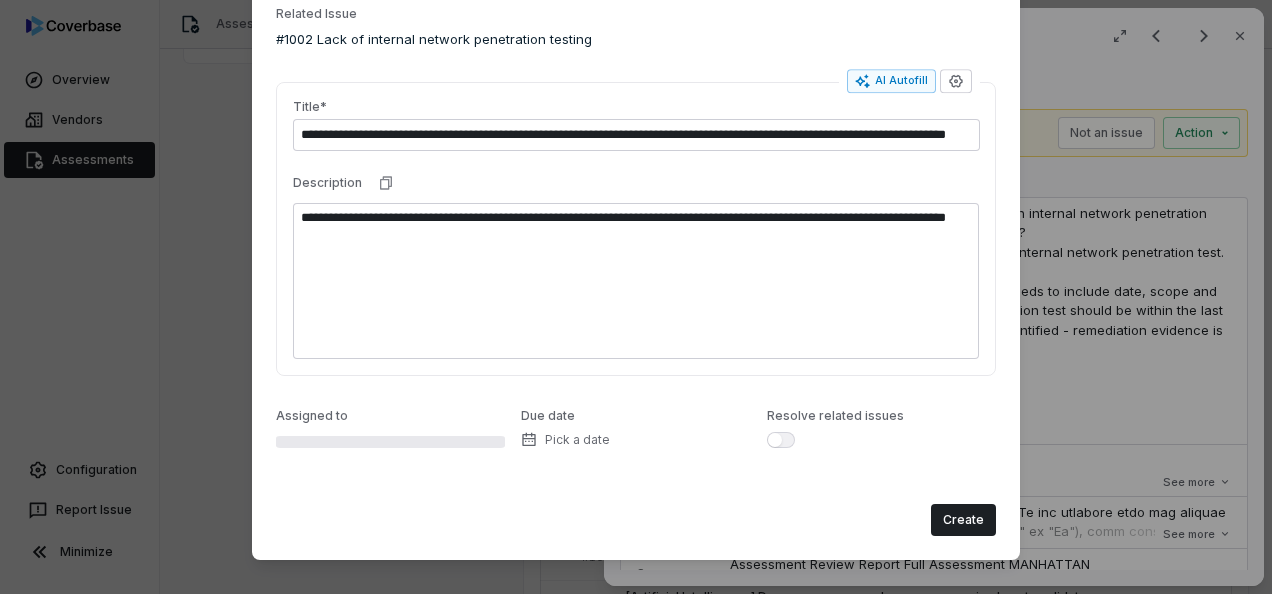 drag, startPoint x: 958, startPoint y: 516, endPoint x: 731, endPoint y: 585, distance: 237.25514 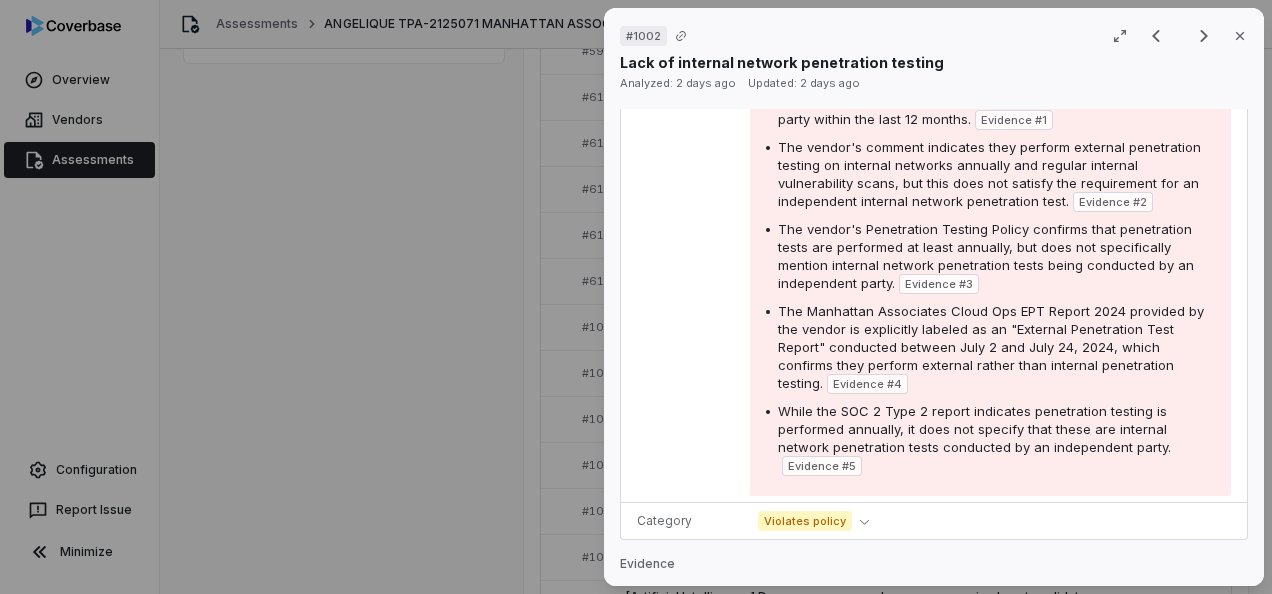 scroll, scrollTop: 1000, scrollLeft: 0, axis: vertical 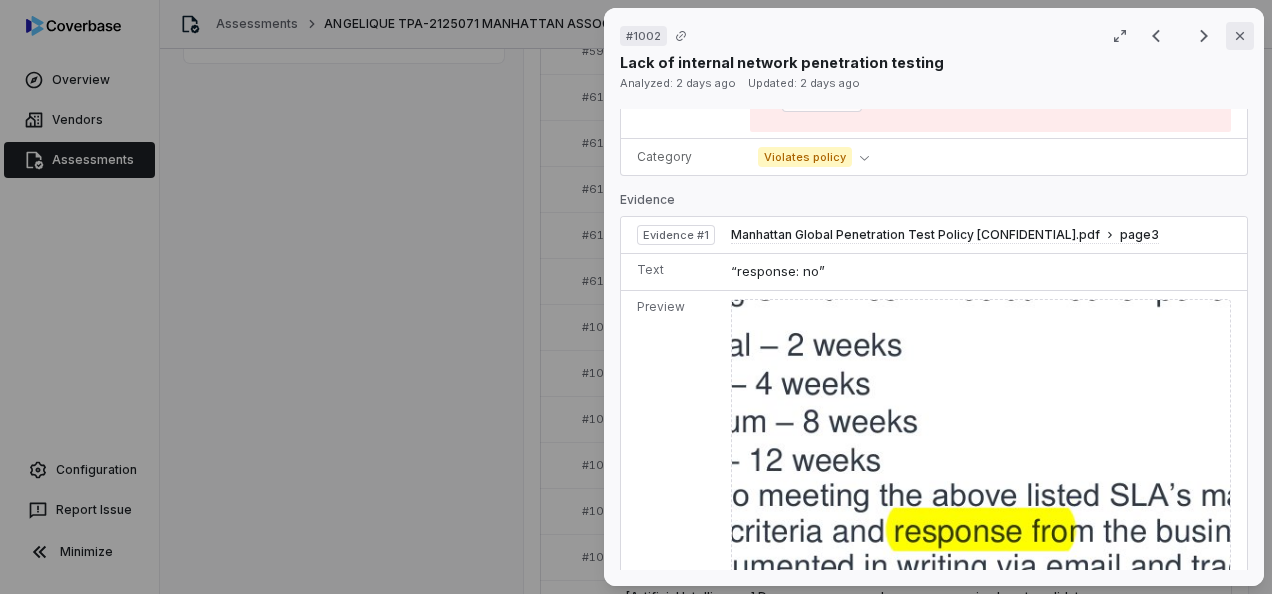 click 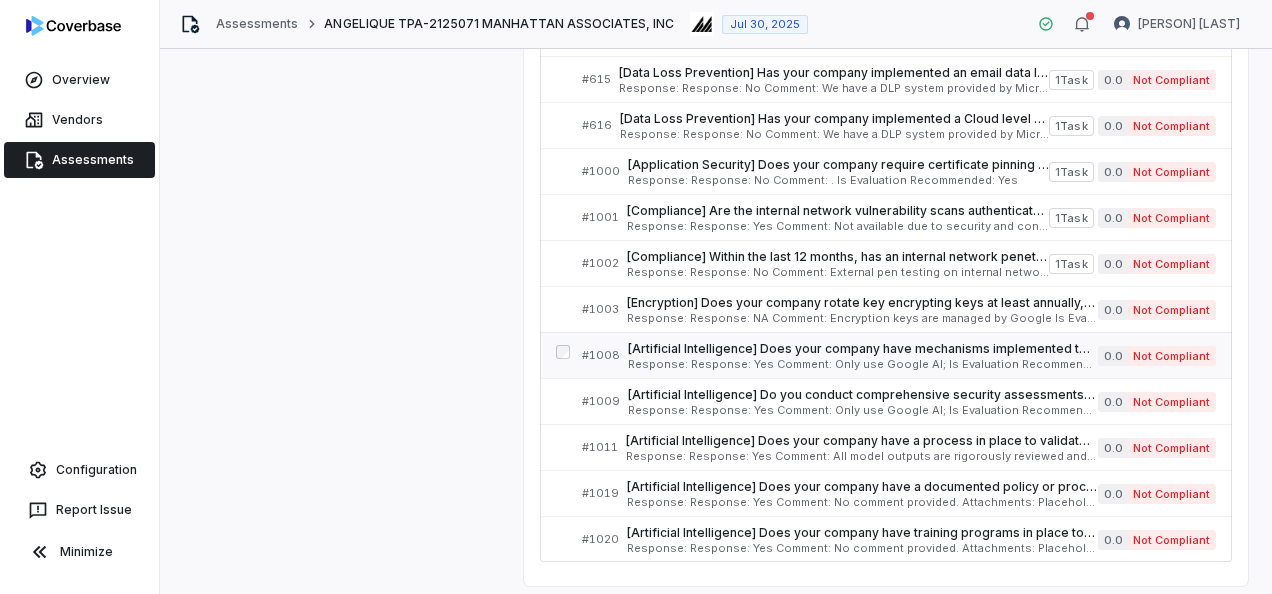 scroll, scrollTop: 860, scrollLeft: 0, axis: vertical 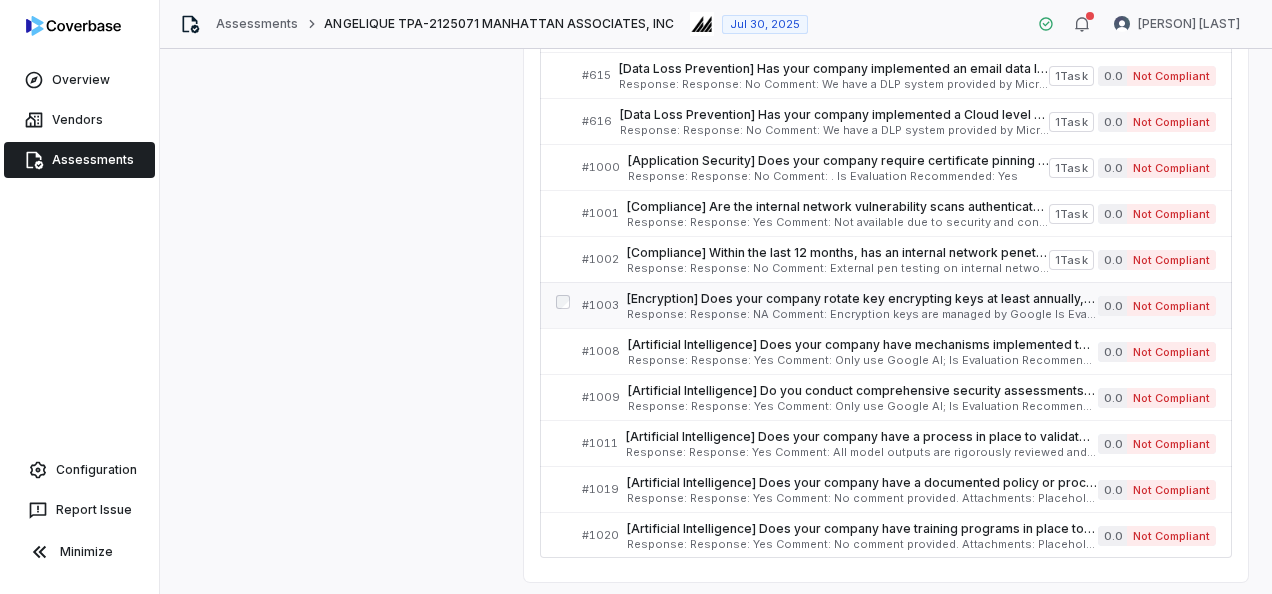 click on "[Encryption] Does your company rotate key encrypting keys at least annually, all other encryption keys at least once every 3 years, and rotate encryption keys if compromised?
Serial No. 1003
QRisk: C" at bounding box center (862, 299) 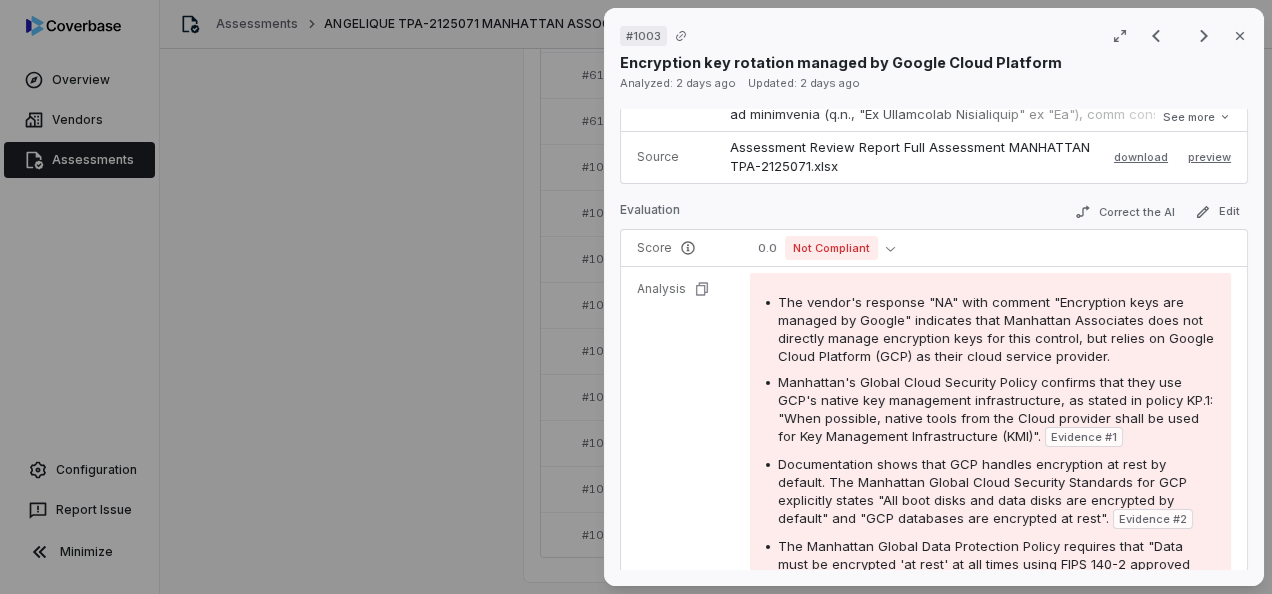 scroll, scrollTop: 0, scrollLeft: 0, axis: both 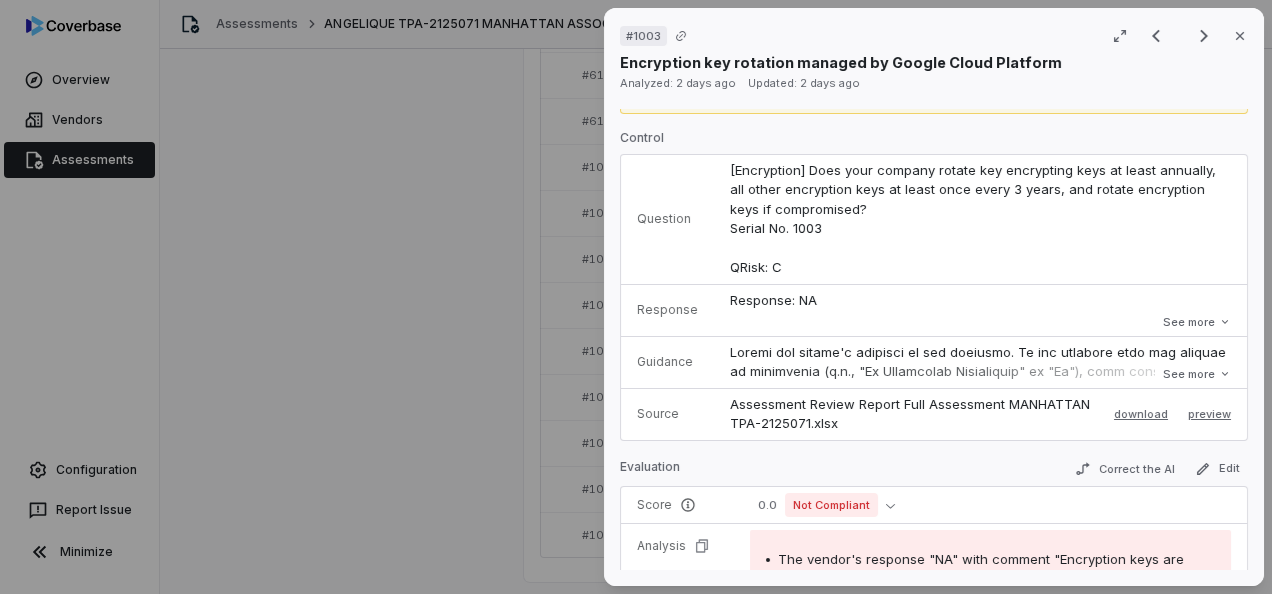 click on "Serial No. 1003
QRisk: C Response Response: NA
Comment: Encryption keys are managed by Google
Is Evaluation Recommended: Yes Response: NA
Comment: Encryption keys are managed by Google
Is Evaluation Recommended: Yes See more Guidance See more Source Assessment Review Report Full Assessment [COMPANY] TPA-2125071.xlsx download preview Evaluation Correct the AI Edit   Score 0.0 Not Compliant Analysis The vendor's response "NA" with comment "Encryption keys are managed by Google" indicates that Manhattan Associates does not directly manage encryption keys for this control, but relies on Google Cloud Platform (GCP) as their cloud service provider. Evidence # 1 2 3" at bounding box center (636, 297) 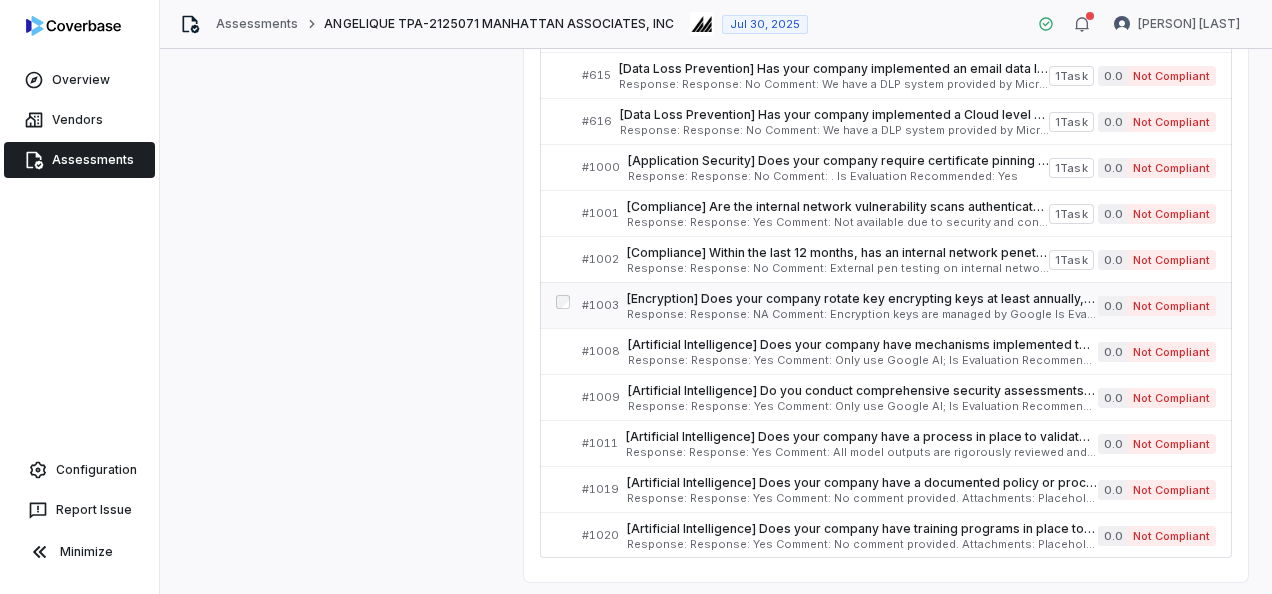 click on "[Encryption] Does your company rotate key encrypting keys at least annually, all other encryption keys at least once every 3 years, and rotate encryption keys if compromised?
Serial No. 1003
QRisk: C" at bounding box center (862, 299) 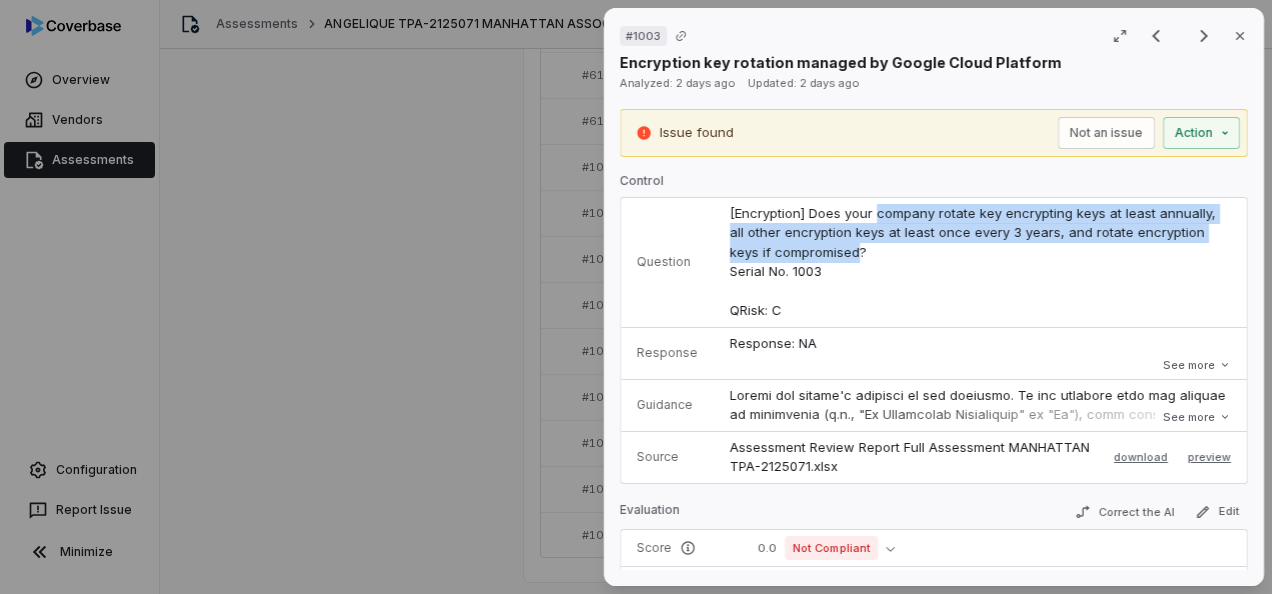 drag, startPoint x: 872, startPoint y: 212, endPoint x: 853, endPoint y: 248, distance: 40.706264 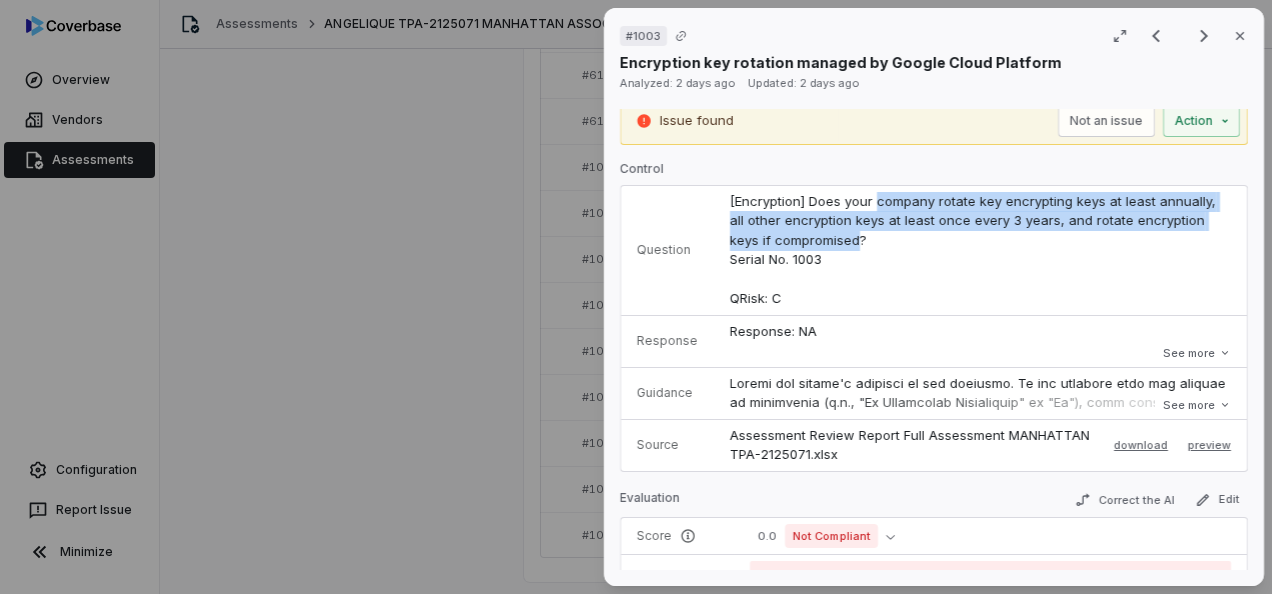 scroll, scrollTop: 0, scrollLeft: 0, axis: both 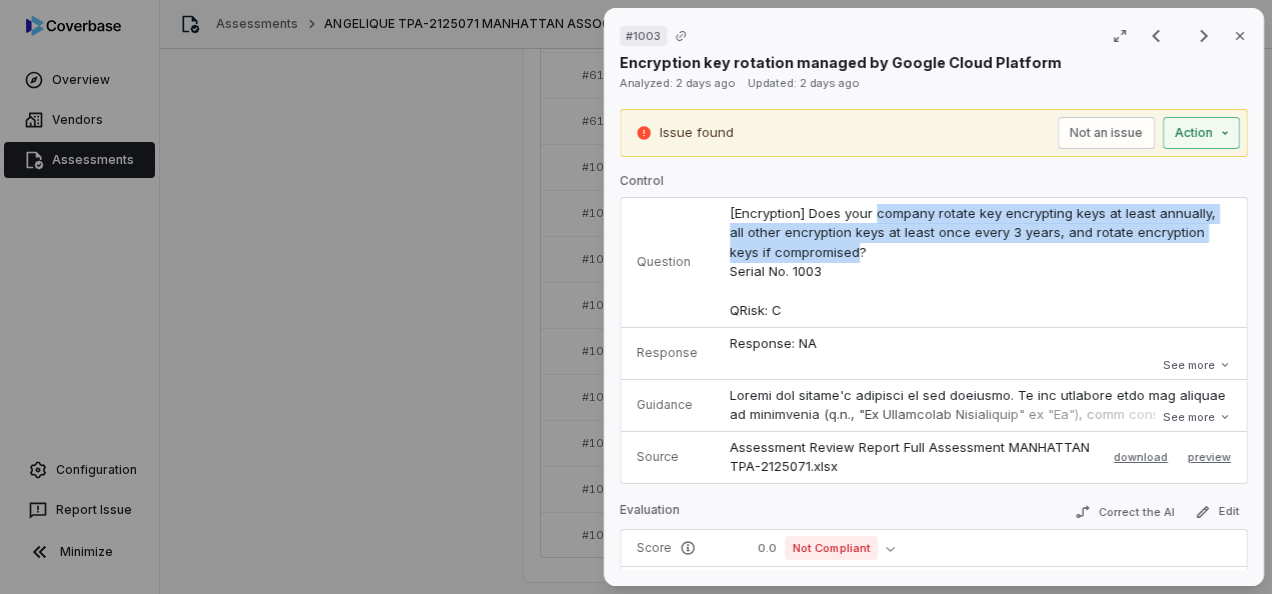 click on "Action" at bounding box center (1201, 133) 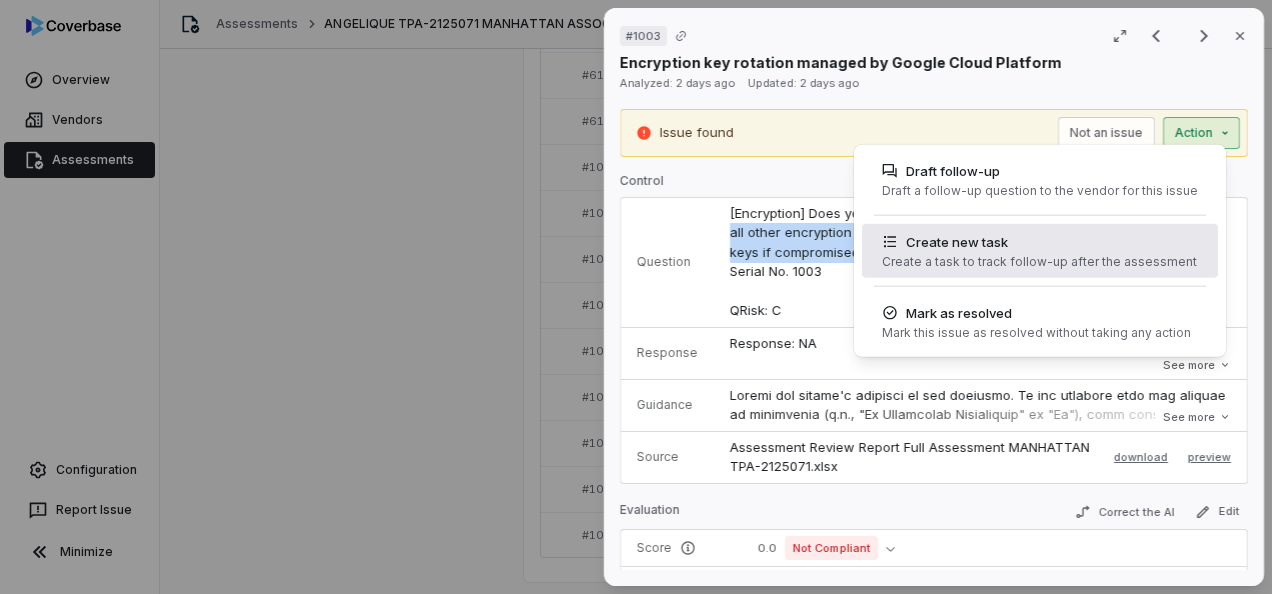 click on "Create new task" at bounding box center (1039, 242) 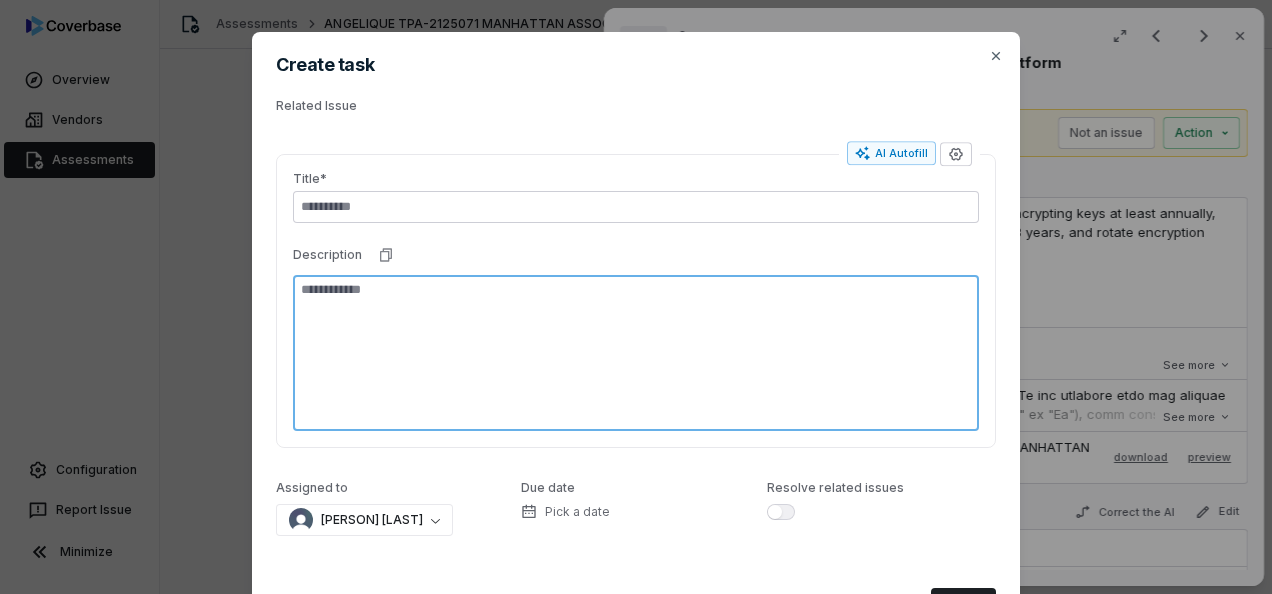 click at bounding box center [636, 353] 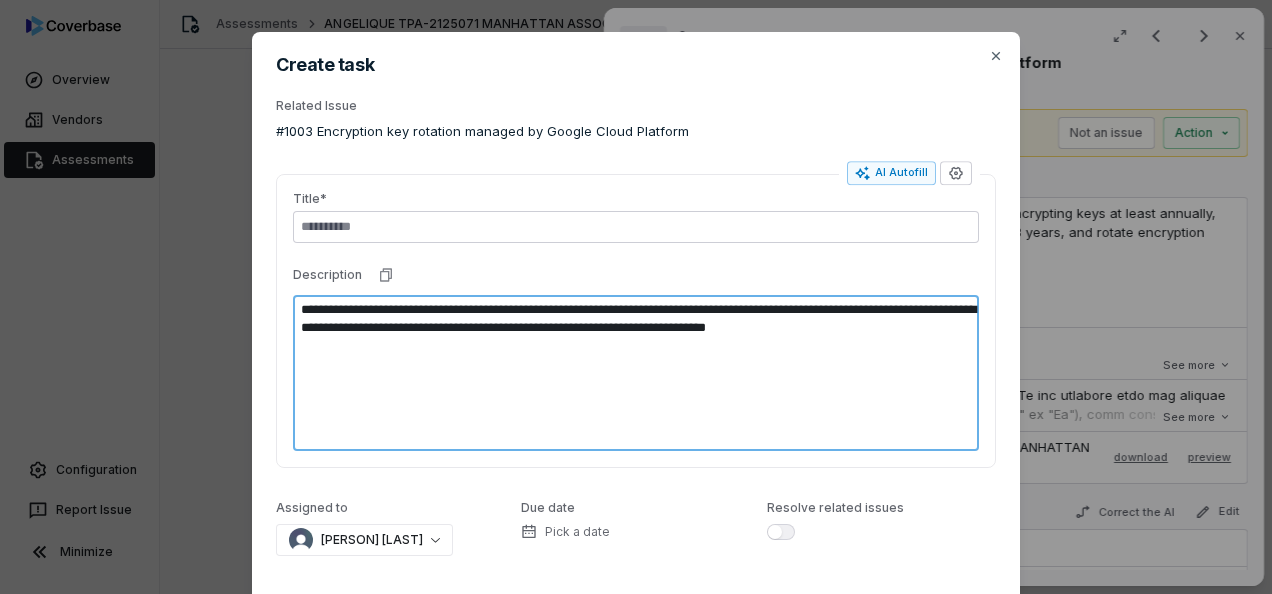 click on "**********" at bounding box center (636, 373) 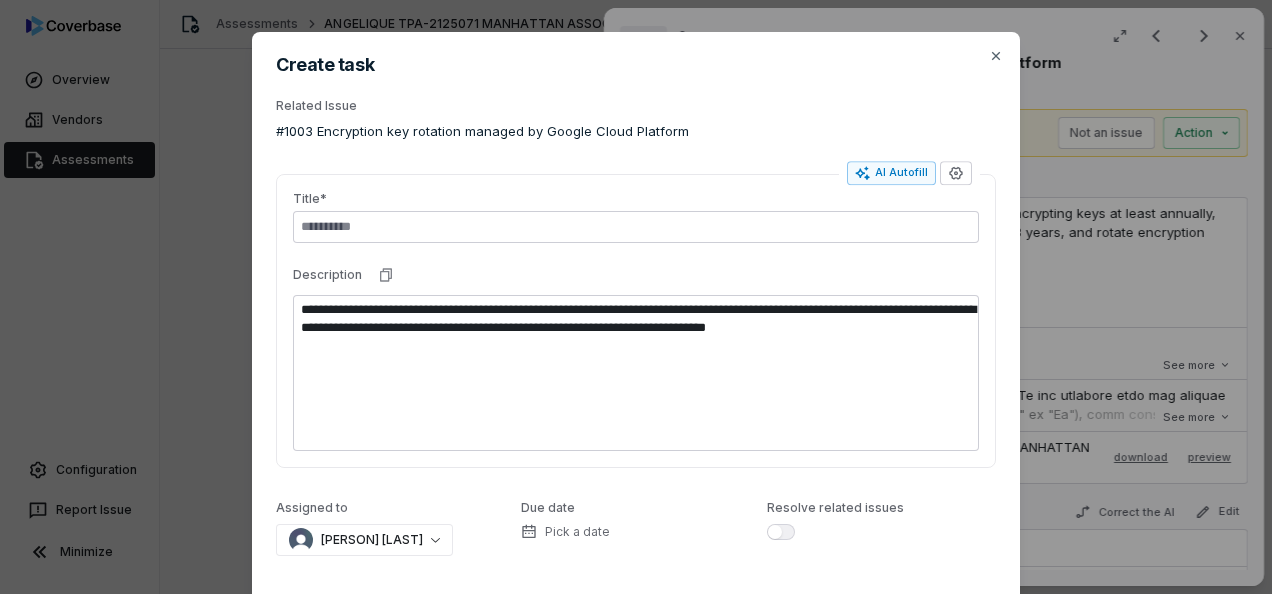 click on "**********" at bounding box center (636, 355) 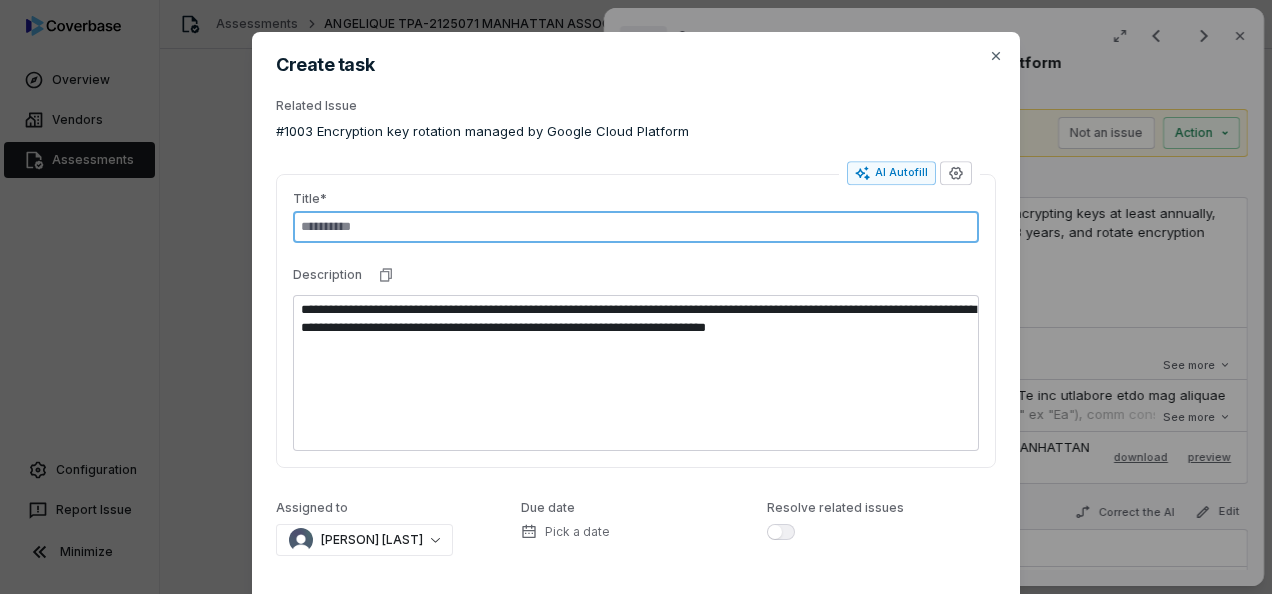 click at bounding box center (636, 227) 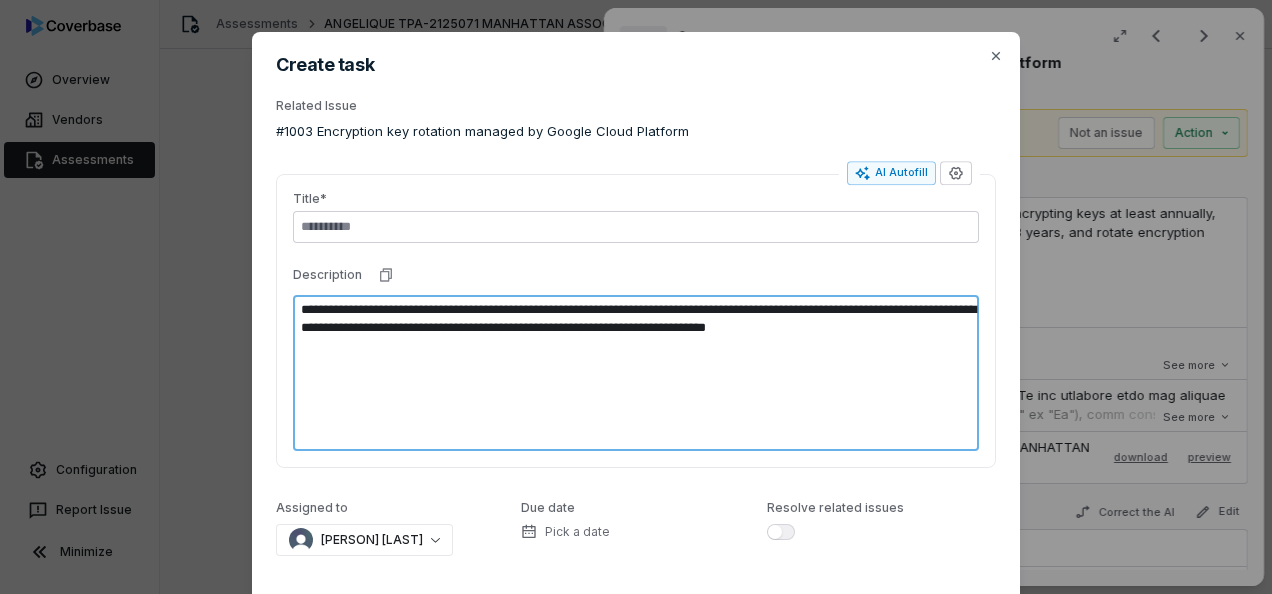 drag, startPoint x: 292, startPoint y: 308, endPoint x: 766, endPoint y: 306, distance: 474.0042 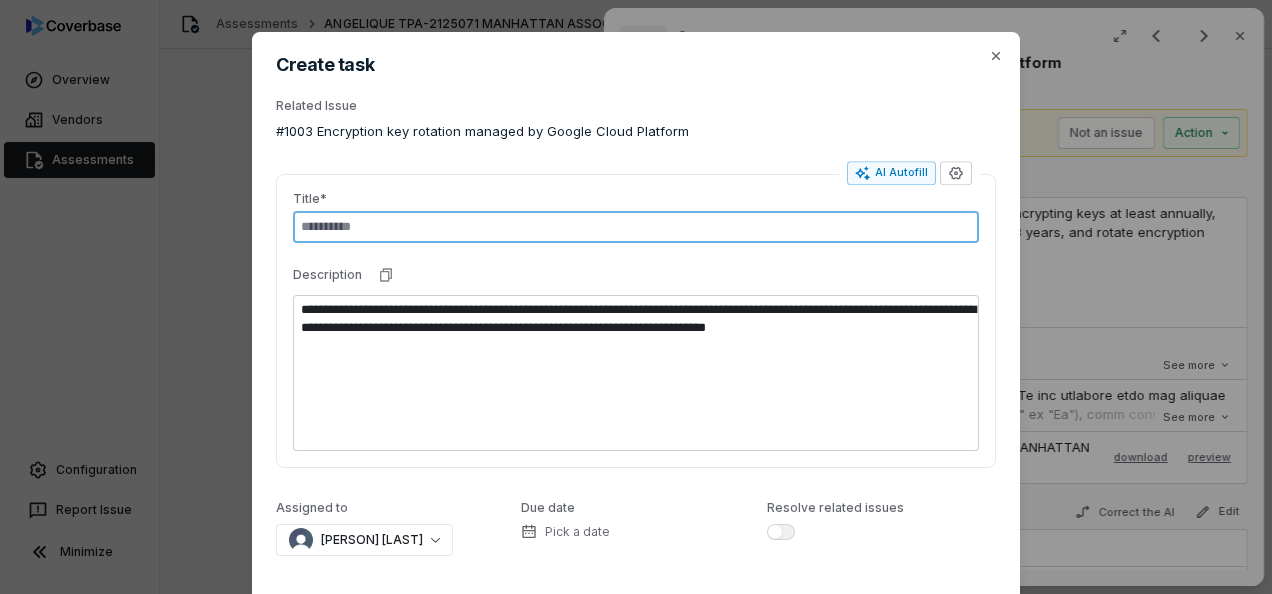 click at bounding box center [636, 227] 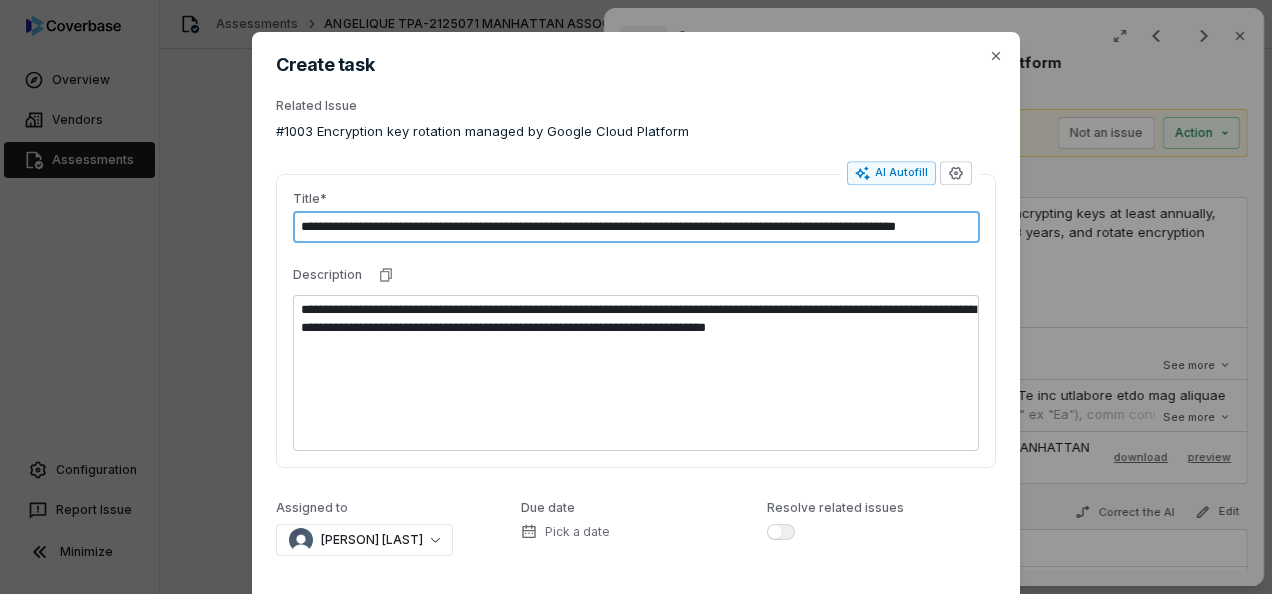 scroll, scrollTop: 0, scrollLeft: 102, axis: horizontal 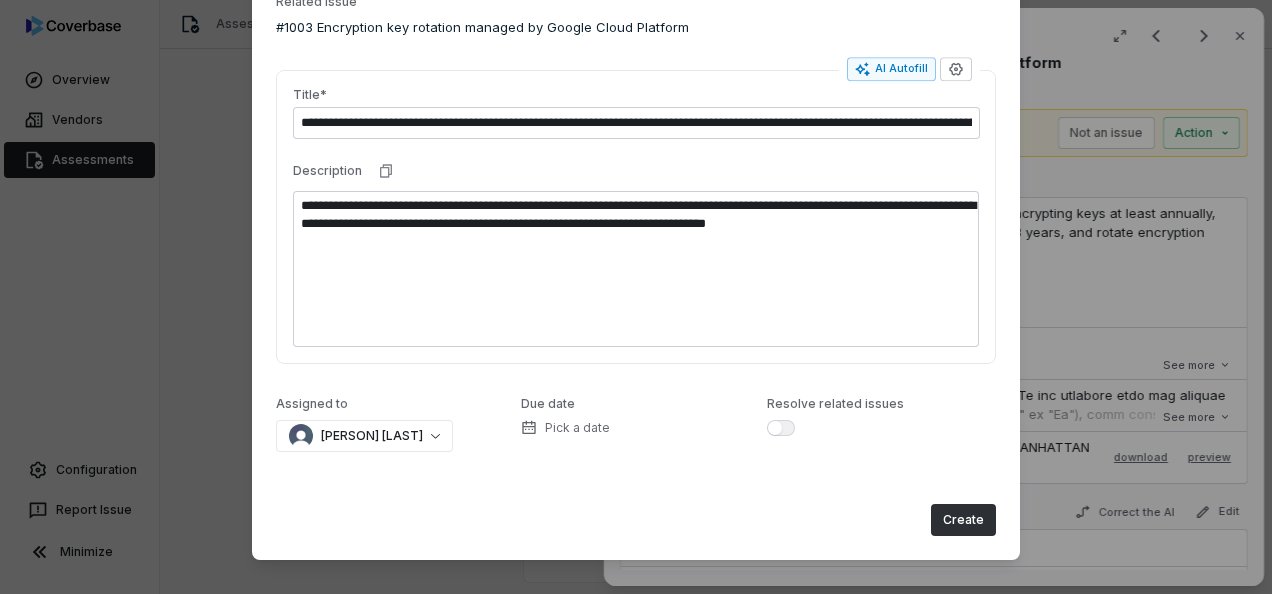 click on "Create" at bounding box center (963, 520) 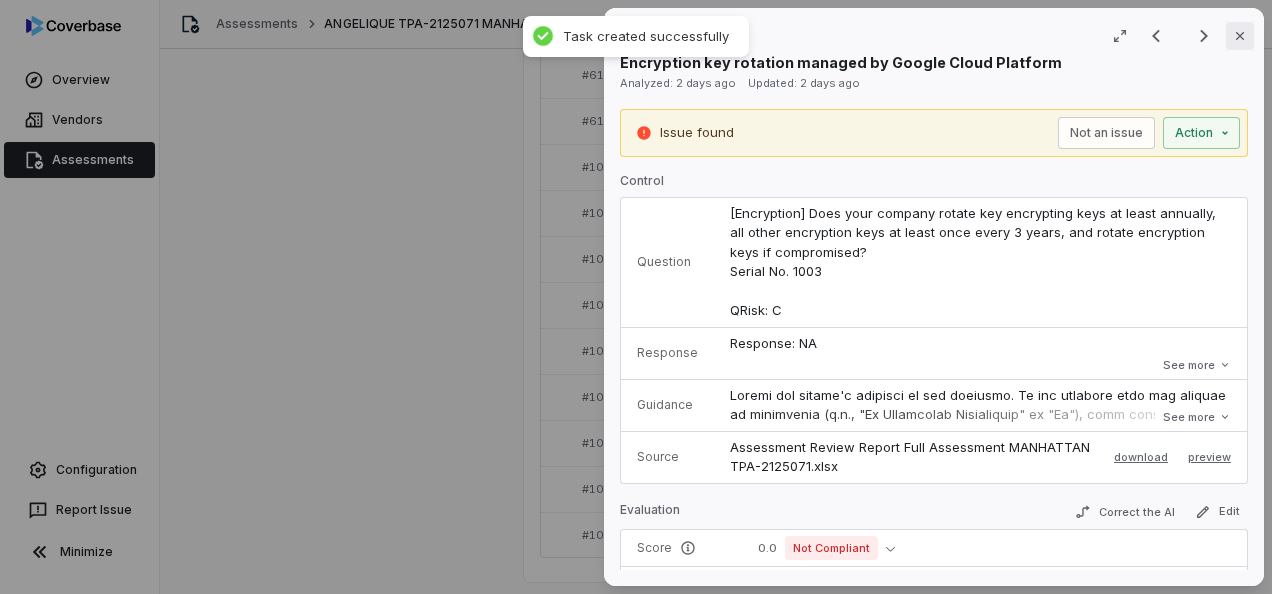click 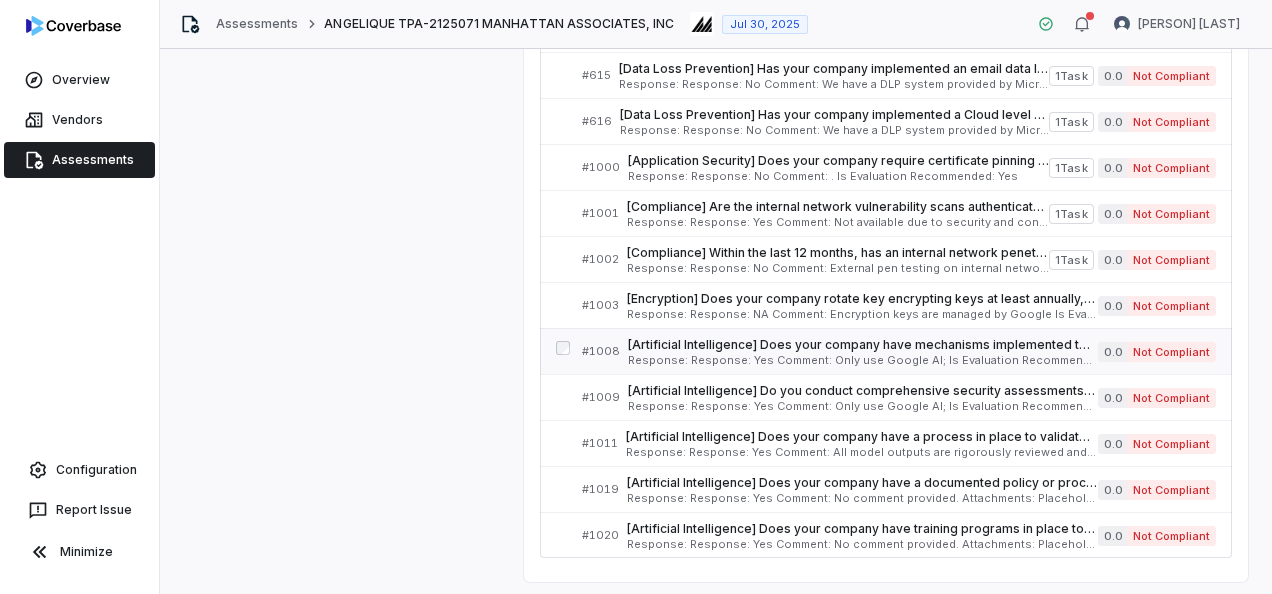 click on "[Artificial Intelligence] Does your company have mechanisms implemented to detect and prevent the unintended disclosure of sensitive data by the AI Systems?
If yes, please explain your company’s methods.
Serial No. 1008
QRisk: H" at bounding box center (863, 345) 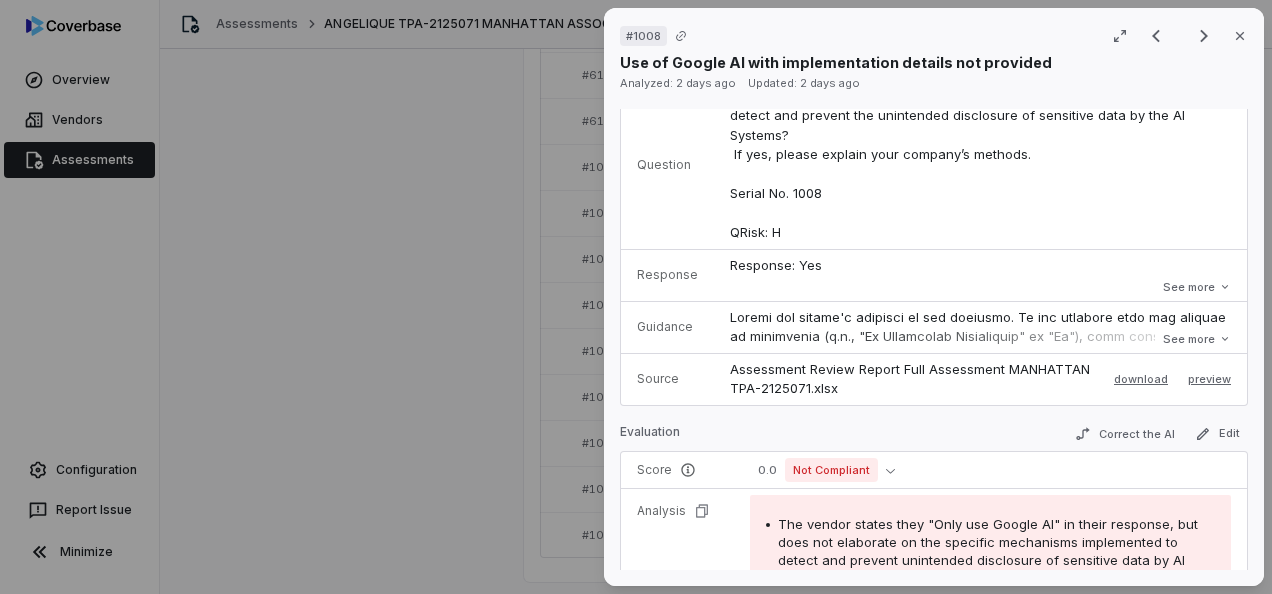 scroll, scrollTop: 300, scrollLeft: 0, axis: vertical 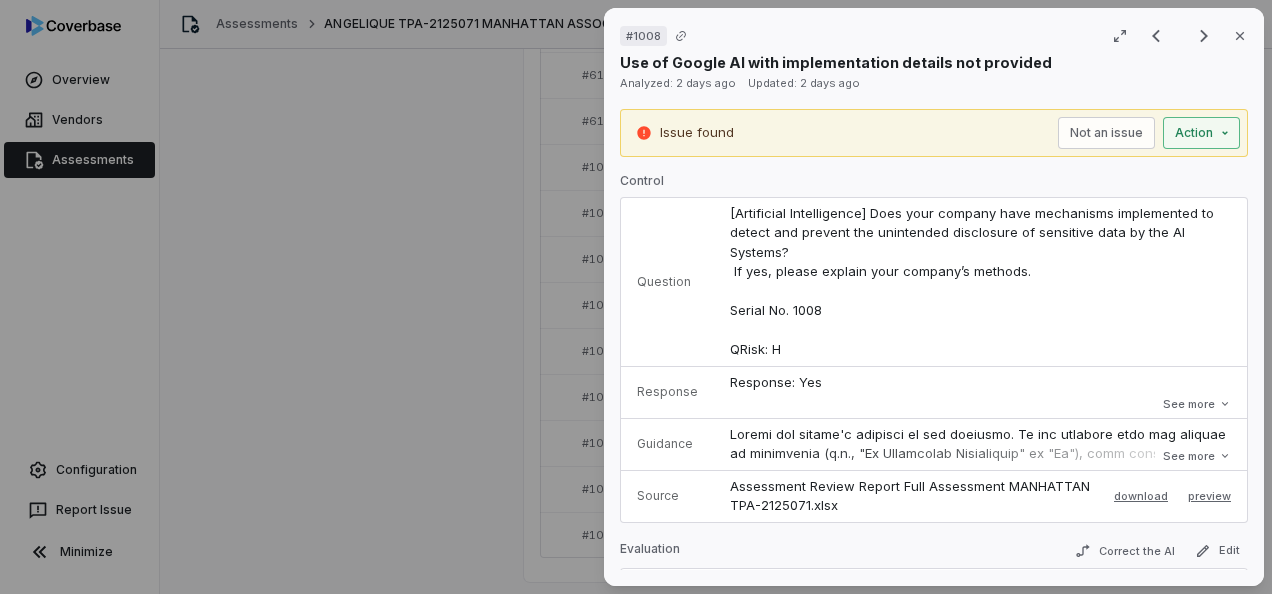 click on "# 1008 Result 18 of 22 Close Use of Google AI with implementation details not provided Analyzed: 2 days ago Updated: 2 days ago Issue found Not an issue Action Control Question [Artificial Intelligence] Does your company have mechanisms implemented to detect and prevent the unintended disclosure of sensitive data by the AI Systems?
If yes, please explain your company’s methods.
Serial No. 1008
QRisk: H Response Response: Yes
Comment: Only use Google AI;
Is Evaluation Recommended: No Response: Yes
Comment: Only use Google AI;
Is Evaluation Recommended: No See more Guidance See more Source Assessment Review Report Full Assessment MANHATTAN TPA-2125071.xlsx download preview Evaluation Correct the AI Edit Score 0.0 Not Compliant Analysis The vendor states they "Only use Google AI" in their response, but does not elaborate on the specific mechanisms implemented to detect and prevent unintended disclosure of sensitive data by AI systems as requested by the control. Evidence # 1 Evidence # 2 Evidence # 3" at bounding box center (636, 297) 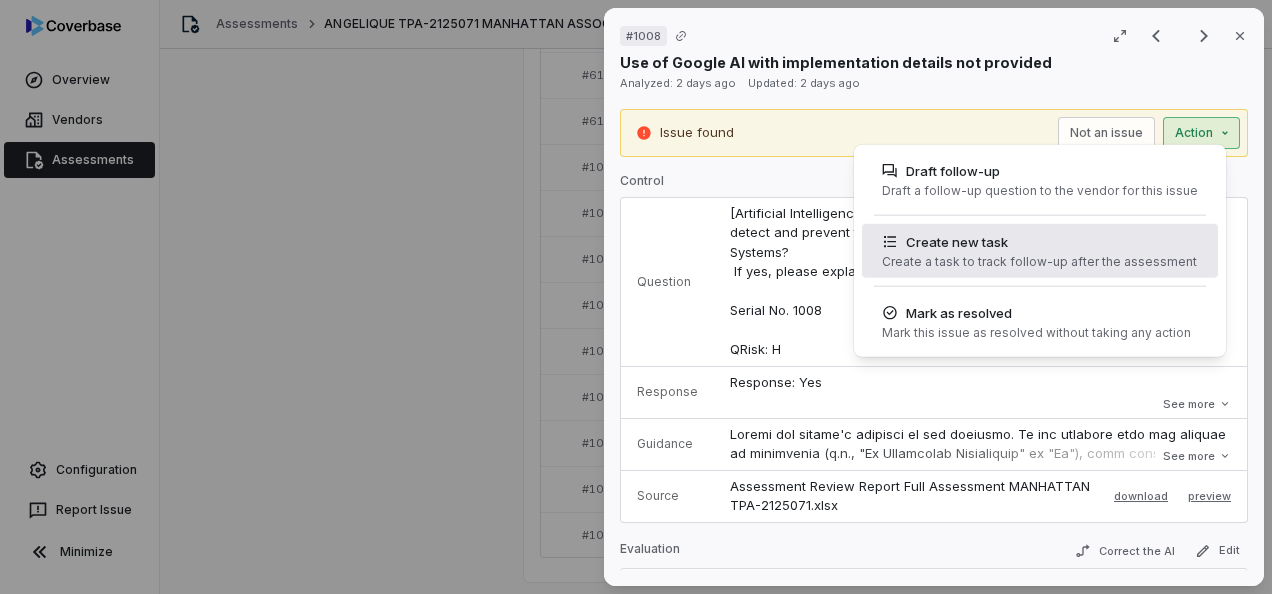 click on "Create new task" at bounding box center [1039, 242] 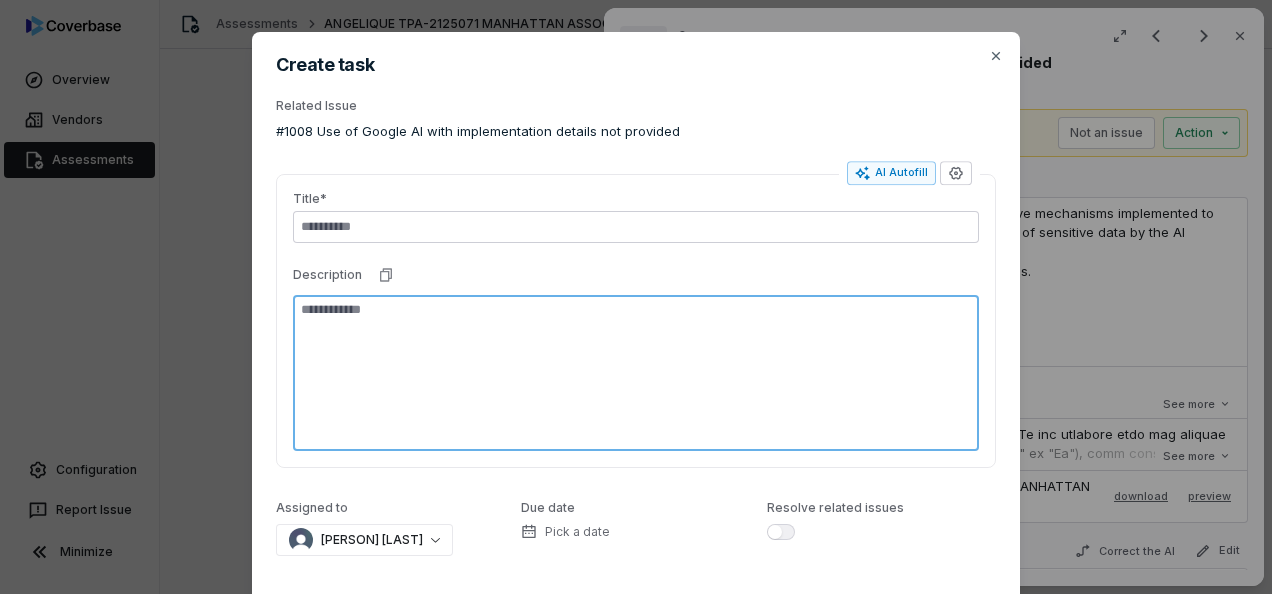 click at bounding box center (636, 373) 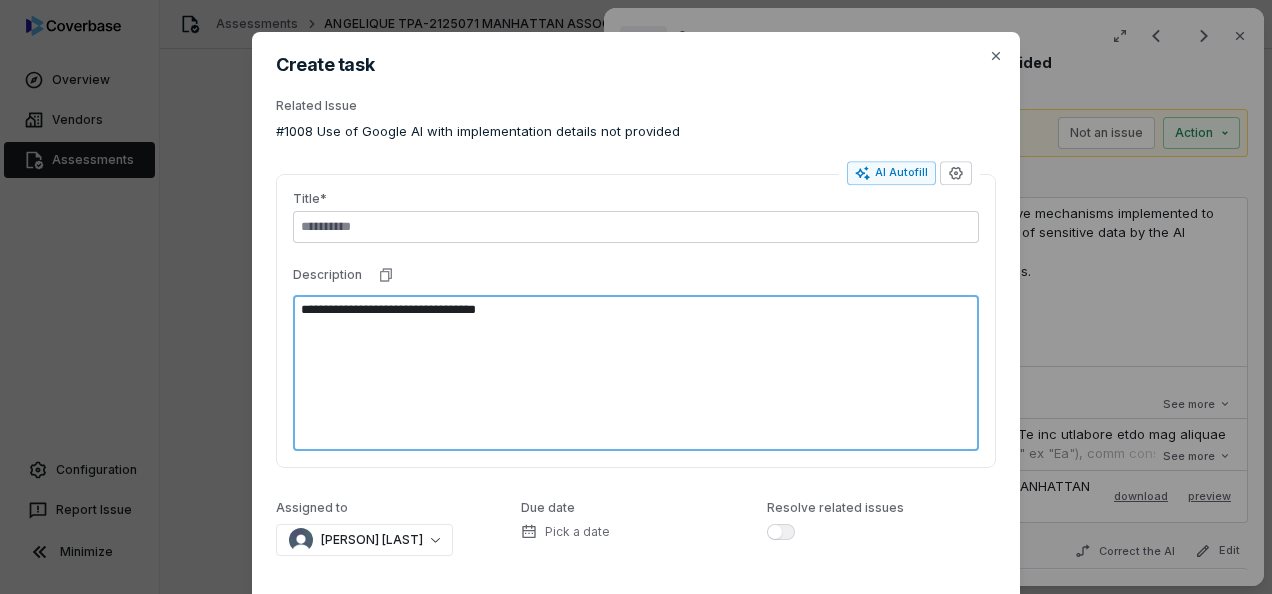 drag, startPoint x: 532, startPoint y: 307, endPoint x: 218, endPoint y: 311, distance: 314.02548 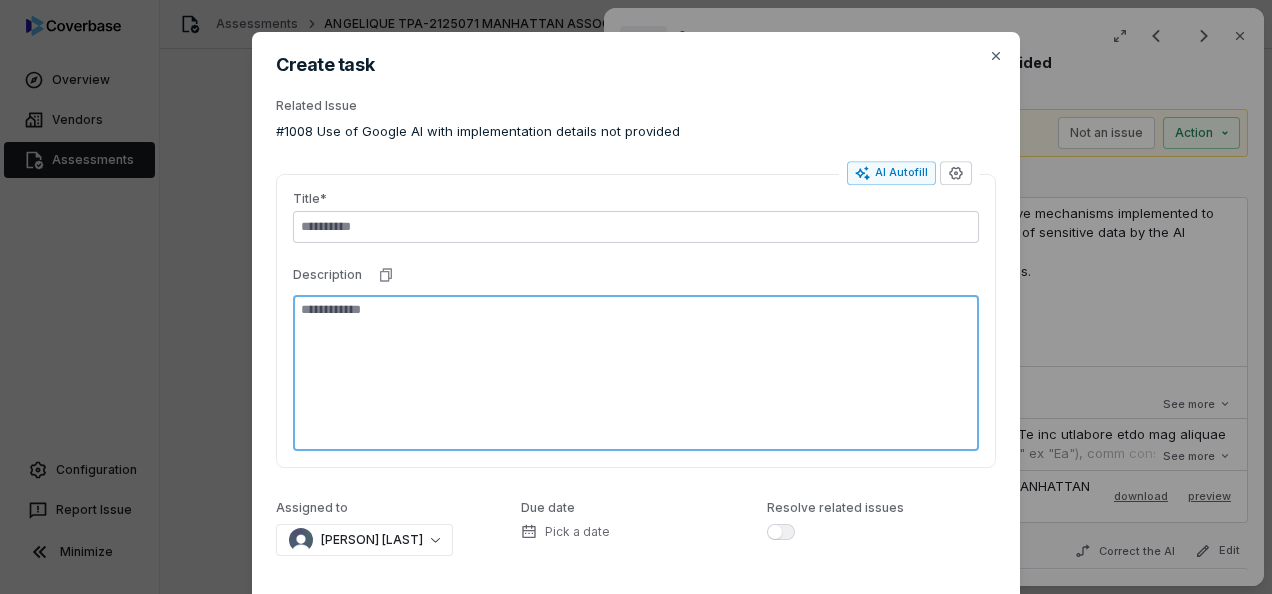 click at bounding box center [636, 373] 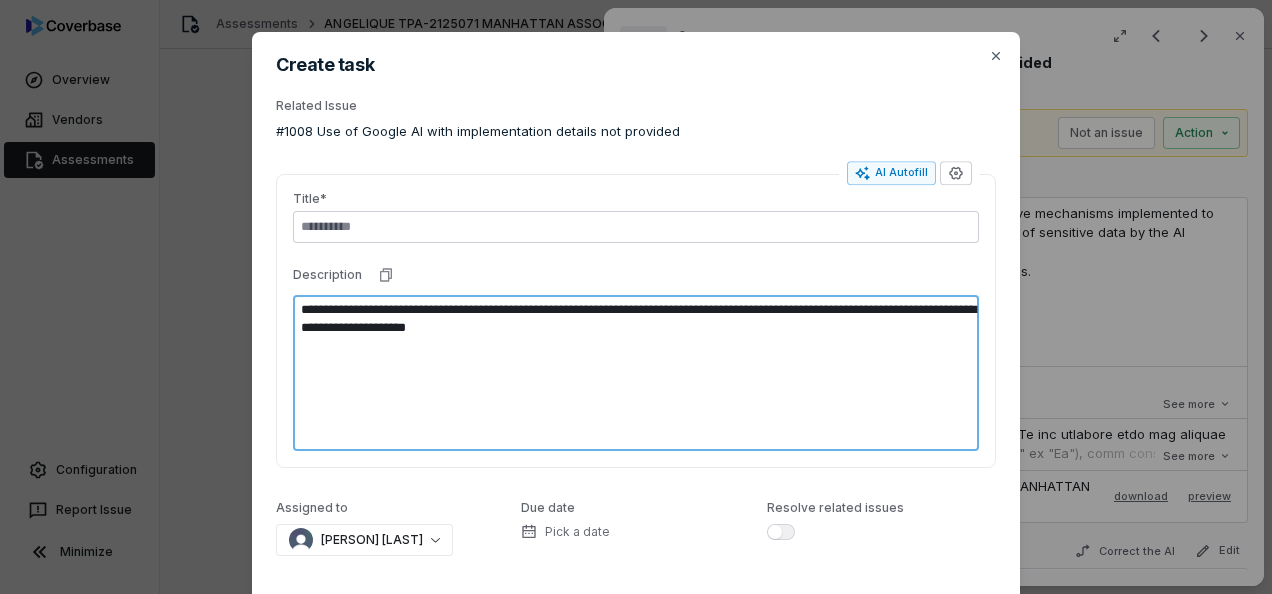 drag, startPoint x: 551, startPoint y: 306, endPoint x: 575, endPoint y: 307, distance: 24.020824 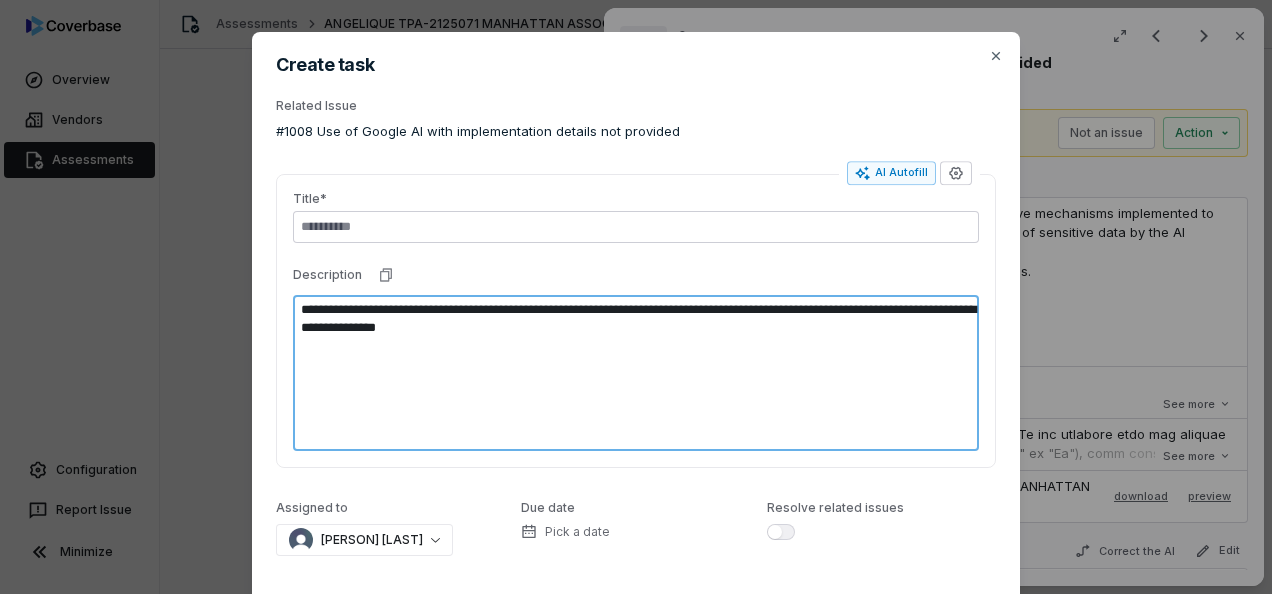 drag, startPoint x: 522, startPoint y: 308, endPoint x: 536, endPoint y: 320, distance: 18.439089 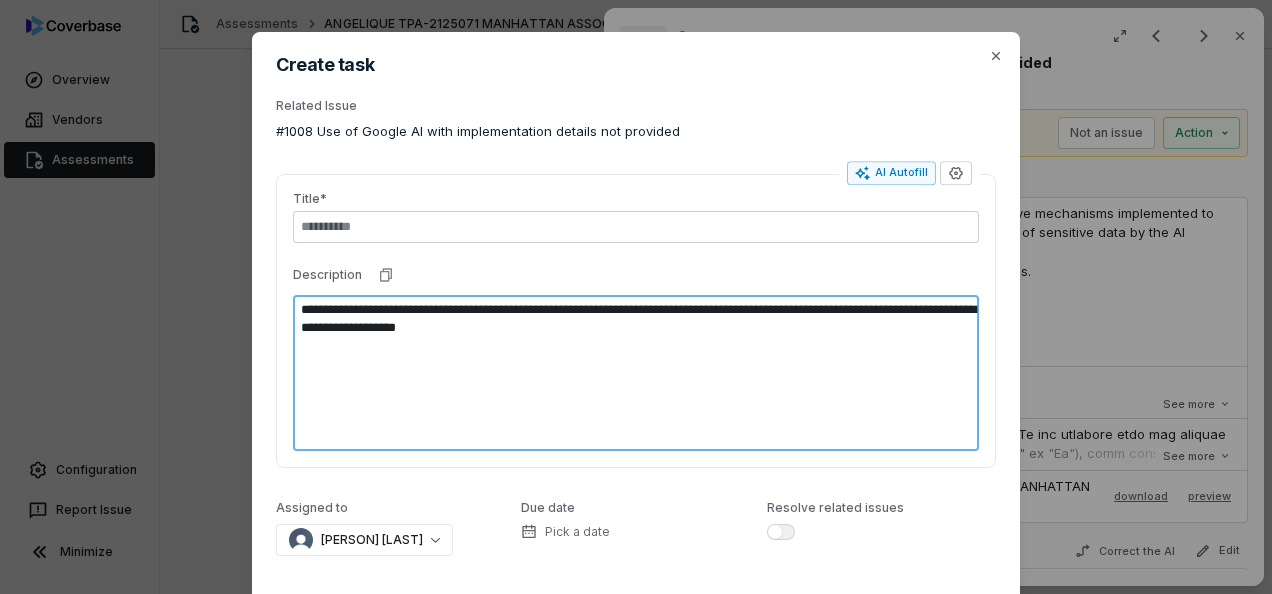 click on "**********" at bounding box center (636, 373) 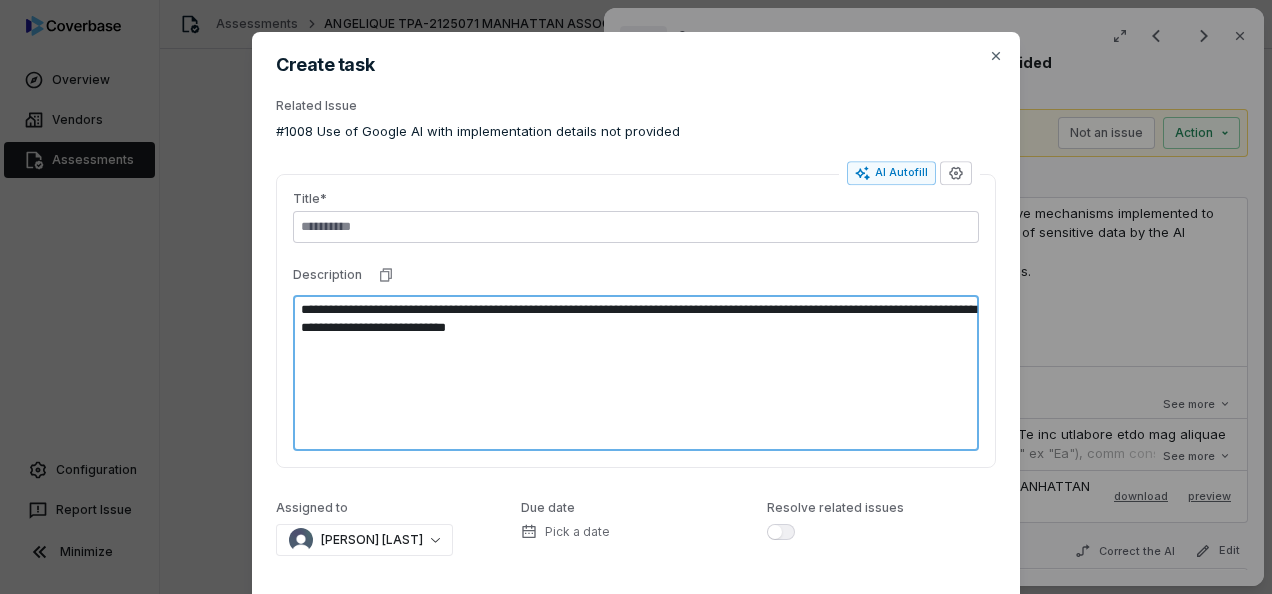 click on "**********" at bounding box center (636, 373) 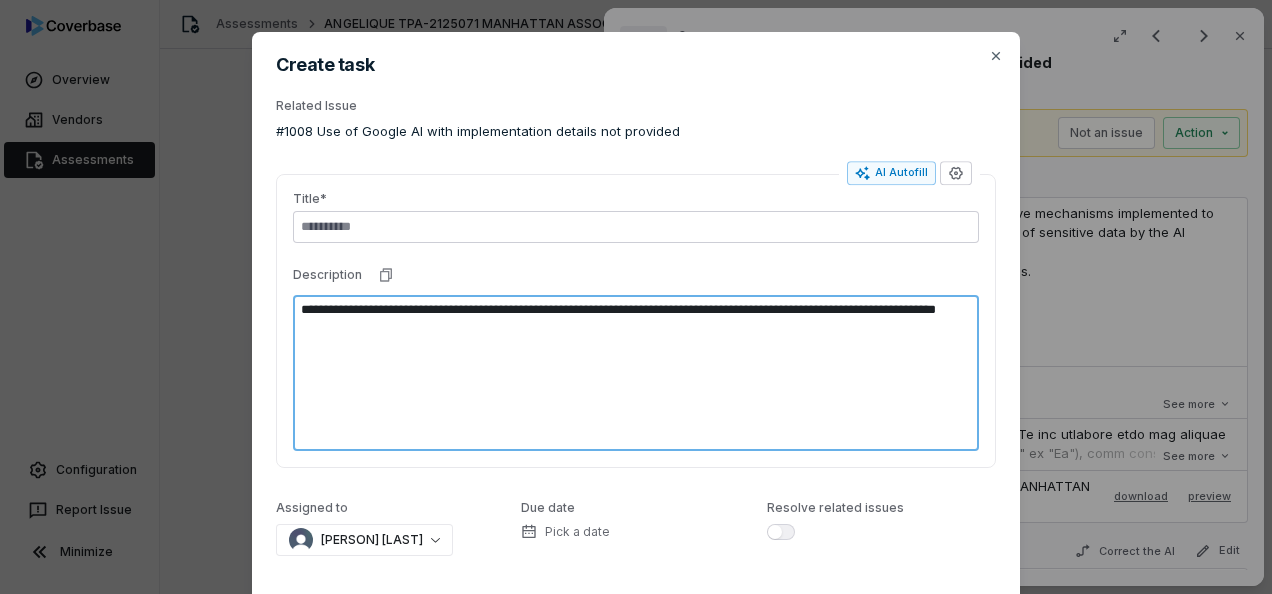 drag, startPoint x: 296, startPoint y: 306, endPoint x: 835, endPoint y: 323, distance: 539.268 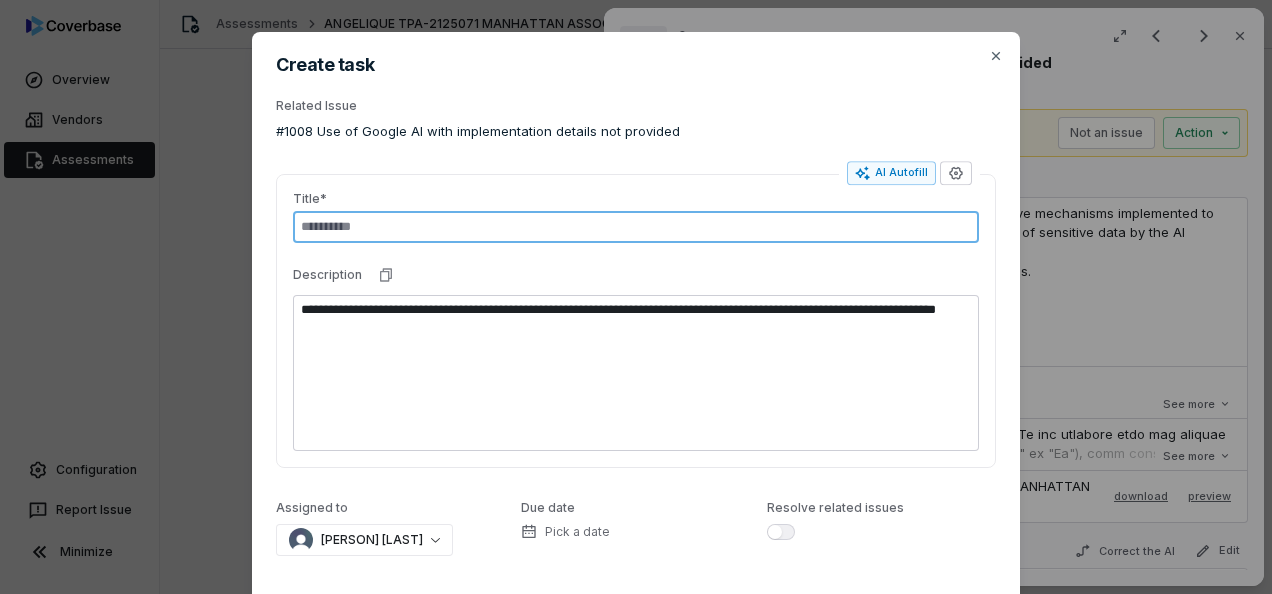 click at bounding box center [636, 227] 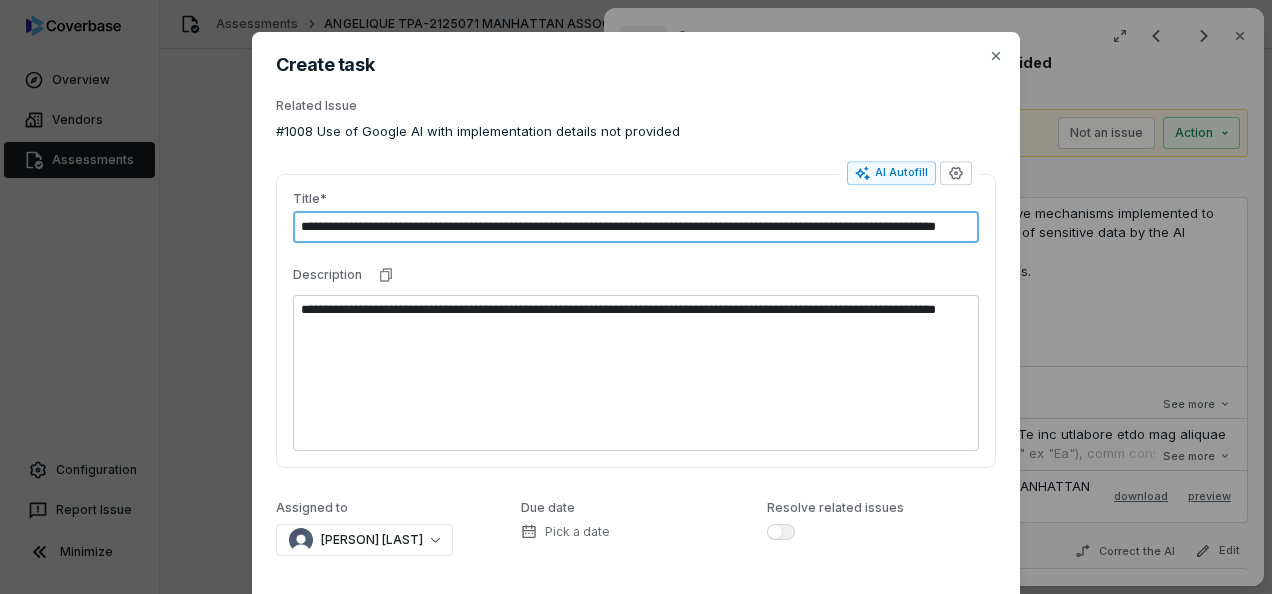 scroll, scrollTop: 0, scrollLeft: 124, axis: horizontal 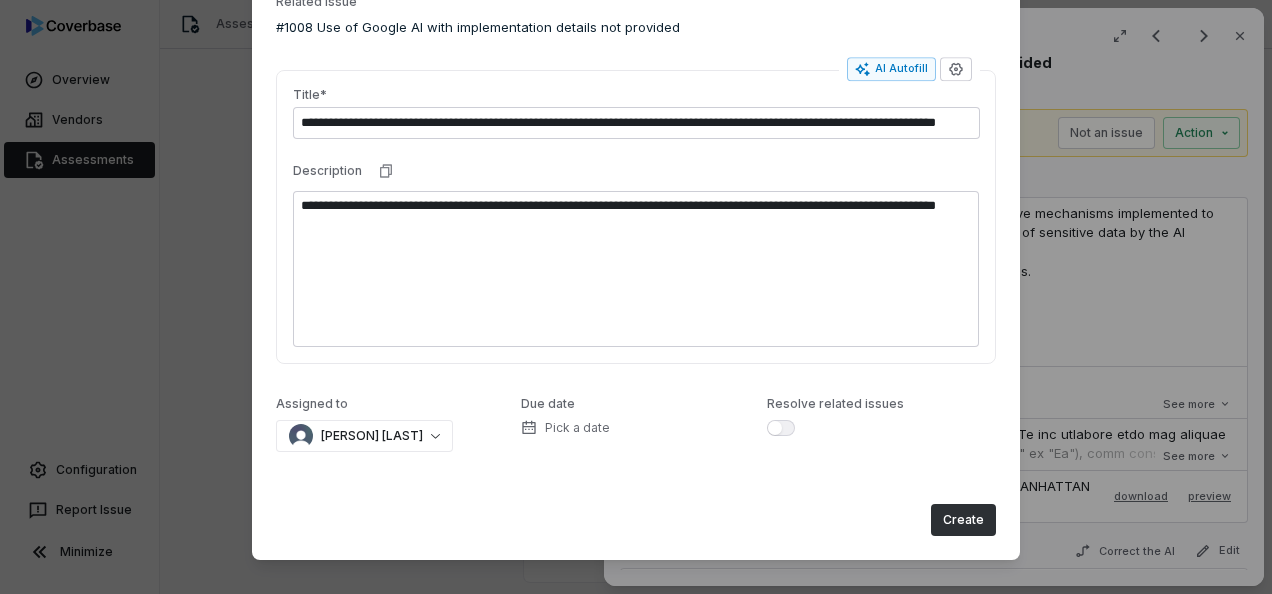 click on "Create" at bounding box center [963, 520] 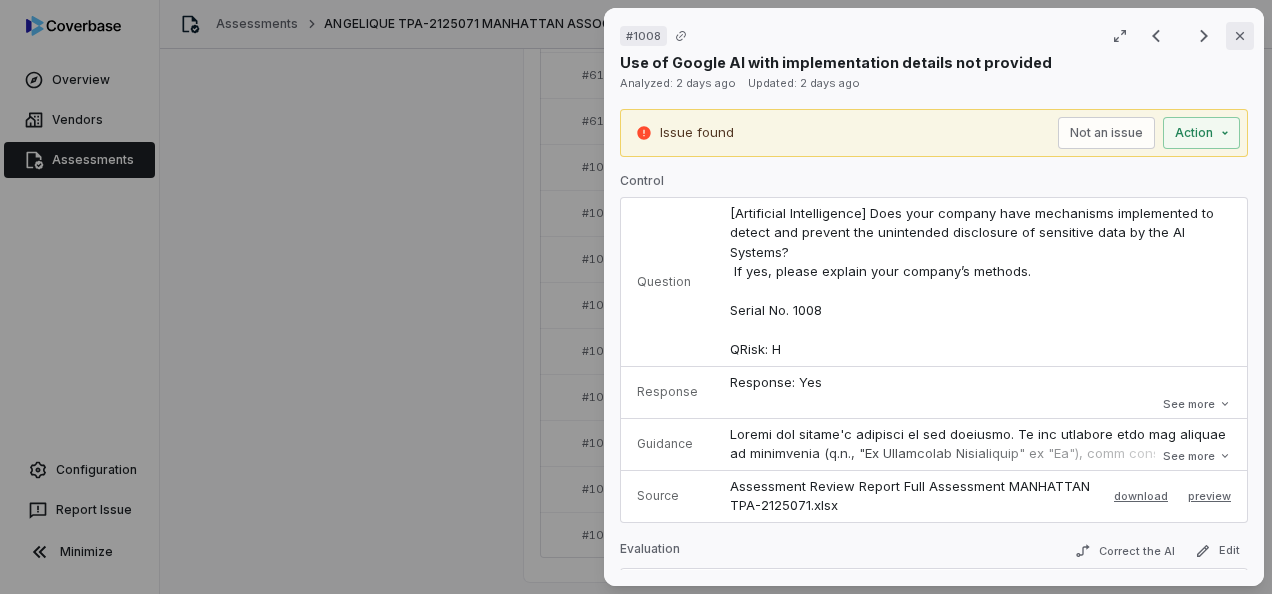 click on "Close" at bounding box center (1240, 36) 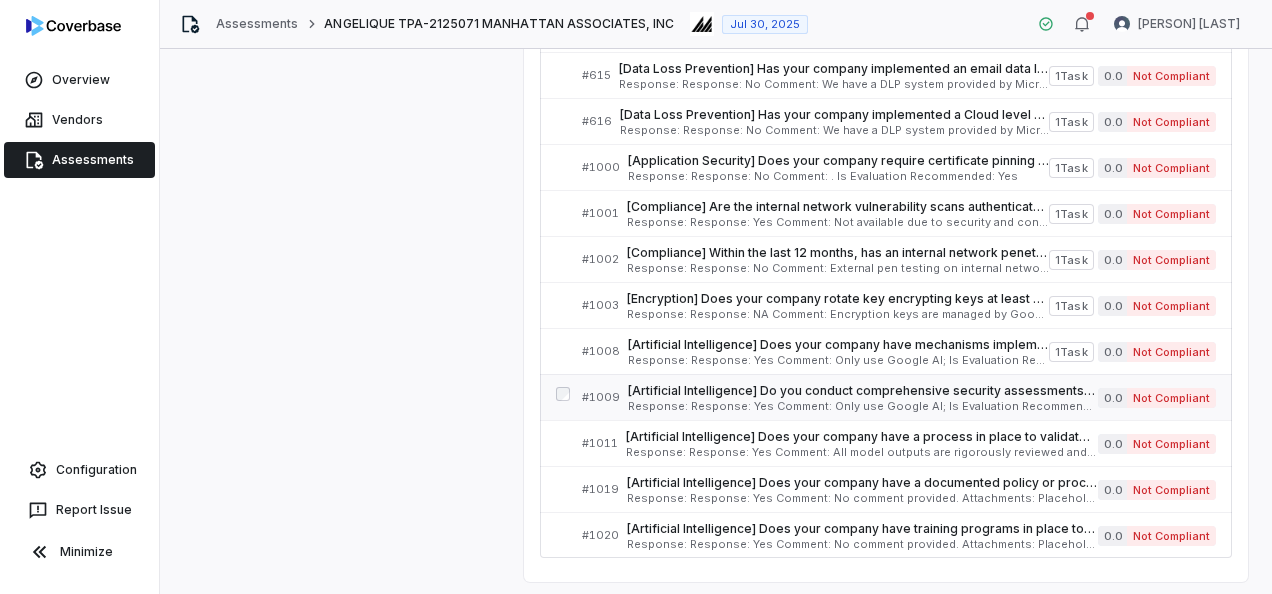 click on "[Artificial Intelligence] Do you conduct comprehensive security assessments to validate and secure third party data sources before integrating third party AI models into the data set?
If Yes, please provide the model name and date of security assessment.
Serial No. 1009
QRisk: H" at bounding box center (863, 391) 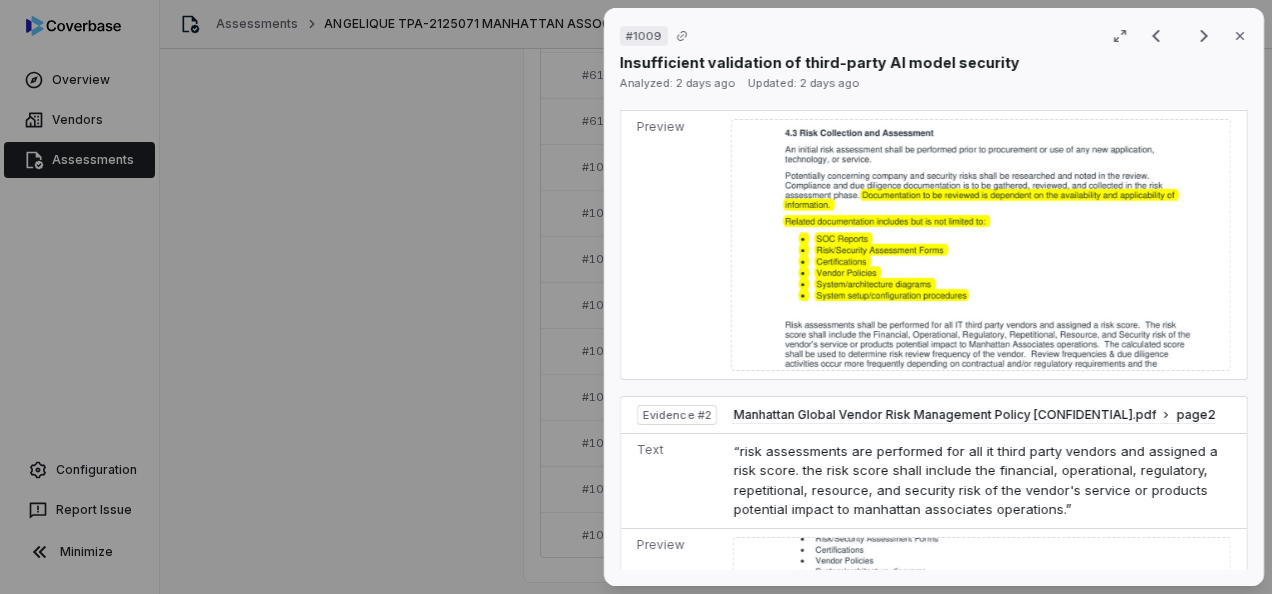 scroll, scrollTop: 1200, scrollLeft: 0, axis: vertical 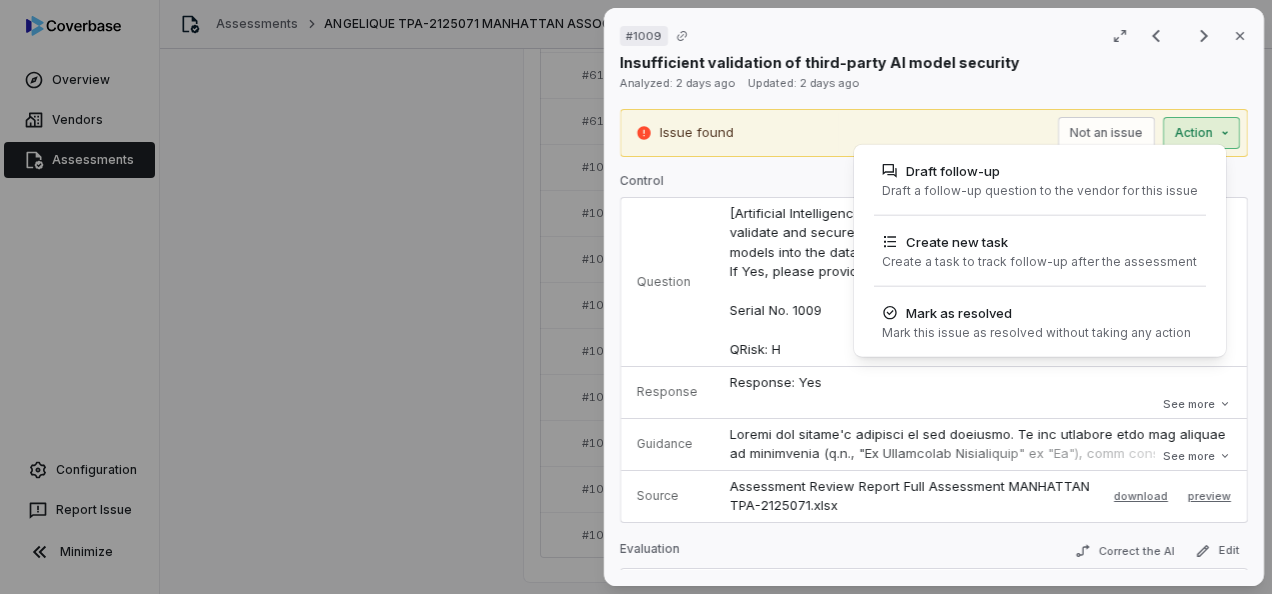 click on "Serial No. 1009
QRisk: H Response Response: Yes
Comment: Only use Google AI;
Is Evaluation Recommended: Yes Response: Yes
Comment: Only use Google AI;
Is Evaluation Recommended: Yes See more Guidance See more Source Assessment Review Report Full Assessment [COMPANY] TPA-2125071.xlsx download preview Evaluation Correct the AI Edit   Score 0.0 Not Compliant Analysis 1 2 3 1" at bounding box center (636, 297) 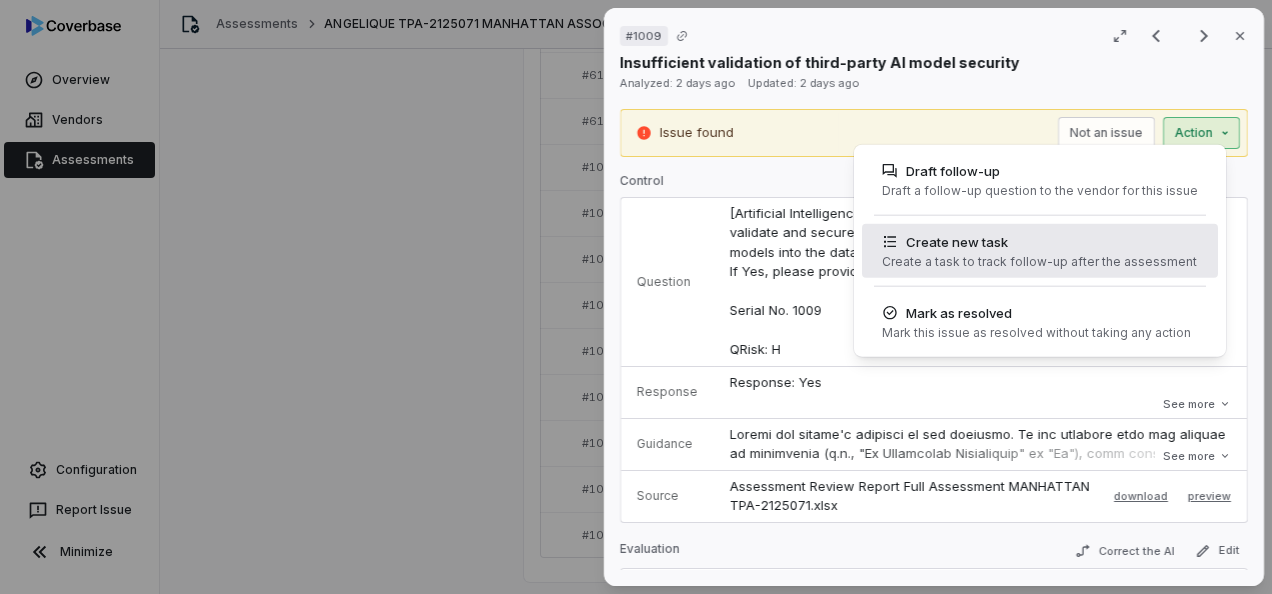 click on "Create new task" at bounding box center (1039, 242) 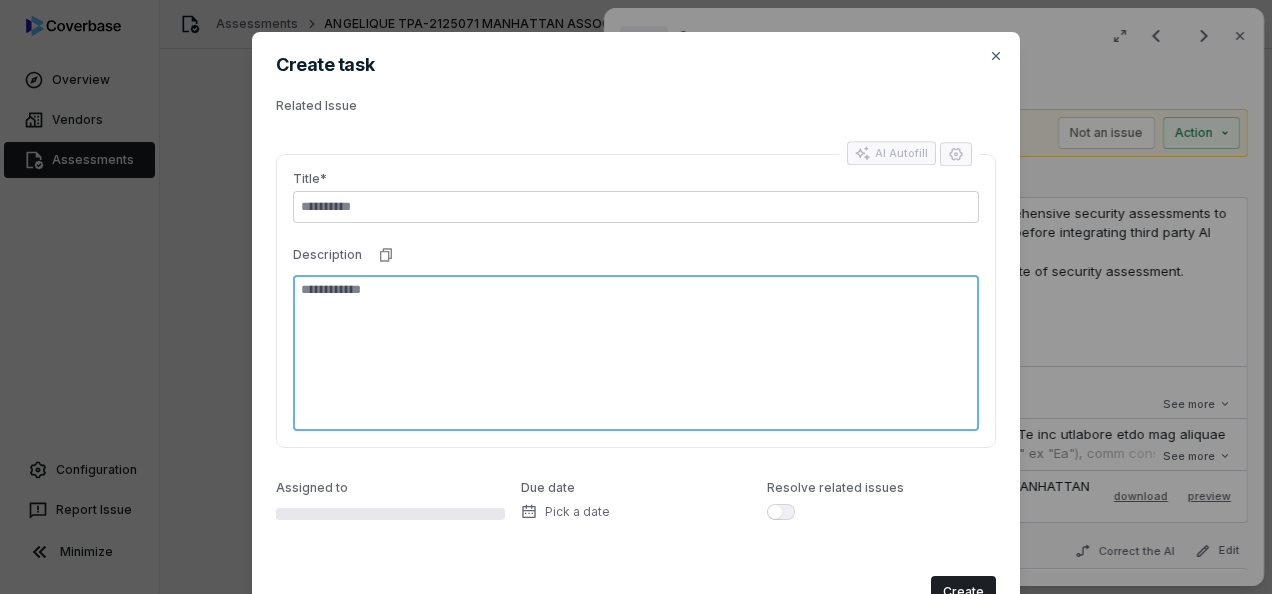 click at bounding box center [636, 353] 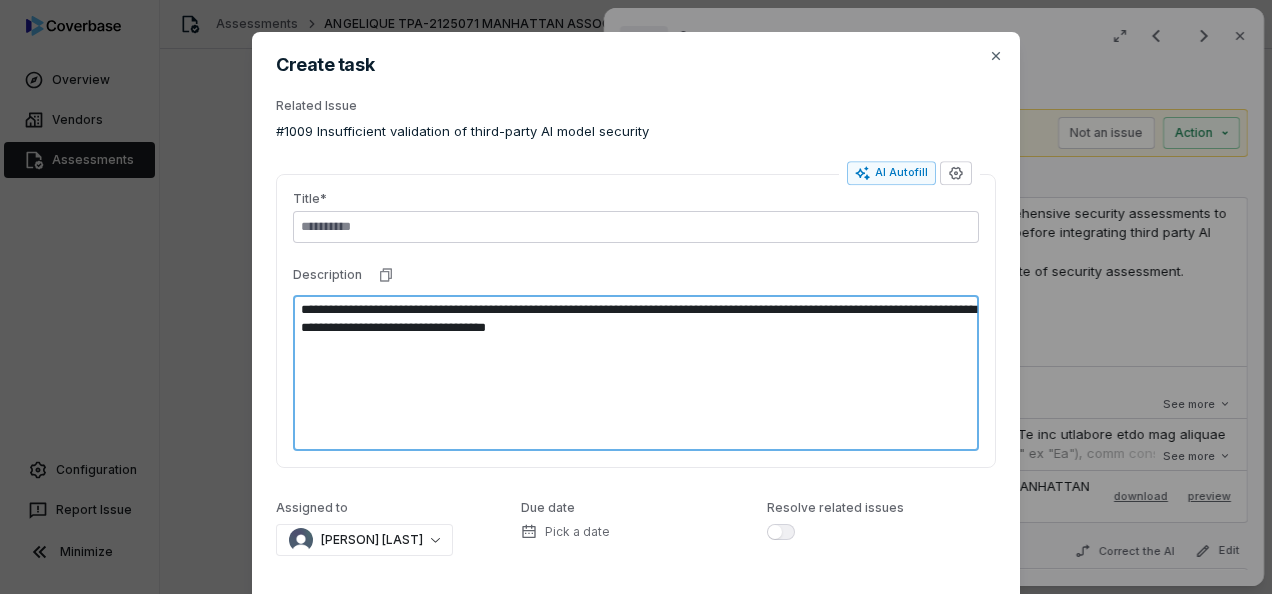 drag, startPoint x: 748, startPoint y: 308, endPoint x: 752, endPoint y: 325, distance: 17.464249 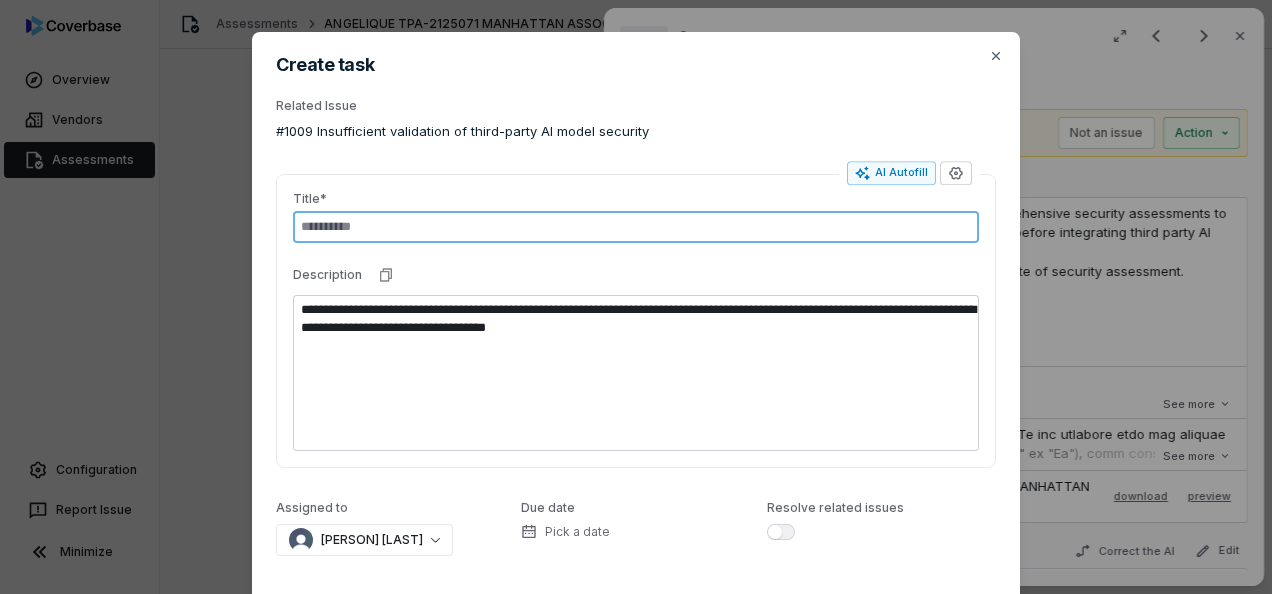 click at bounding box center [636, 227] 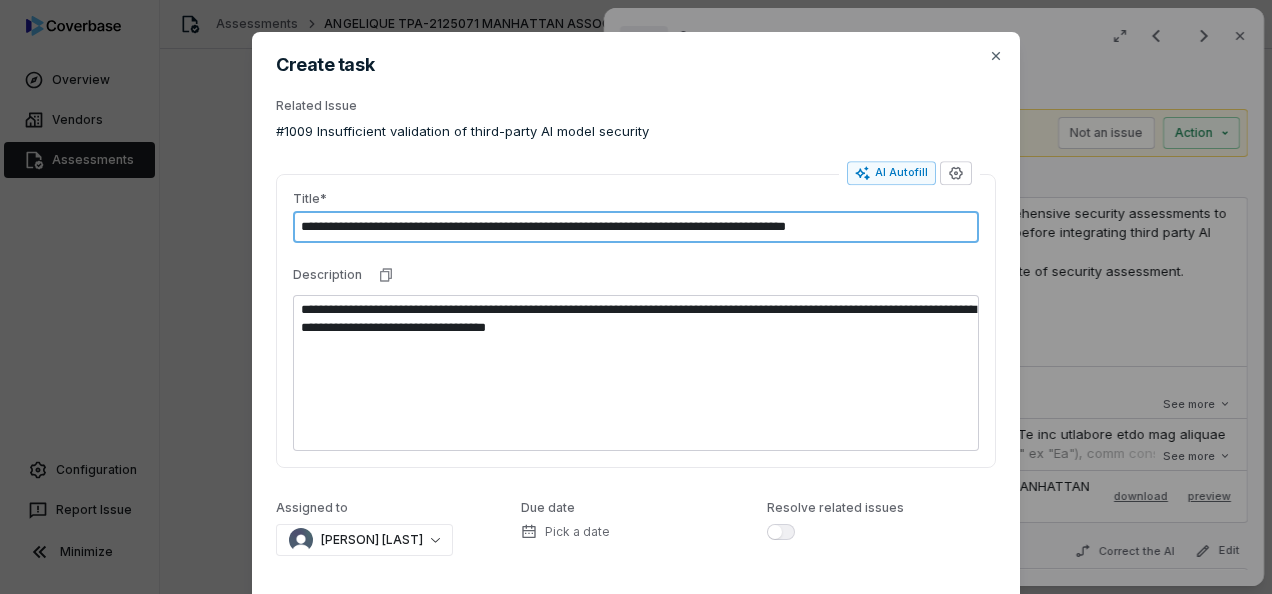 drag, startPoint x: 305, startPoint y: 226, endPoint x: 349, endPoint y: 162, distance: 77.665955 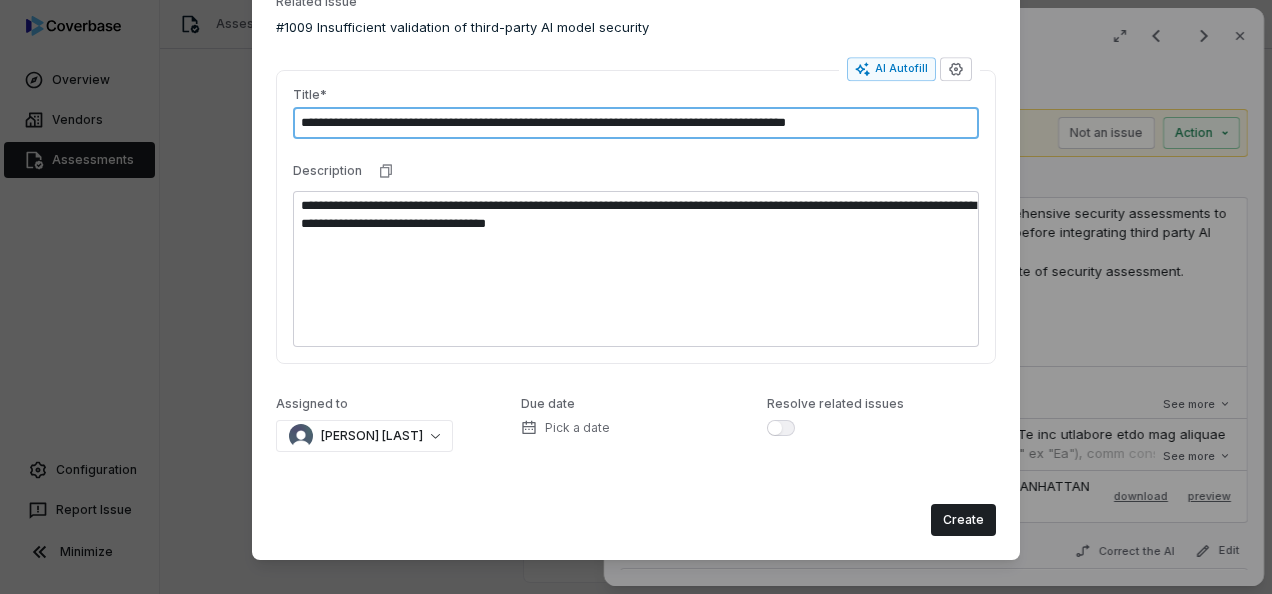 scroll, scrollTop: 104, scrollLeft: 0, axis: vertical 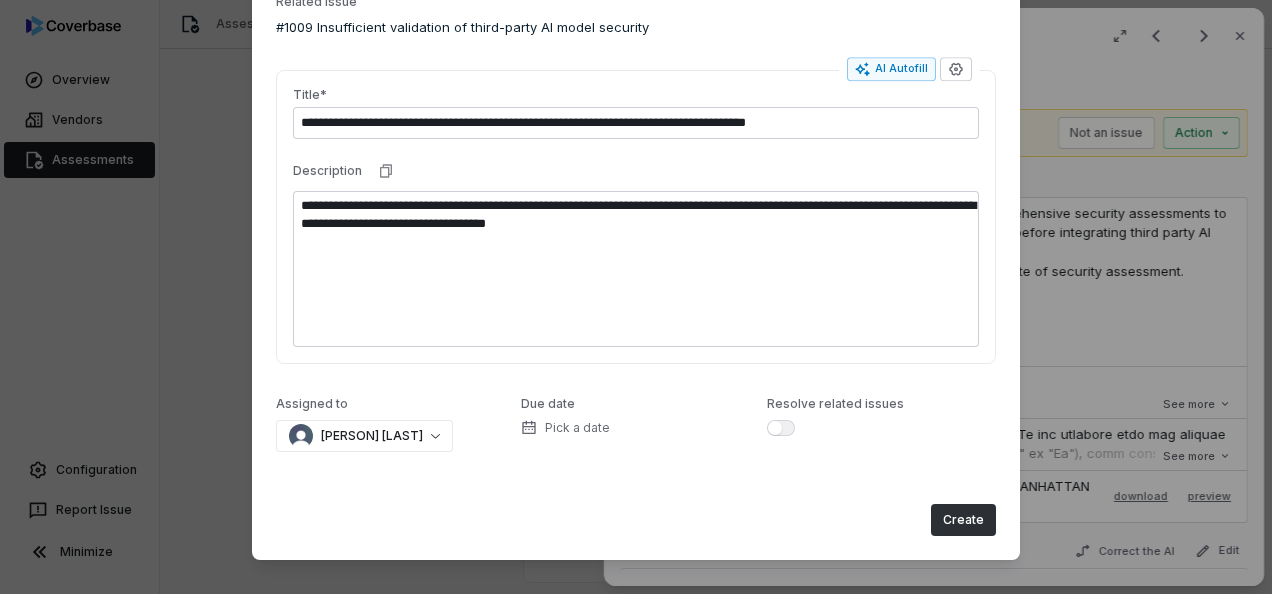 click on "Create" at bounding box center [963, 520] 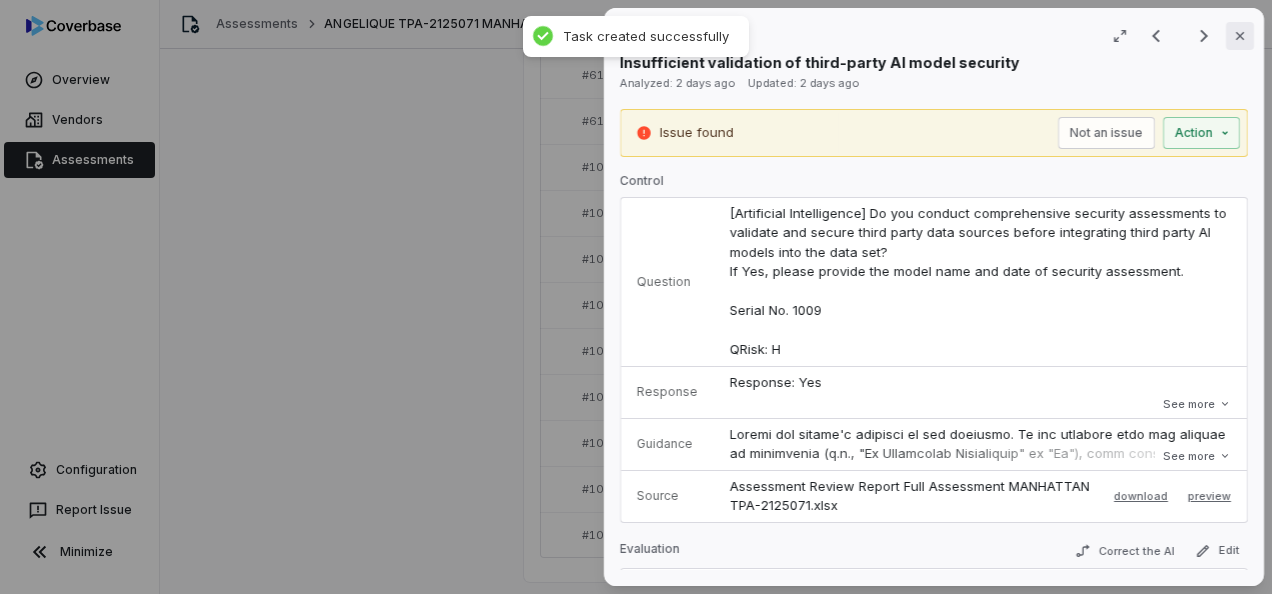click on "Close" at bounding box center [1240, 36] 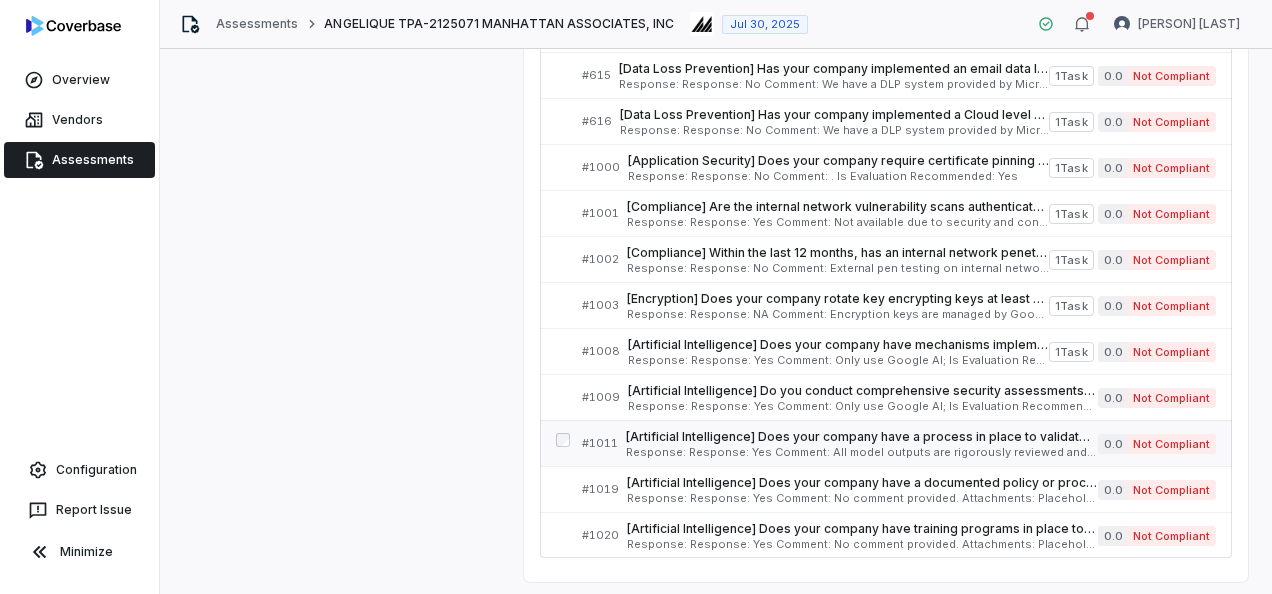 click on "[Artificial Intelligence] Does your company have a process in place to validate model outputs before they are consumed by downstream systems or users?
If Yes, provide evidence of the documented procedure.
Serial No. 1011
QRisk: H" at bounding box center (862, 437) 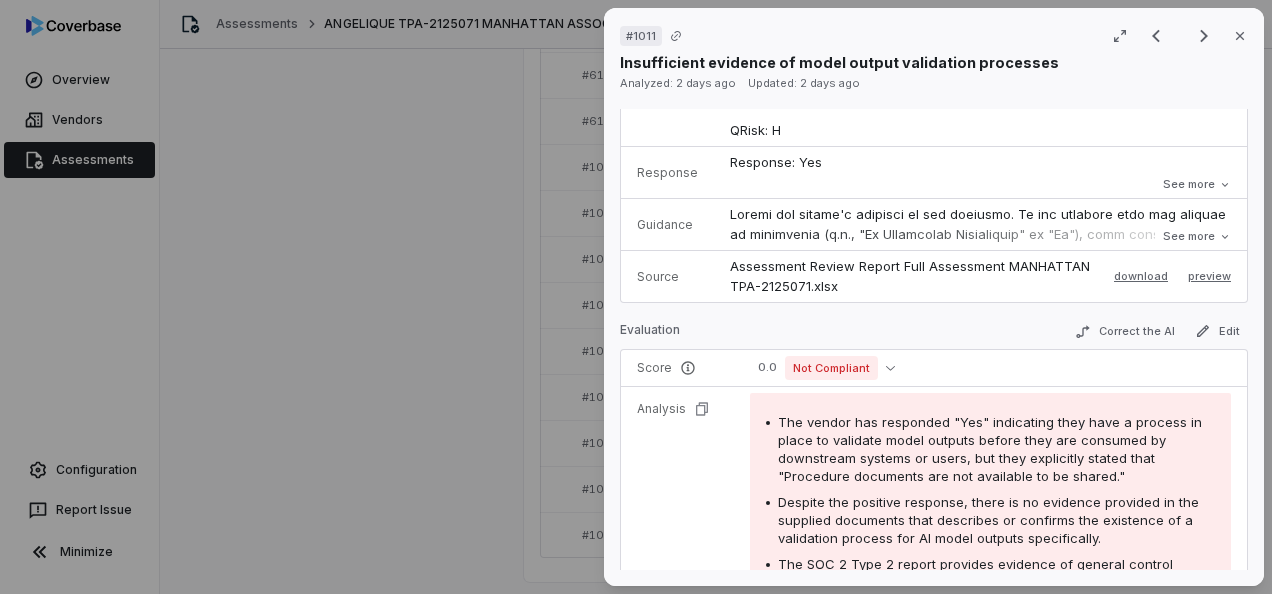 scroll, scrollTop: 0, scrollLeft: 0, axis: both 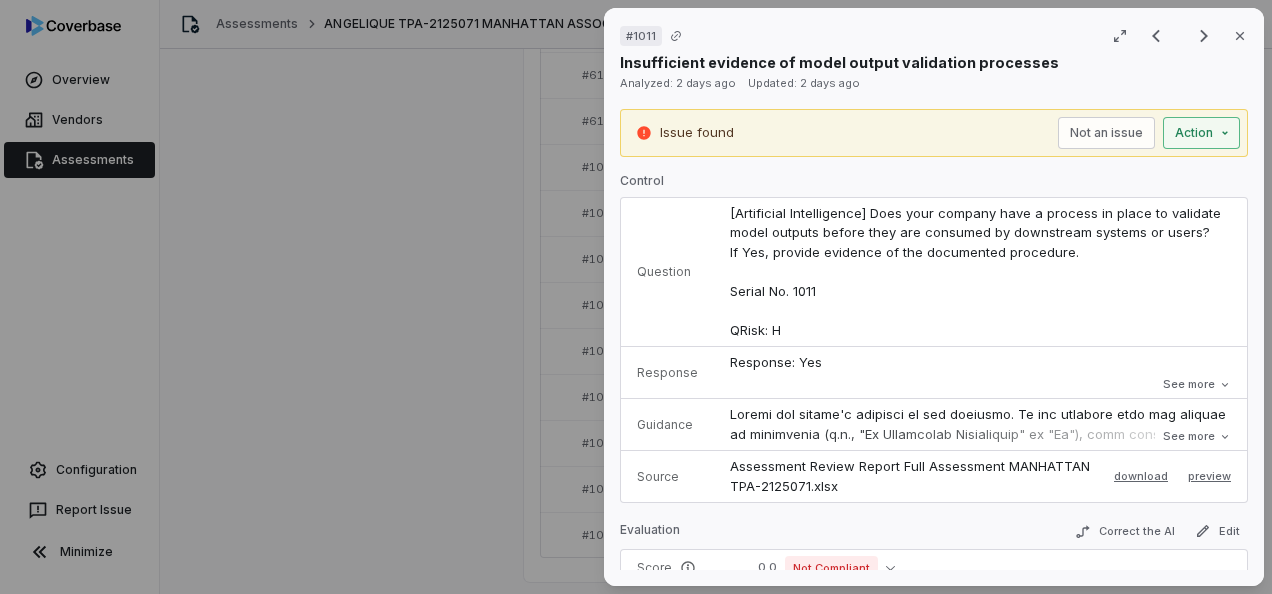 click on "# 1011 Result 20 of 22 Close Insufficient evidence of model output validation processes Analyzed: 2 days ago Updated: 2 days ago Issue found Not an issue Action Control Question [Artificial Intelligence] Does your company have a process in place to validate model outputs before they are consumed by downstream systems or users?
If Yes, provide evidence of the documented procedure.
Serial No. 1011
QRisk: H Response Response: Yes
Comment: All model outputs are rigorously reviewed and updated regularly to ensure safe consumption by the downstream systems. Procedure documents not available to be shared.
Attachments: Placeholder For Evidences - Please refer to specific evidence noted in comments.pdf
Is Evaluation Recommended: Yes See more Guidance See more Source Assessment Review Report Full Assessment MANHATTAN TPA-2125071.xlsx download preview Evaluation Correct the AI Edit   Score 0.0 Not Compliant Analysis Category Incomplete response Follow-up No responses received yet. Tasks Emails No  emails Activity" at bounding box center (636, 297) 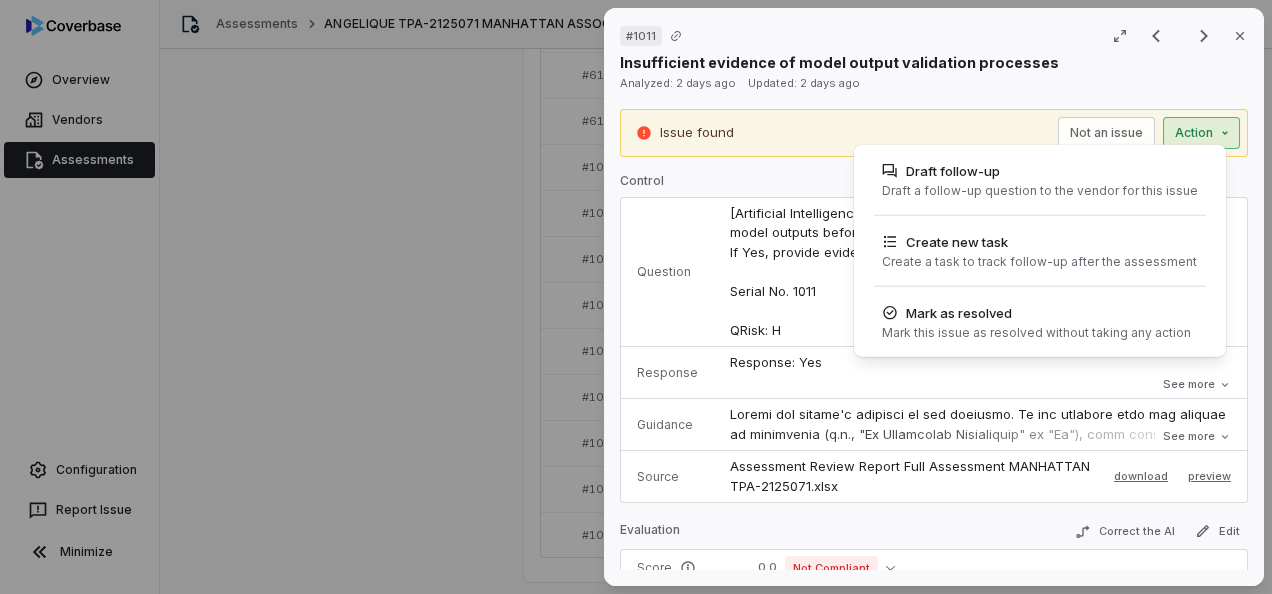 click on "# 1011 Result 20 of 22 Close Insufficient evidence of model output validation processes Analyzed: [DATE] ago Updated: [DATE] ago Issue found Not an issue Action Draft follow-up Draft a follow-up question to the vendor for this issue Create new task Create a task to track follow-up after the assessment Mark as resolved Mark this issue as resolved without taking any action Control Question [Artificial Intelligence] Does your company have a process in place to validate model outputs before they are consumed by downstream systems or users?
If Yes, provide evidence of the documented procedure.
Serial No. 1011
QRisk: H Response Response: Yes
Comment: All model outputs are rigorously reviewed and updated regularly to ensure safe consumption by the downstream systems. Procedure documents not available to be shared.
Attachments: Placeholder For Evidences - Please refer to specific evidence noted in comments.pdf
Is Evaluation Recommended: Yes See more Guidance See more Source download preview Evaluation Edit   0.0" at bounding box center (636, 297) 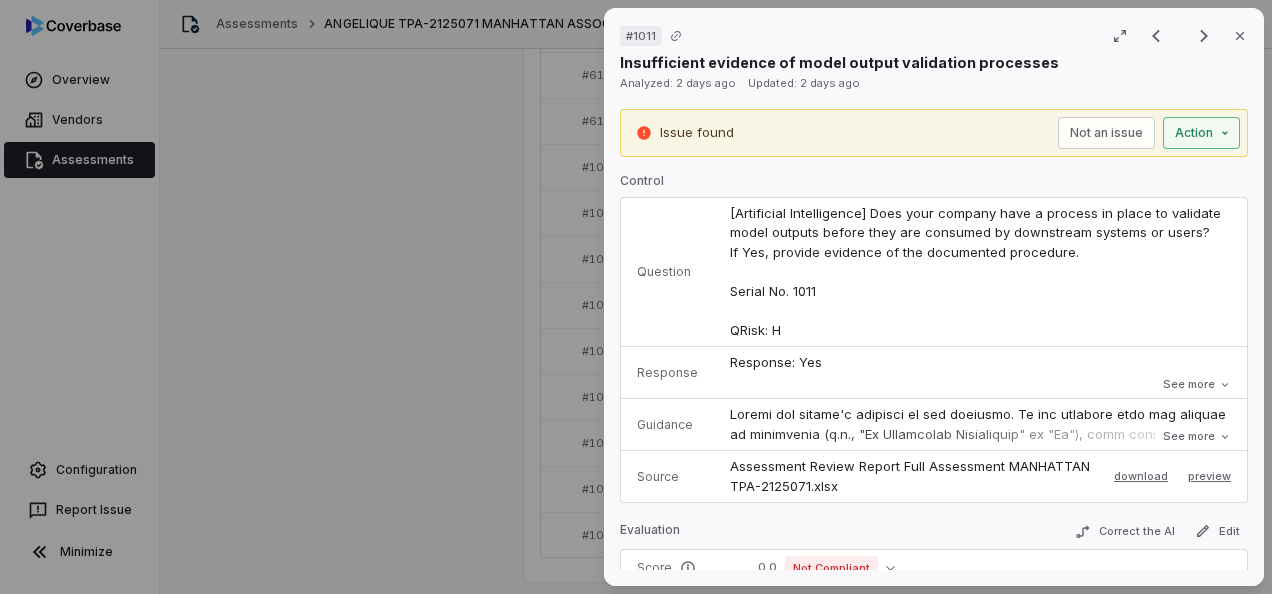 click on "Issue found Not an issue Action" at bounding box center (934, 133) 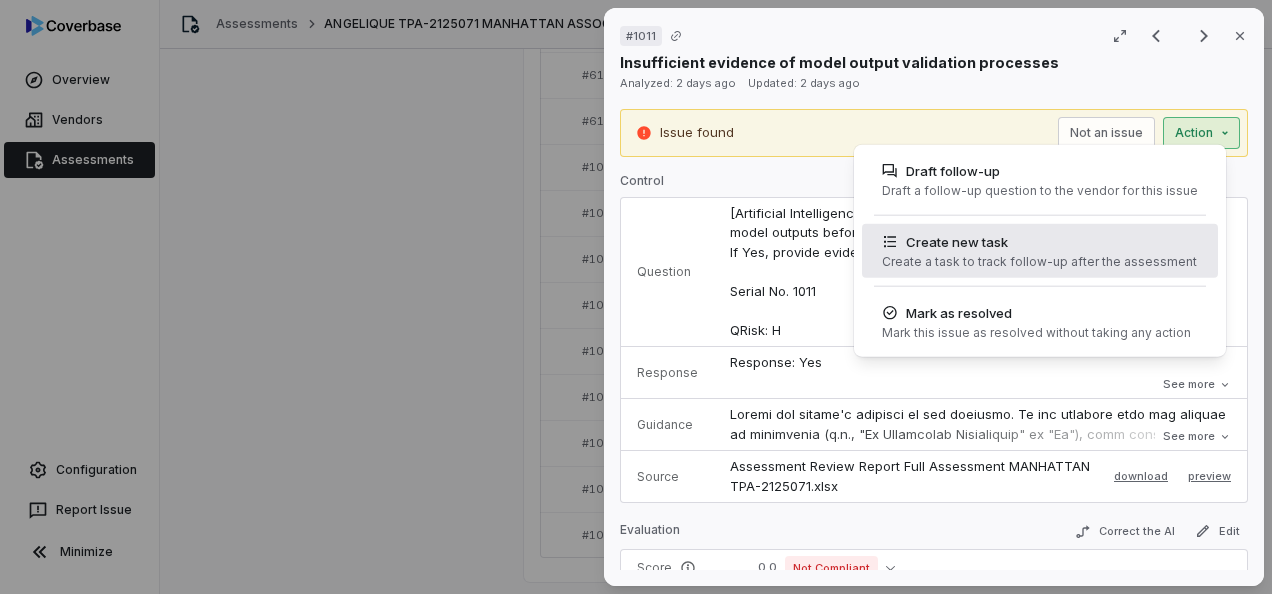 click on "Create new task" at bounding box center (1039, 242) 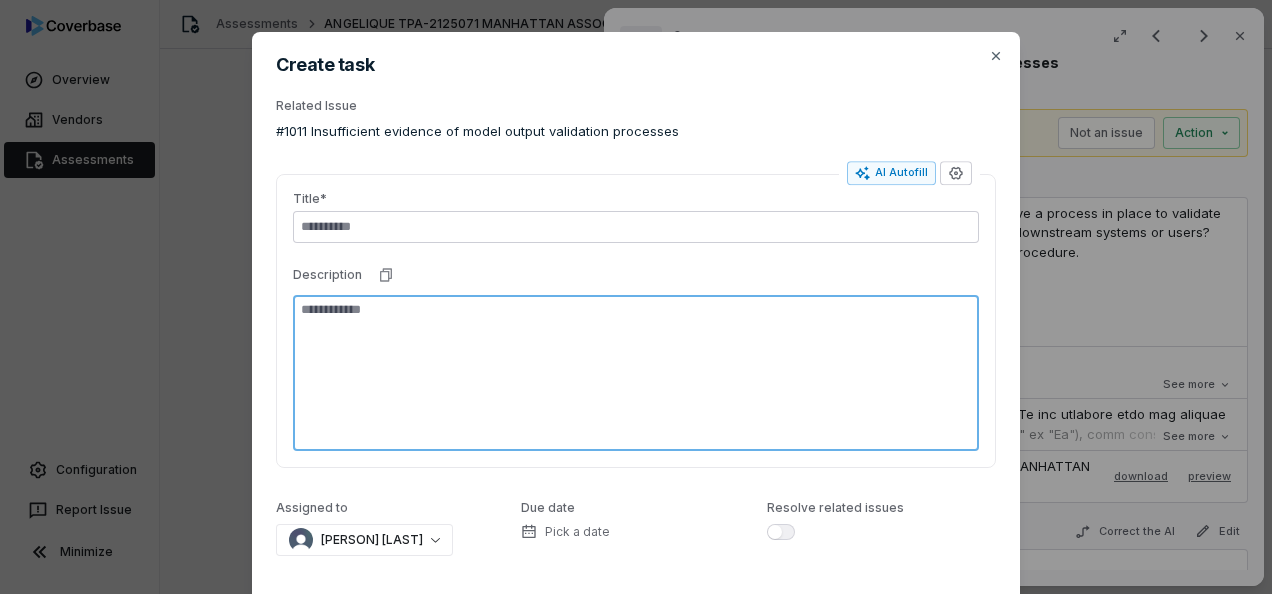 click at bounding box center (636, 373) 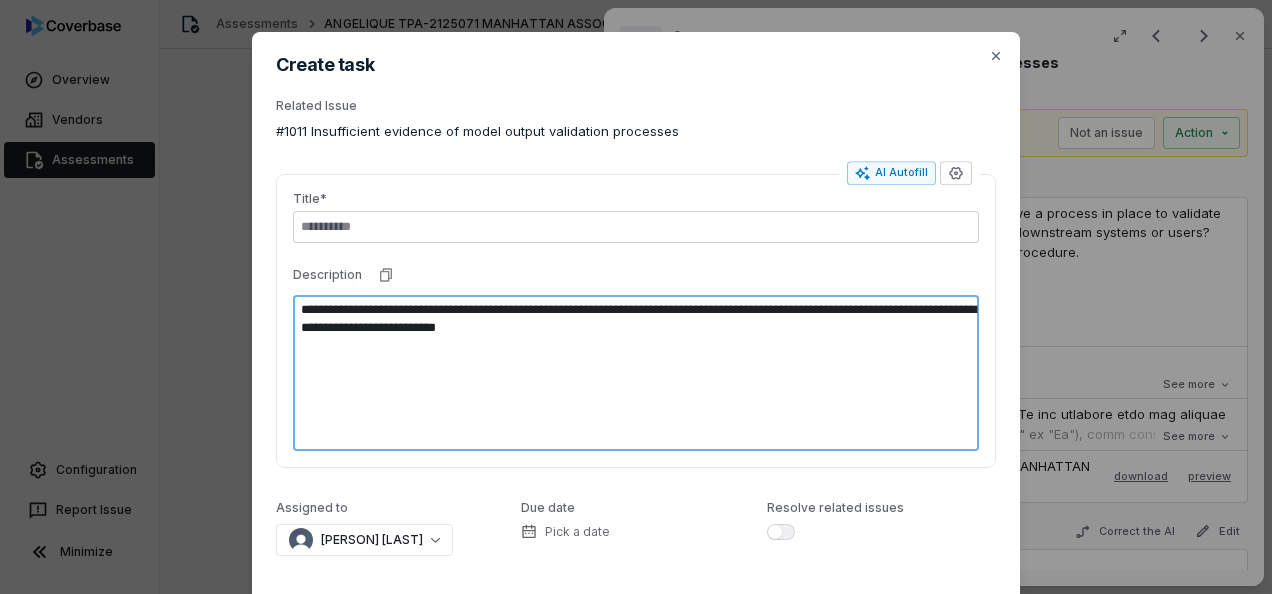 click on "**********" at bounding box center [636, 373] 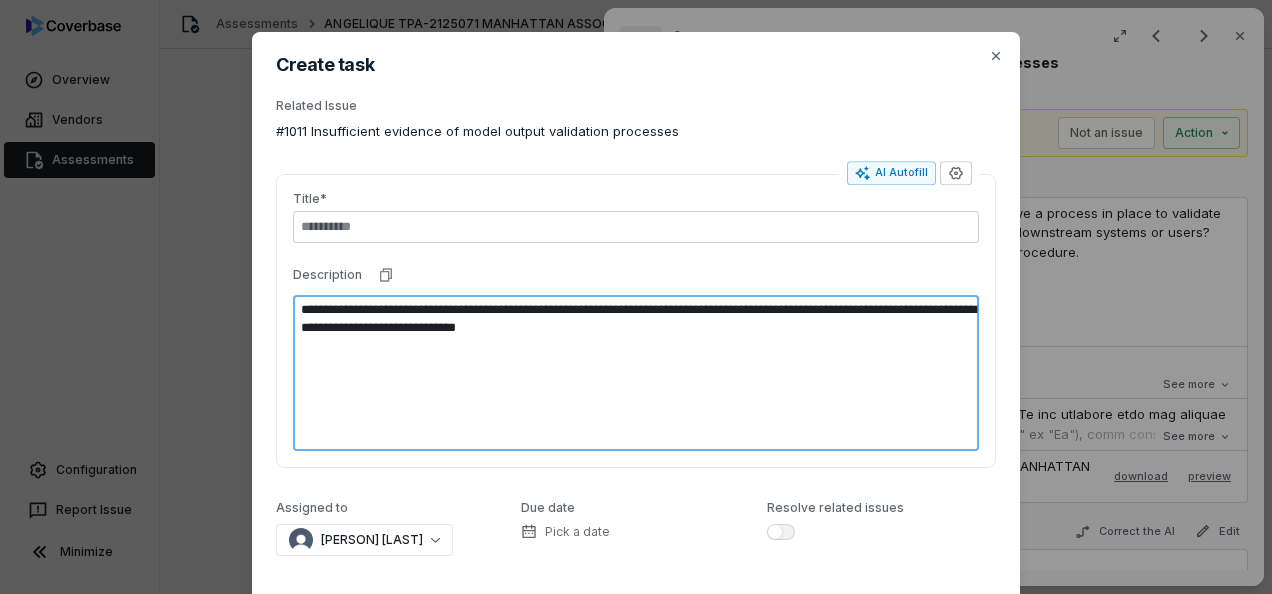 drag, startPoint x: 594, startPoint y: 330, endPoint x: 542, endPoint y: 329, distance: 52.009613 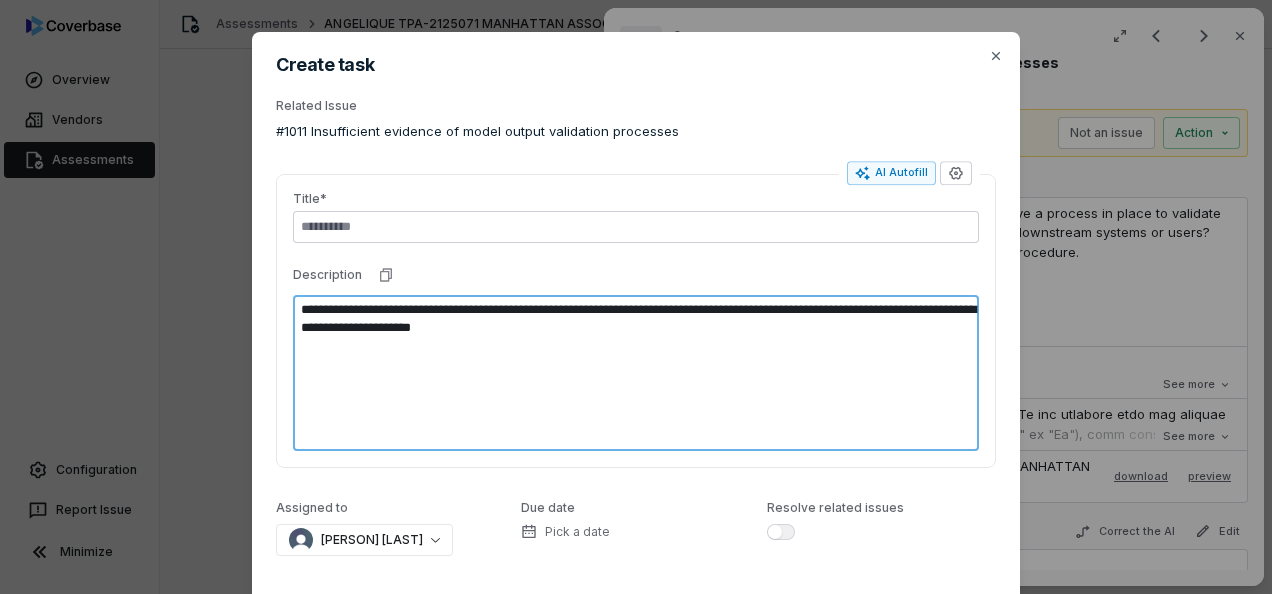 drag, startPoint x: 459, startPoint y: 308, endPoint x: 682, endPoint y: 326, distance: 223.72528 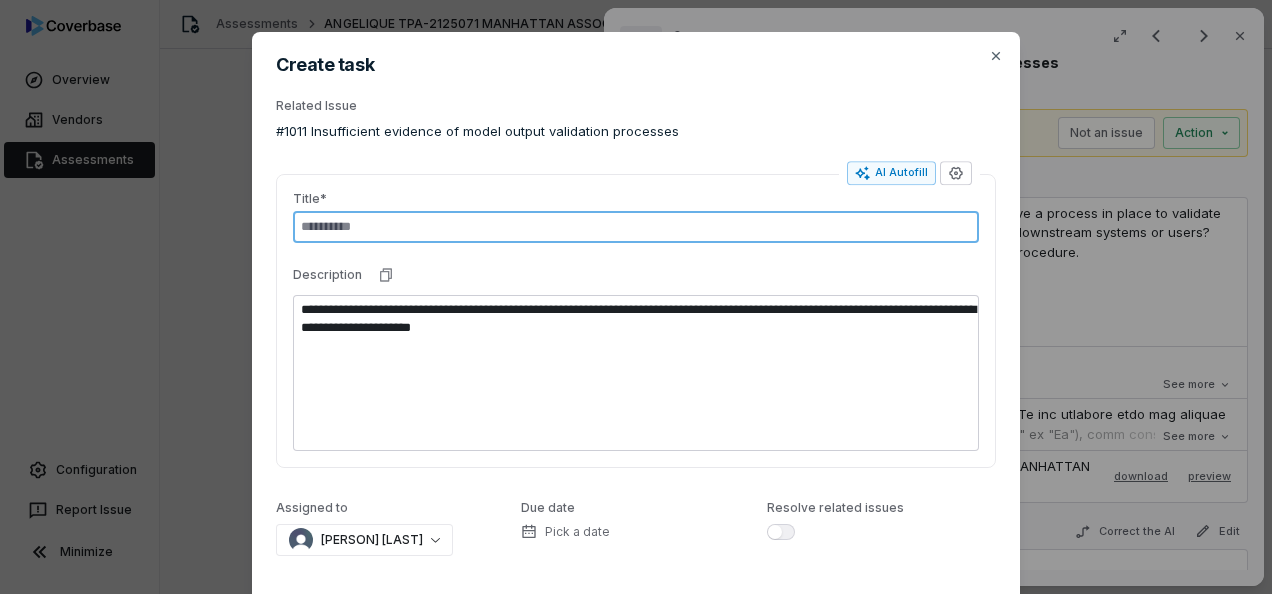click at bounding box center (636, 227) 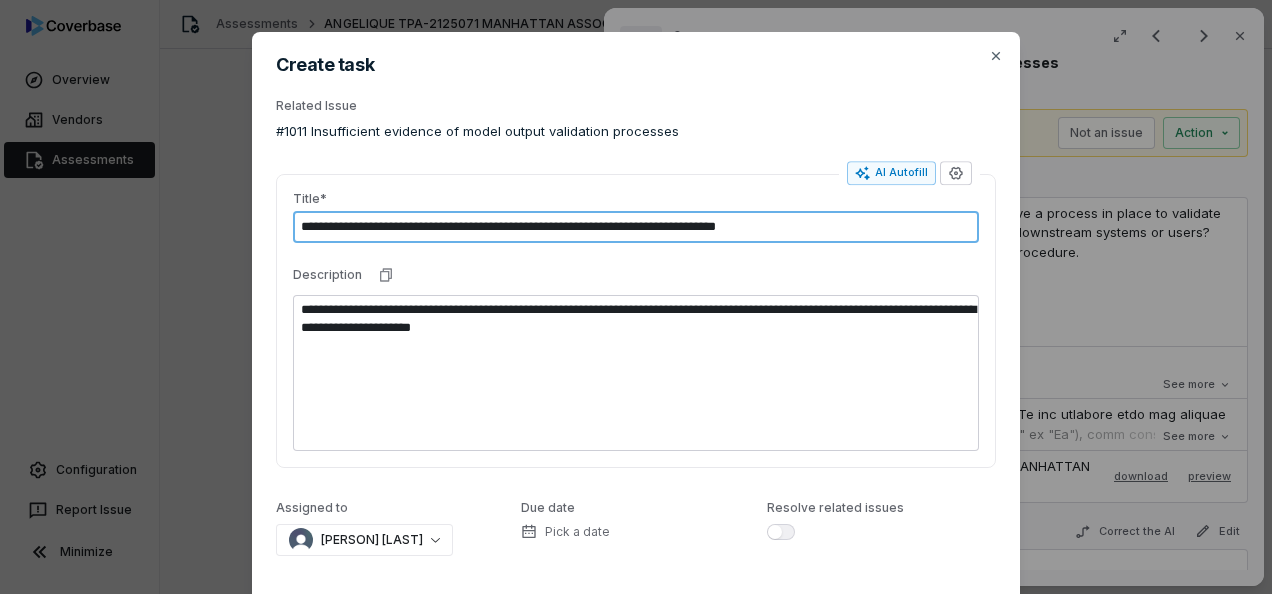 scroll, scrollTop: 104, scrollLeft: 0, axis: vertical 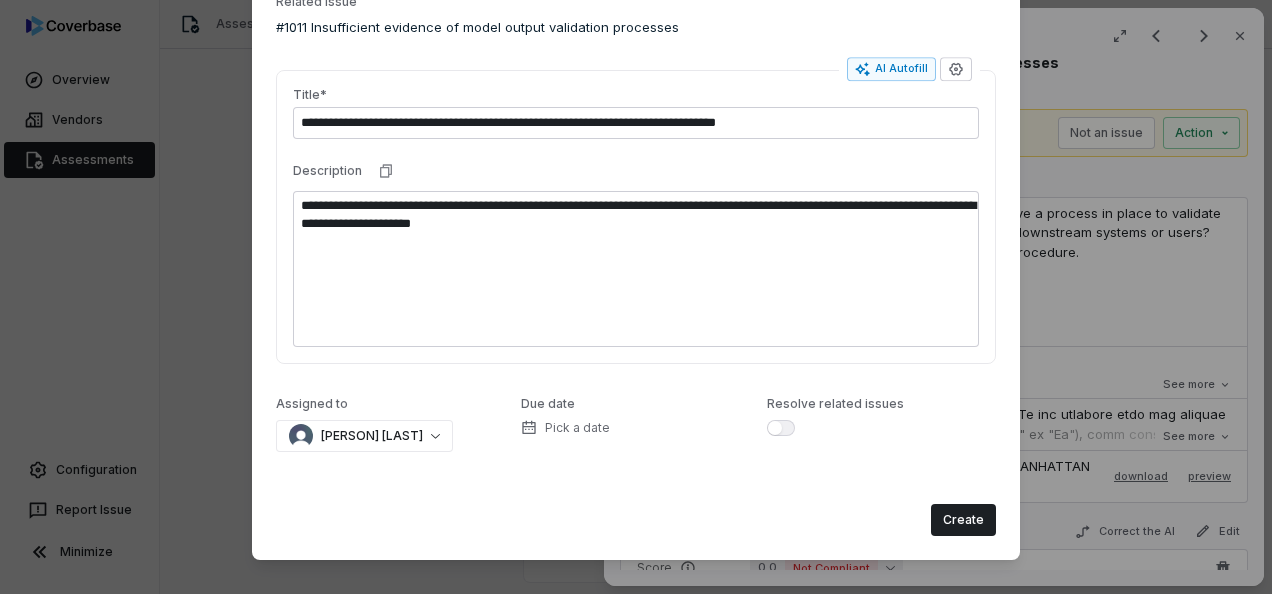 drag, startPoint x: 958, startPoint y: 518, endPoint x: 878, endPoint y: 568, distance: 94.33981 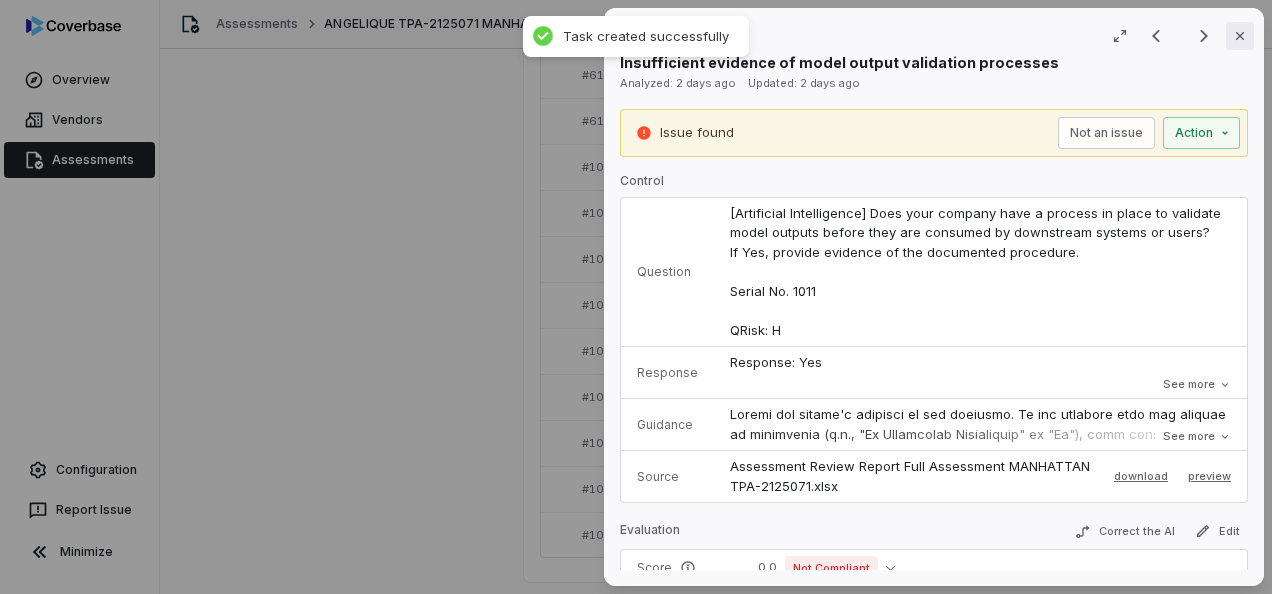 click 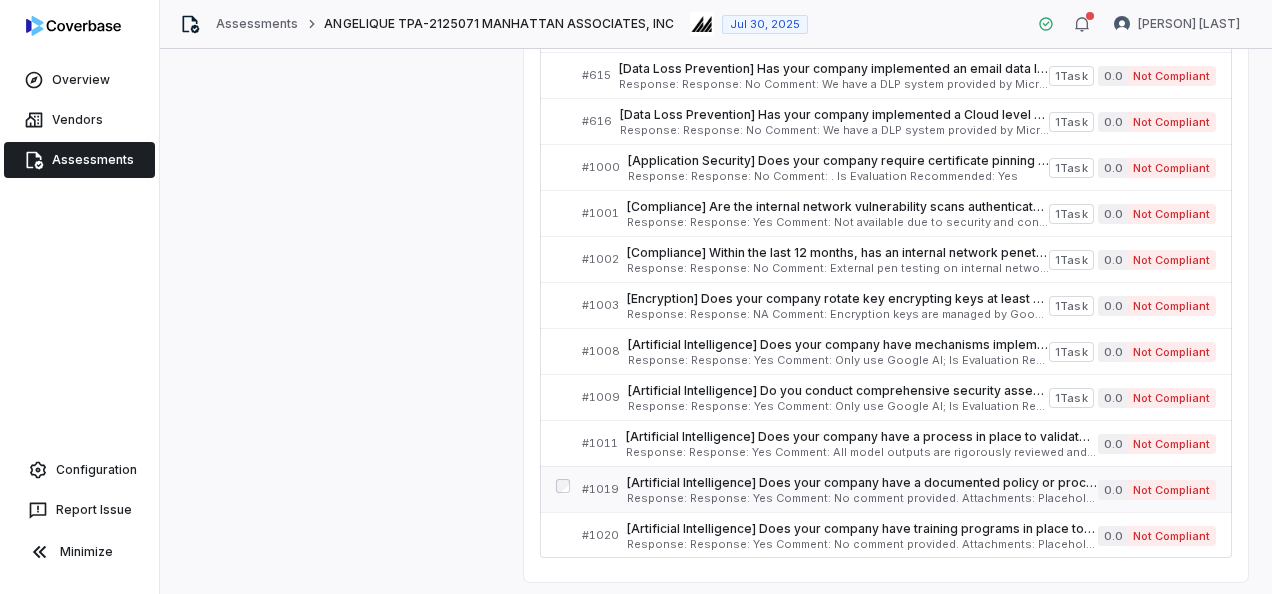 click on "[Artificial Intelligence] Does your company have a documented policy or procedure in place to ensure security and responsible use of AI across your organization?
If yes, please provide documented evidence.
Serial No. 1019
QRisk: M" at bounding box center [862, 483] 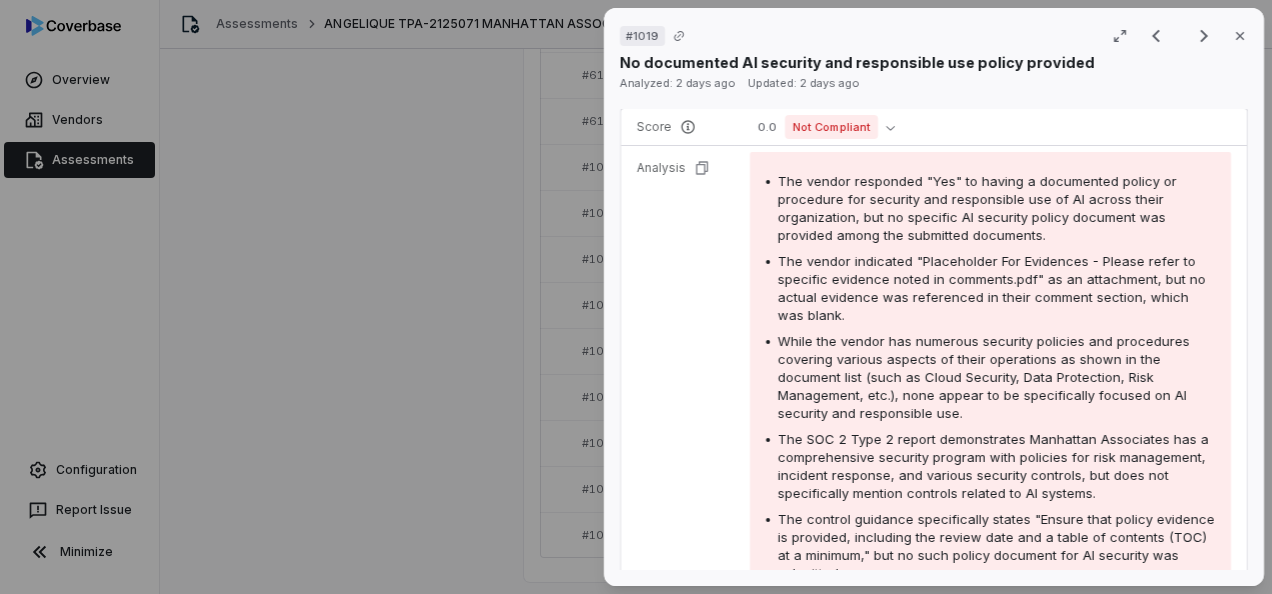 scroll, scrollTop: 500, scrollLeft: 0, axis: vertical 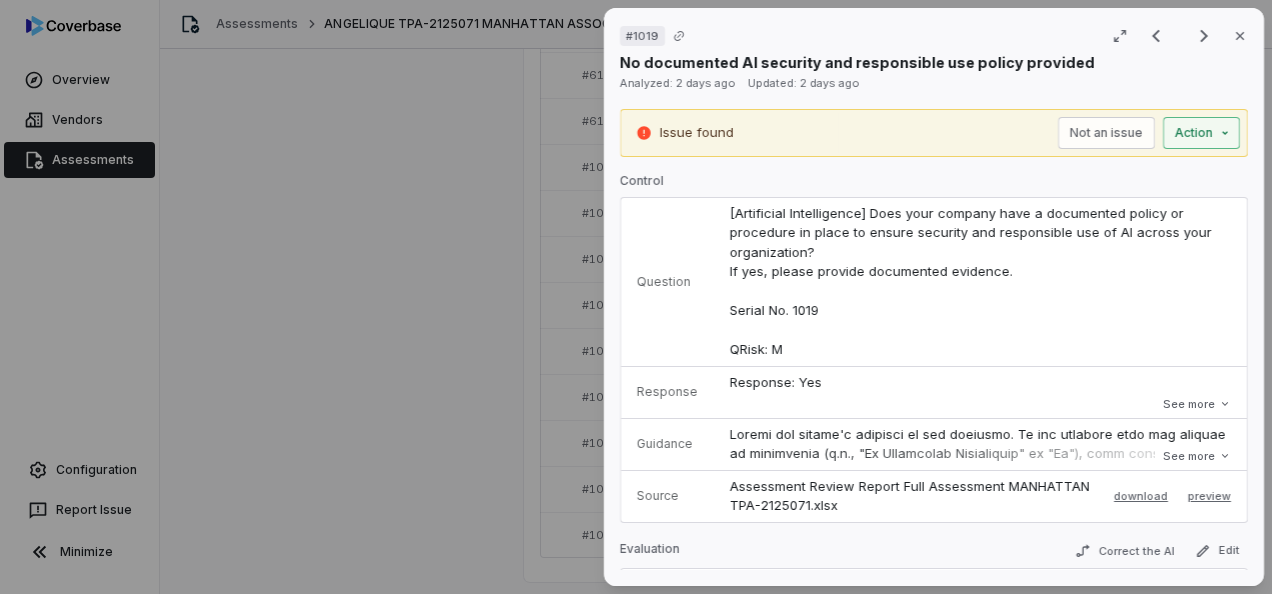 click on "Serial No. 1019
QRisk: M Response Response: Yes
Comment: No comment provided.
Attachments: Placeholder For Evidences - Please refer to specific evidence noted in comments.pdf
Is Evaluation Recommended: Yes Response: Yes
Comment: No comment provided.
Attachments: Placeholder For Evidences - Please refer to specific evidence noted in comments.pdf
Is Evaluation Recommended: Yes See more Guidance See more Source Assessment Review Report Full Assessment [COMPANY] TPA-2125071.xlsx download preview Evaluation Correct the AI Edit   Score 0.0 Not Compliant Analysis Category Missing document Follow-up No responses received yet. No" at bounding box center (636, 297) 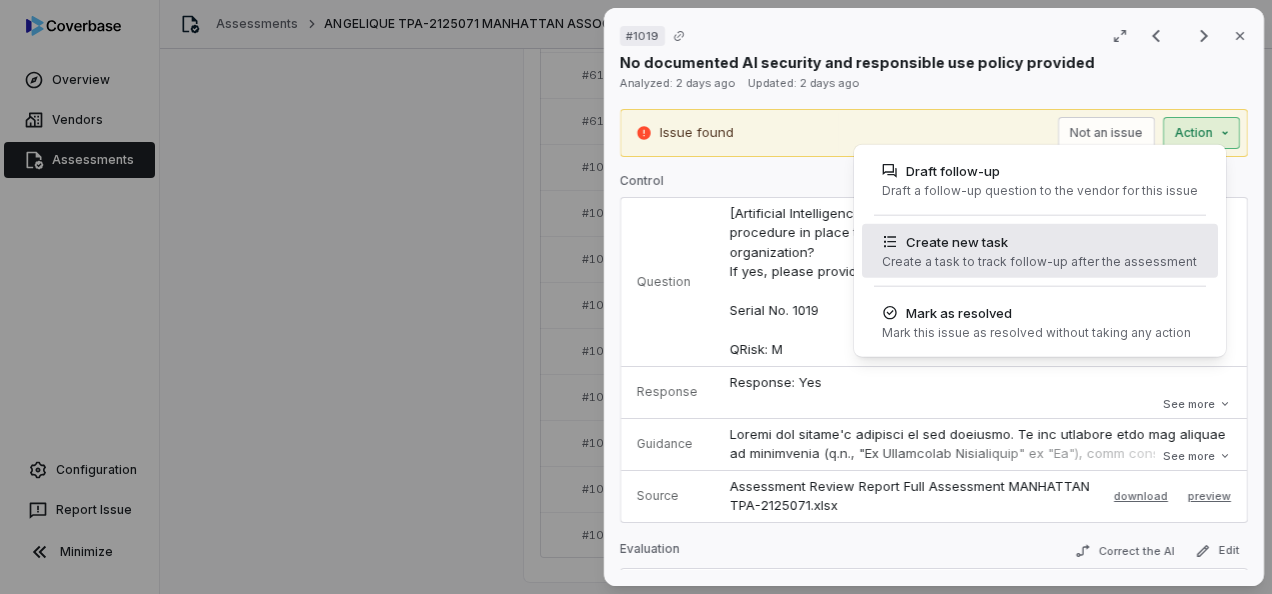click on "Create new task" at bounding box center [1039, 242] 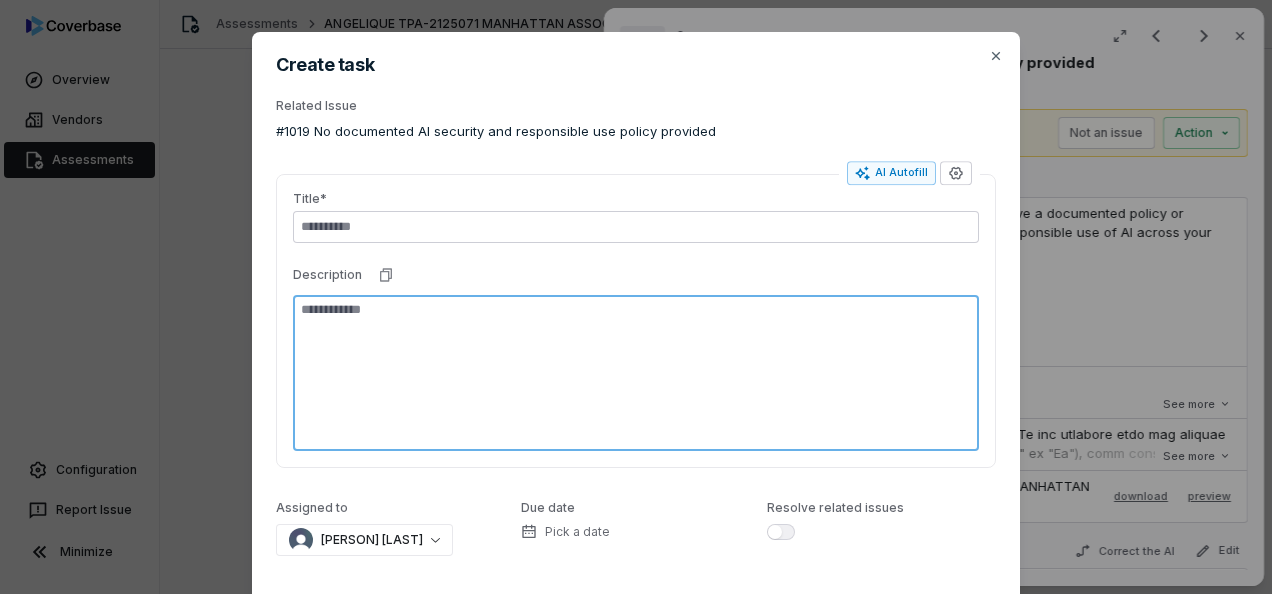 click at bounding box center (636, 373) 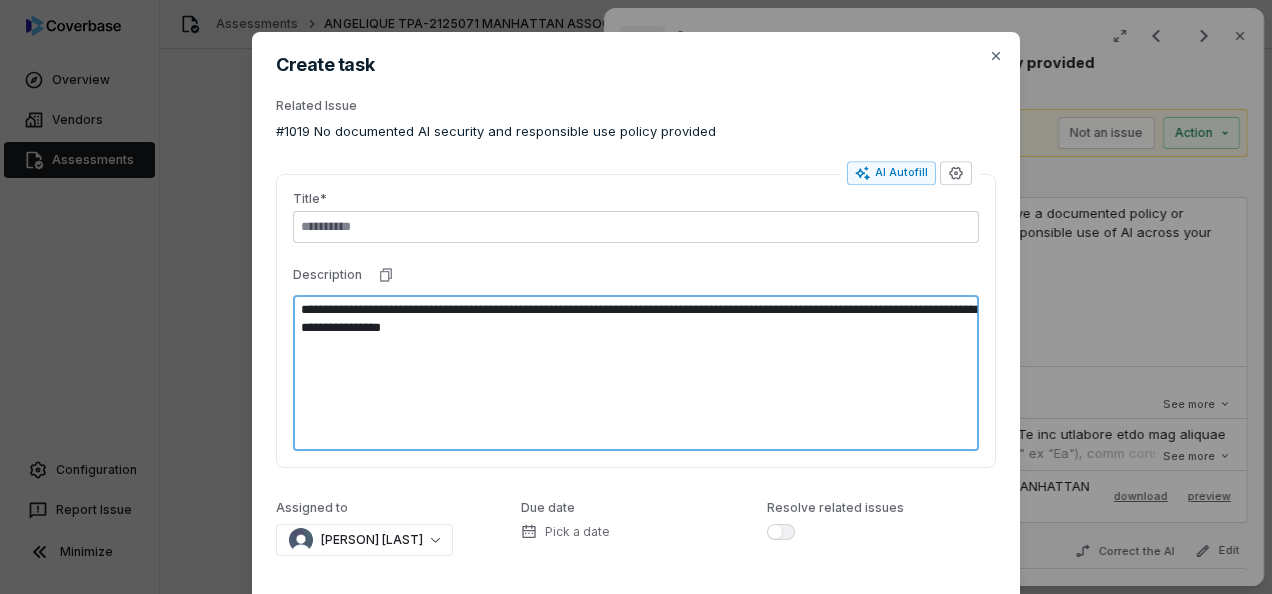 click on "**********" at bounding box center [636, 373] 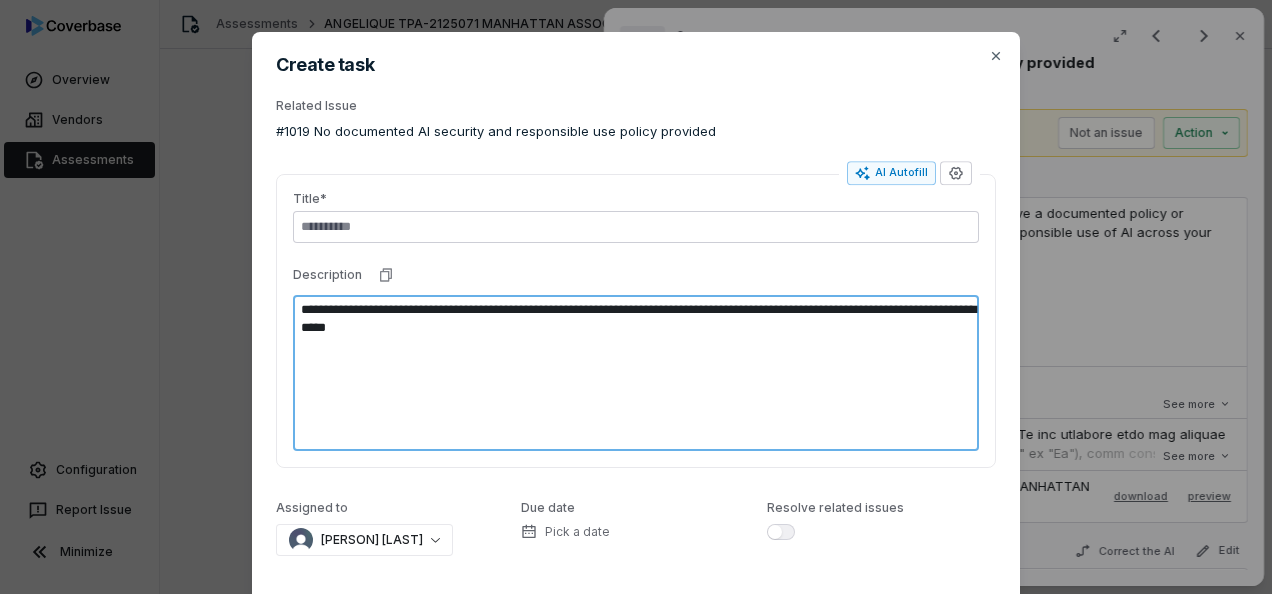 drag, startPoint x: 744, startPoint y: 306, endPoint x: 750, endPoint y: 336, distance: 30.594116 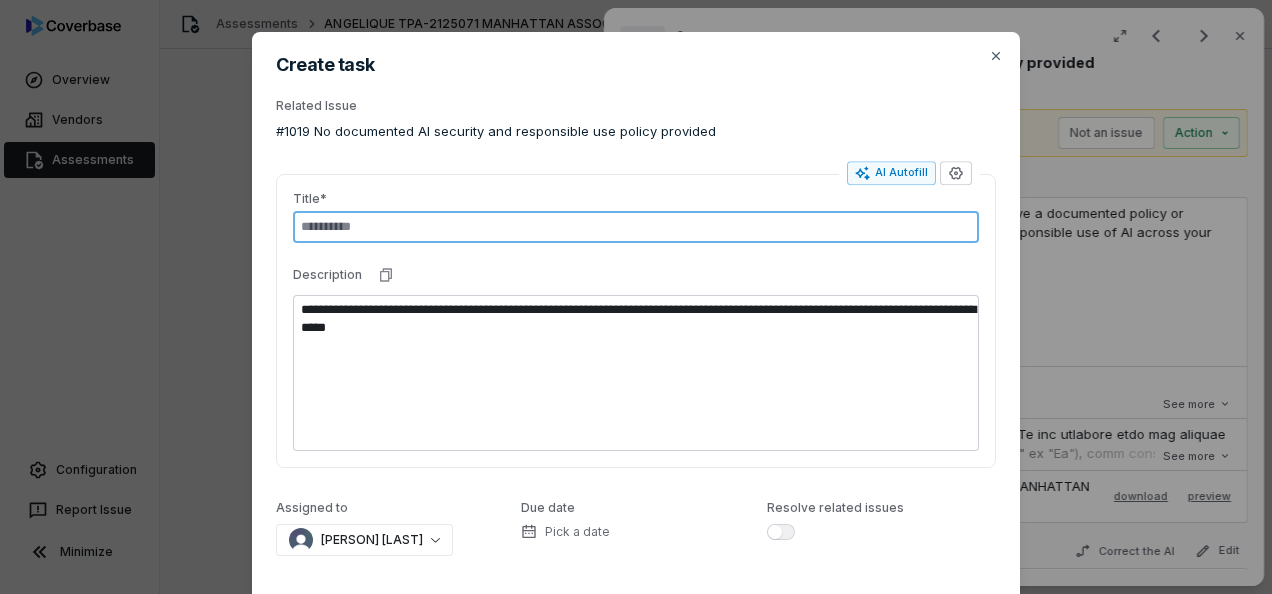 click at bounding box center (636, 227) 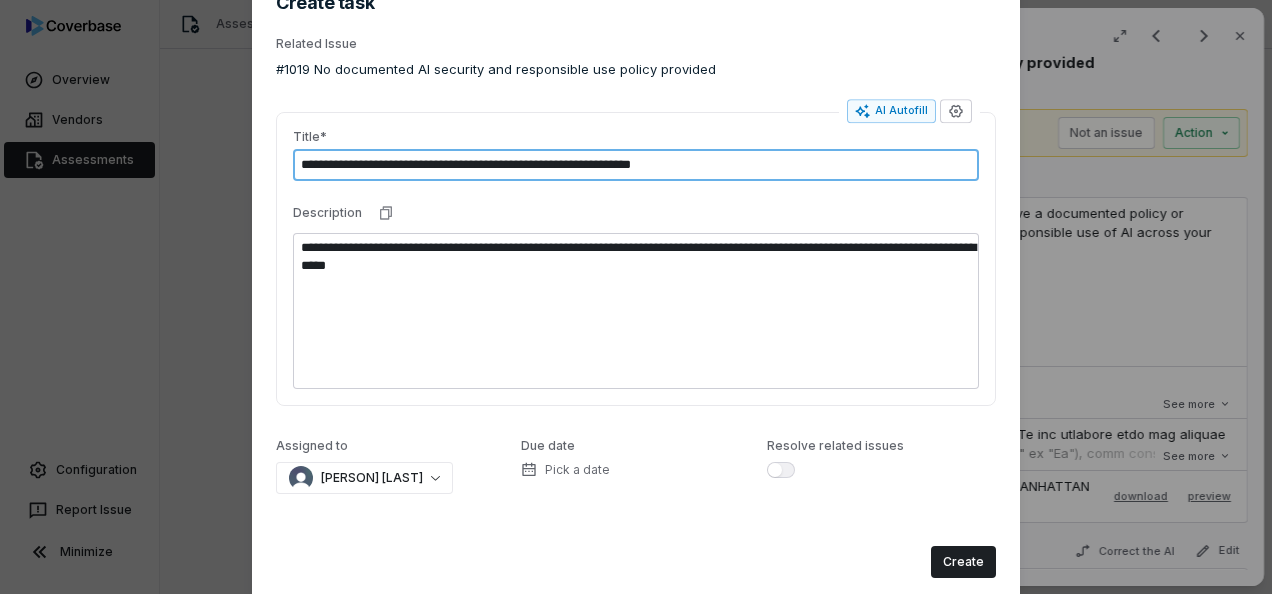 scroll, scrollTop: 104, scrollLeft: 0, axis: vertical 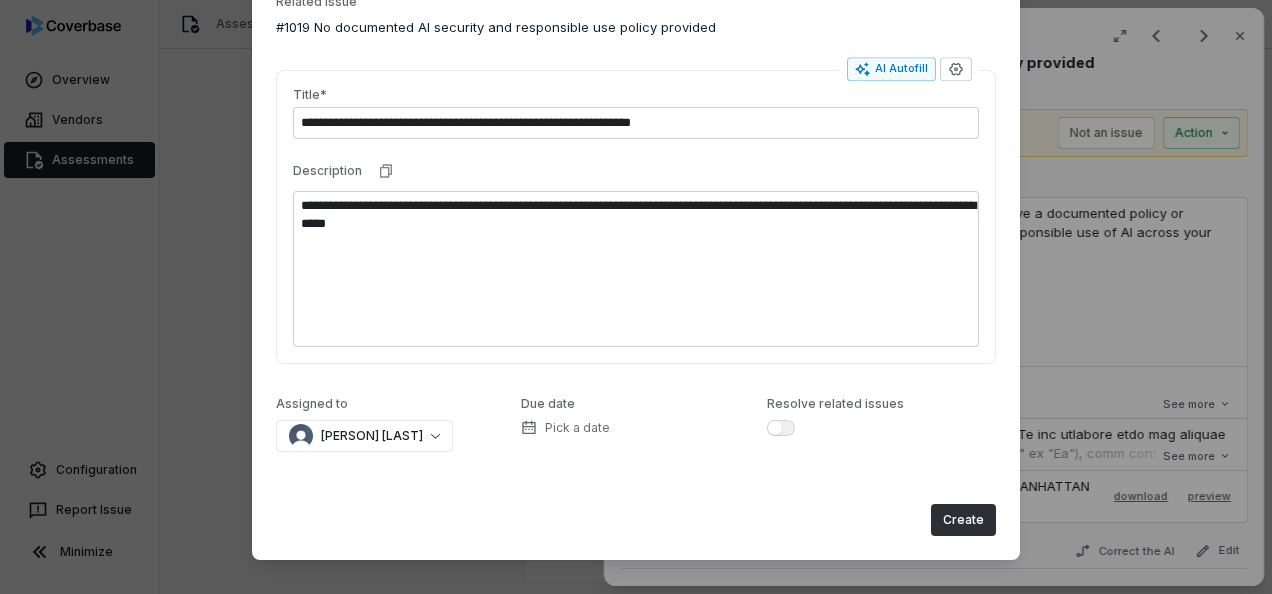 click on "Create" at bounding box center [963, 520] 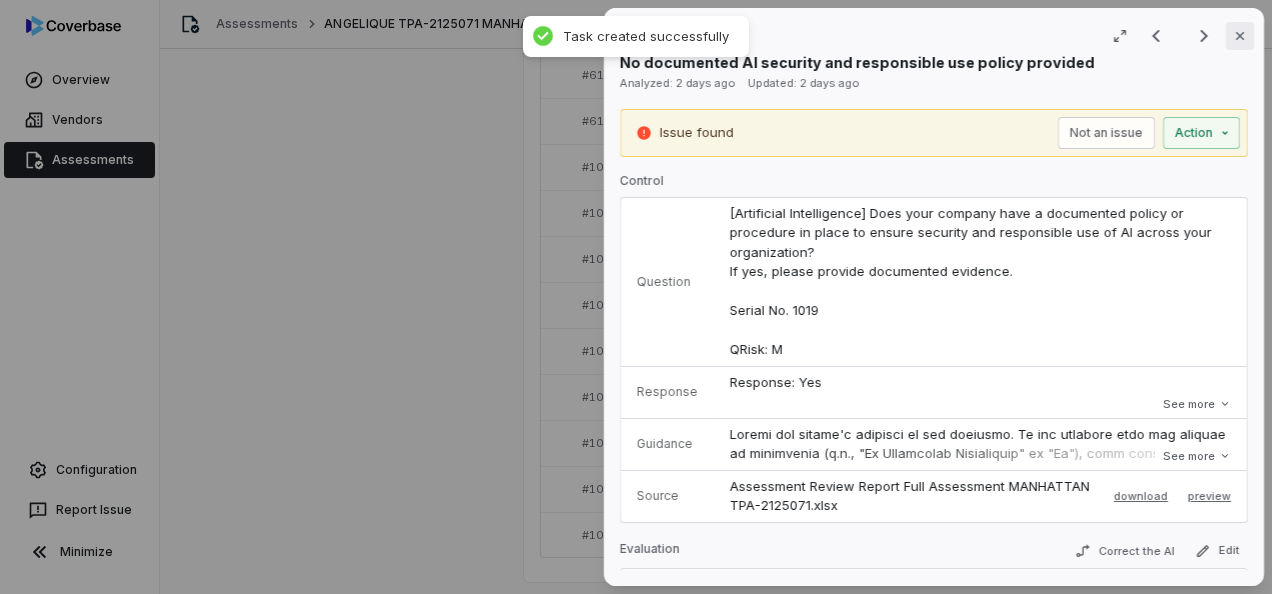 click 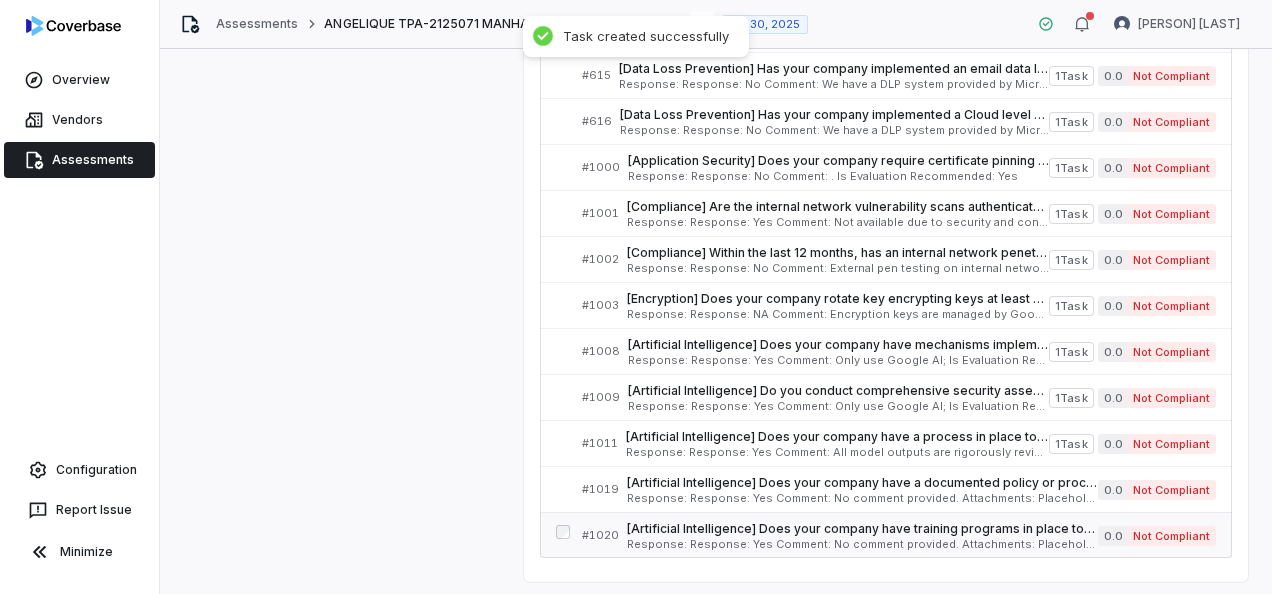 click on "[Artificial Intelligence] Does your company have training programs in place to educate employees about AI security risk, and best practices for securing AI?
If yes, please provide evidence. If no, how do you ensure developers and employees are following best practices regarding AI Security?
Serial No. 1020
QRisk: M" at bounding box center (862, 529) 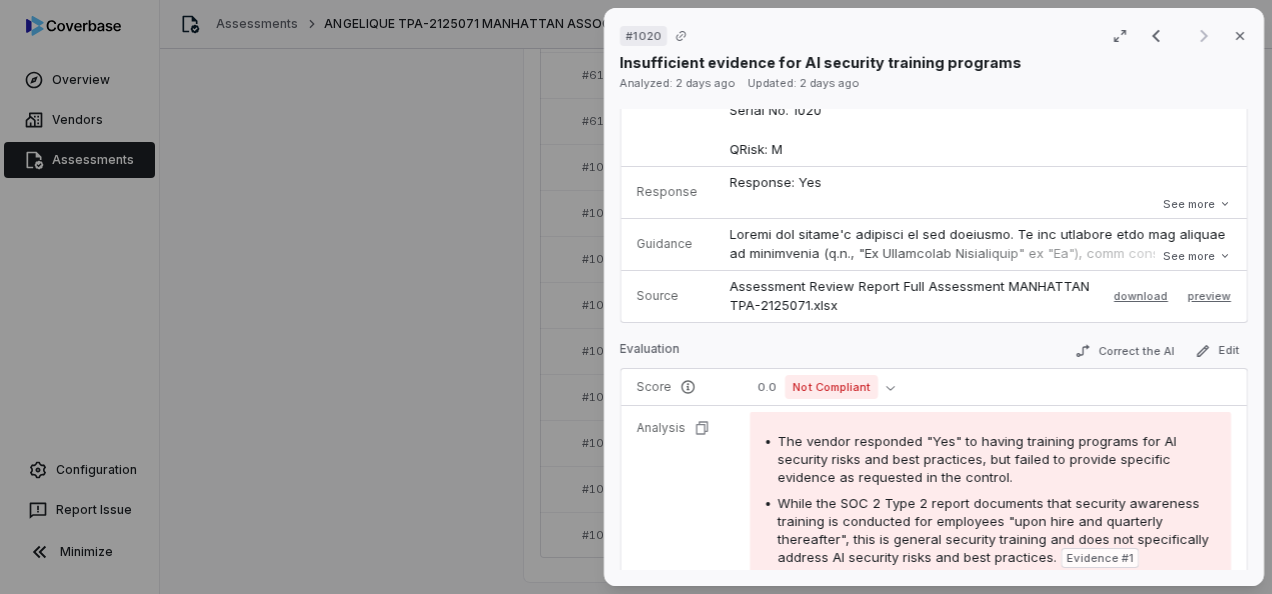scroll, scrollTop: 500, scrollLeft: 0, axis: vertical 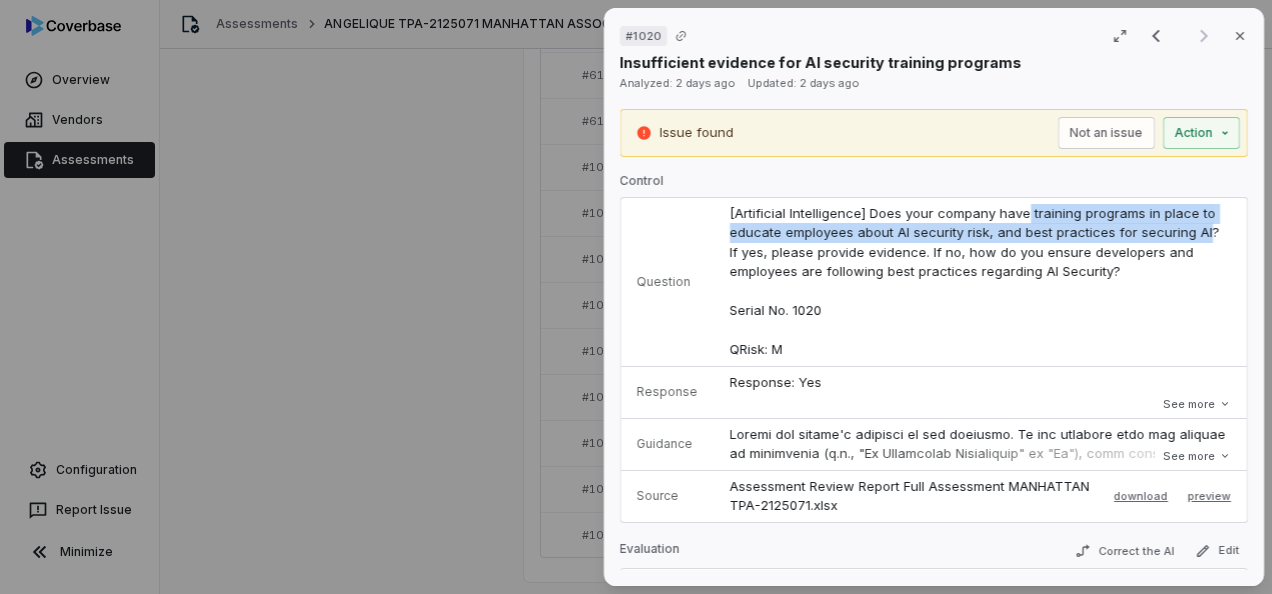 drag, startPoint x: 1020, startPoint y: 210, endPoint x: 1196, endPoint y: 227, distance: 176.81912 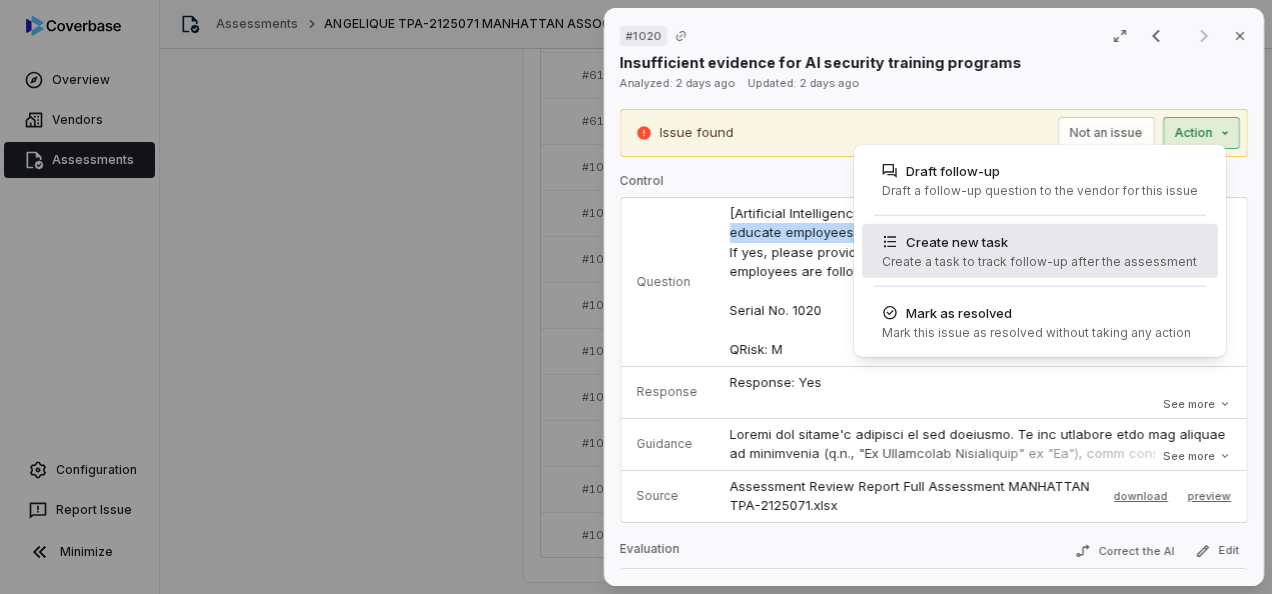 click on "Create new task" at bounding box center (1039, 242) 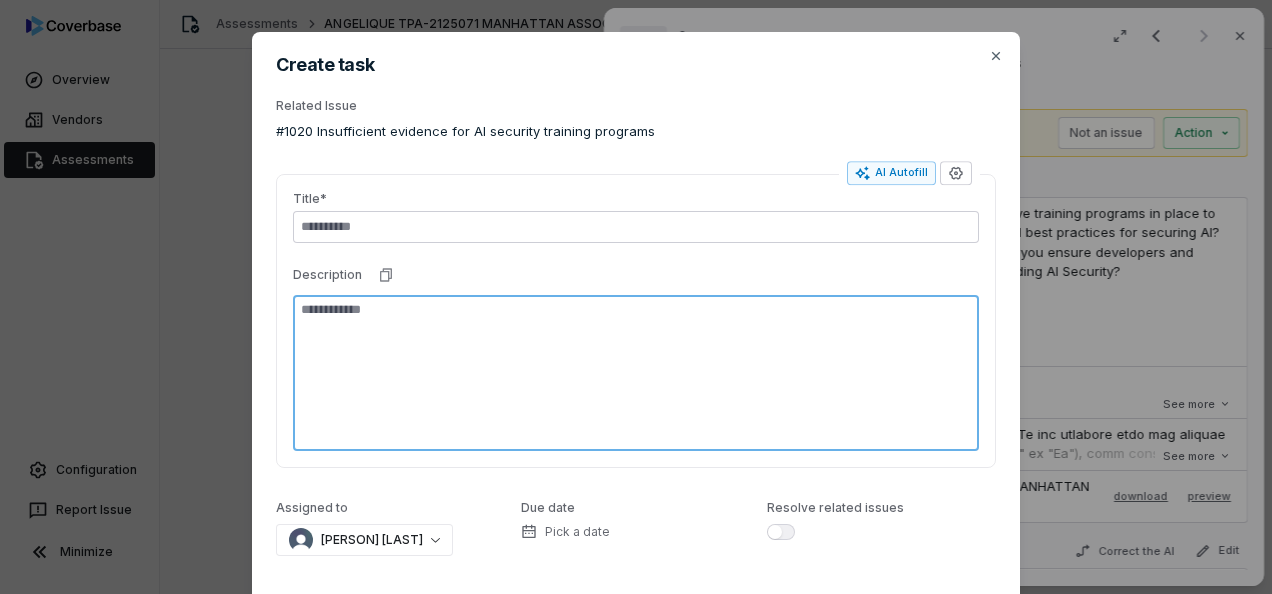 click at bounding box center [636, 373] 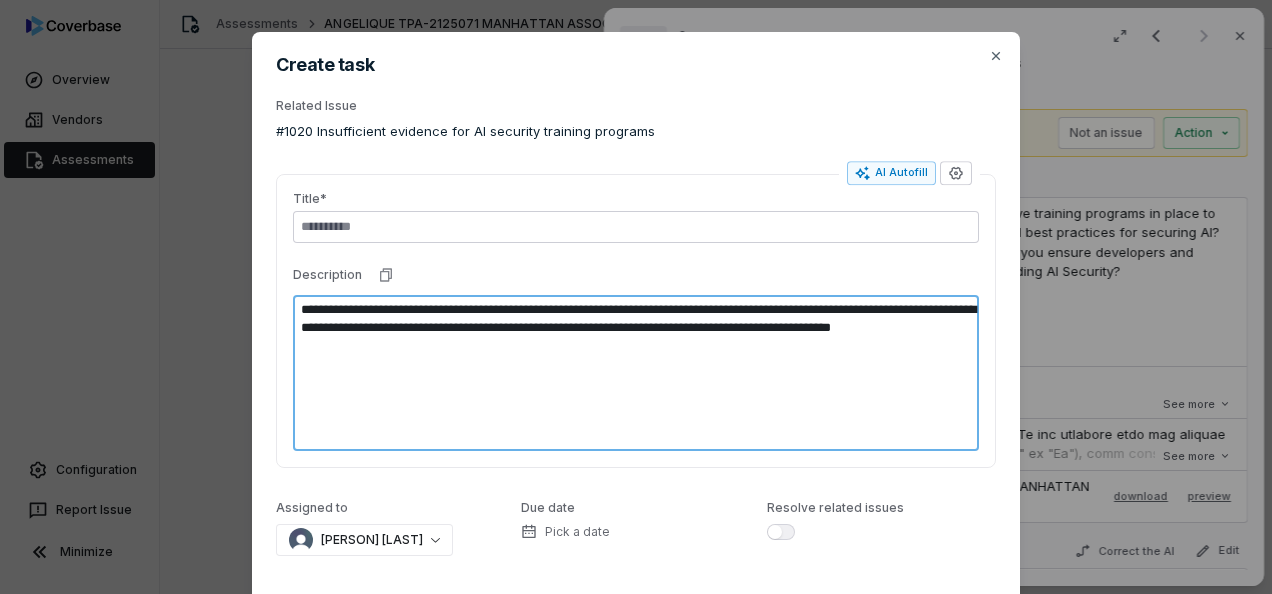 click on "**********" at bounding box center (636, 373) 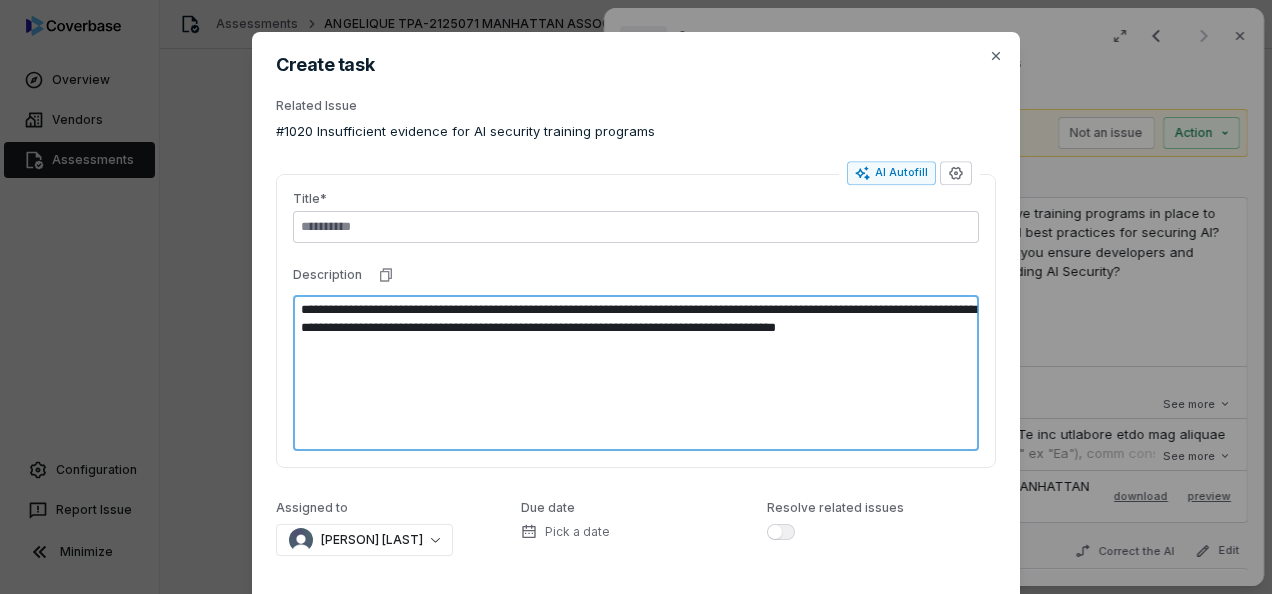 drag, startPoint x: 744, startPoint y: 308, endPoint x: 757, endPoint y: 345, distance: 39.217342 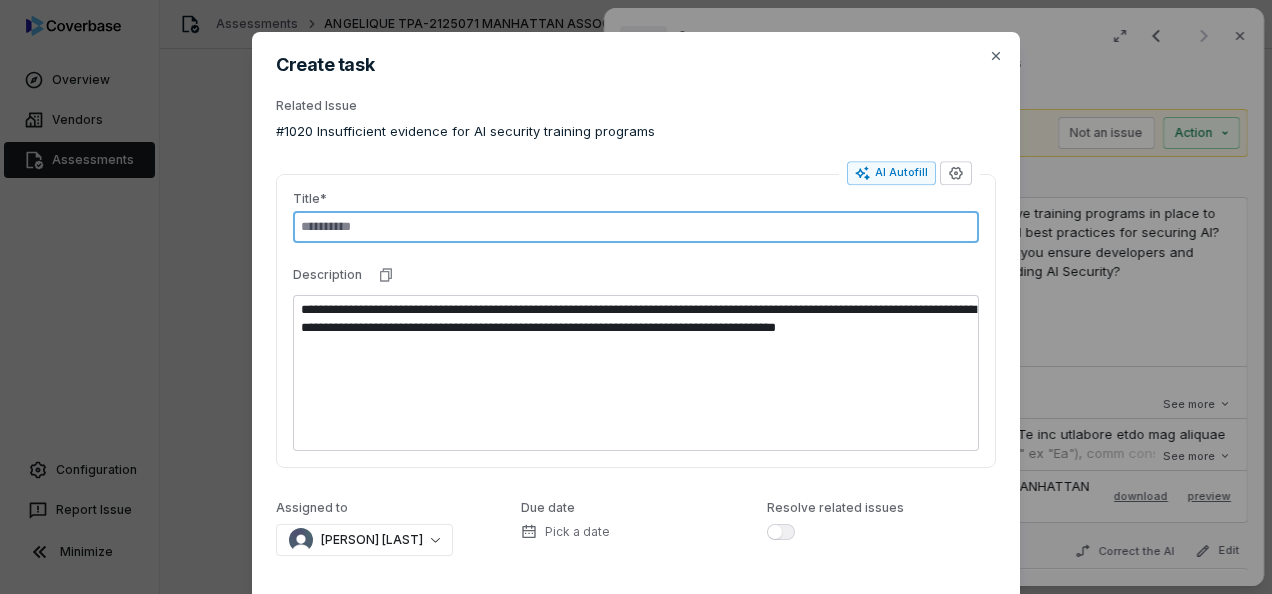 click at bounding box center [636, 227] 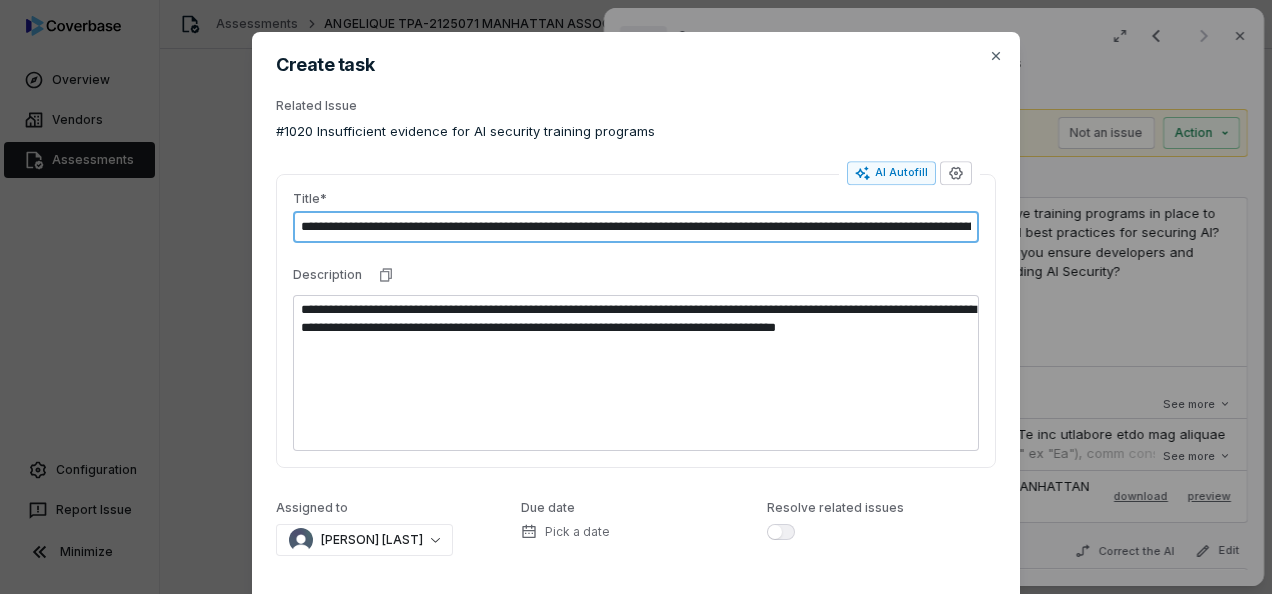 scroll, scrollTop: 0, scrollLeft: 291, axis: horizontal 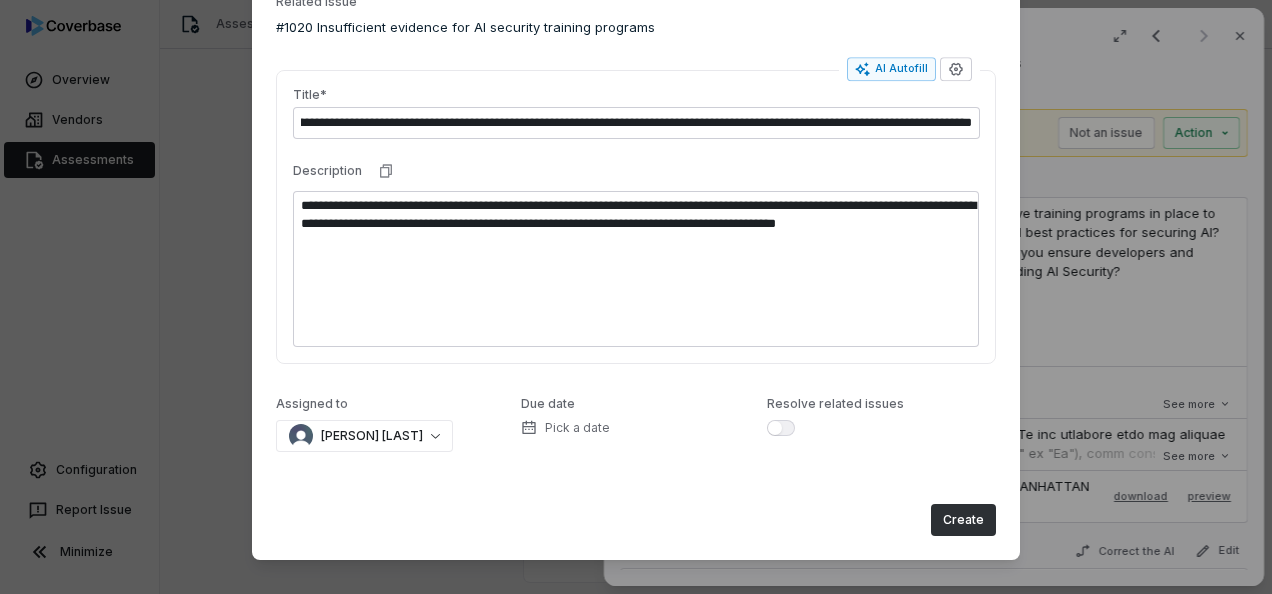 click on "Create" at bounding box center (963, 520) 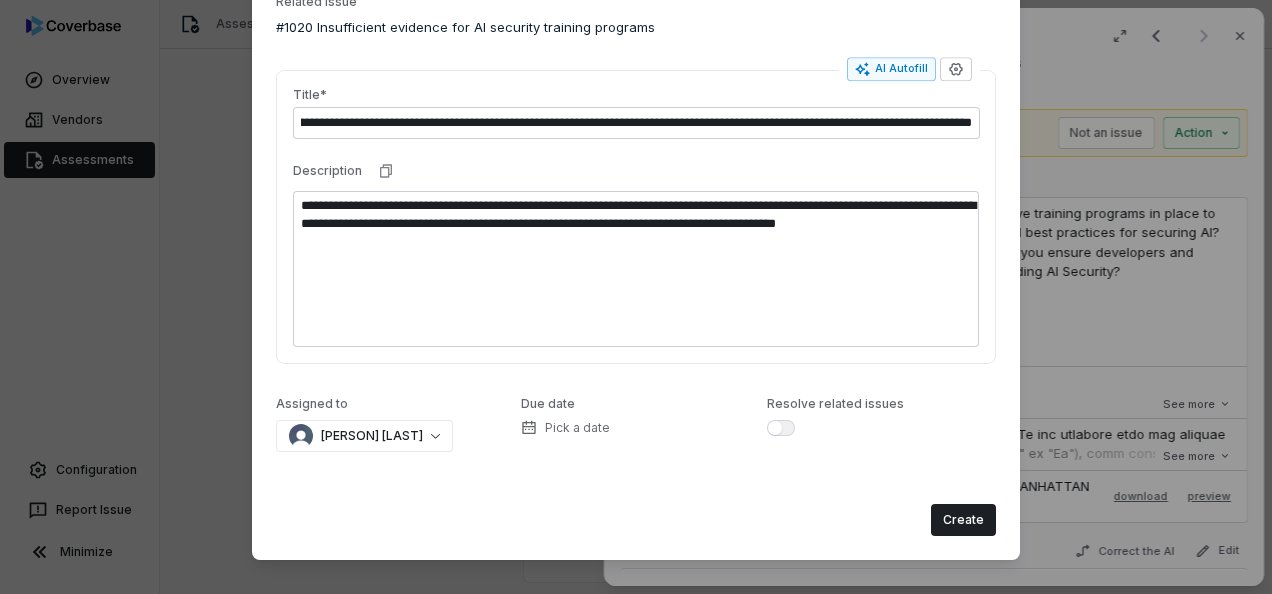 scroll, scrollTop: 0, scrollLeft: 0, axis: both 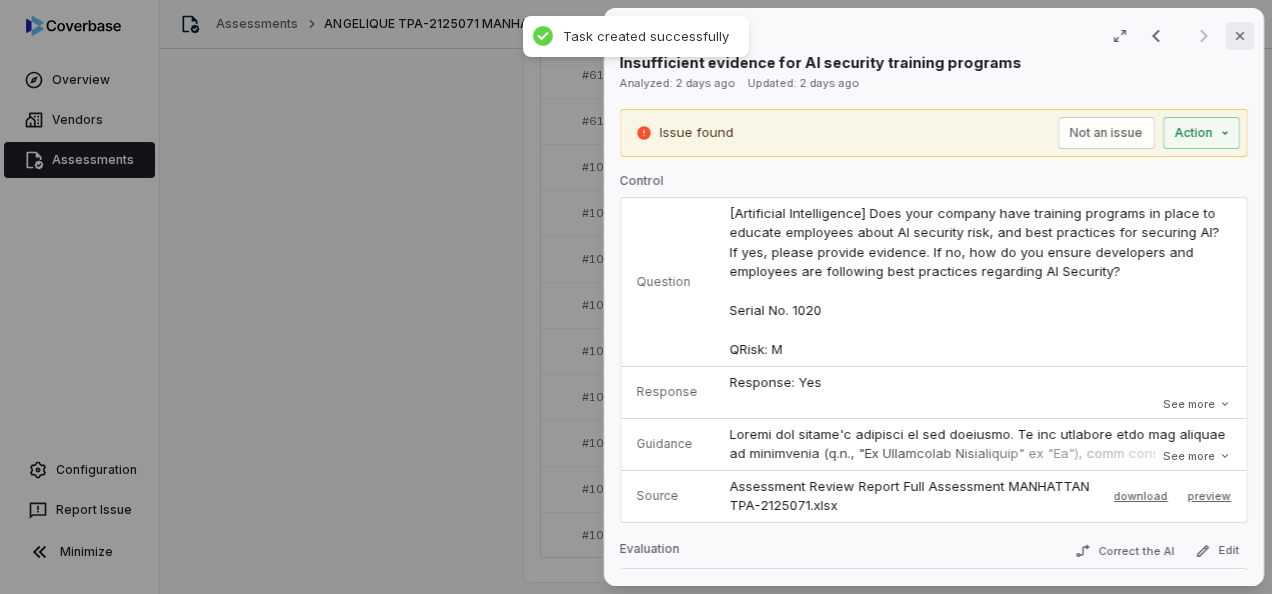 click 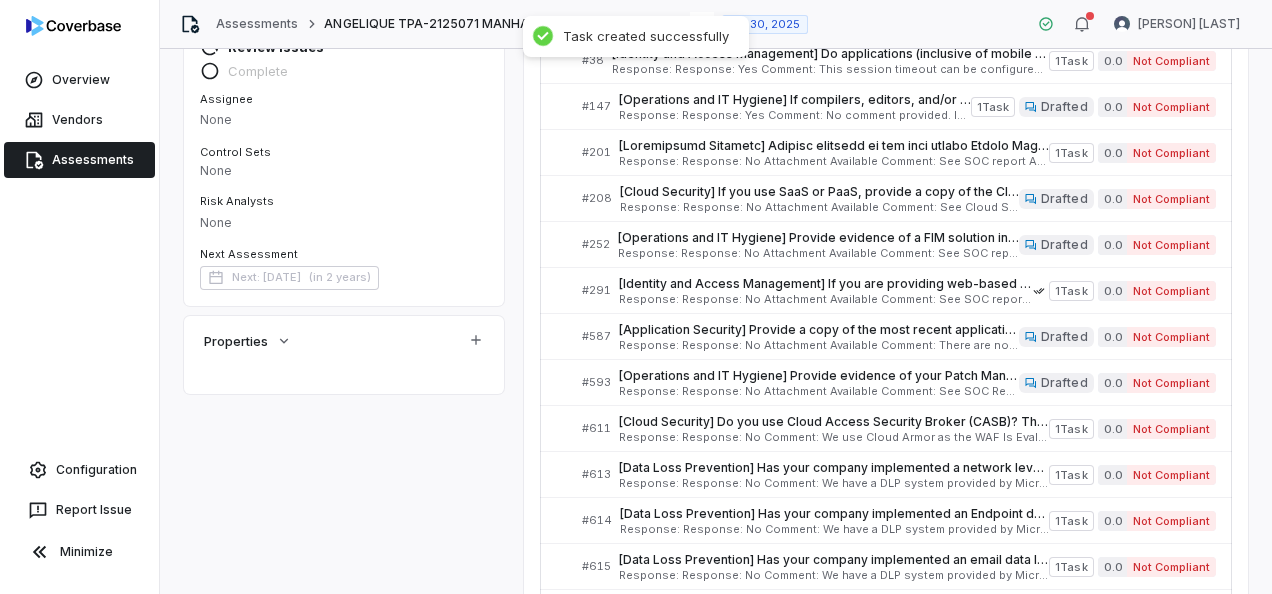 scroll, scrollTop: 260, scrollLeft: 0, axis: vertical 